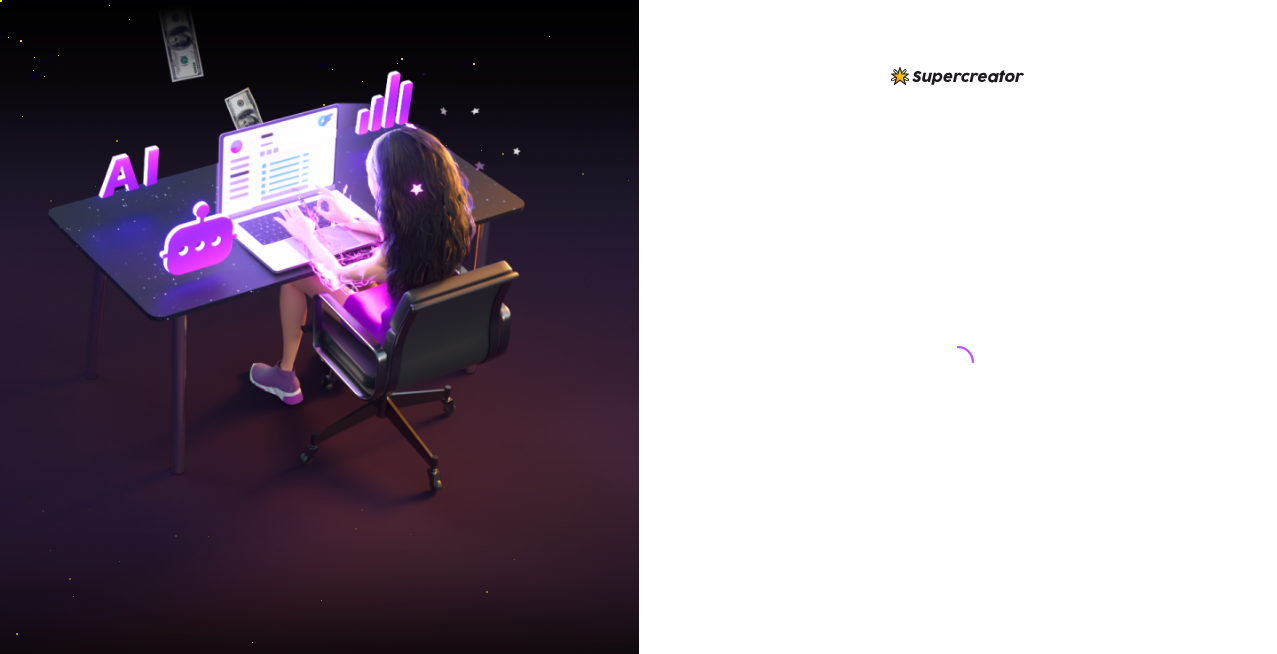 scroll, scrollTop: 0, scrollLeft: 0, axis: both 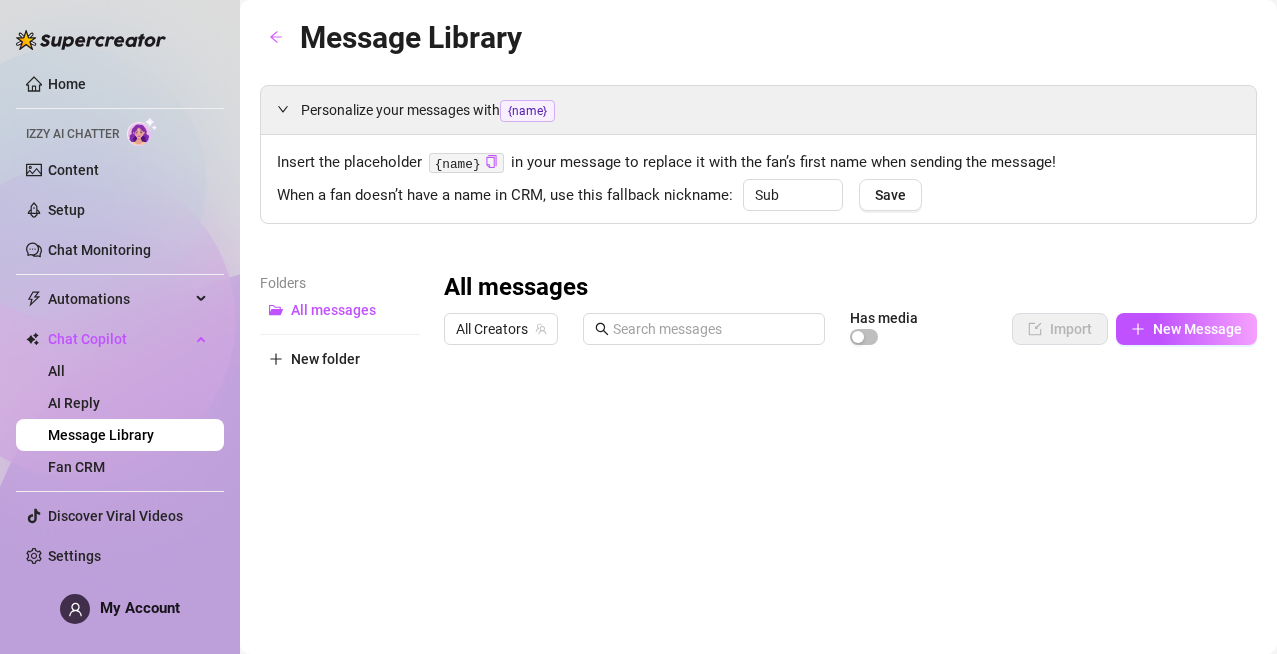 type on "Sub" 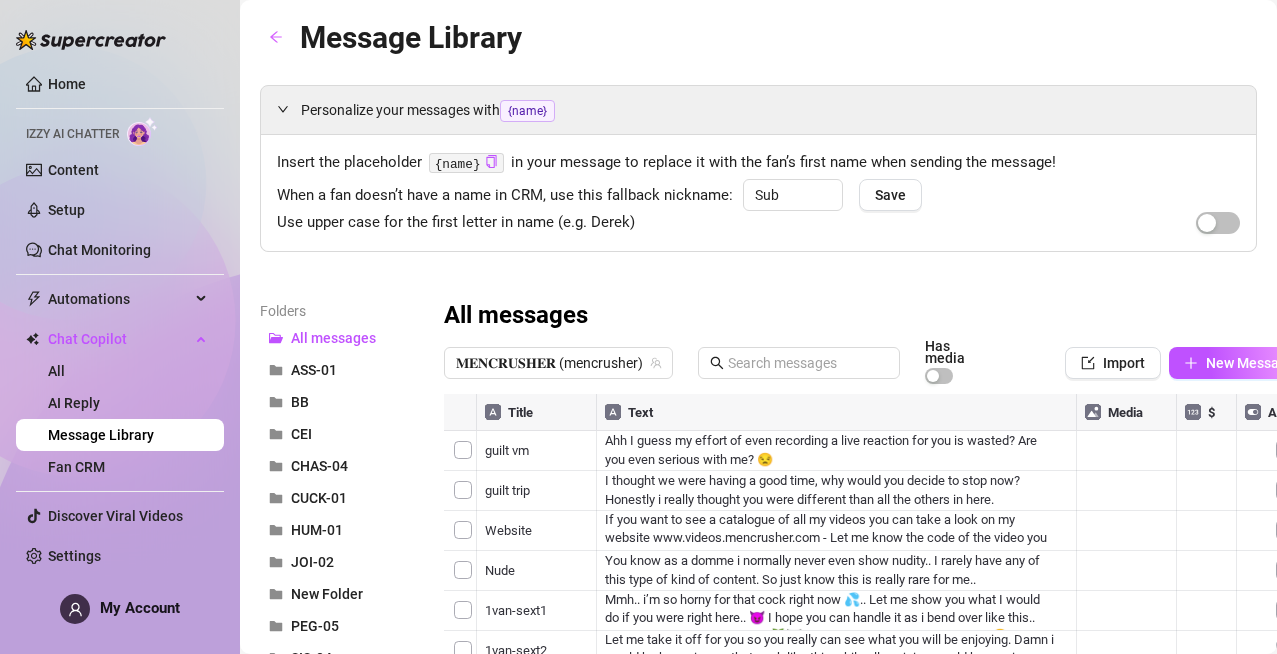 scroll, scrollTop: 119, scrollLeft: 1, axis: both 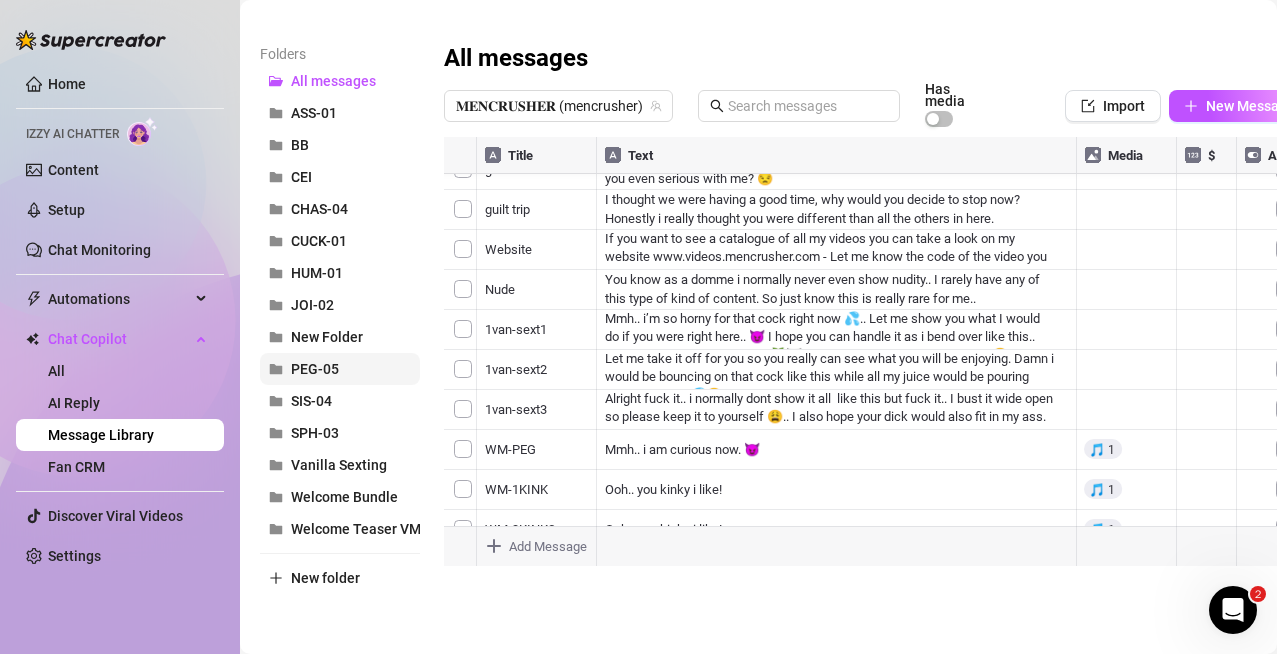 click on "PEG-05" at bounding box center [315, 369] 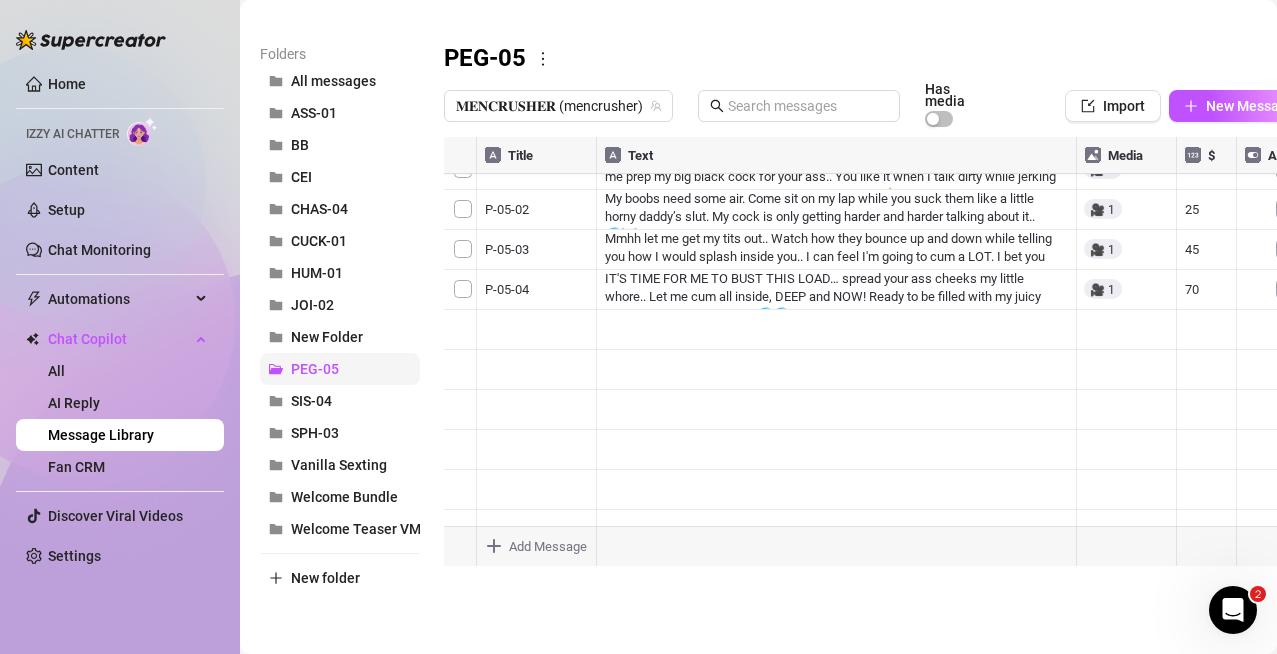 scroll, scrollTop: 0, scrollLeft: 0, axis: both 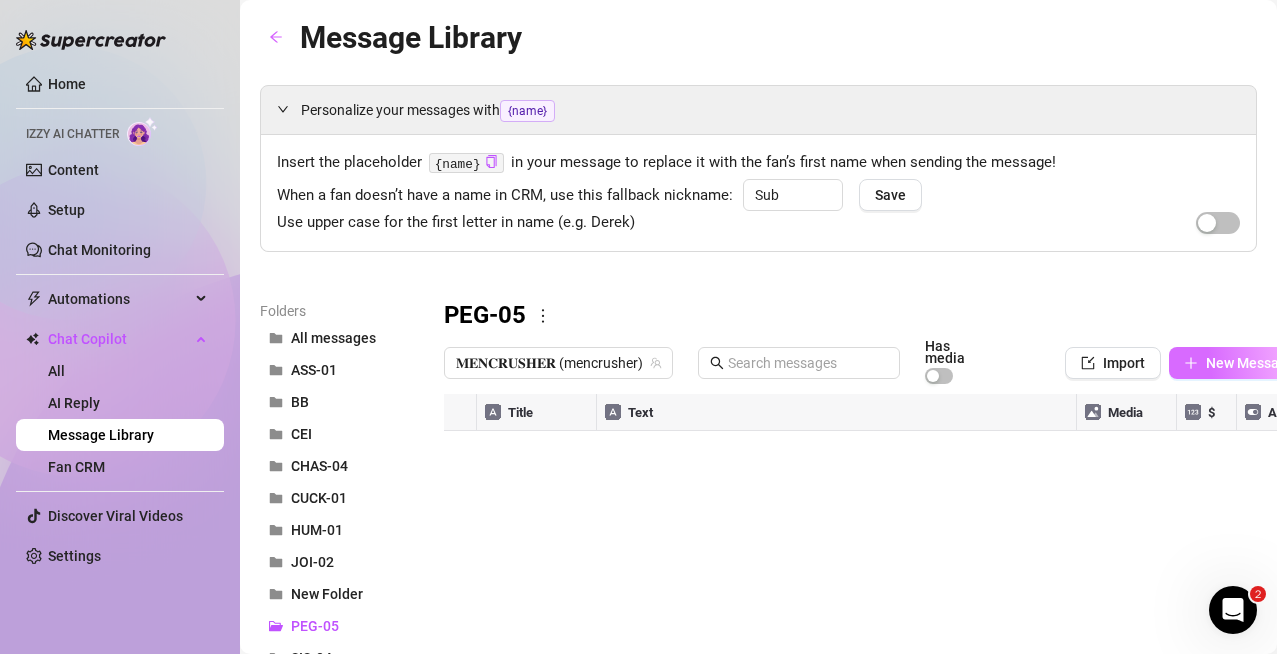 click on "New Message" at bounding box center (1239, 363) 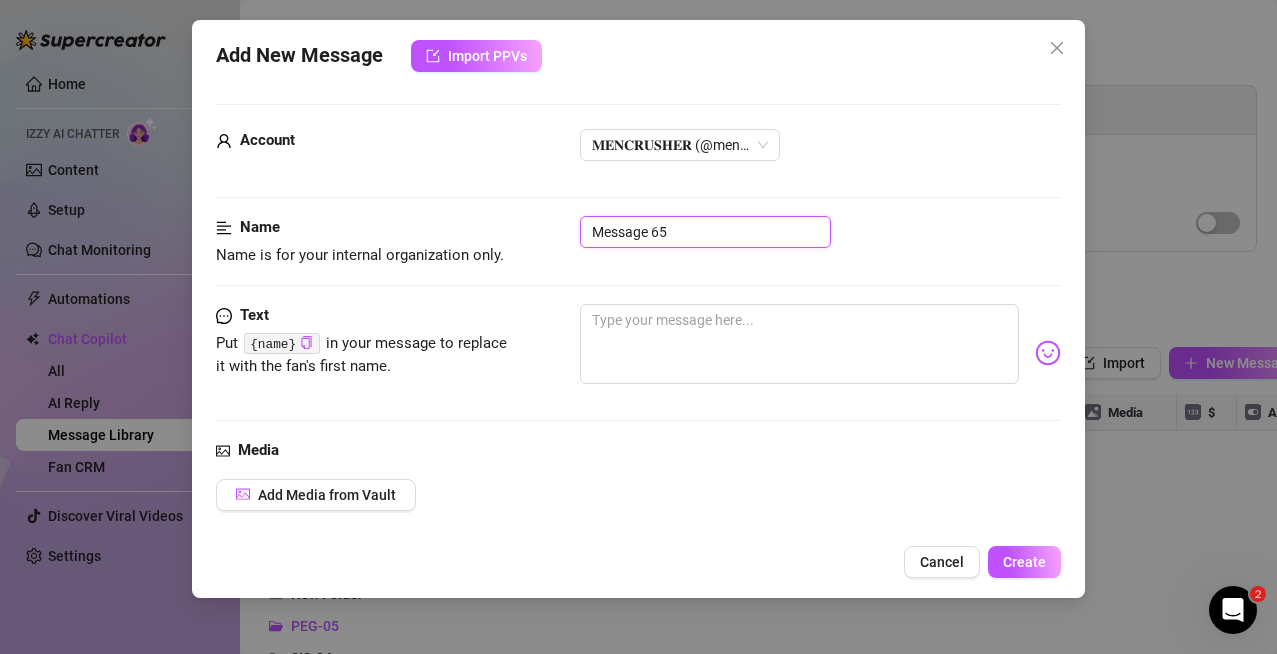 drag, startPoint x: 579, startPoint y: 230, endPoint x: 148, endPoint y: 153, distance: 437.82416 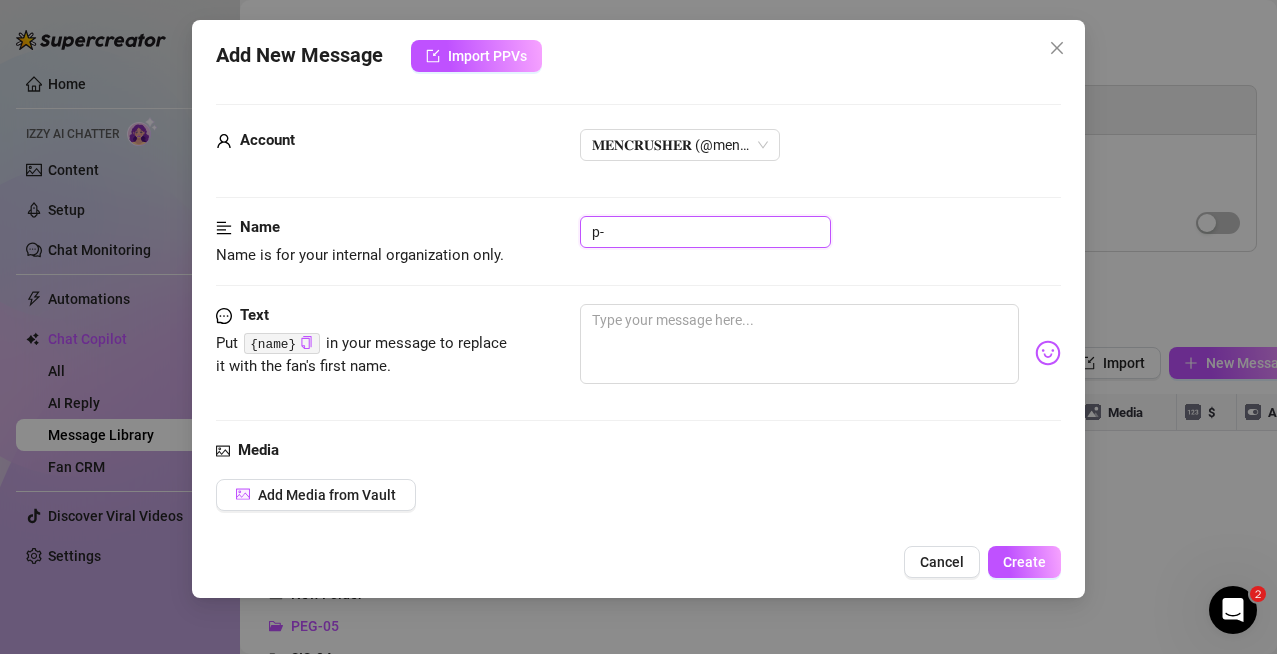 type on "p" 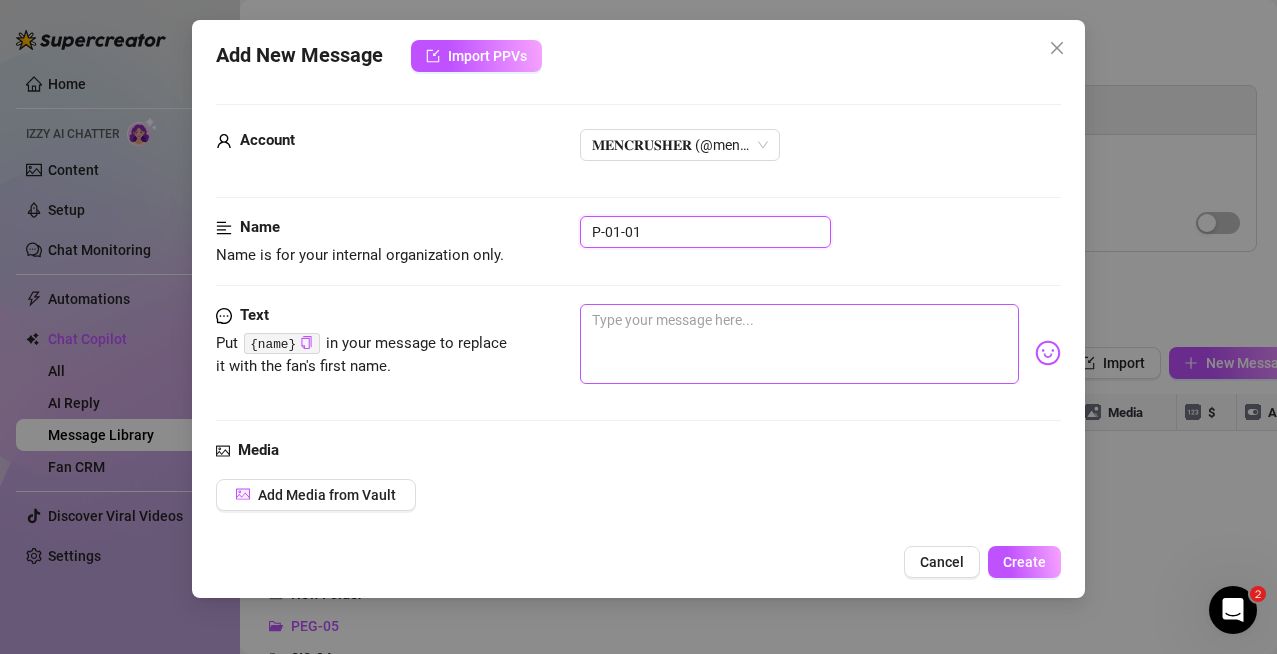 type on "P-01-01" 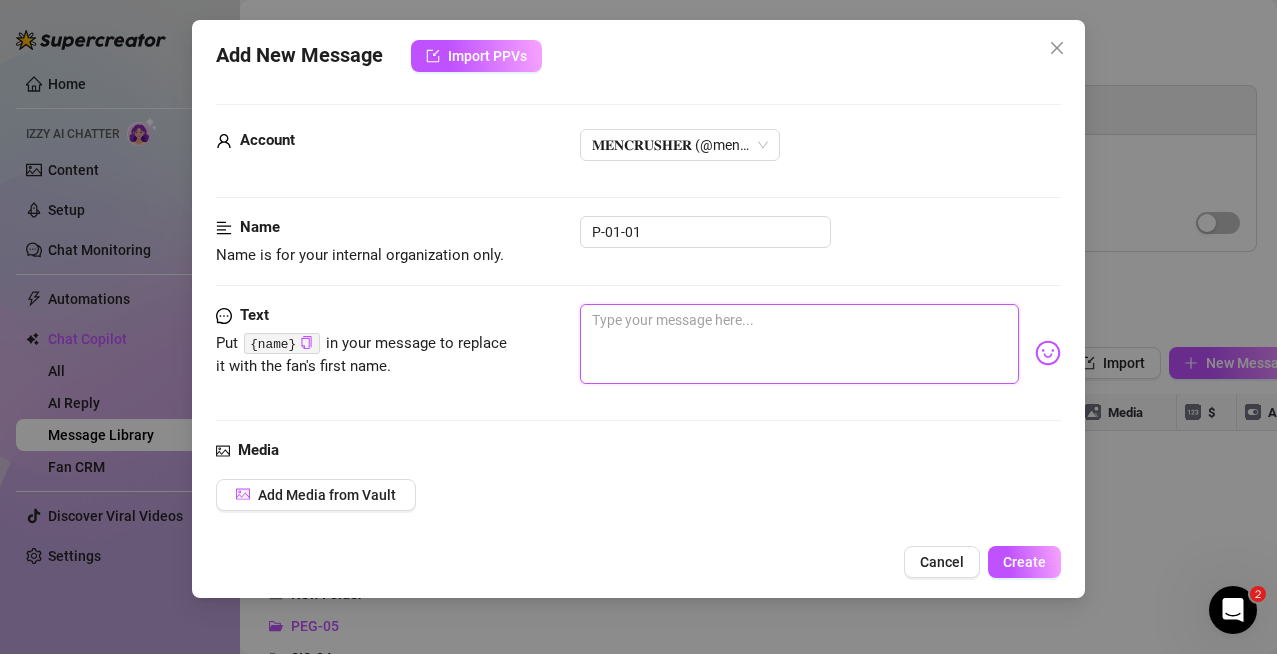 click at bounding box center (800, 344) 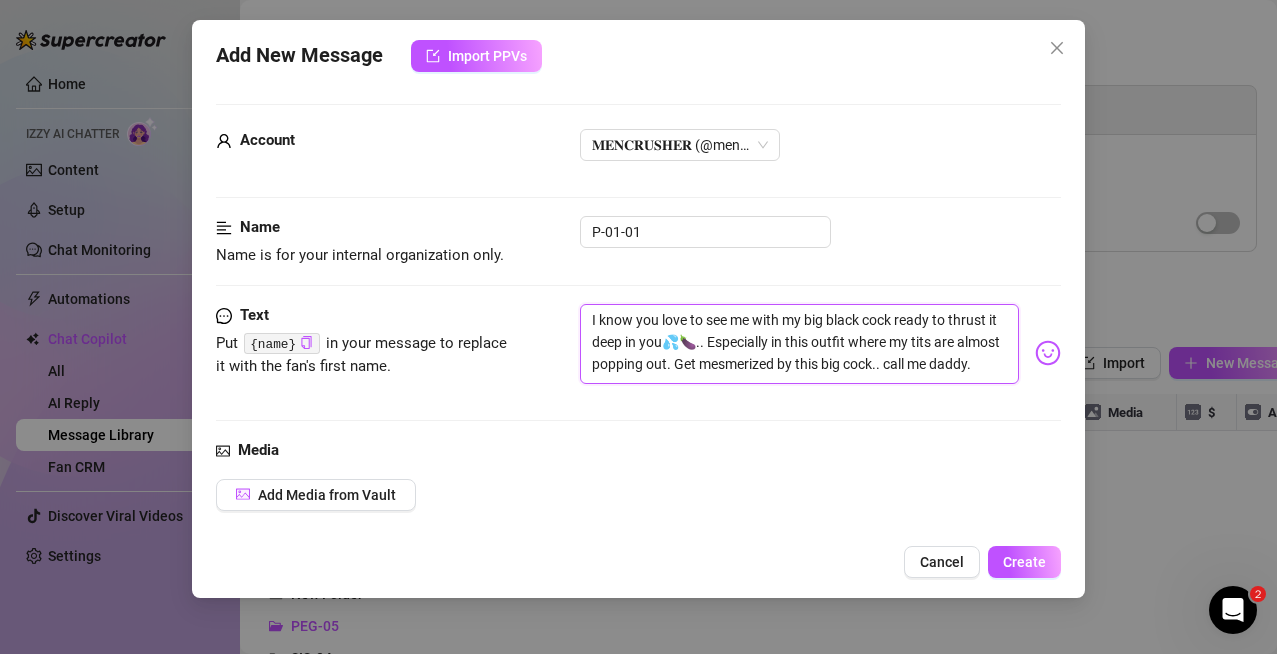 type on "I know you love to see me with my big black cock ready to thrust it deep in you💦🍆.. Especially in this outfit where my tits are almost popping out. Get mesmerized by this big cock.. call me daddy.
C" 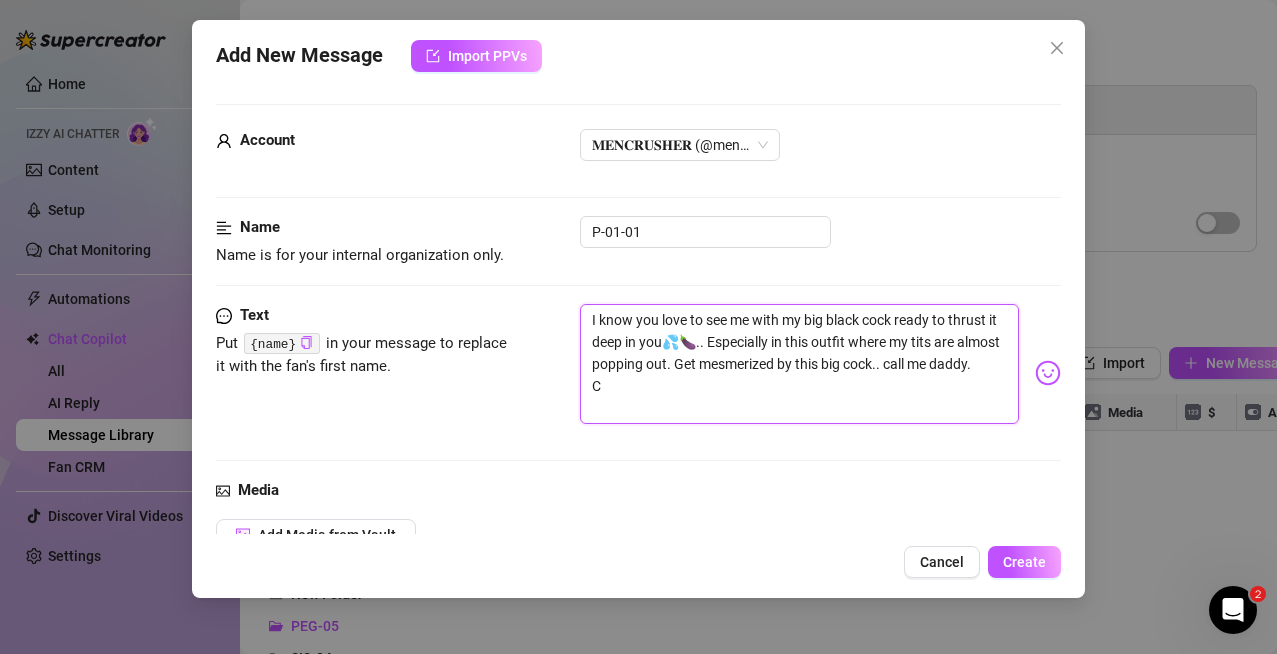 scroll, scrollTop: 0, scrollLeft: 0, axis: both 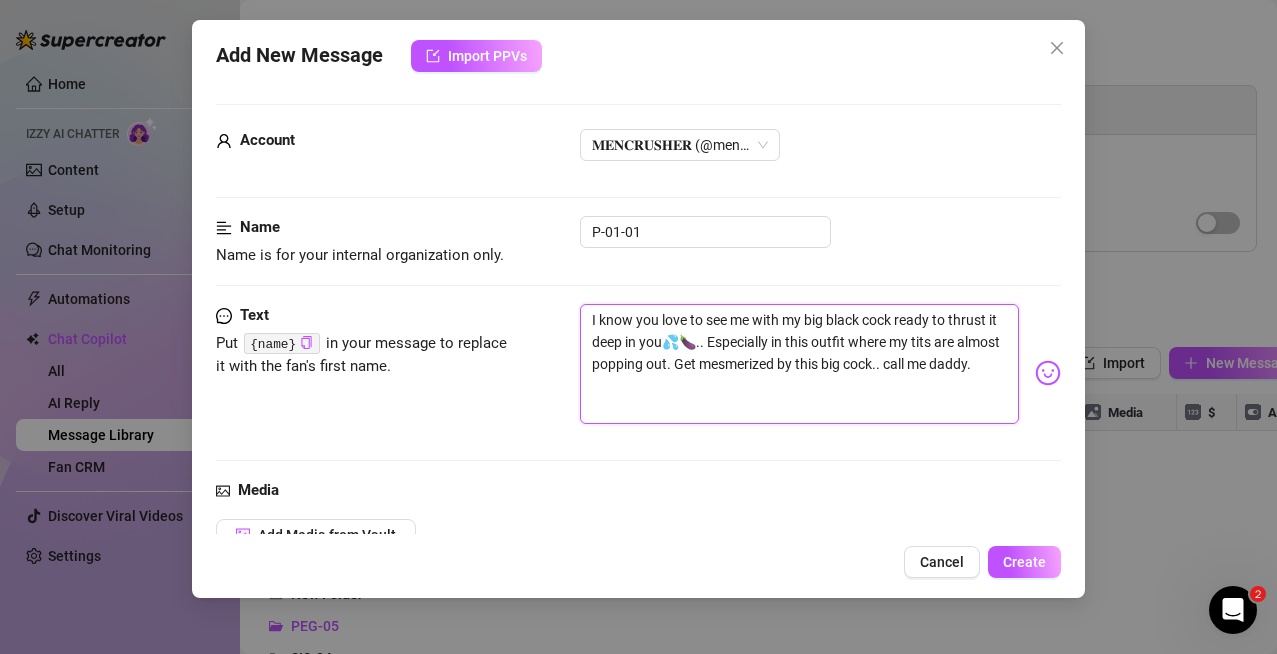 type on "I know you love to see me with my big black cock ready to thrust it deep in you💦🍆.. Especially in this outfit where my tits are almost popping out. Get mesmerized by this big cock.. call me daddy." 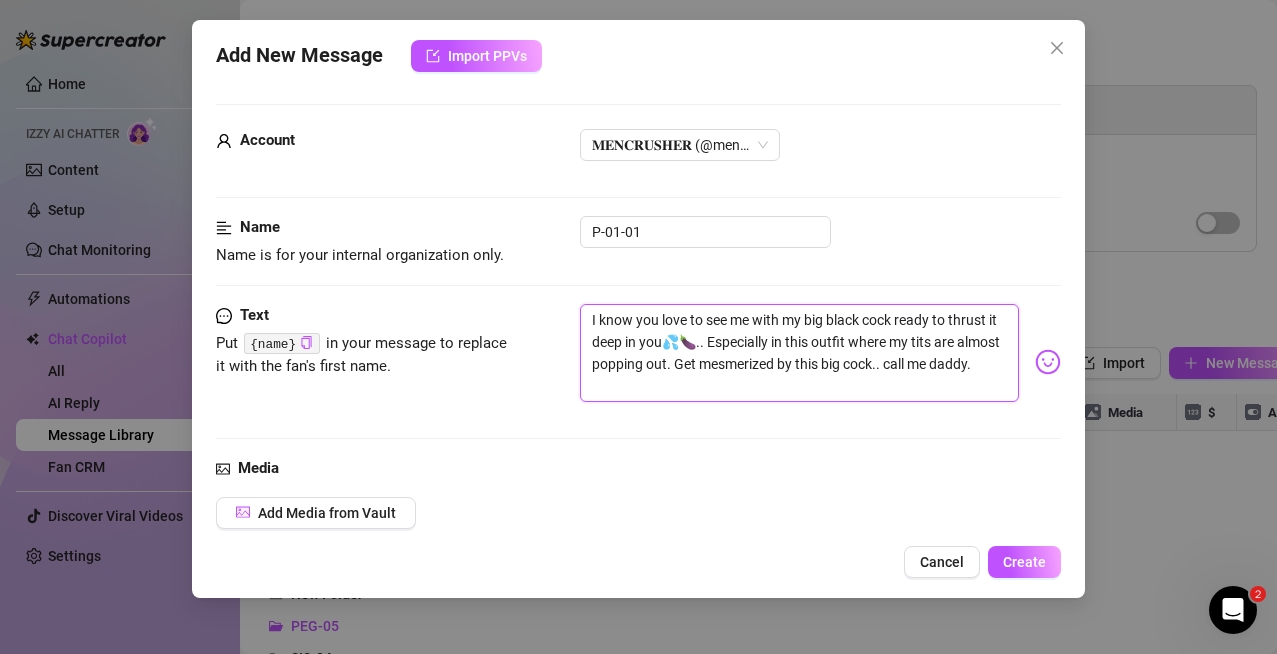 scroll, scrollTop: 235, scrollLeft: 0, axis: vertical 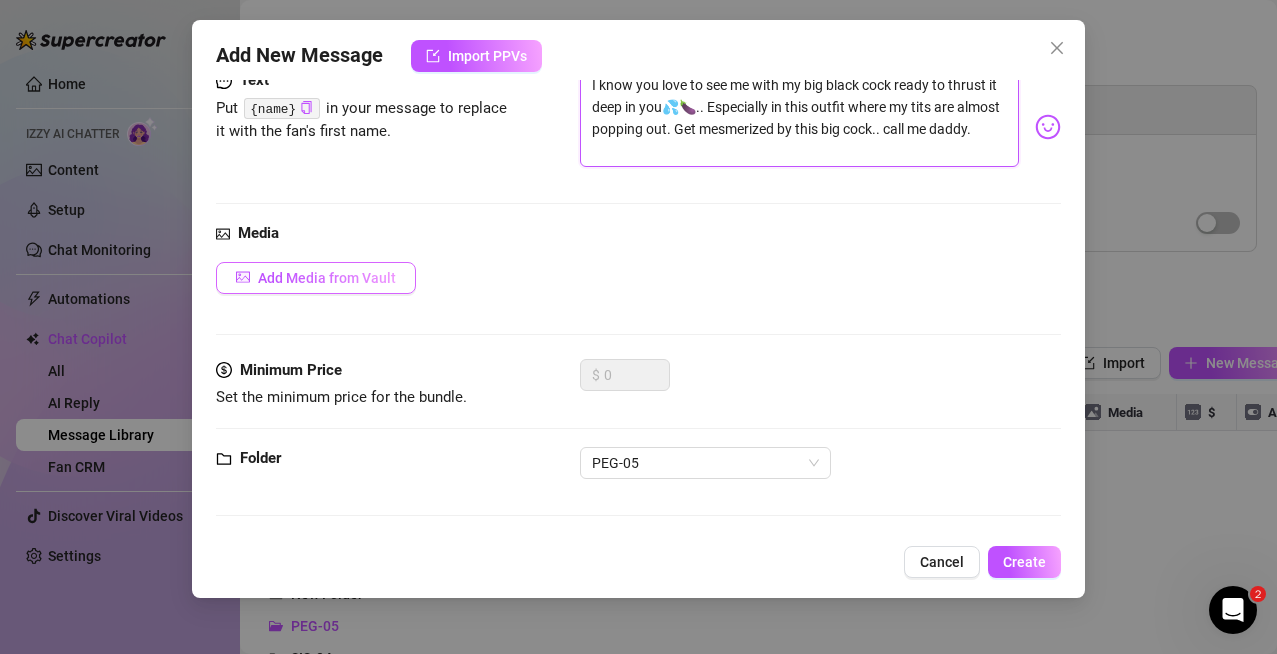 type on "I know you love to see me with my big black cock ready to thrust it deep in you💦🍆.. Especially in this outfit where my tits are almost popping out. Get mesmerized by this big cock.. call me daddy." 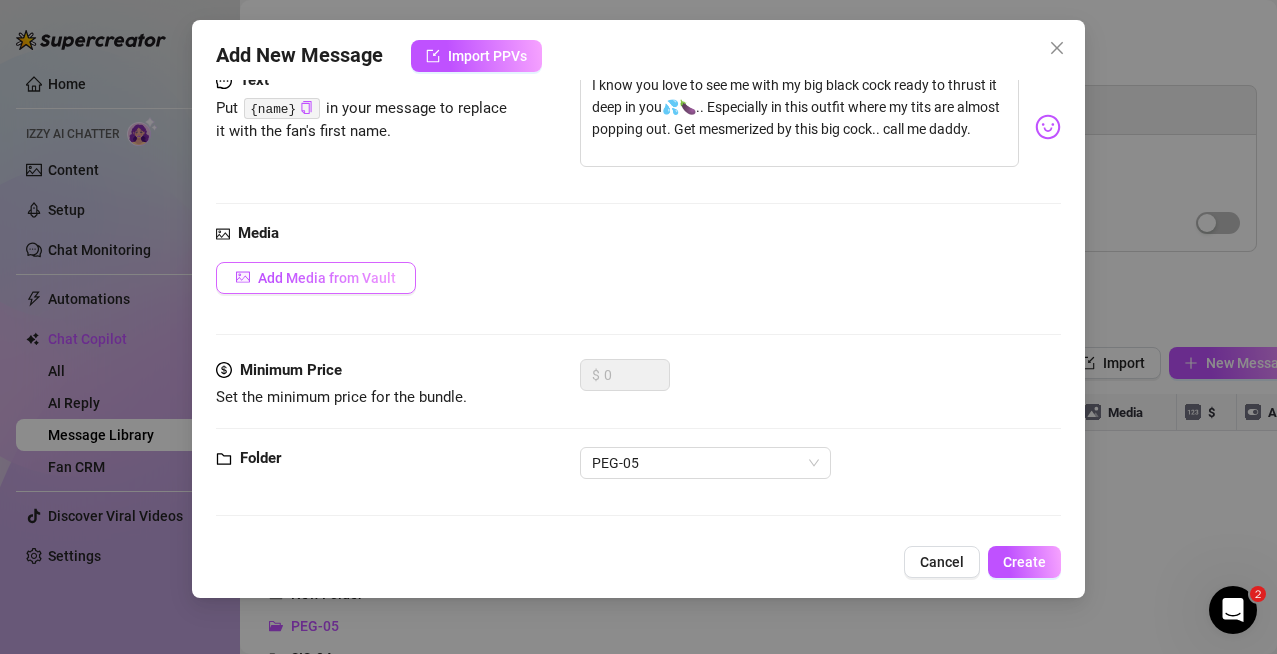 click on "Add Media from Vault" at bounding box center [327, 278] 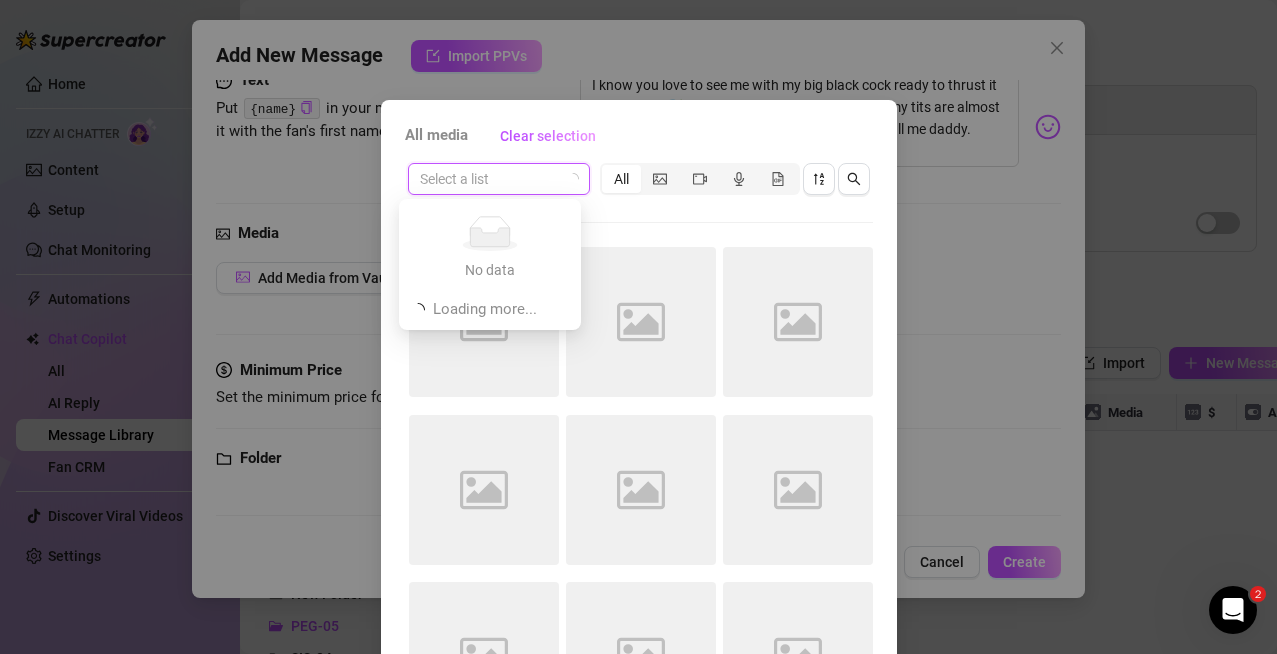 click at bounding box center (490, 179) 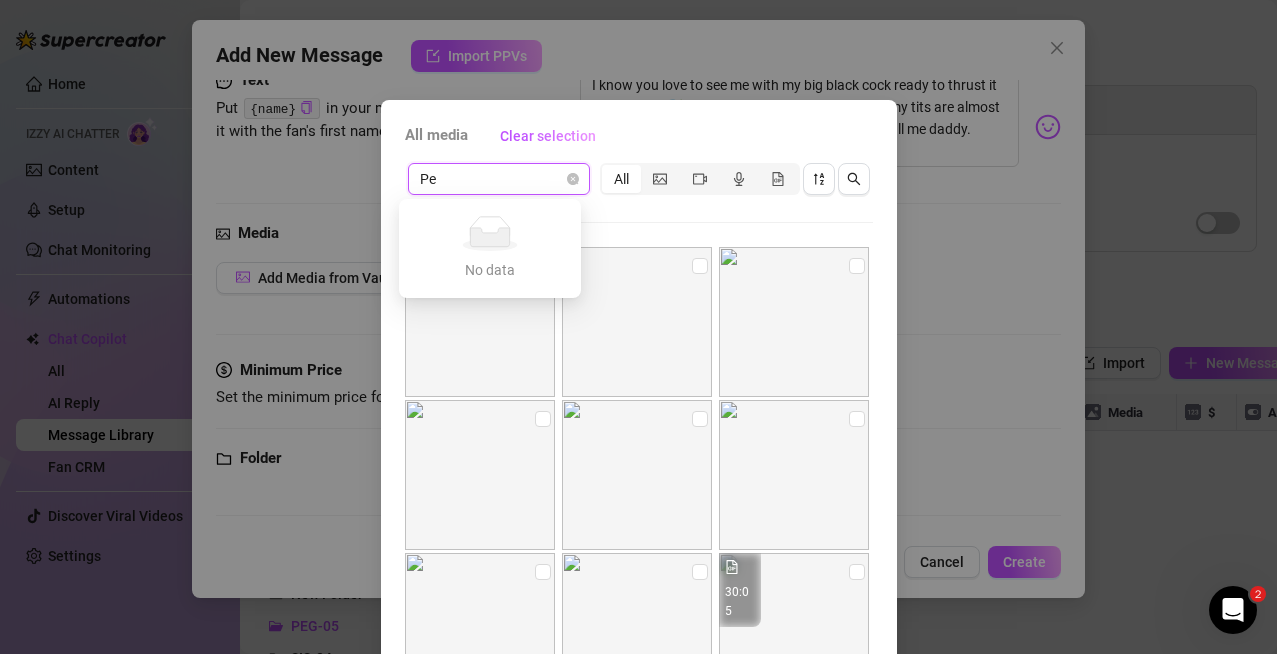type on "P" 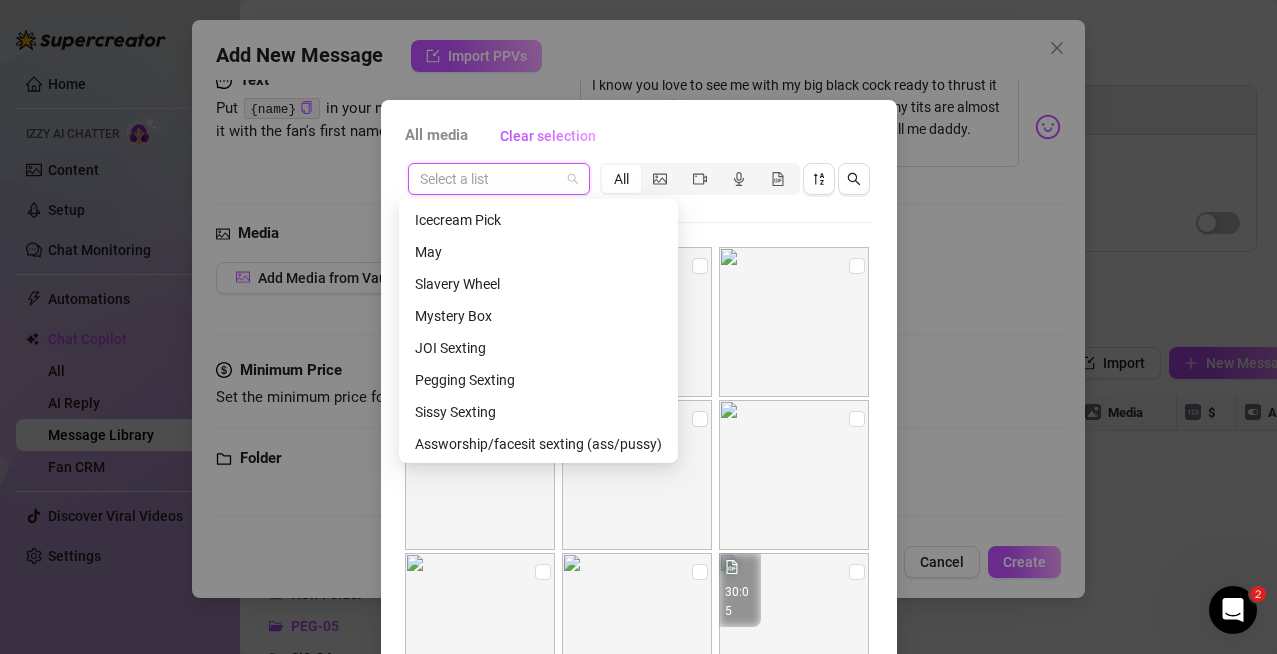 scroll, scrollTop: 5025, scrollLeft: 0, axis: vertical 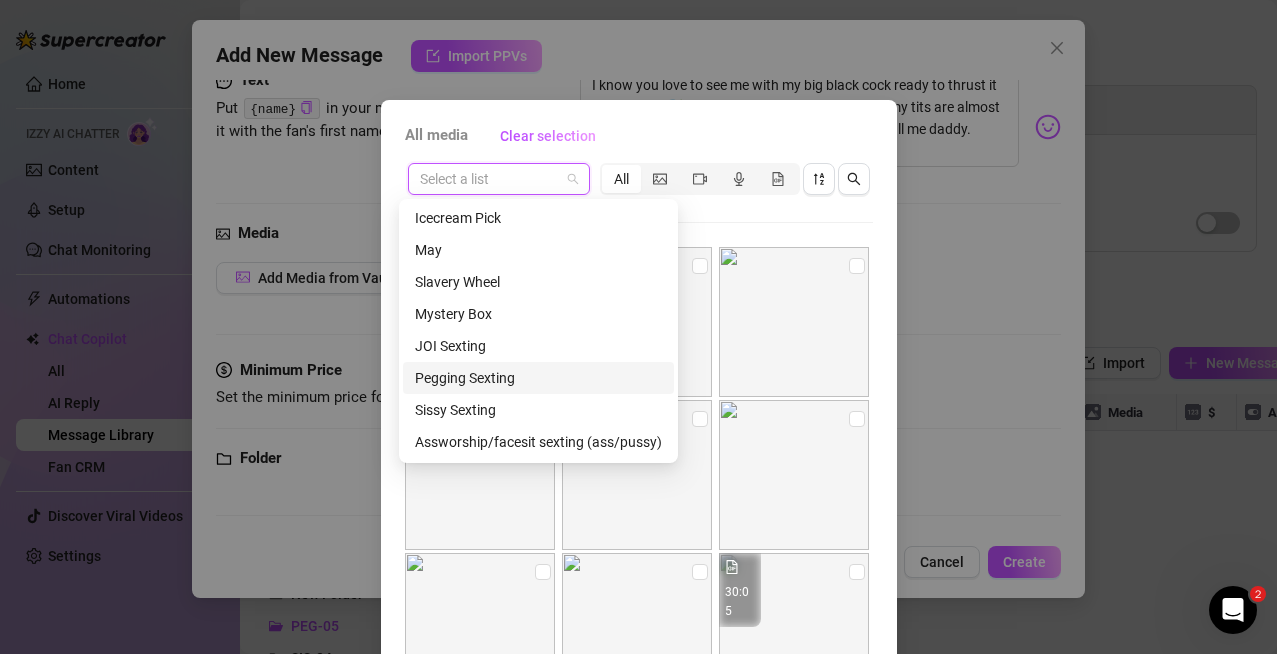 click on "Pegging Sexting" at bounding box center (538, 378) 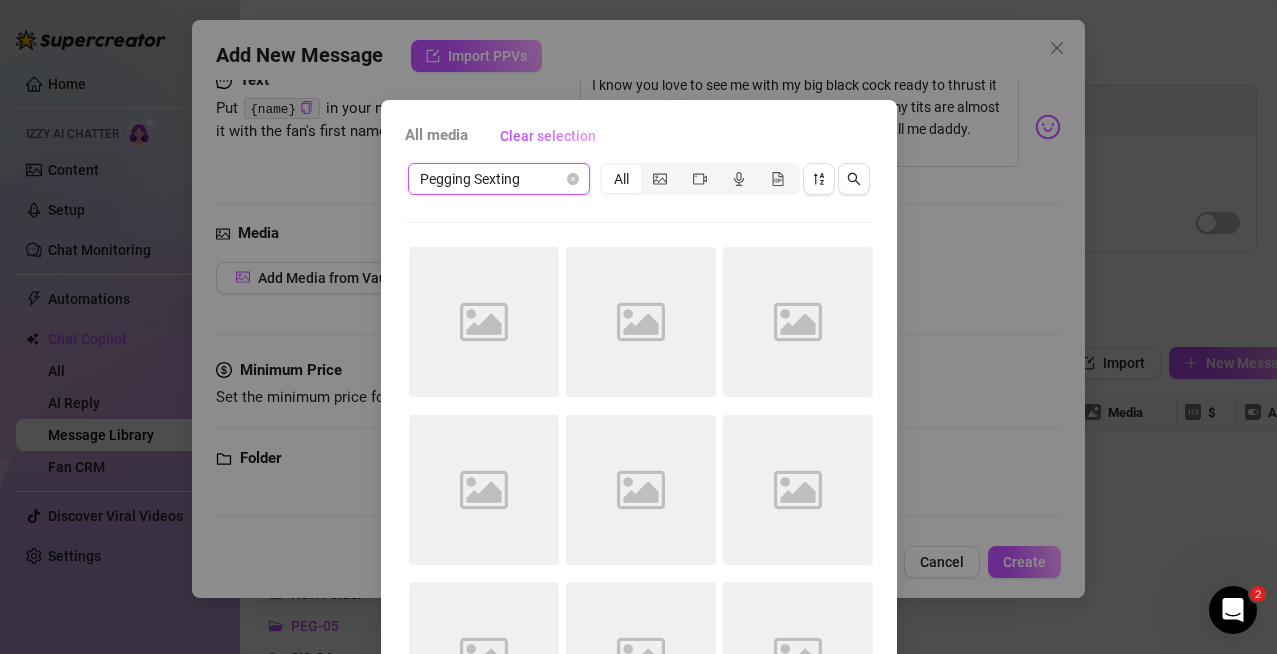 click on "Image placeholder" at bounding box center [484, 322] 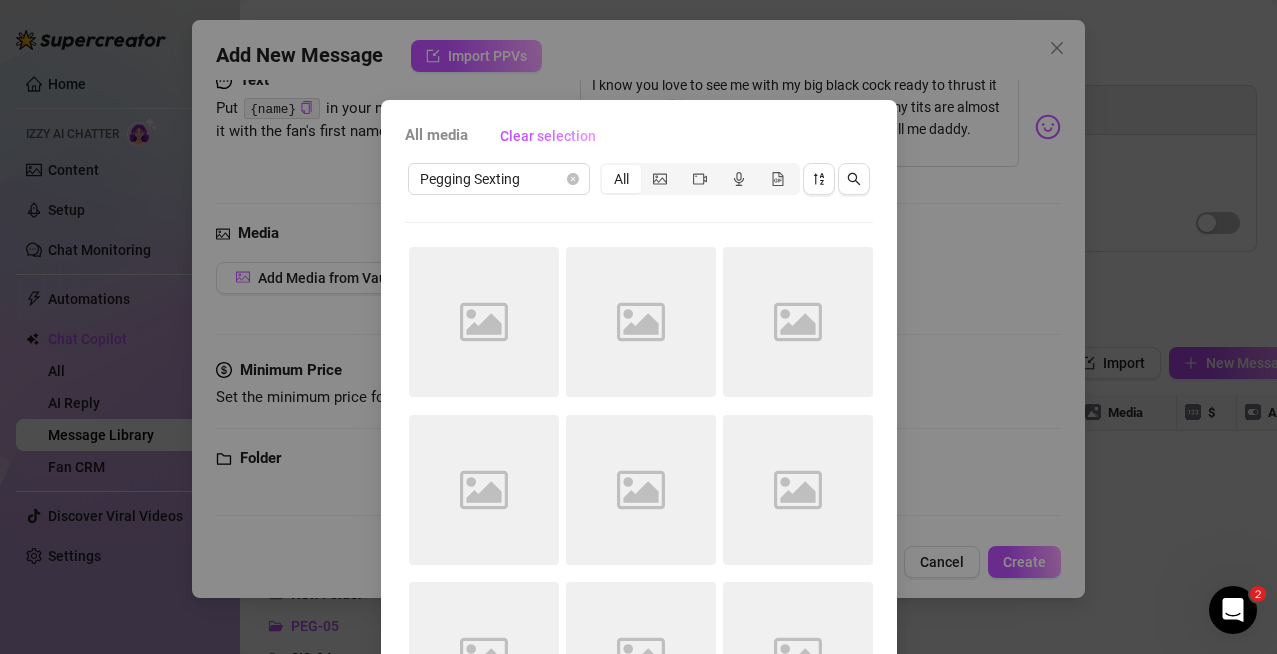scroll, scrollTop: 181, scrollLeft: 0, axis: vertical 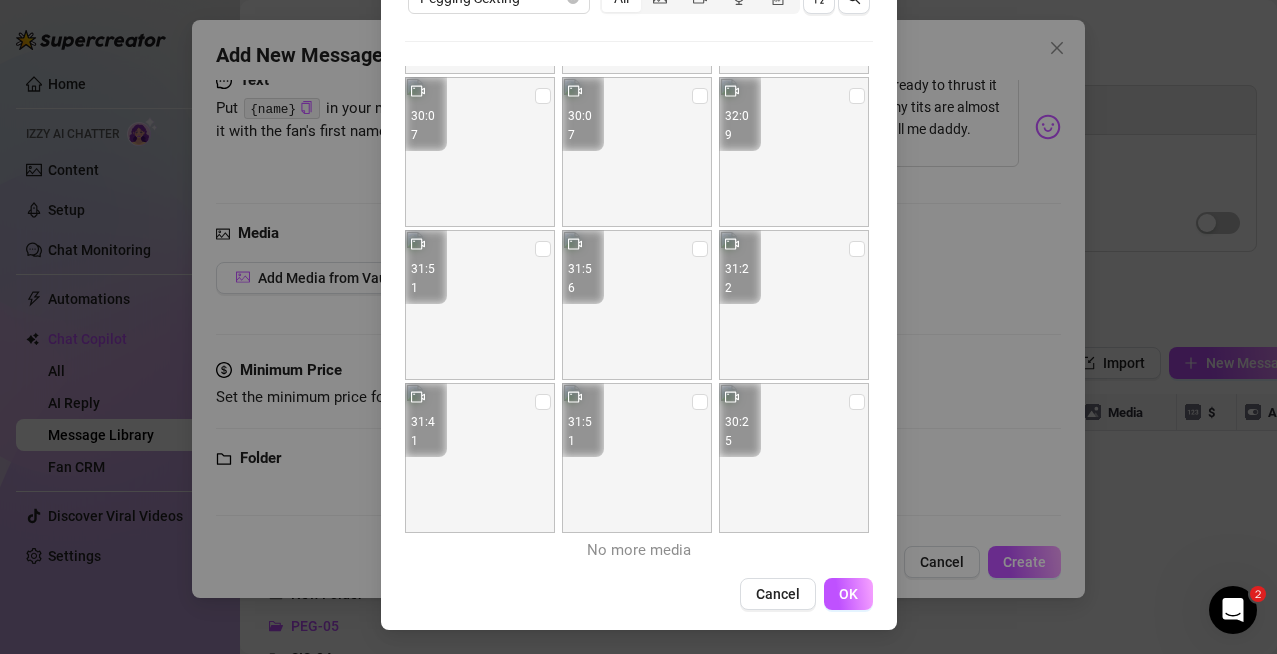 click on "No more media" at bounding box center [639, 551] 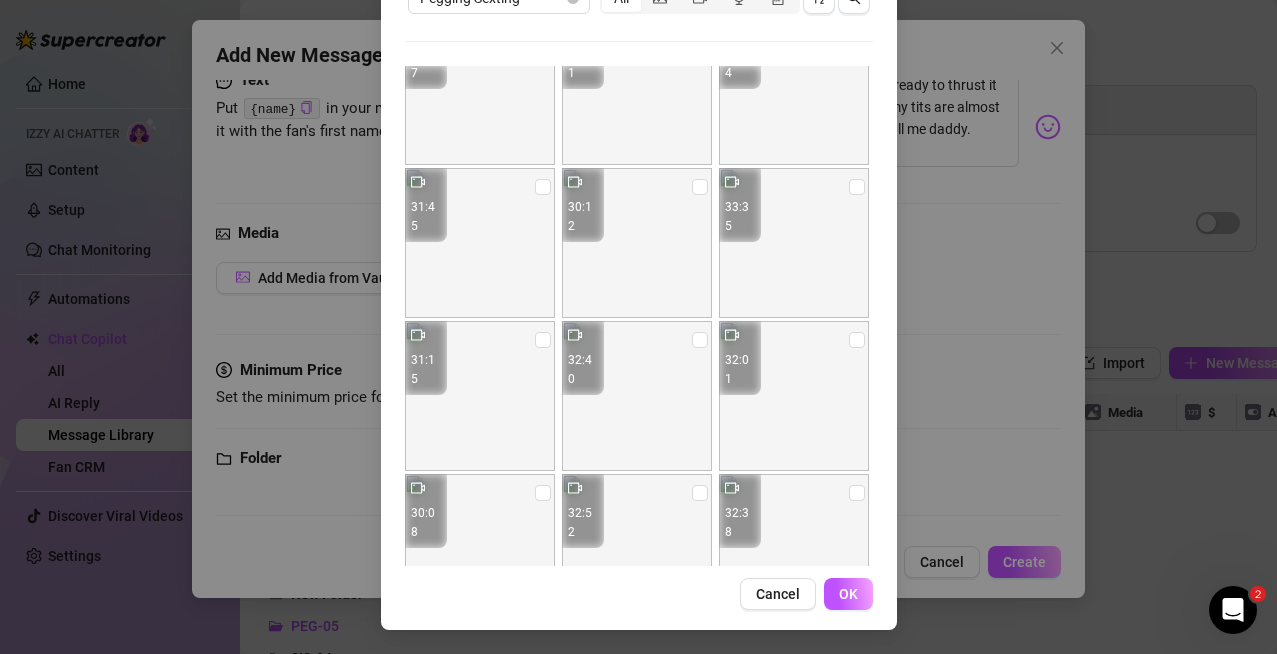 scroll, scrollTop: 0, scrollLeft: 0, axis: both 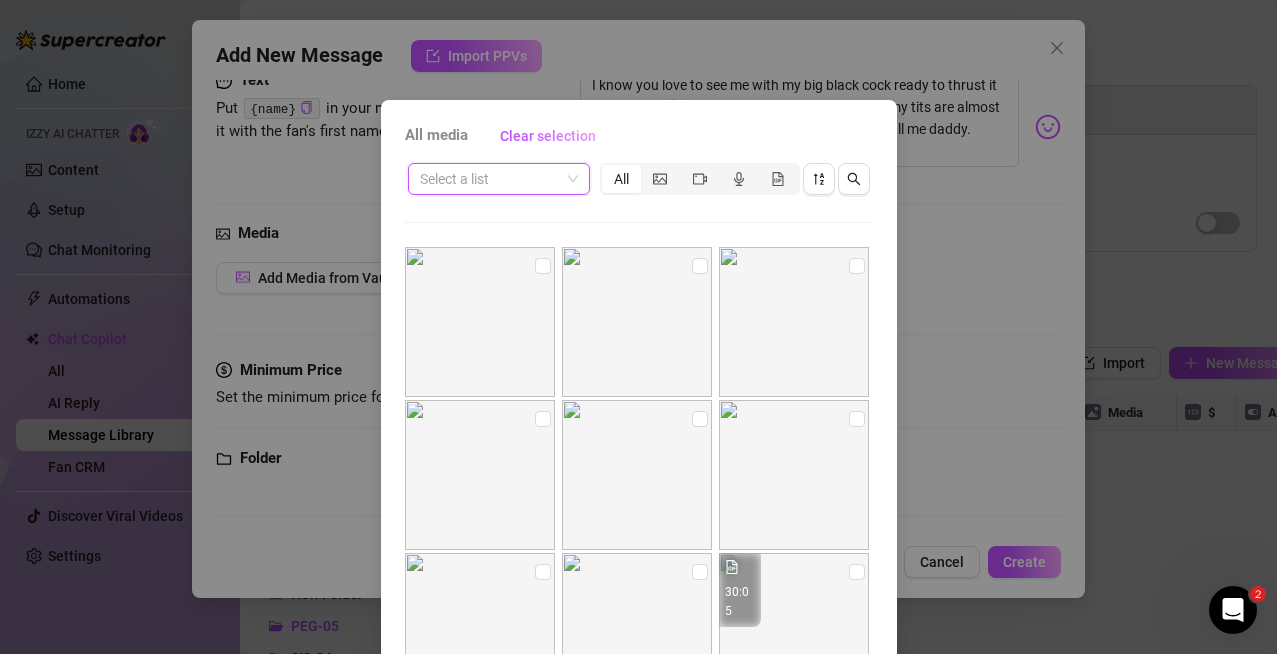 click at bounding box center [499, 179] 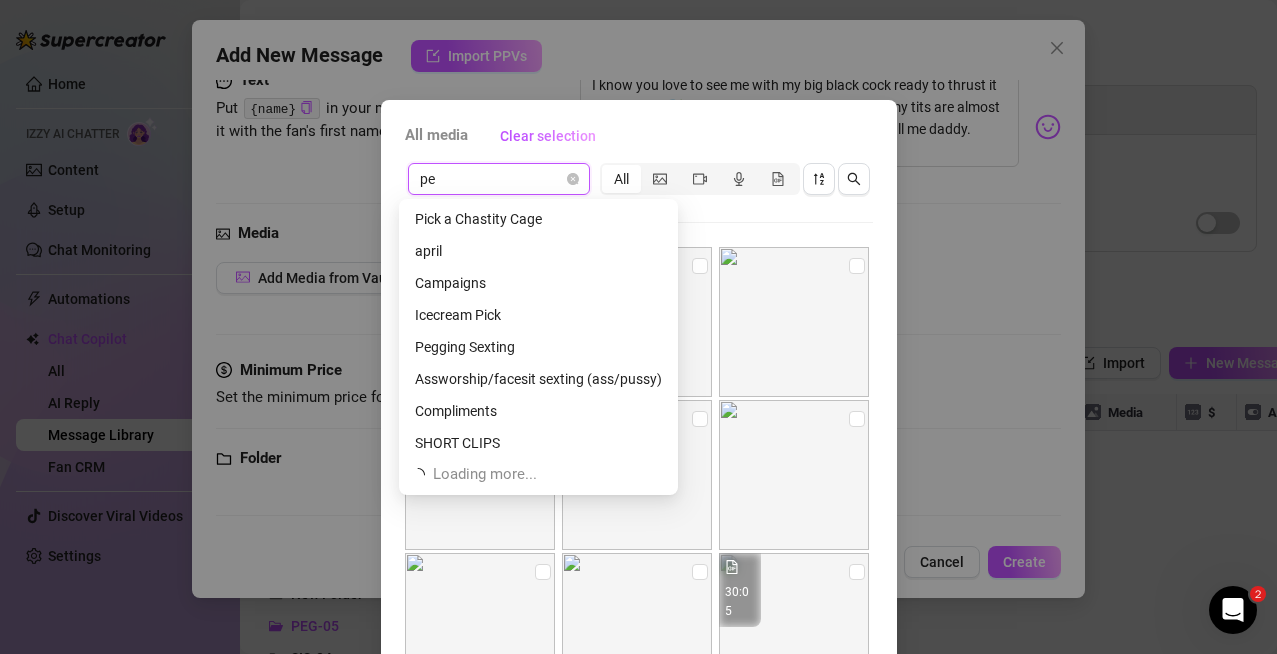 scroll, scrollTop: 0, scrollLeft: 0, axis: both 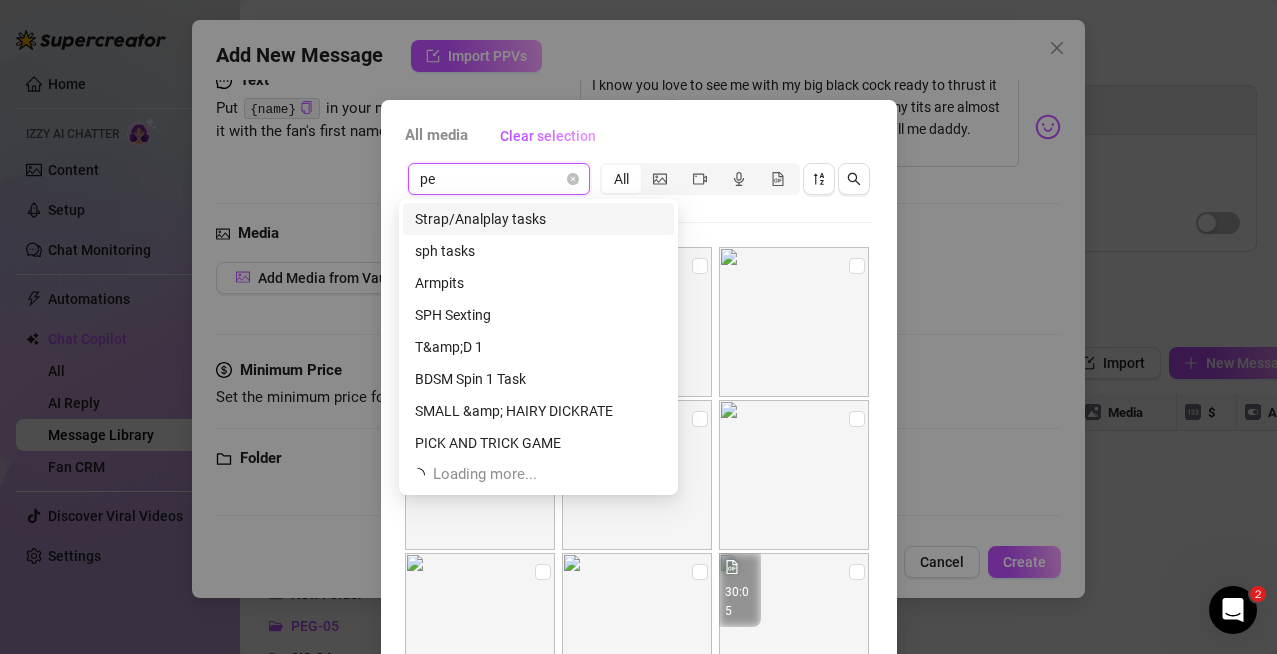 type on "peg" 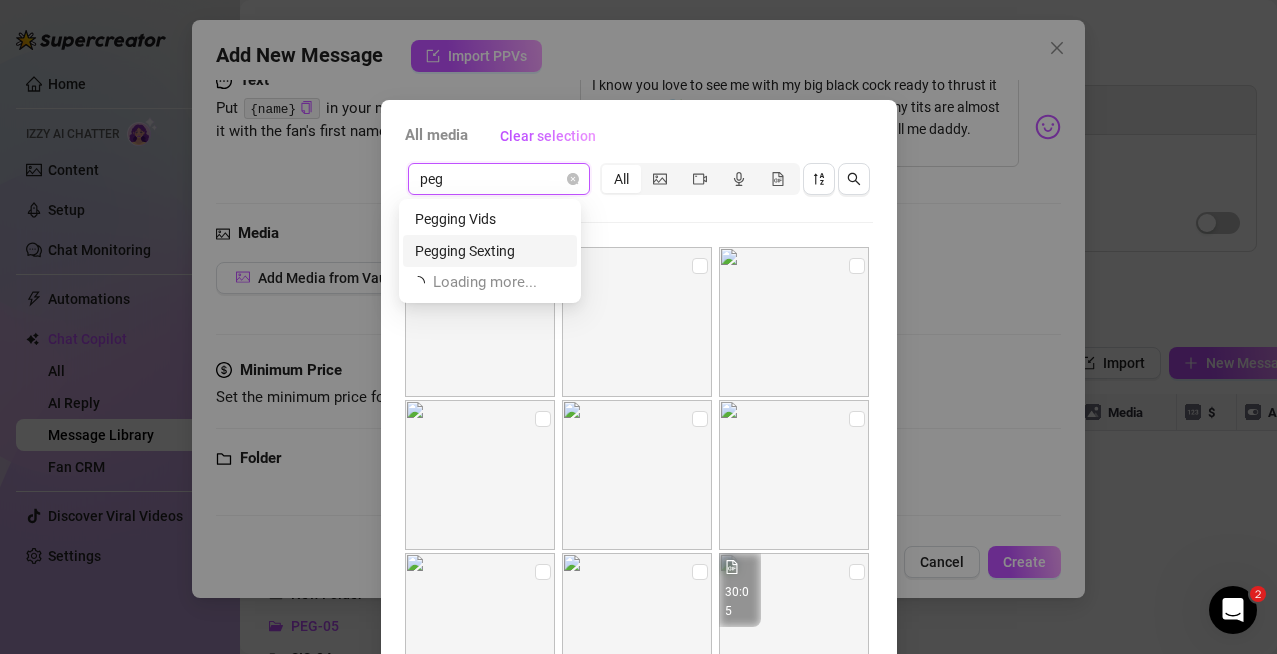 click on "Pegging Sexting" at bounding box center (490, 251) 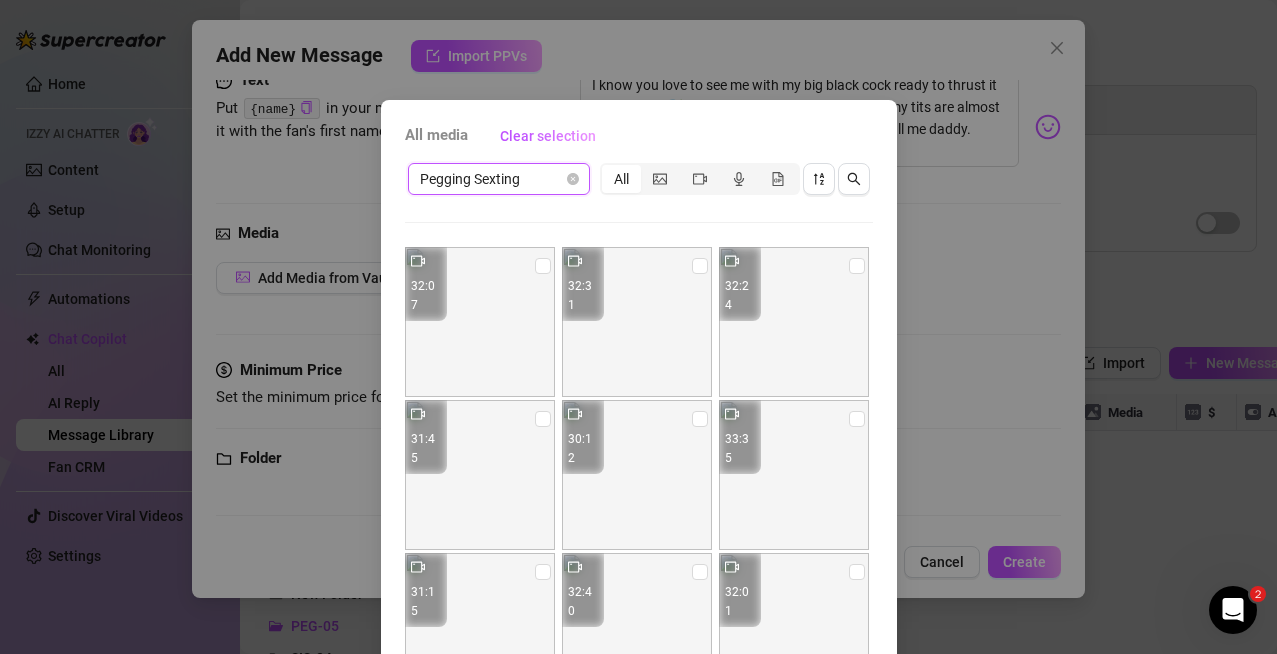 scroll, scrollTop: 907, scrollLeft: 0, axis: vertical 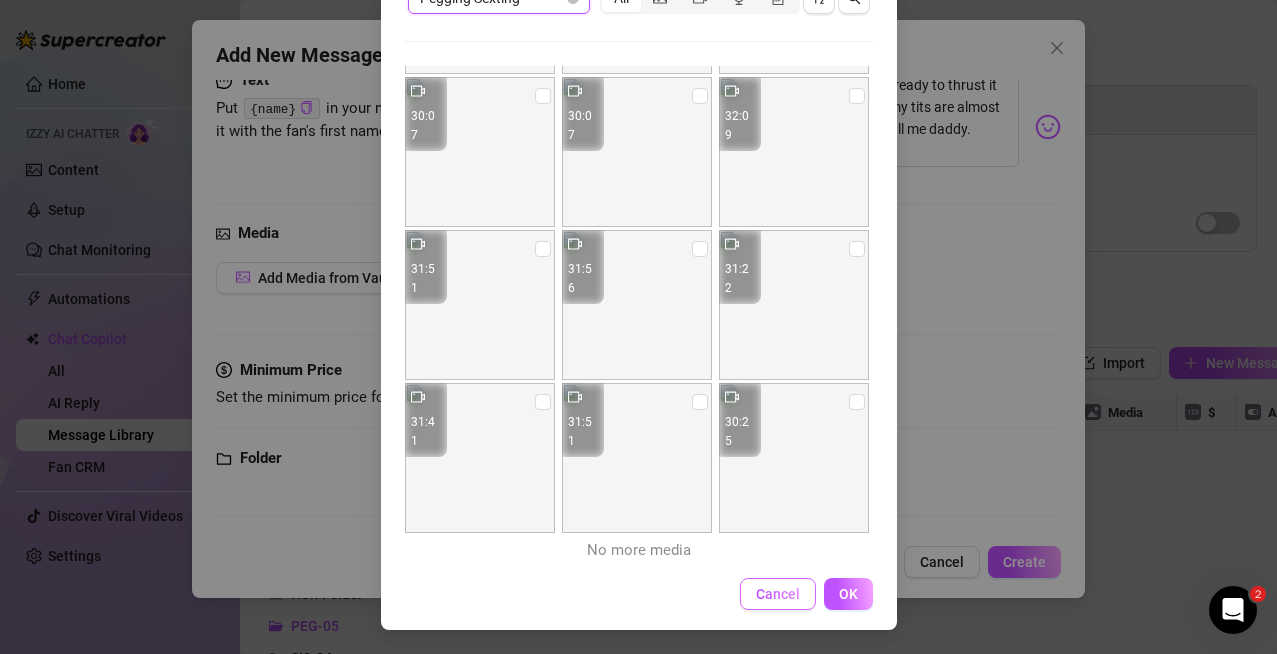 click on "Cancel" at bounding box center [778, 594] 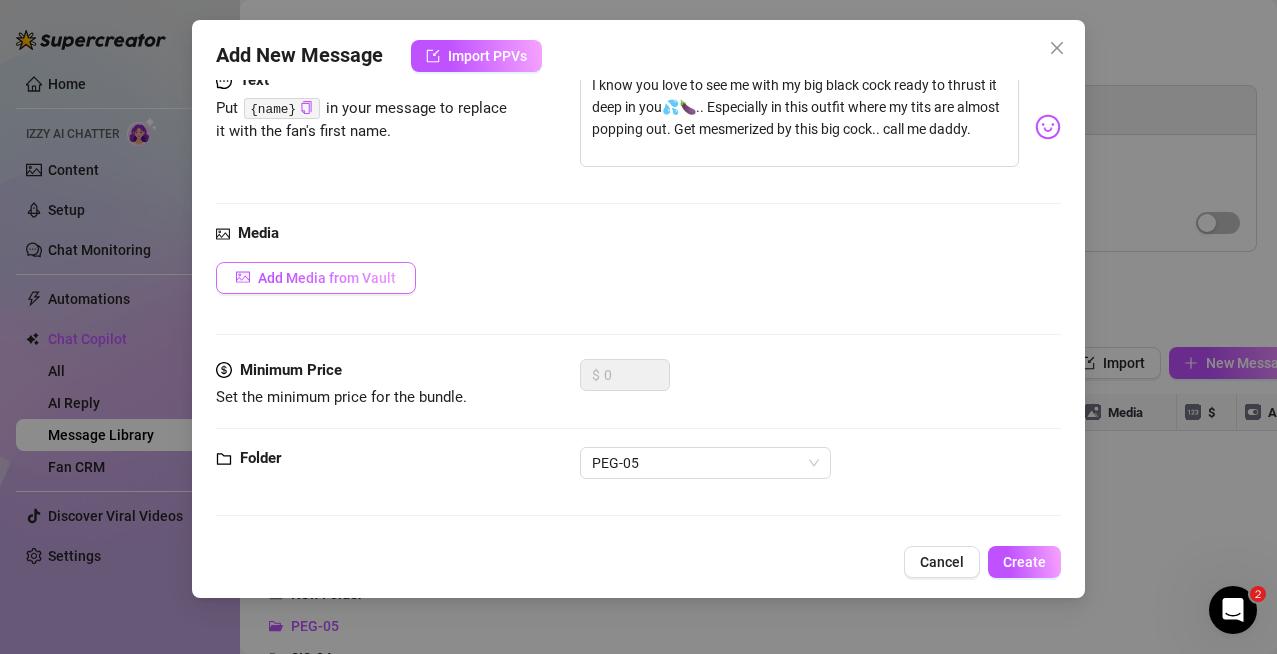 click on "Add Media from Vault" at bounding box center [316, 278] 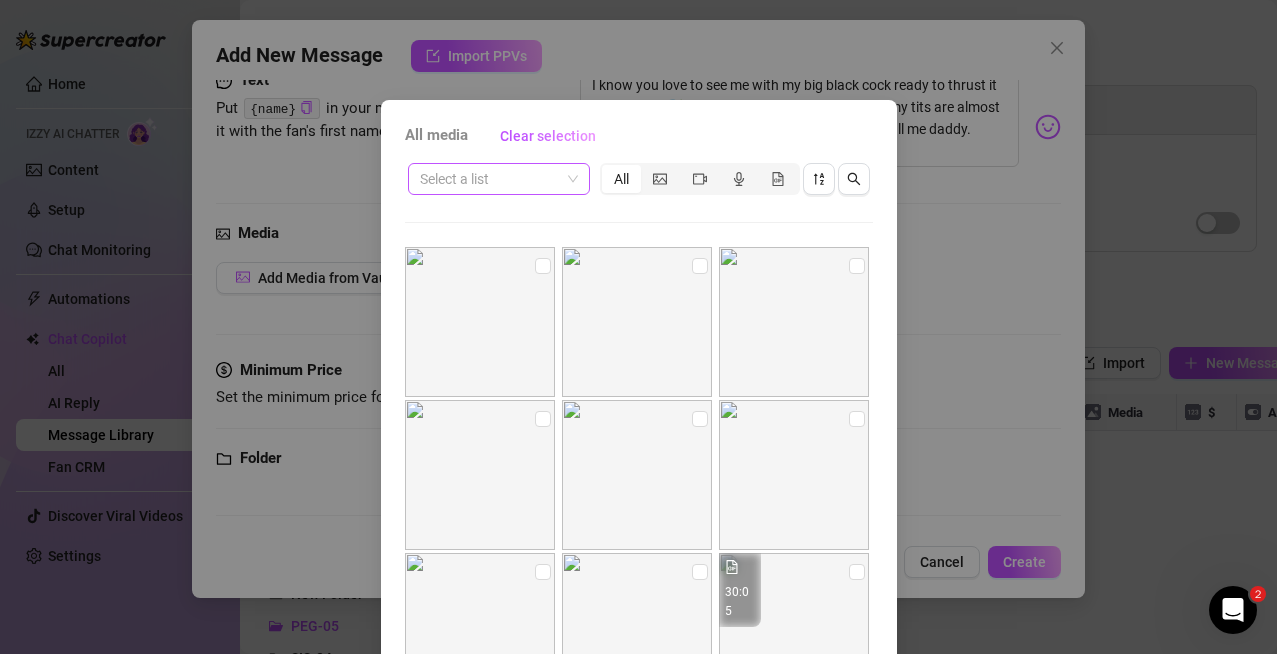 click at bounding box center [490, 179] 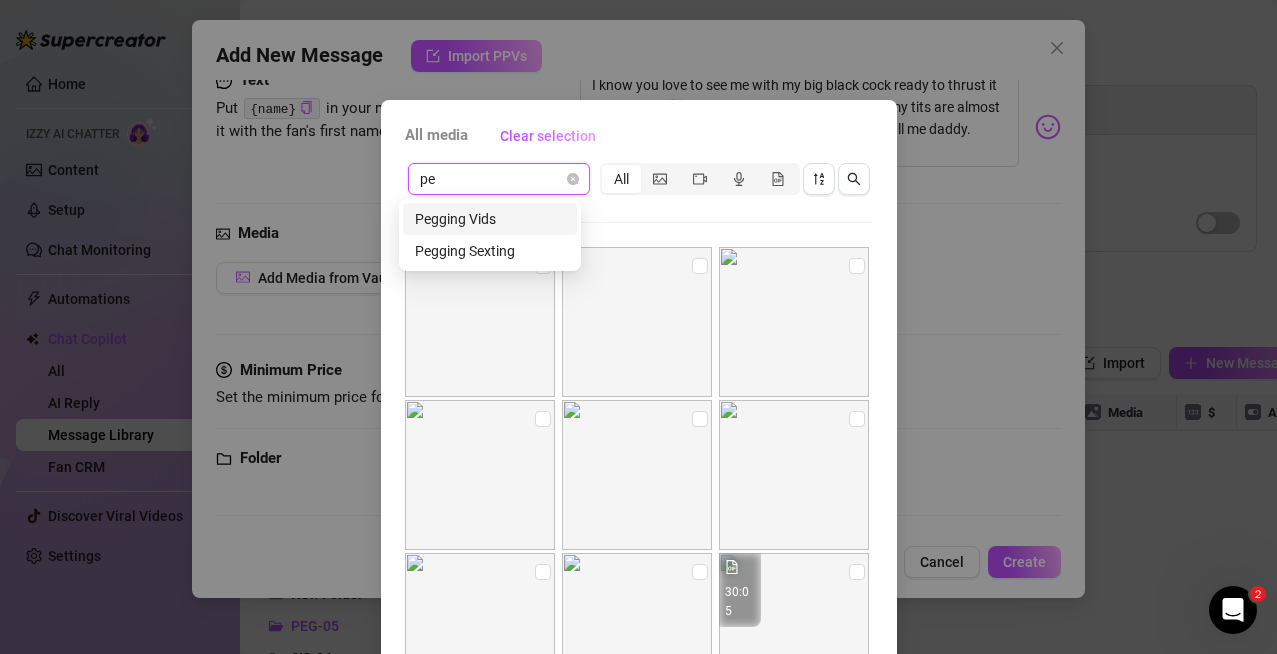 type on "peg" 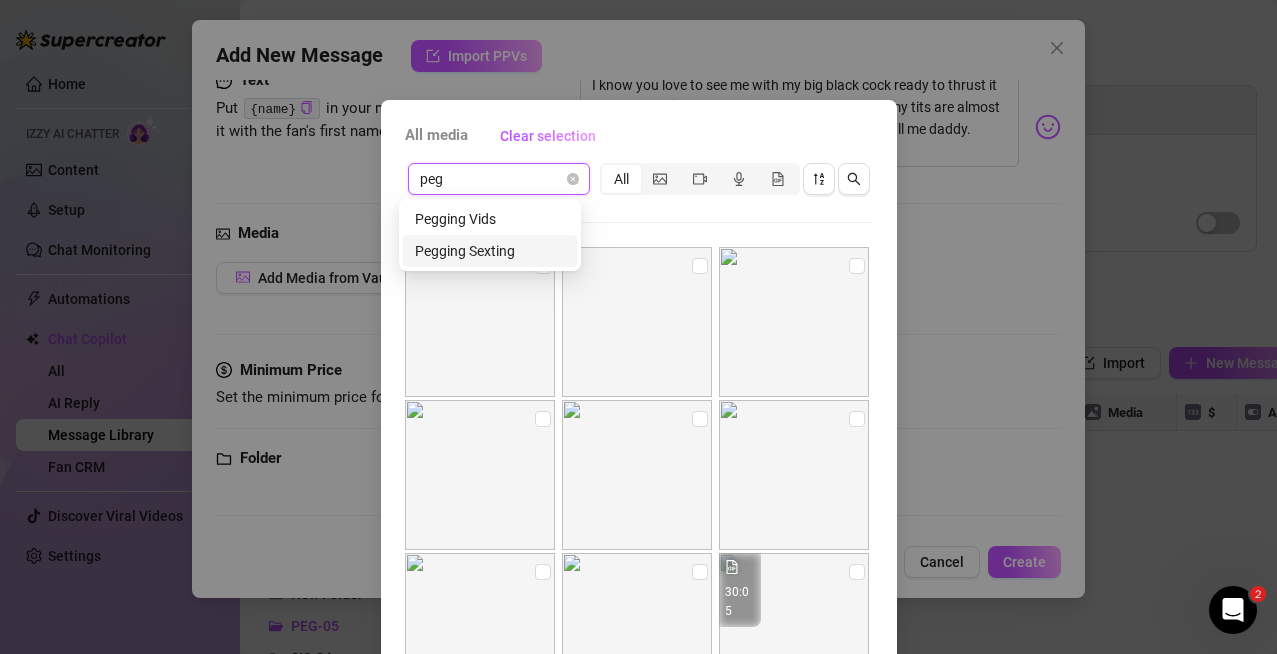 click on "Pegging Sexting" at bounding box center (490, 251) 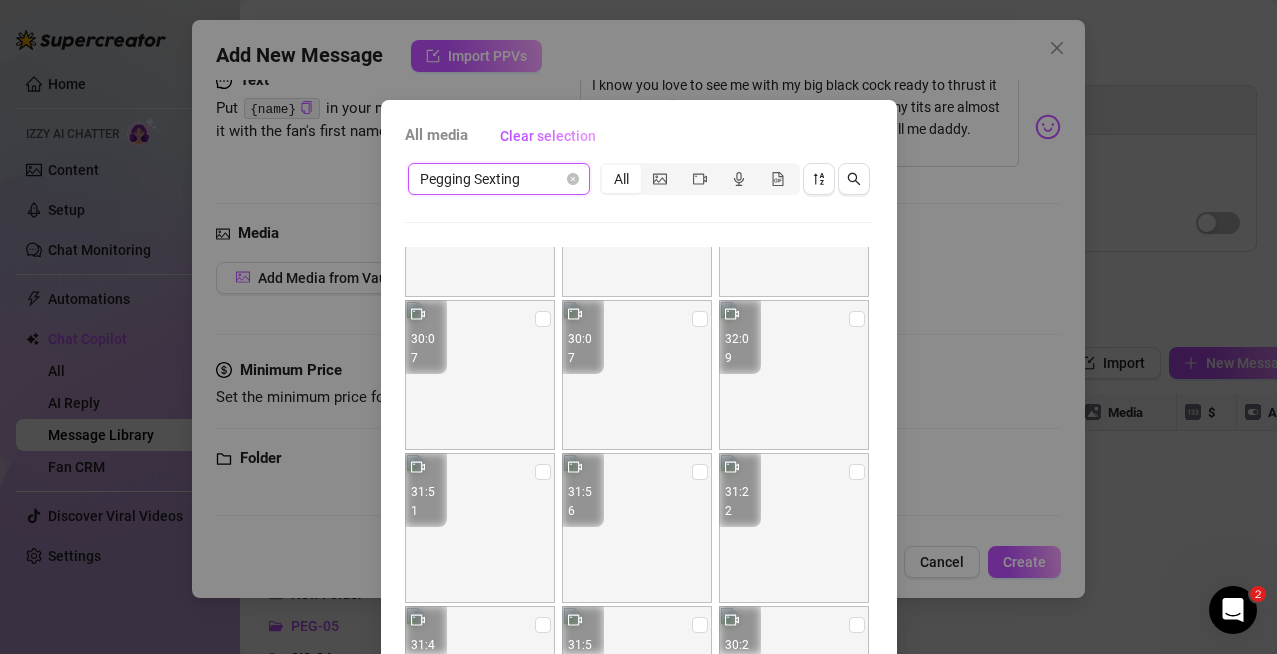 scroll, scrollTop: 907, scrollLeft: 0, axis: vertical 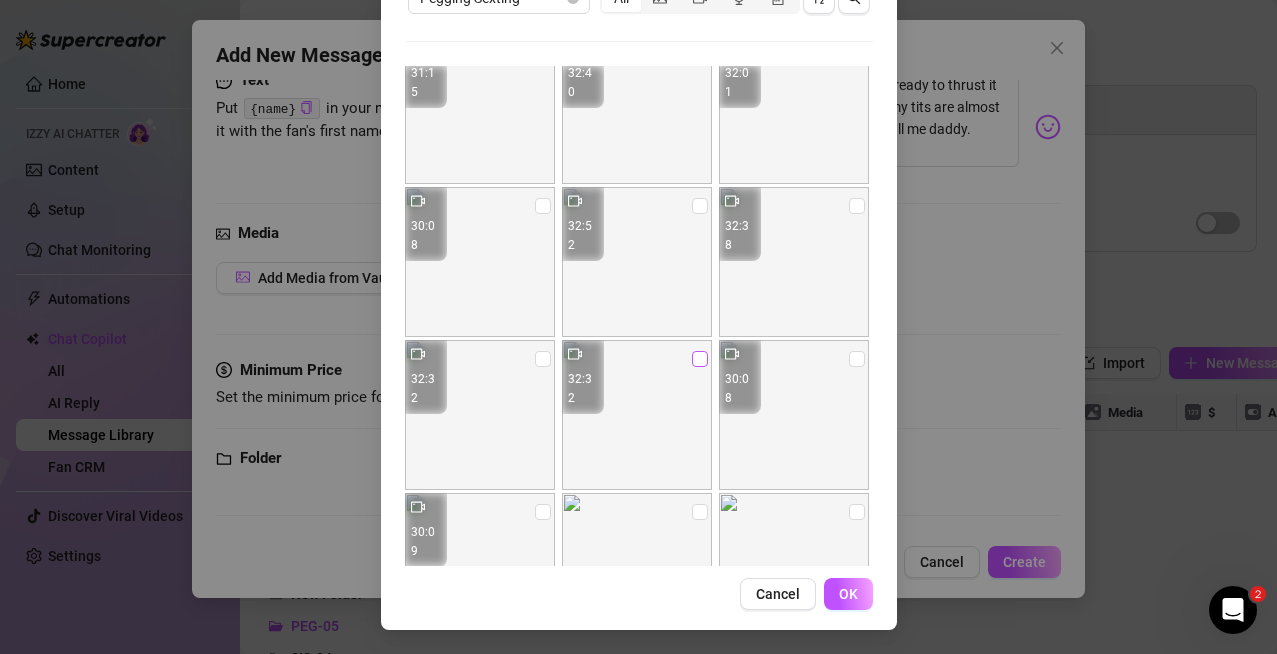 click at bounding box center (700, 359) 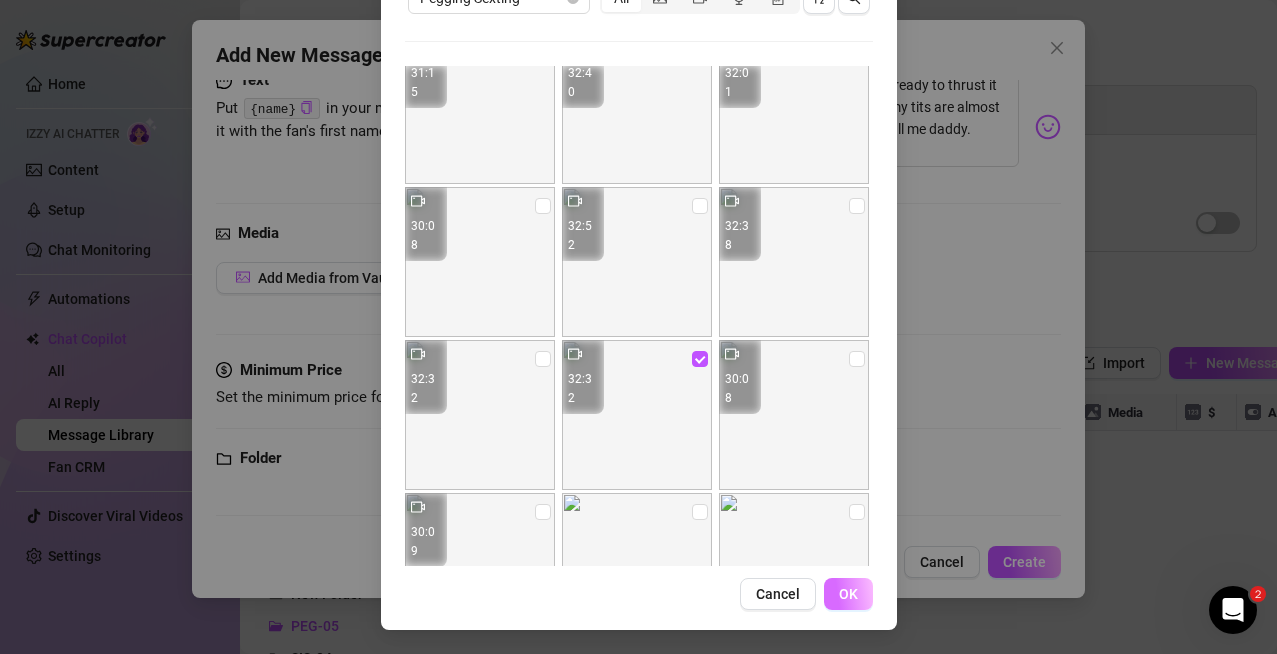 click on "OK" at bounding box center (848, 594) 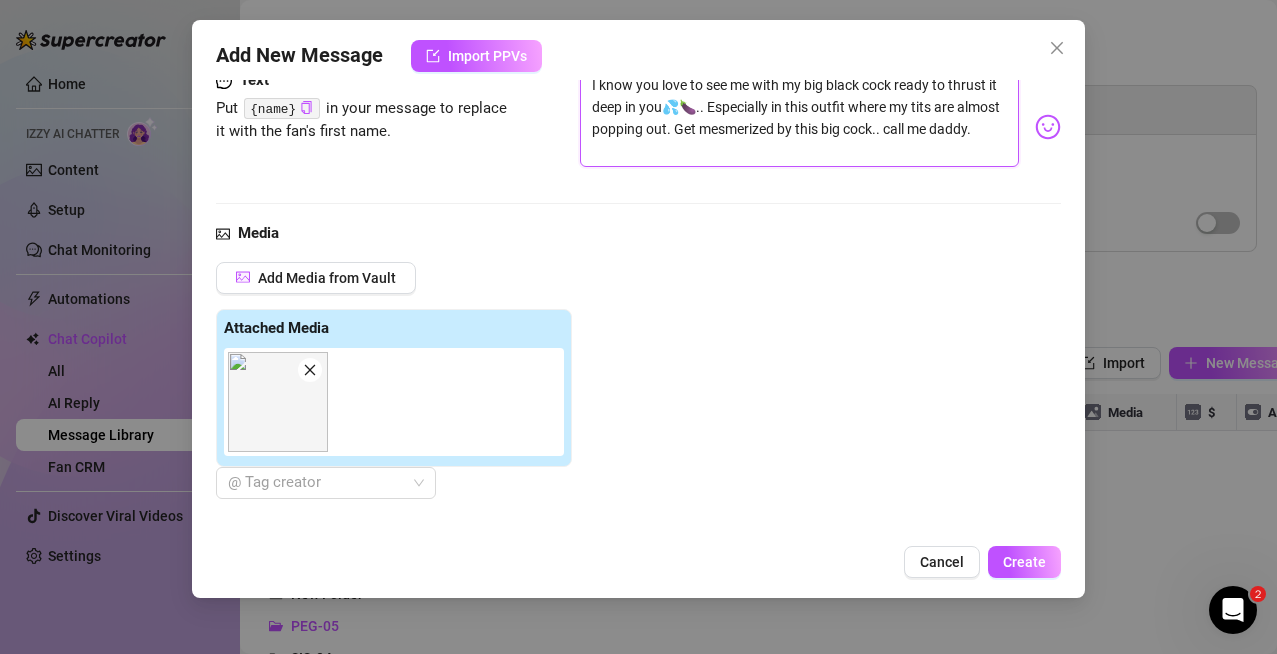 scroll, scrollTop: 0, scrollLeft: 0, axis: both 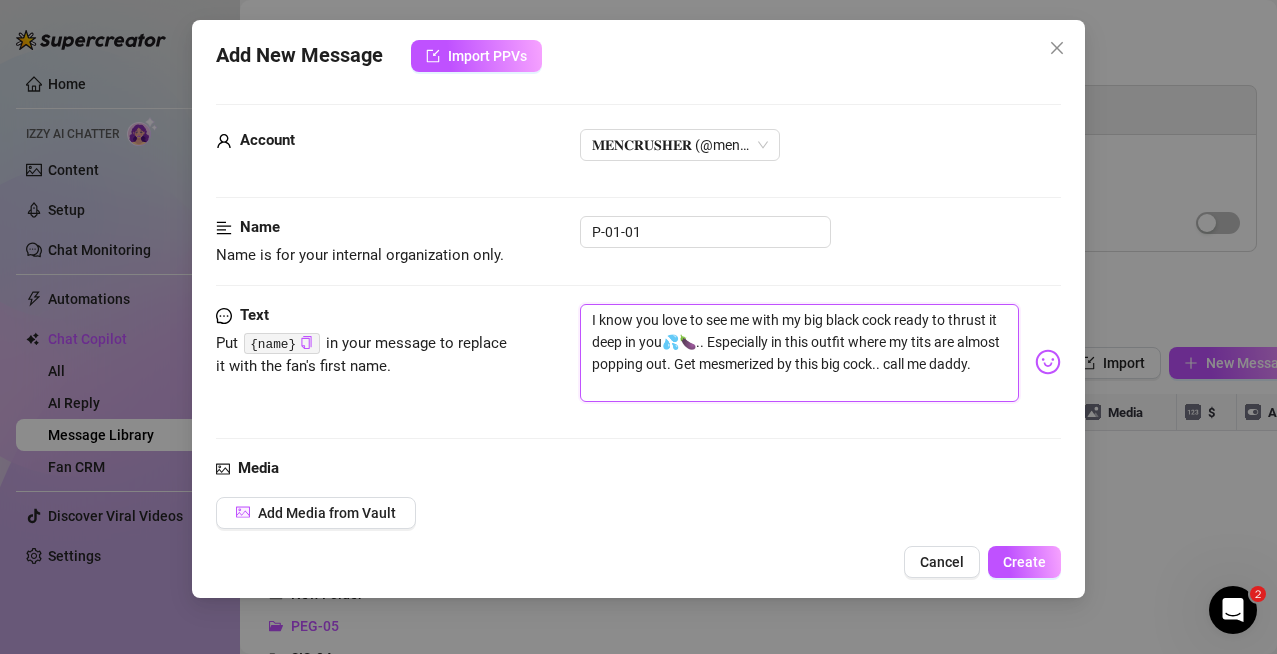drag, startPoint x: 524, startPoint y: 117, endPoint x: 335, endPoint y: -14, distance: 229.96086 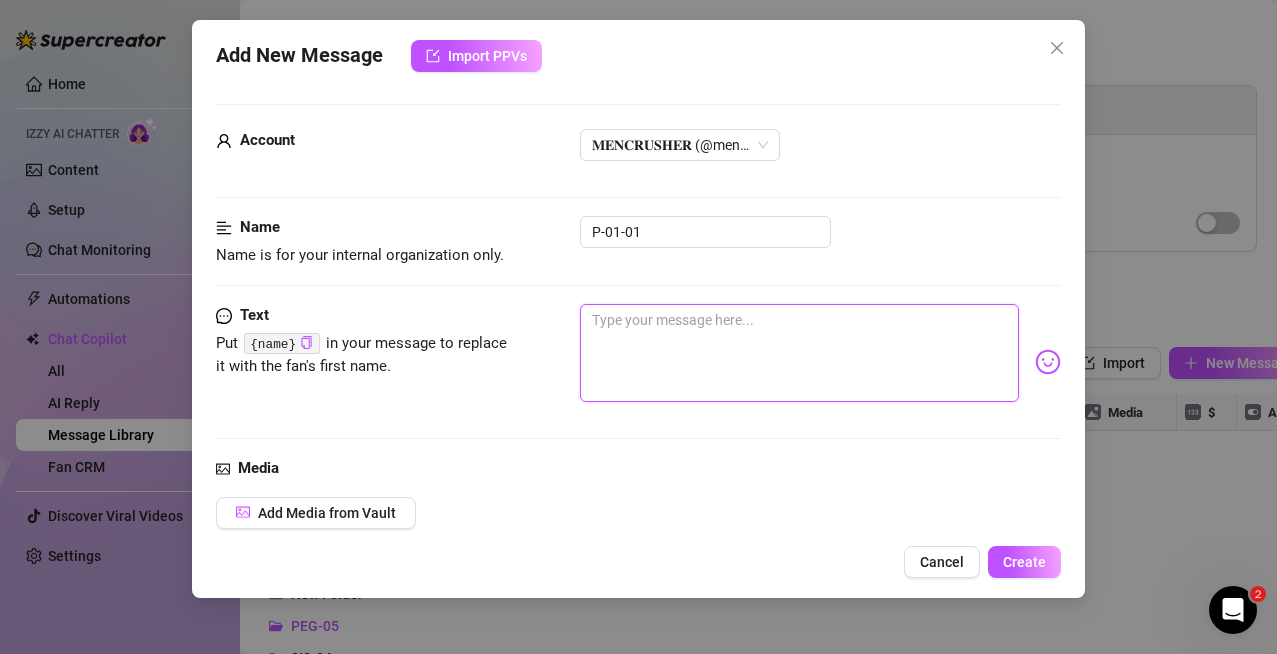 type on "Type your message here..." 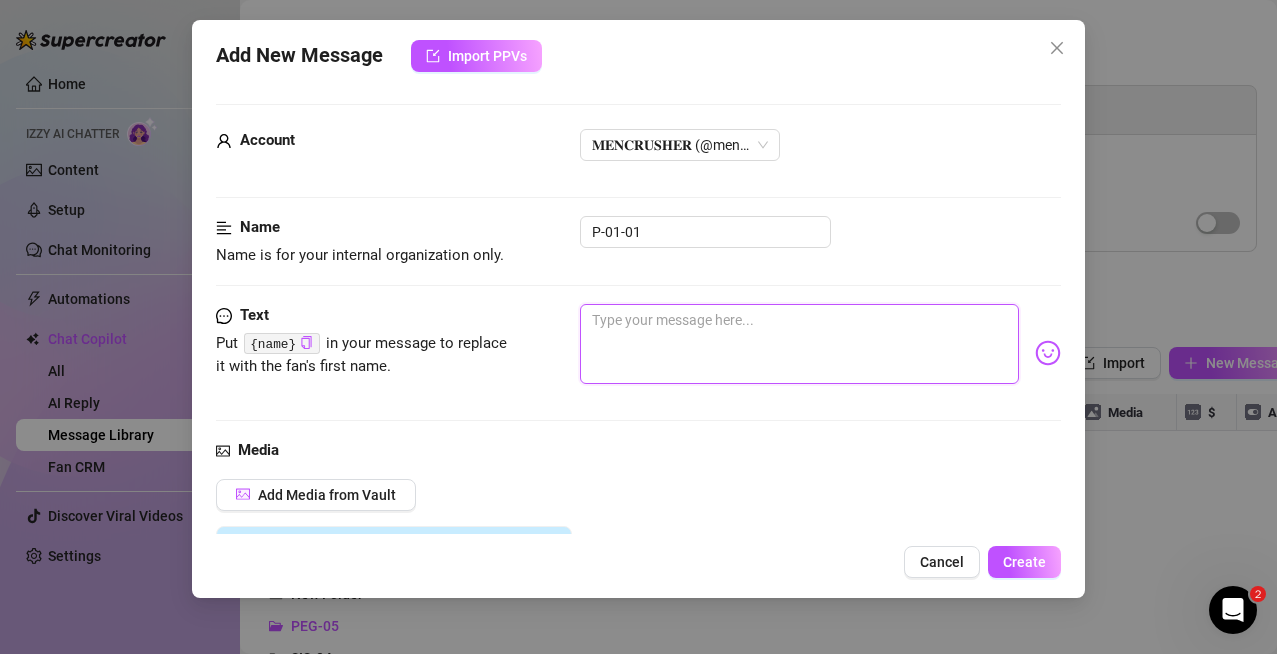 paste on "See how hard my big black cock is right now.. You know that the only thing it wants is your ass to cover it.. Swallow this whole dick up for me with your ass, while i tell you all the nastiest stuff like i do in this video  🍆🤫" 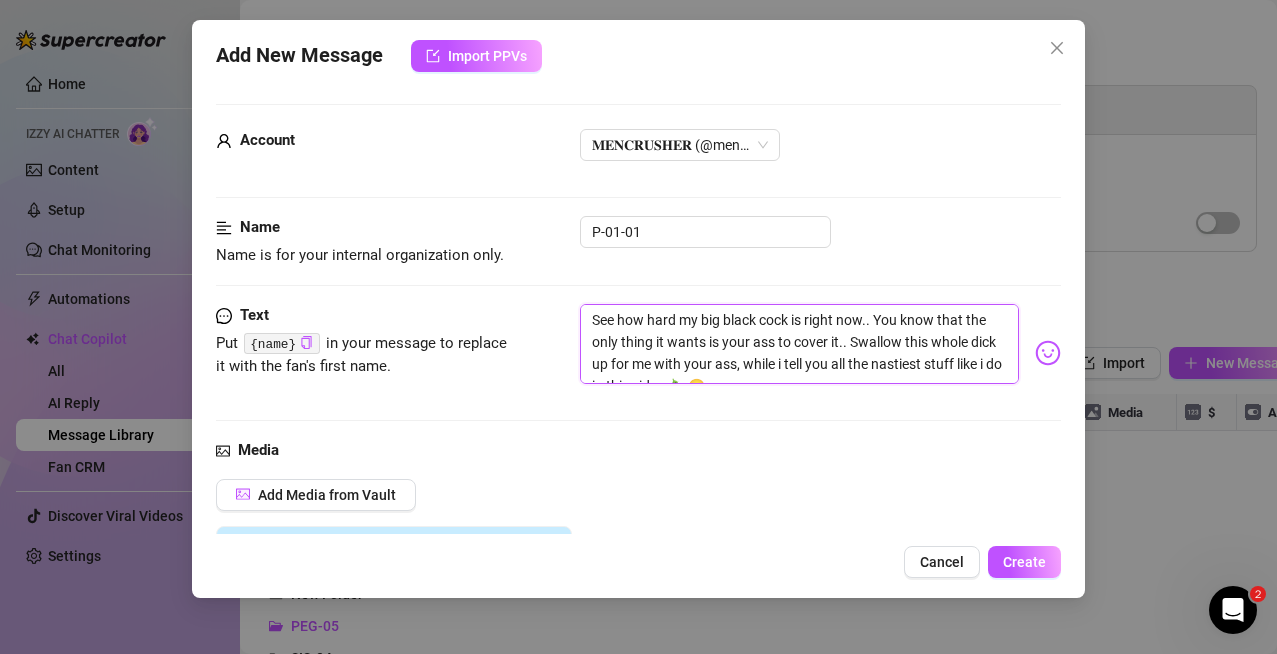 type on "See how hard my big black cock is right now.. You know that the only thing it wants is your ass to cover it.. Swallow this whole dick up for me with your ass, while i tell you all the nastiest stuff like i do in this video  🍆🤫" 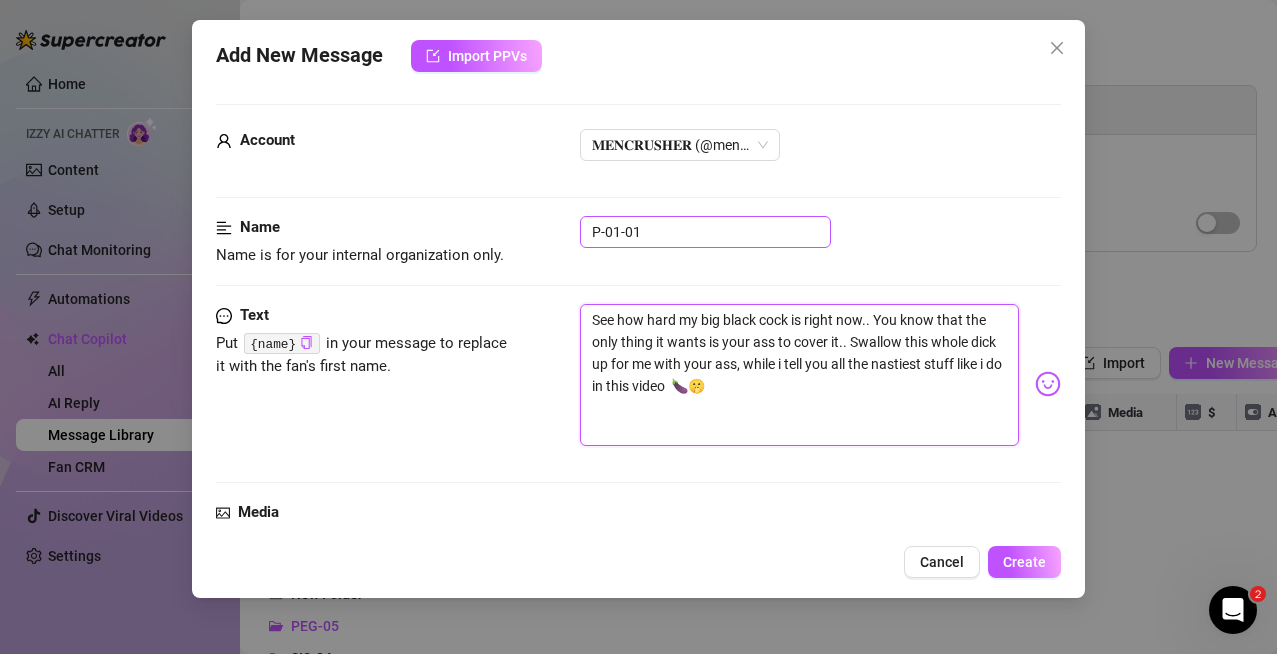 type on "See how hard my big black cock is right now.. You know that the only thing it wants is your ass to cover it.. Swallow this whole dick up for me with your ass, while i tell you all the nastiest stuff like i do in this video  🍆🤫" 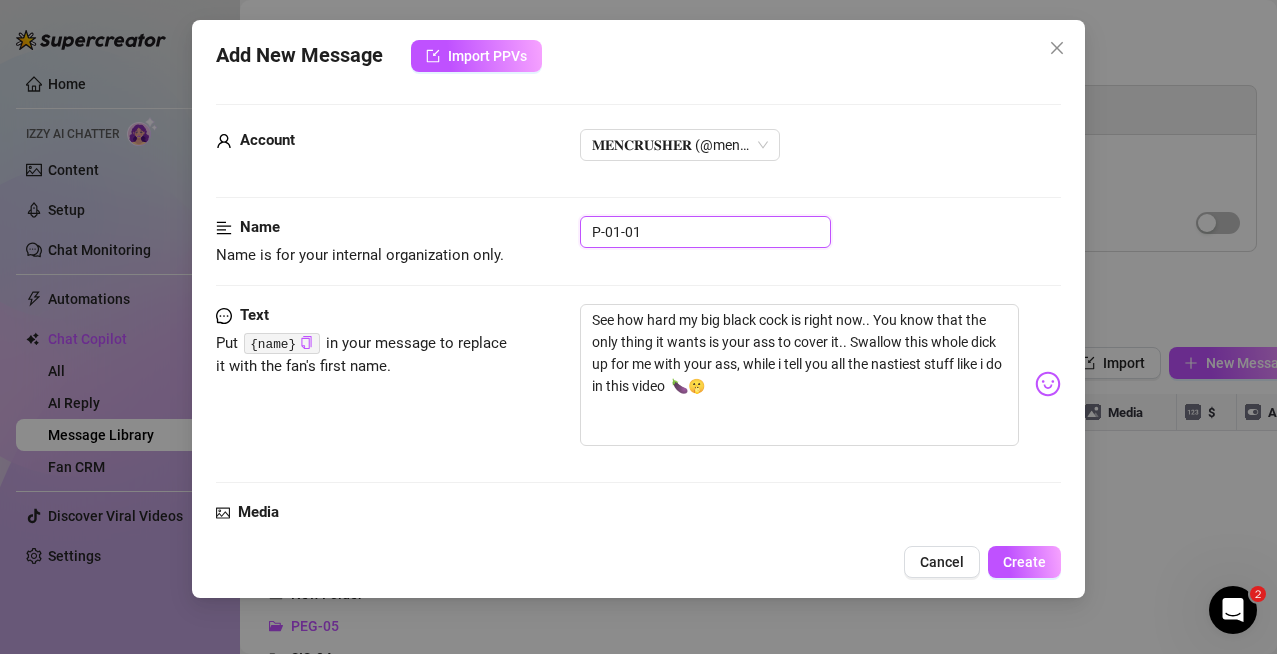 click on "P-01-01" at bounding box center [705, 232] 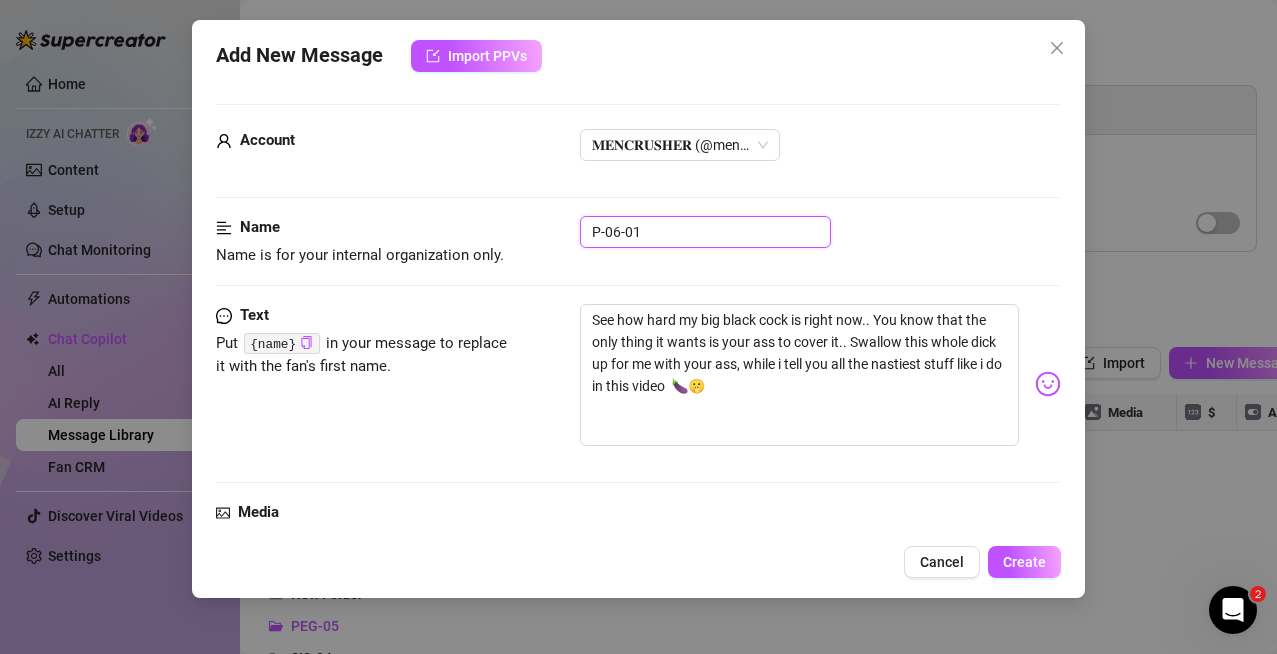 scroll, scrollTop: 484, scrollLeft: 0, axis: vertical 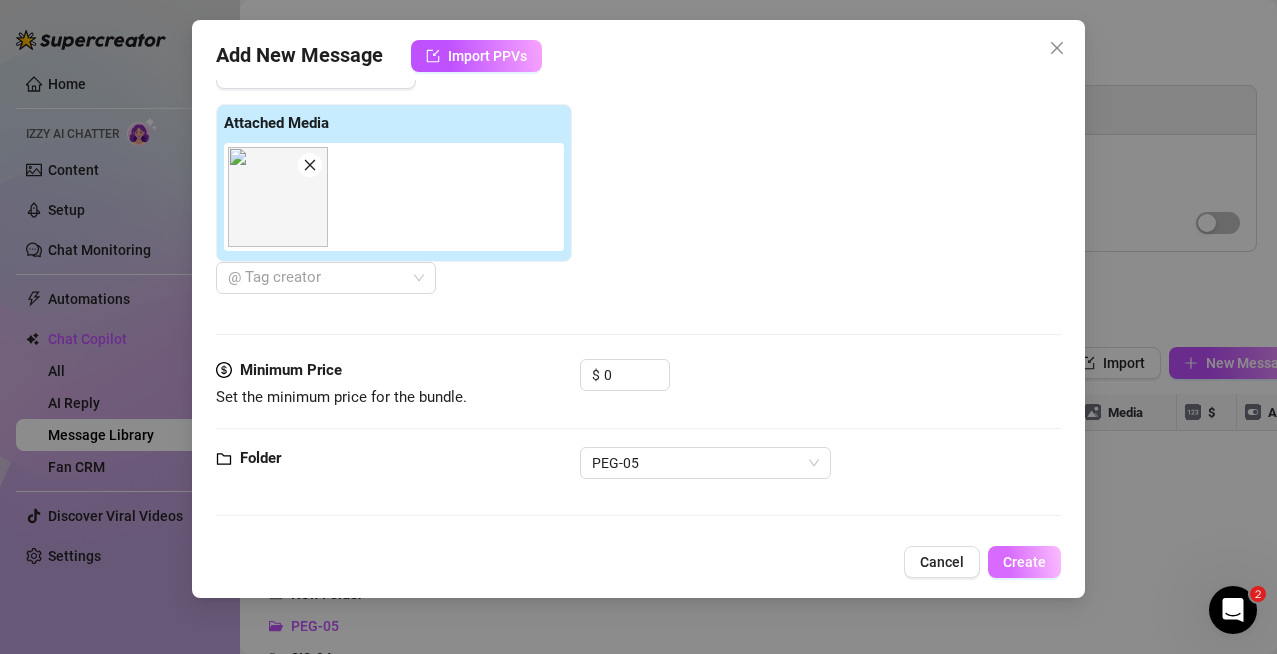 type on "P-06-01" 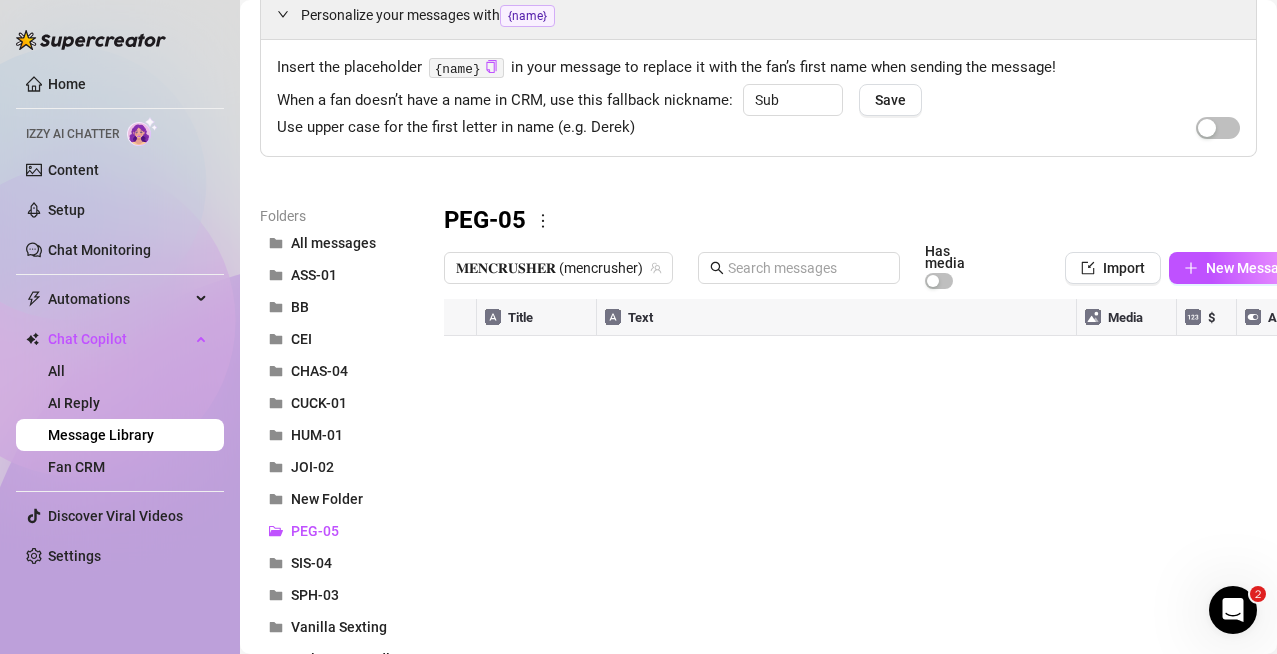 scroll, scrollTop: 130, scrollLeft: 0, axis: vertical 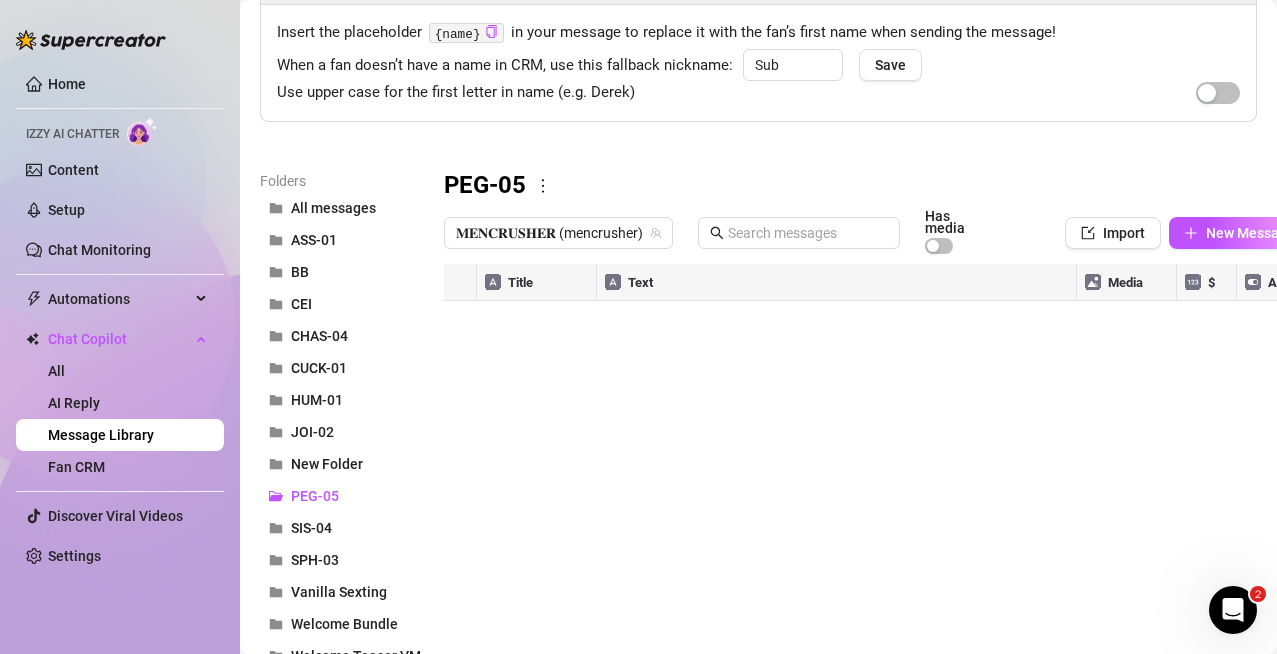 click at bounding box center (873, 487) 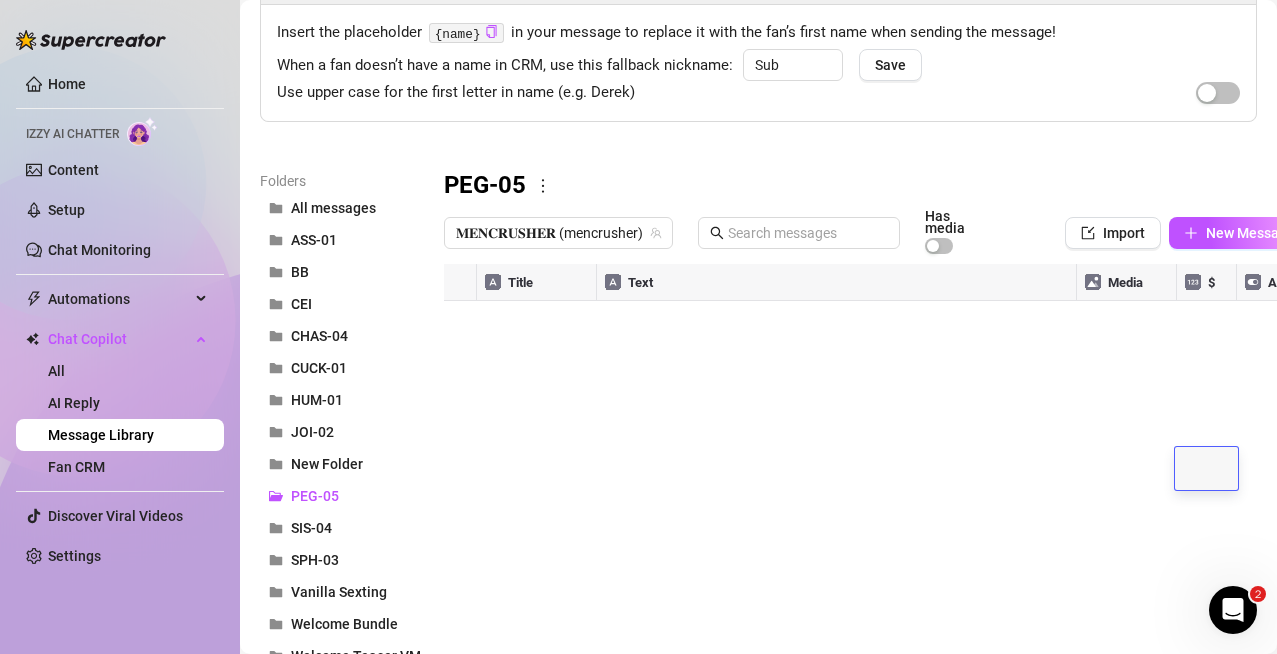 click at bounding box center [1207, 468] 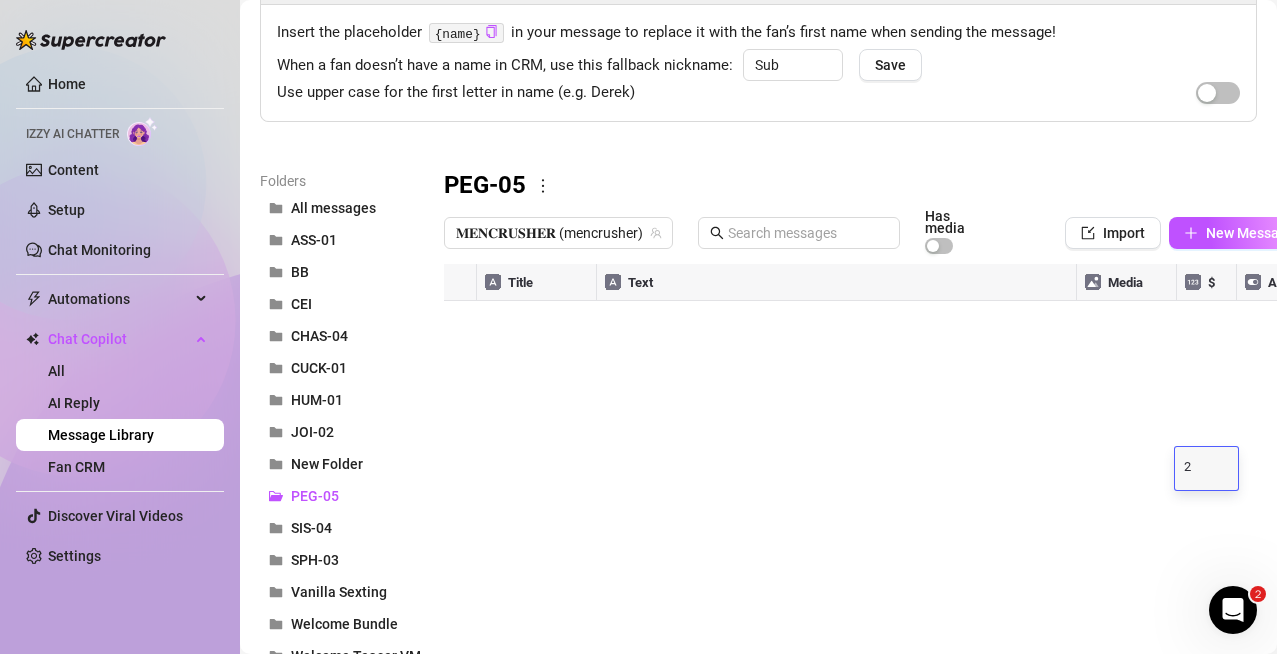 type on "20" 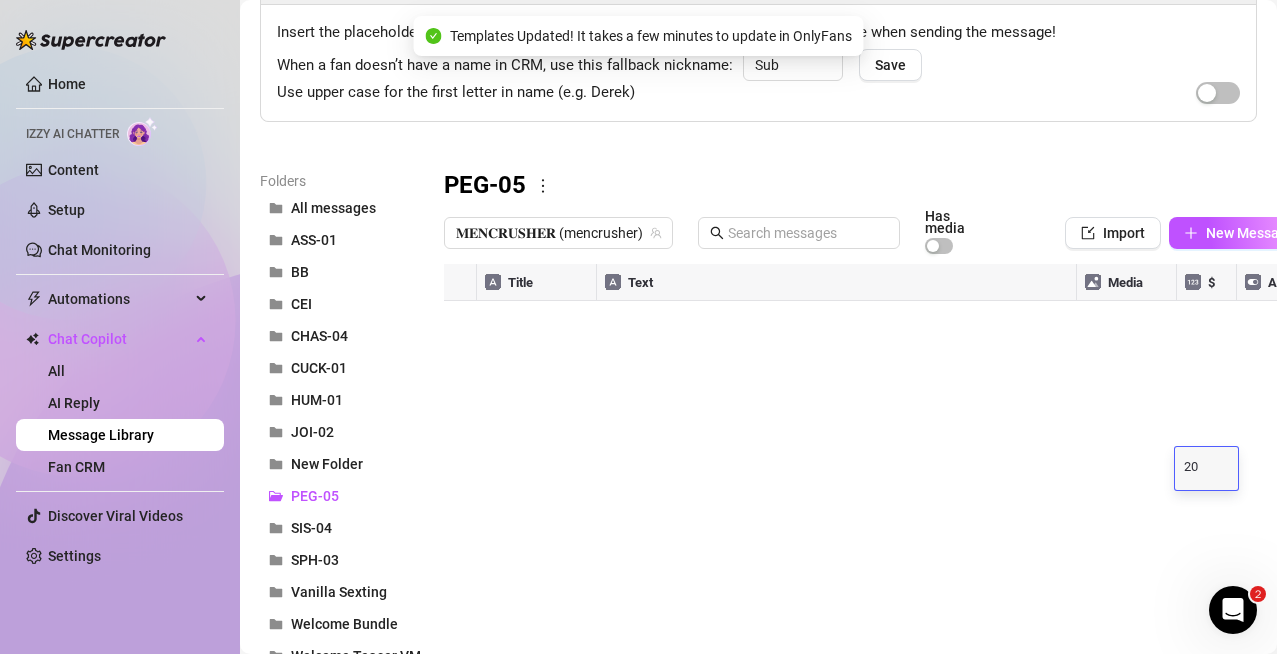 click at bounding box center (873, 487) 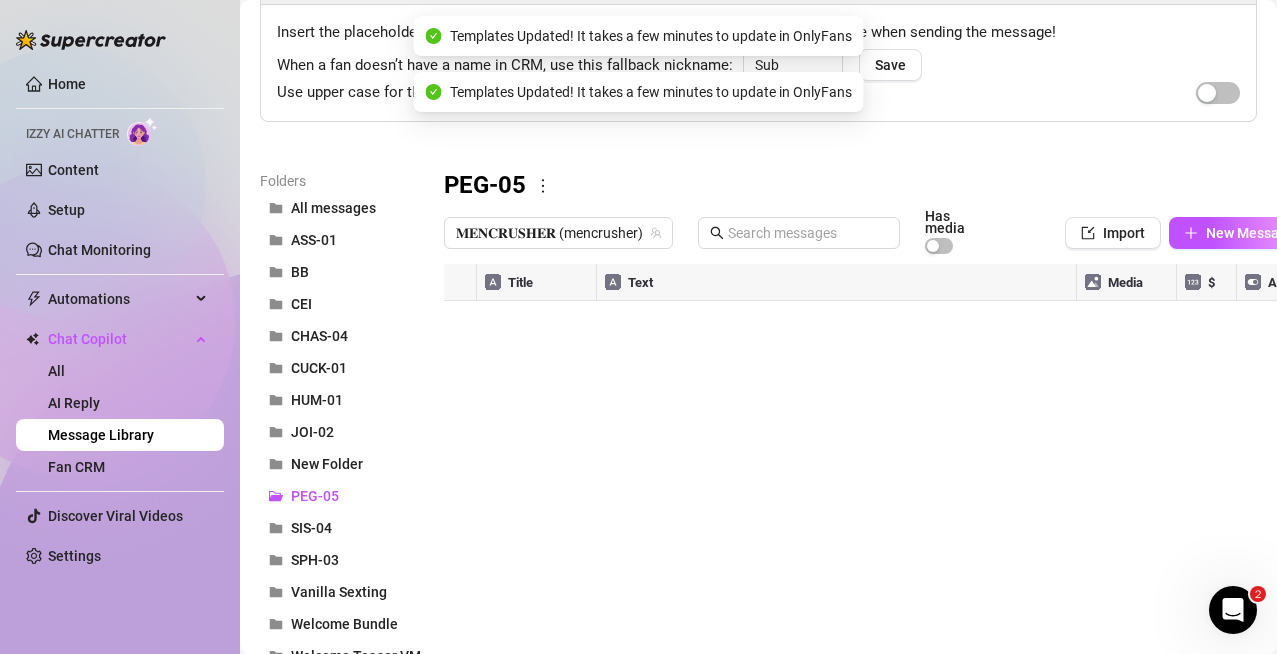 click at bounding box center [873, 487] 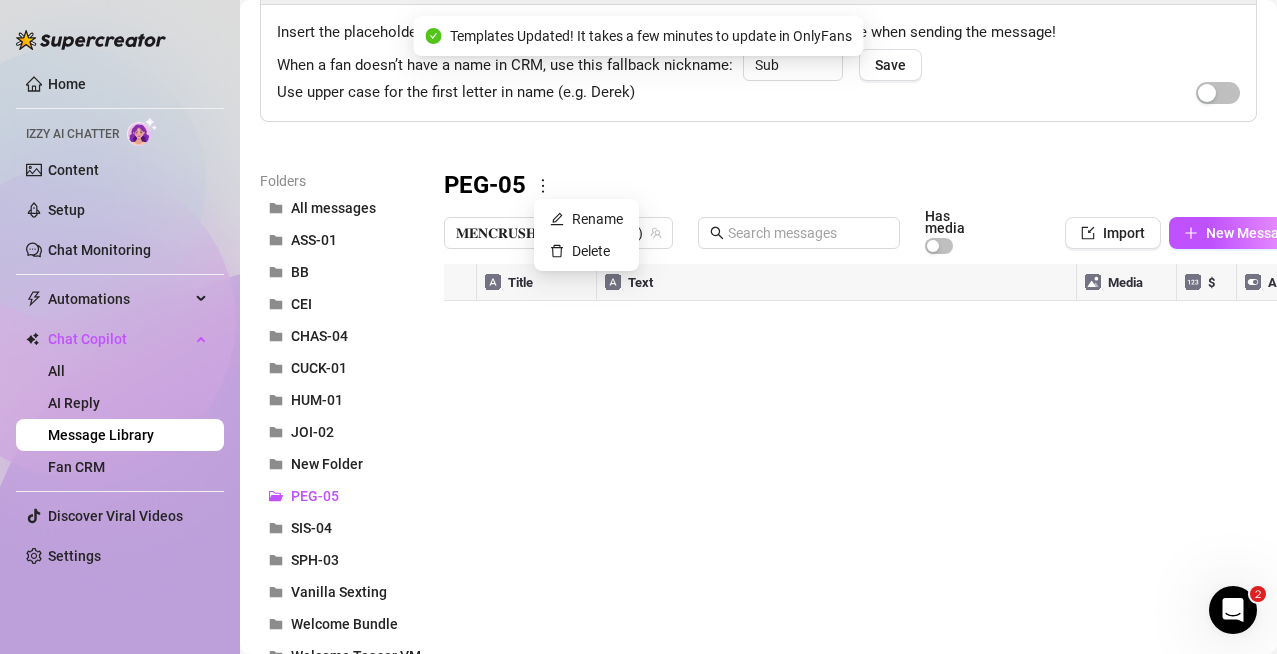 click on "Rename Delete" at bounding box center [586, 235] 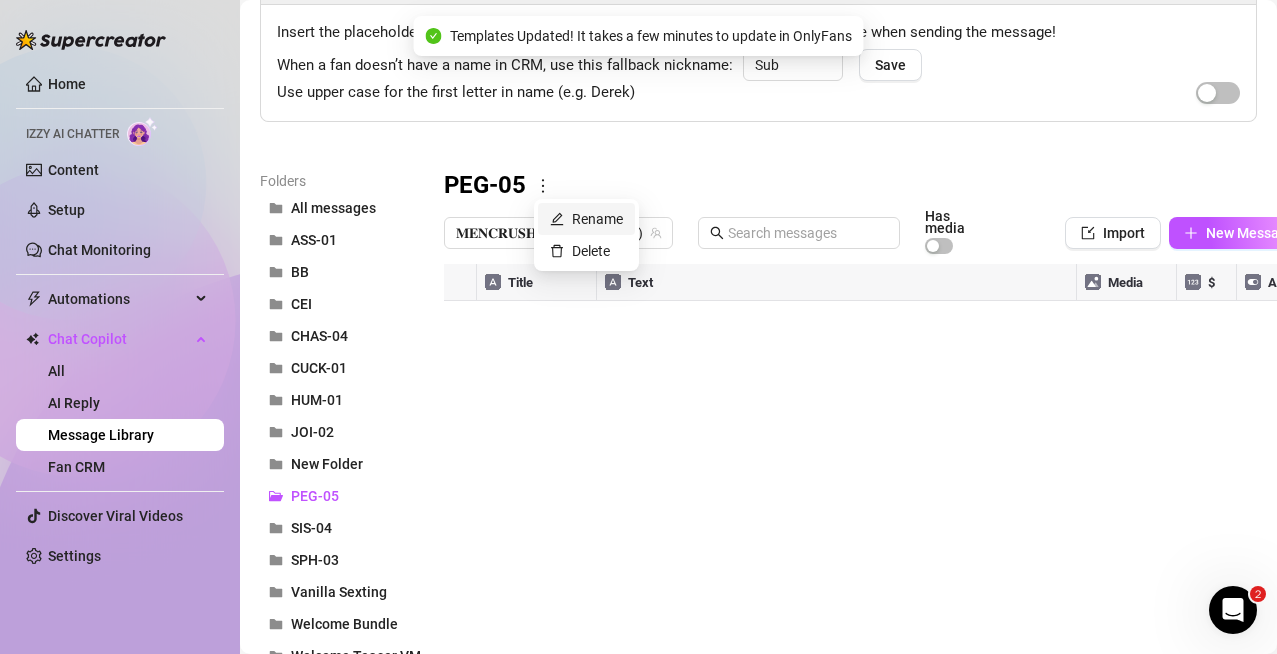 click on "Rename" at bounding box center [586, 219] 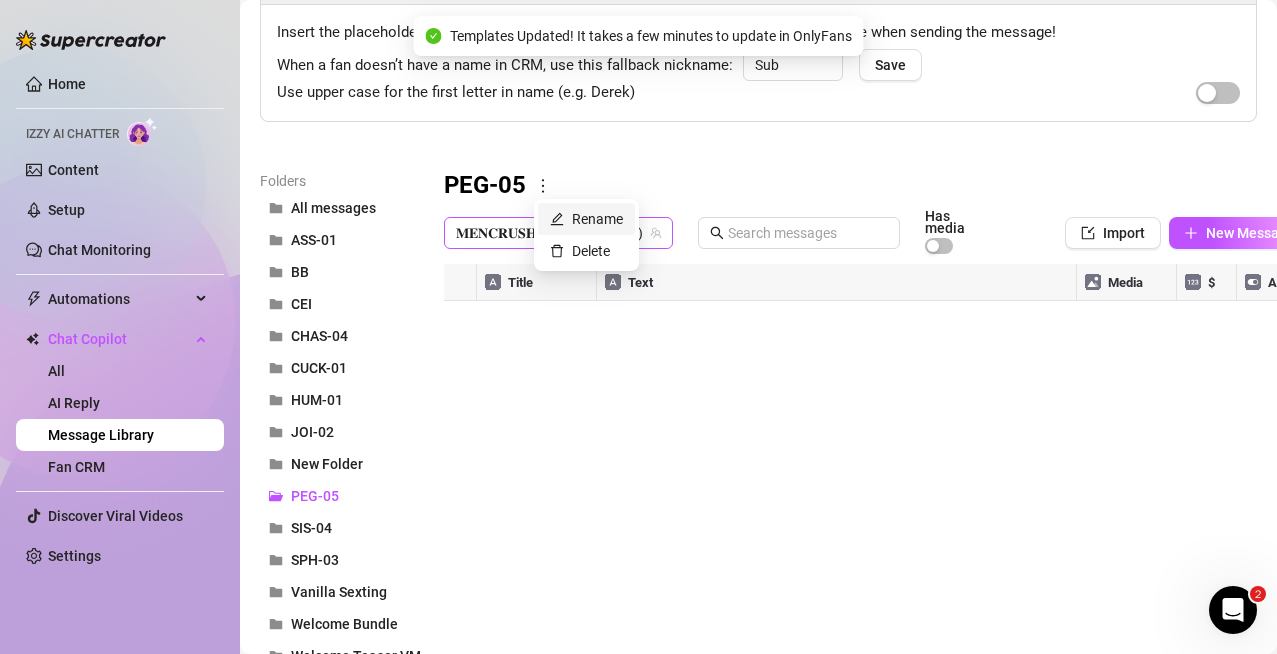 scroll, scrollTop: 130, scrollLeft: 17, axis: both 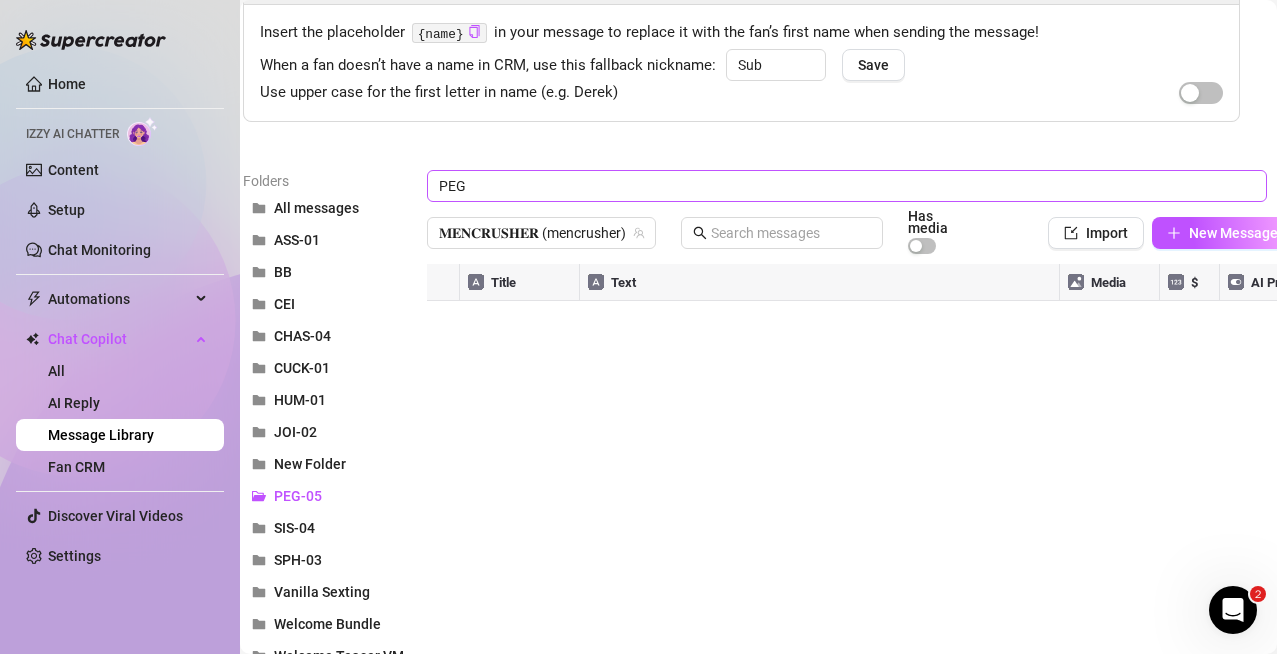 type on "PEG" 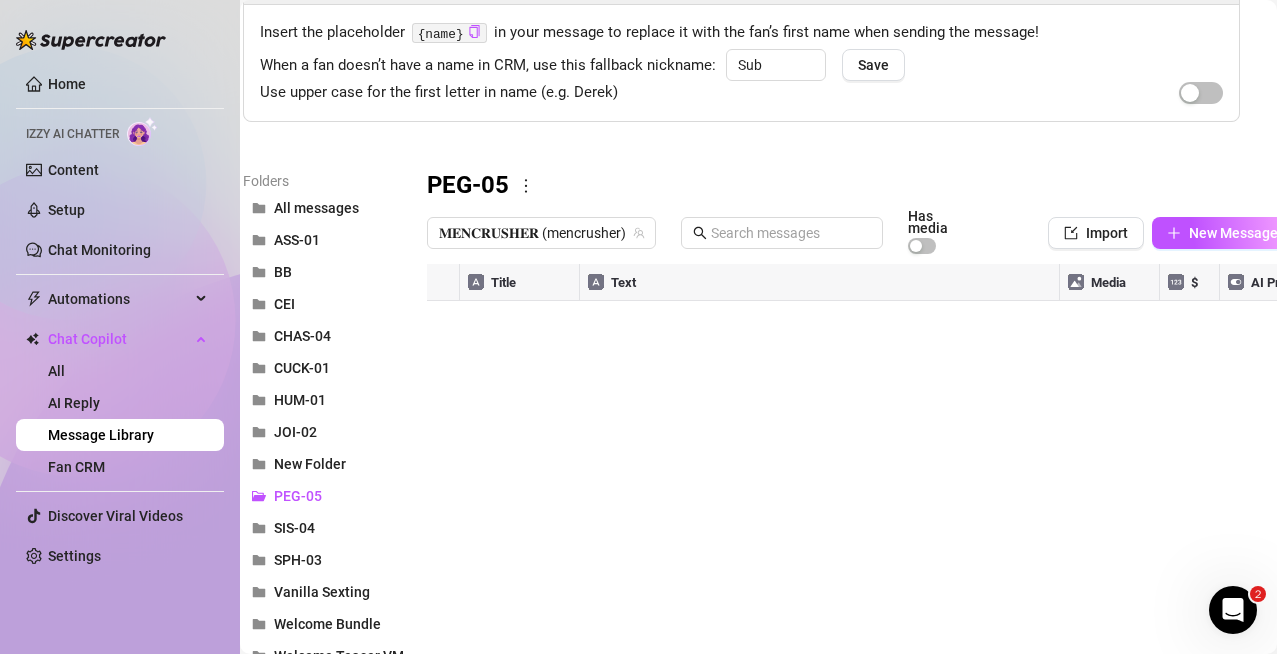 click at bounding box center (856, 487) 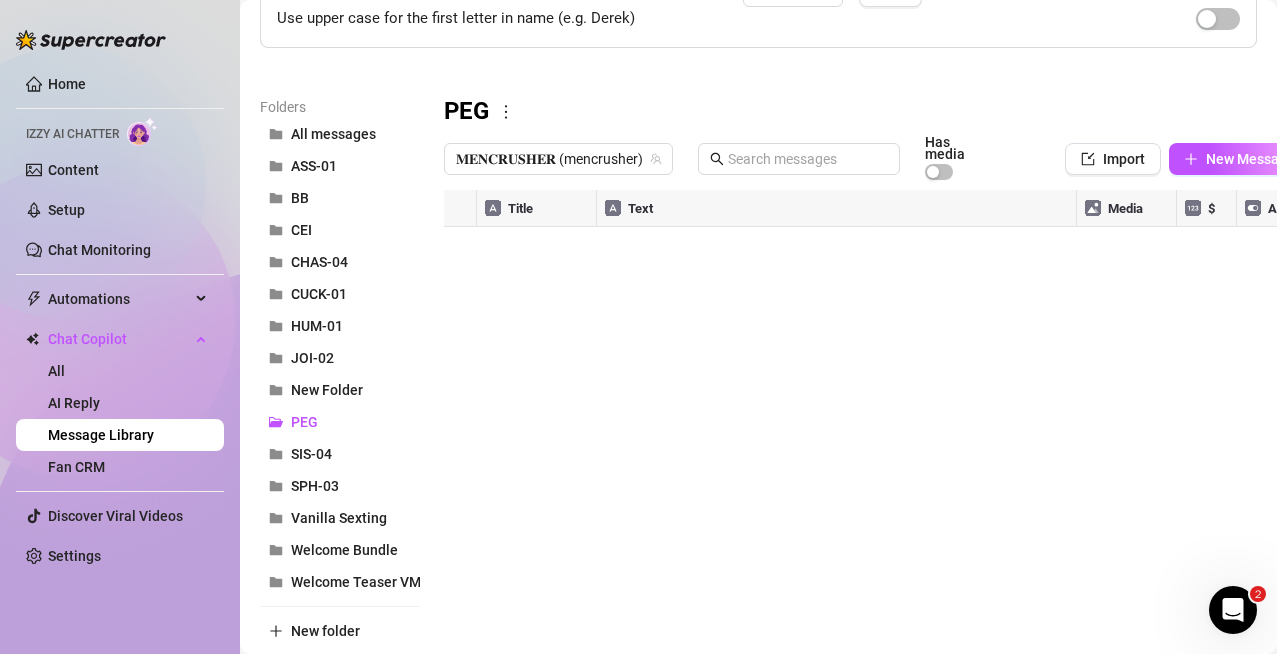 scroll, scrollTop: 205, scrollLeft: 0, axis: vertical 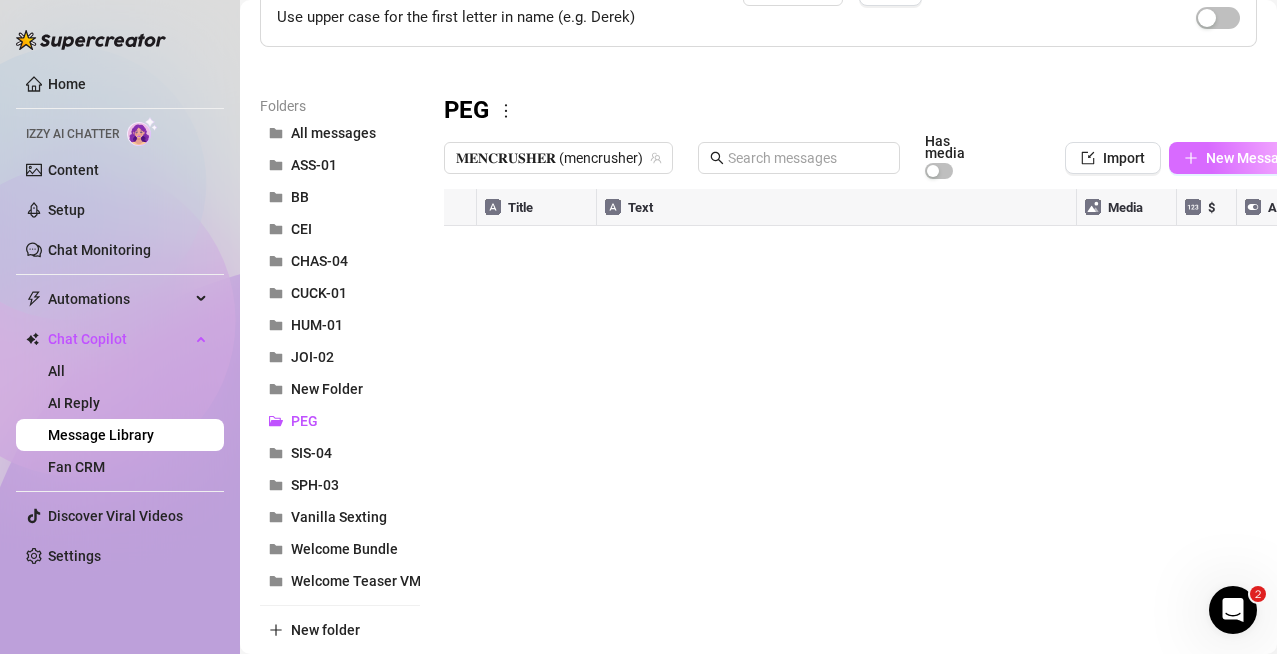 click on "New Message" at bounding box center (1250, 158) 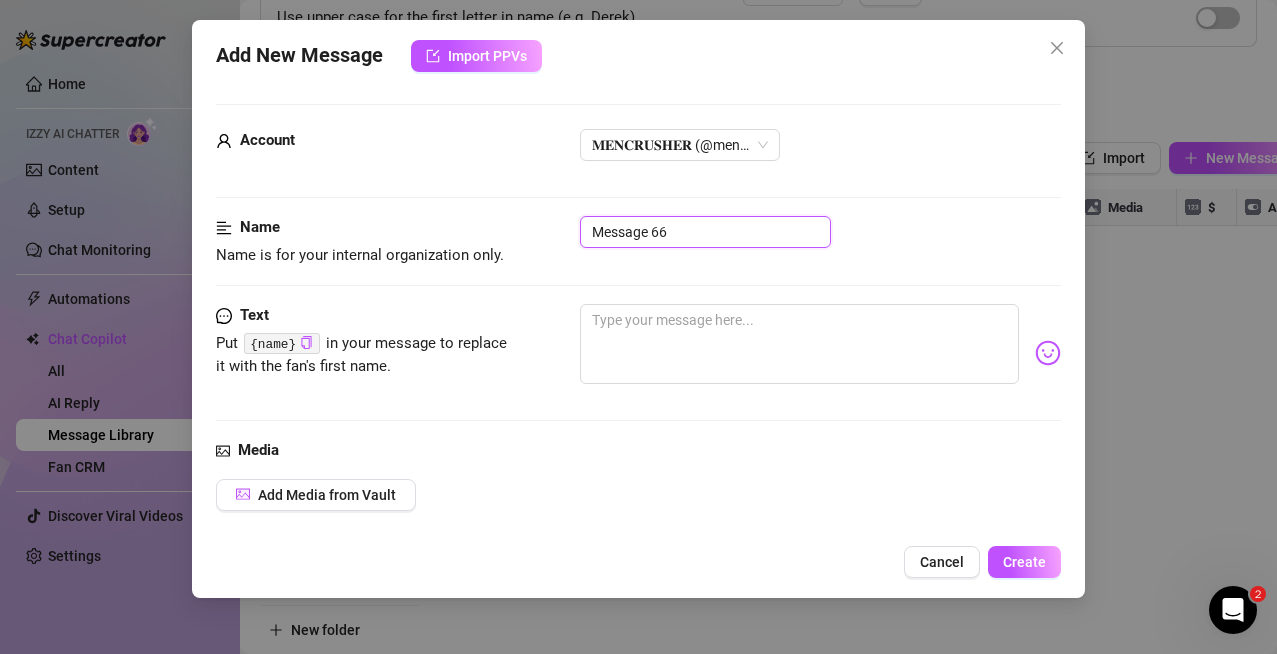 drag, startPoint x: 690, startPoint y: 237, endPoint x: 355, endPoint y: 200, distance: 337.03708 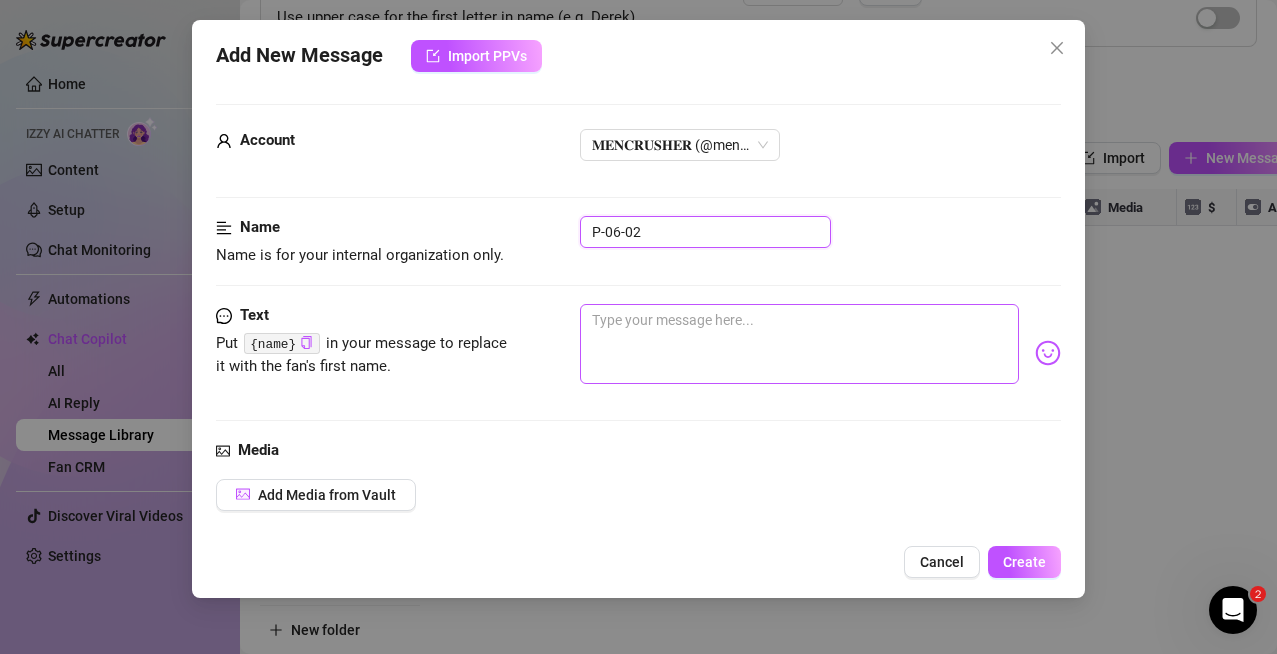 type on "P-06-02" 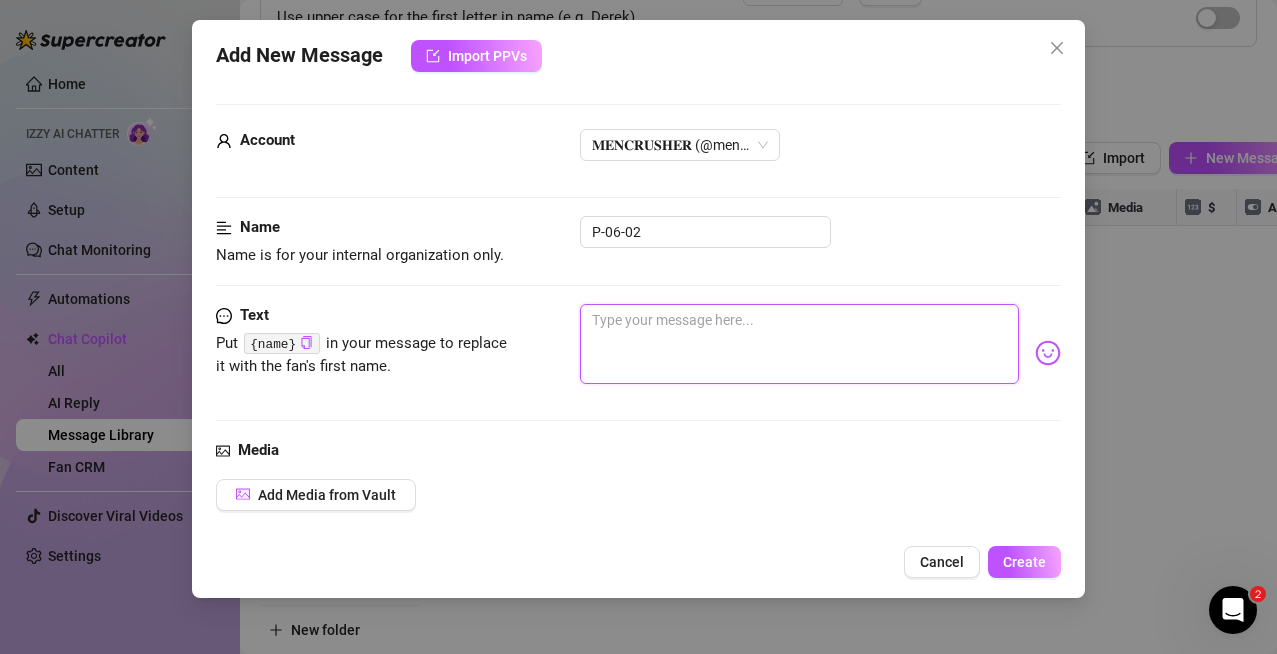 click at bounding box center [800, 344] 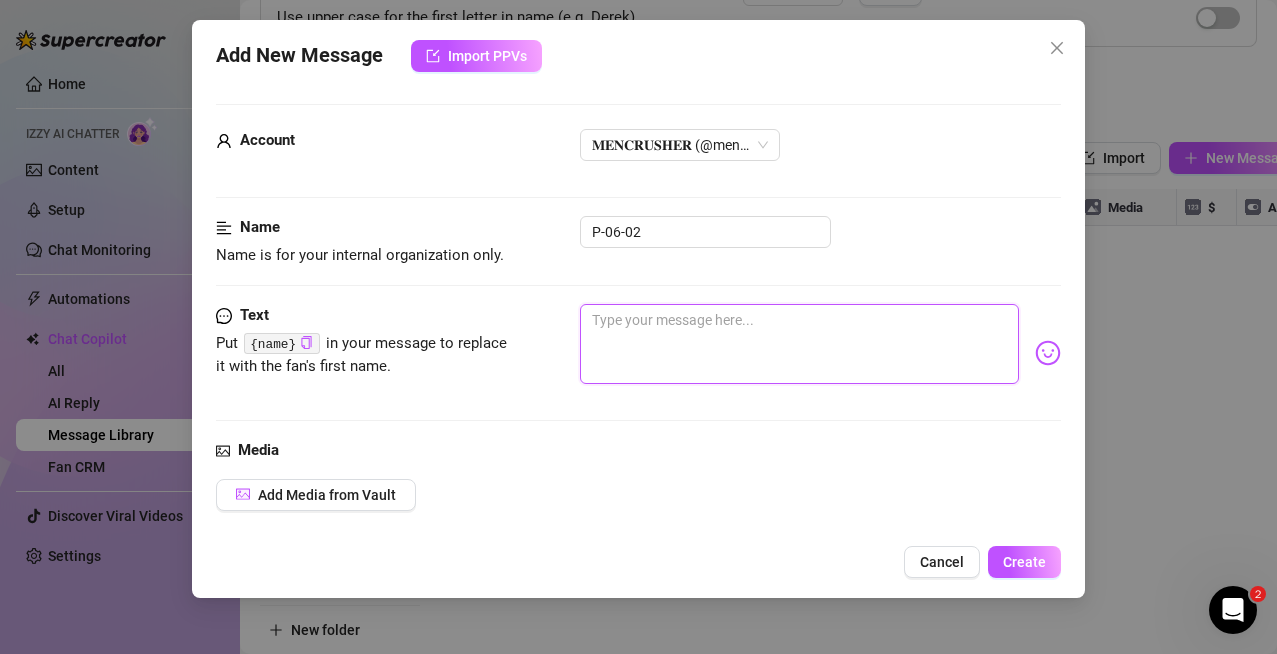 click at bounding box center [800, 344] 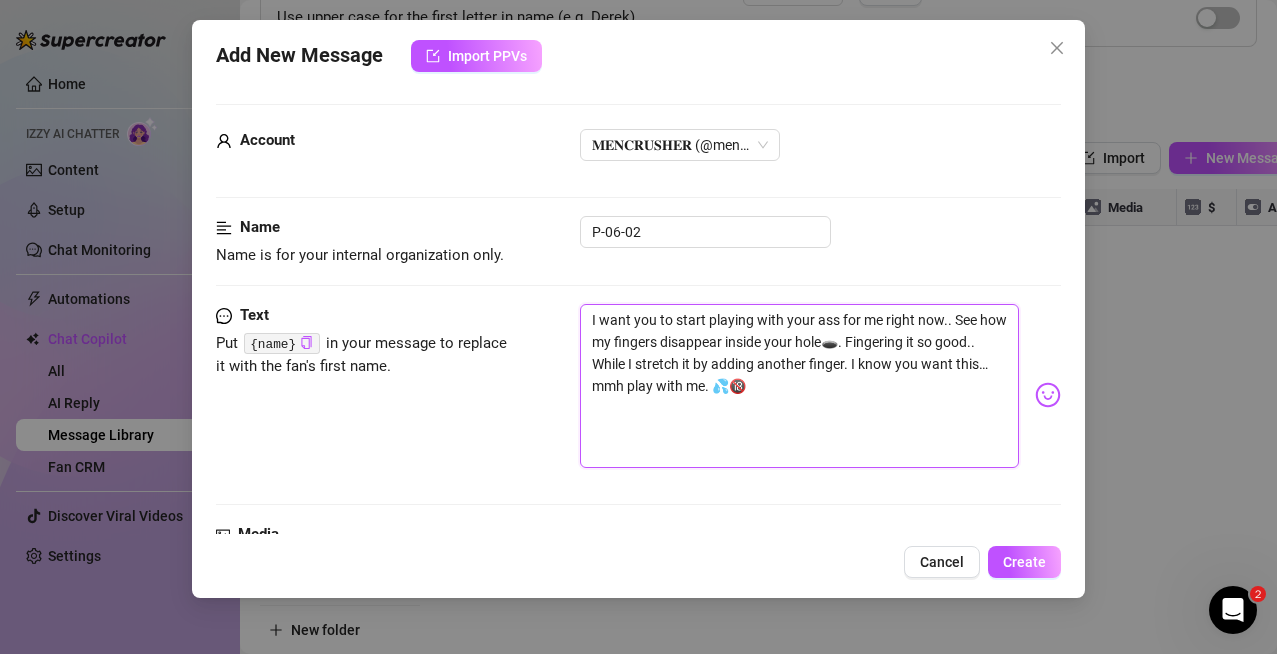 scroll, scrollTop: 0, scrollLeft: 0, axis: both 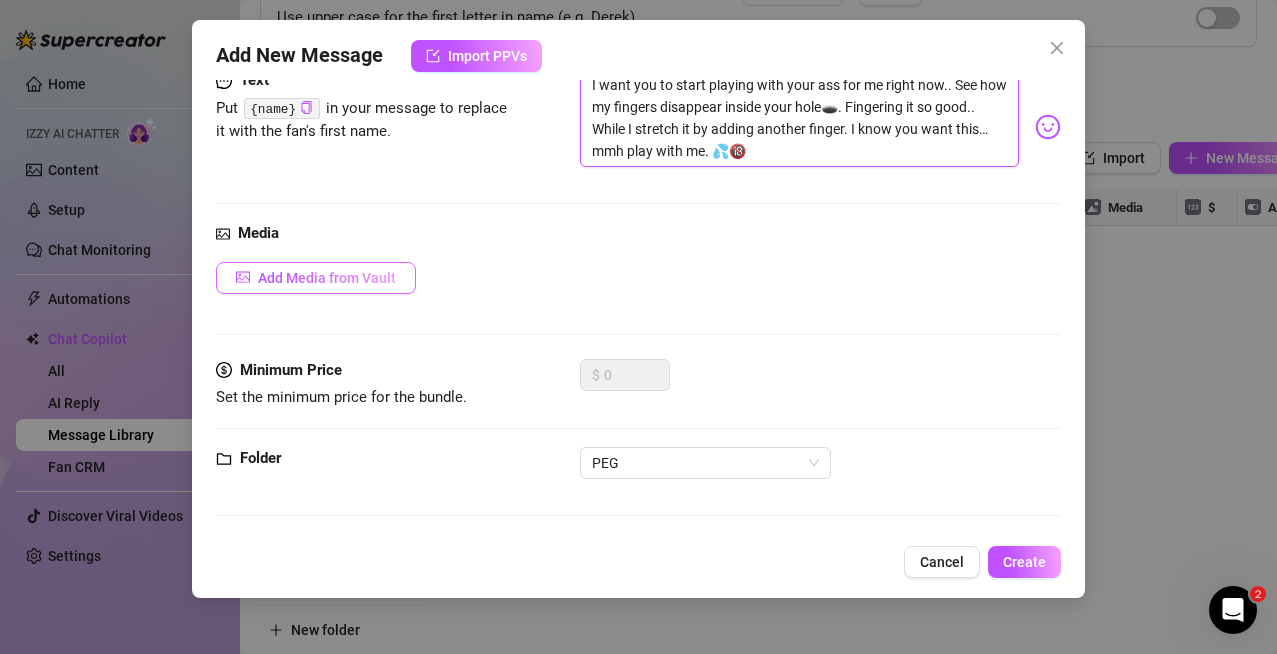 type on "I want you to start playing with your ass for me right now.. See how my fingers disappear inside your hole🕳️. Fingering it so good.. While I stretch it by adding another finger. I know you want this… mmh play with me. 💦🔞" 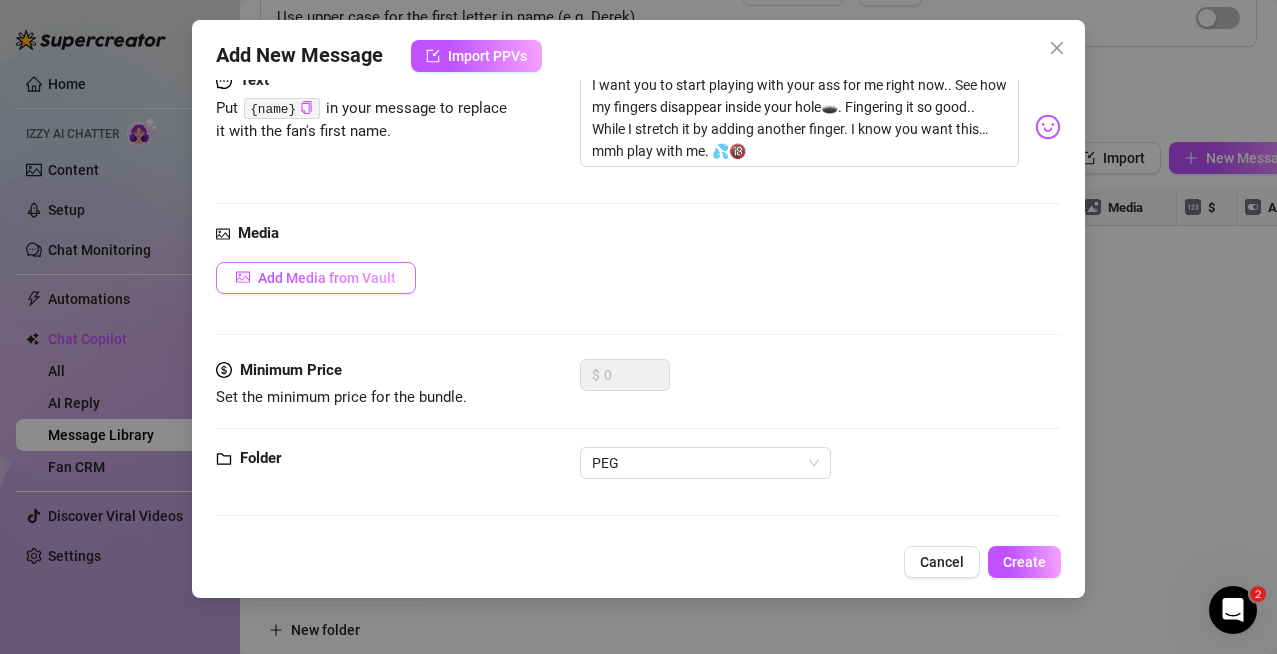 click on "Add Media from Vault" at bounding box center (316, 278) 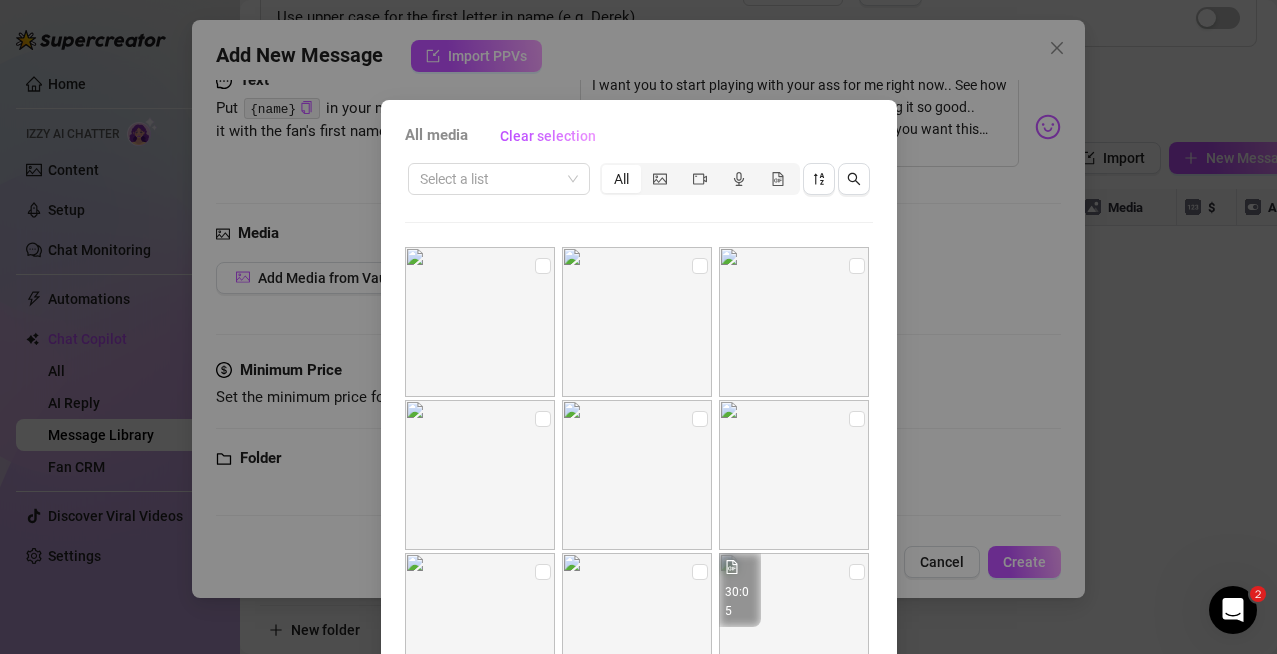 click on "Select a list All" at bounding box center [639, 179] 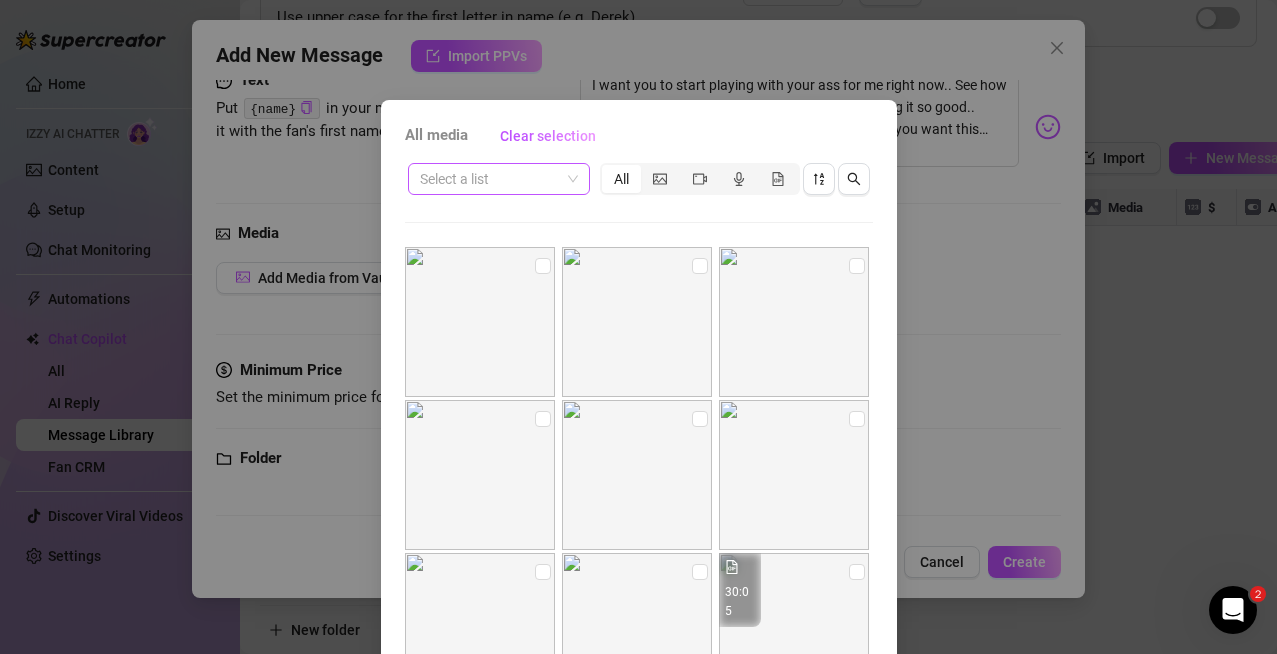 click at bounding box center [490, 179] 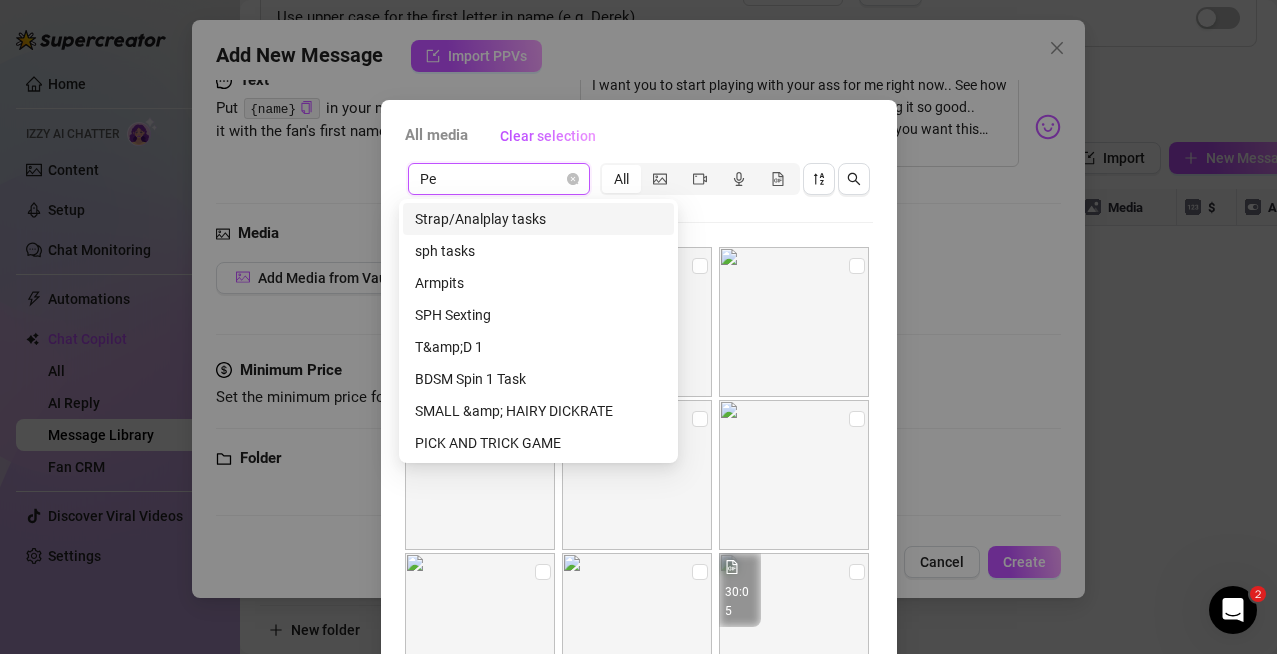 type on "Peg" 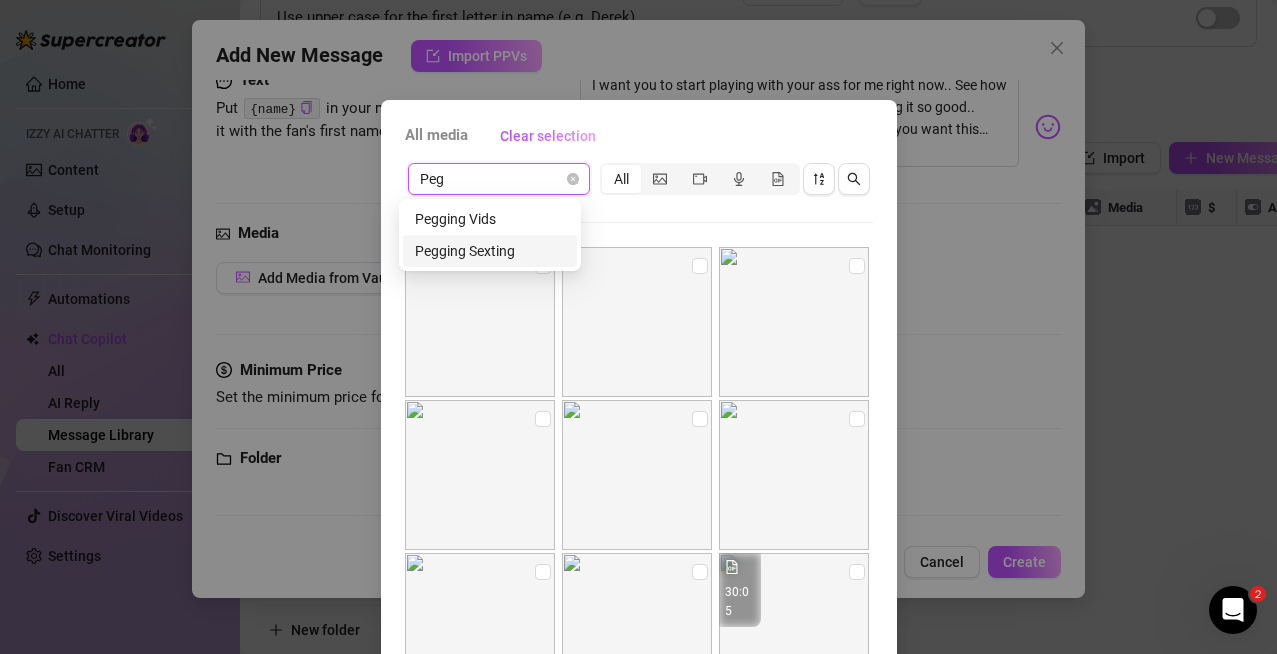 click on "Pegging Sexting" at bounding box center [490, 251] 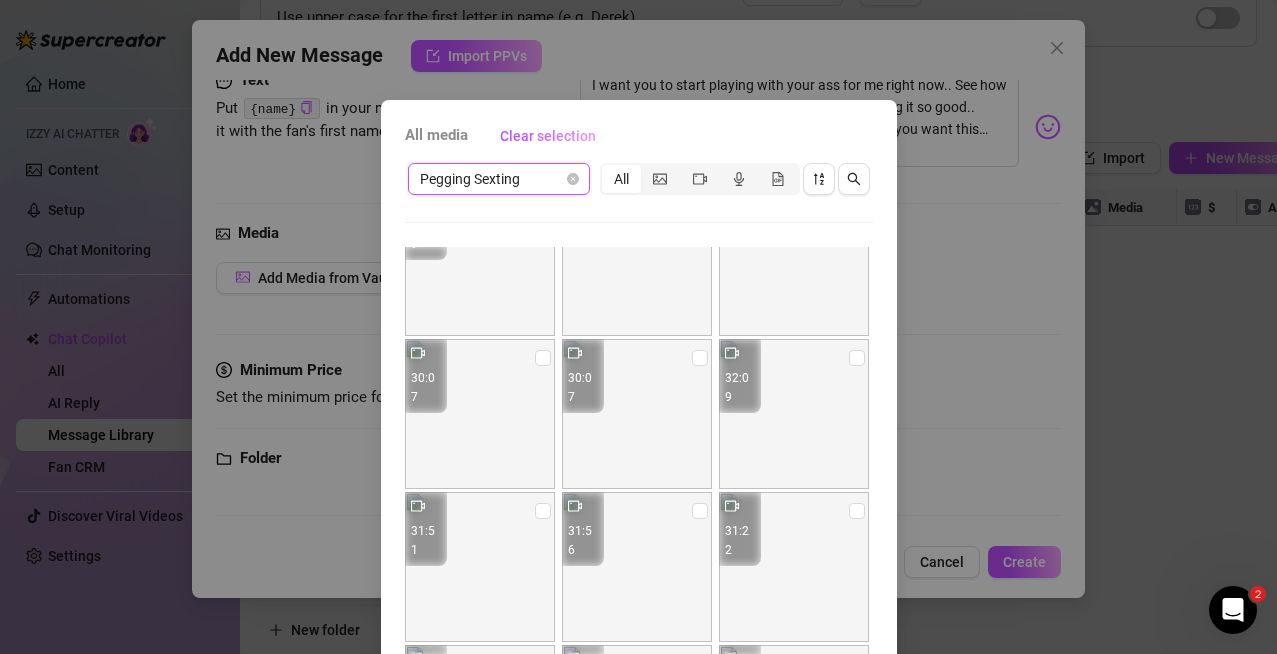 scroll, scrollTop: 907, scrollLeft: 0, axis: vertical 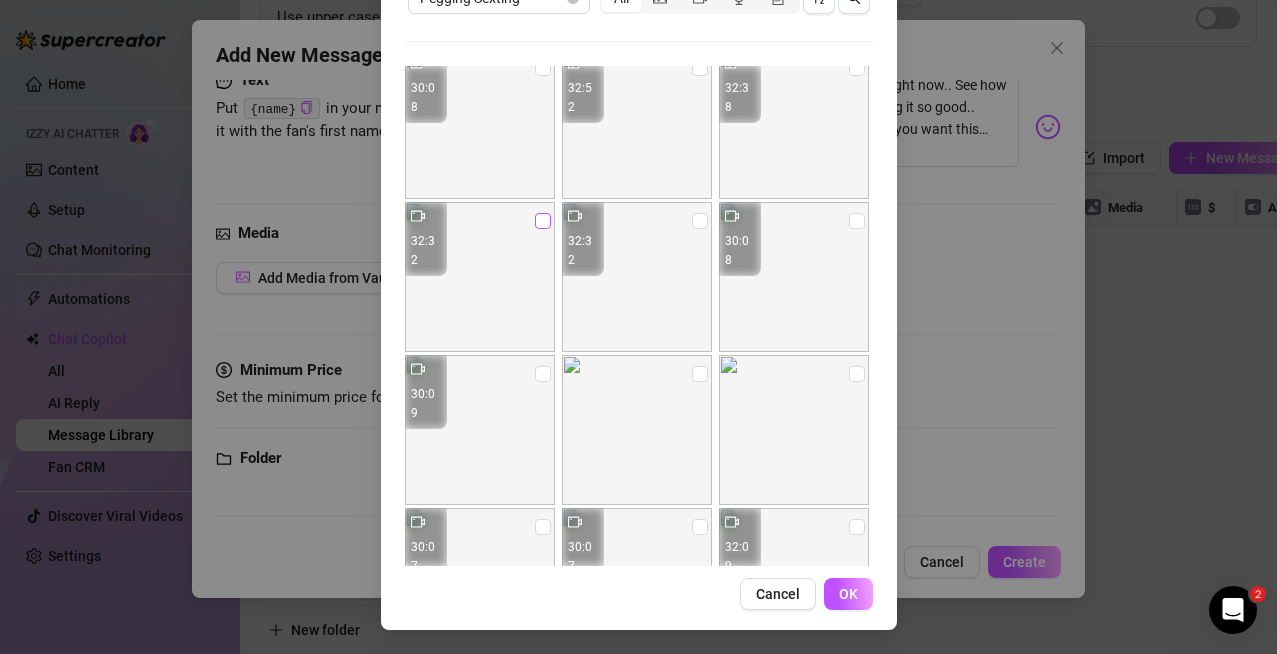click at bounding box center (543, 221) 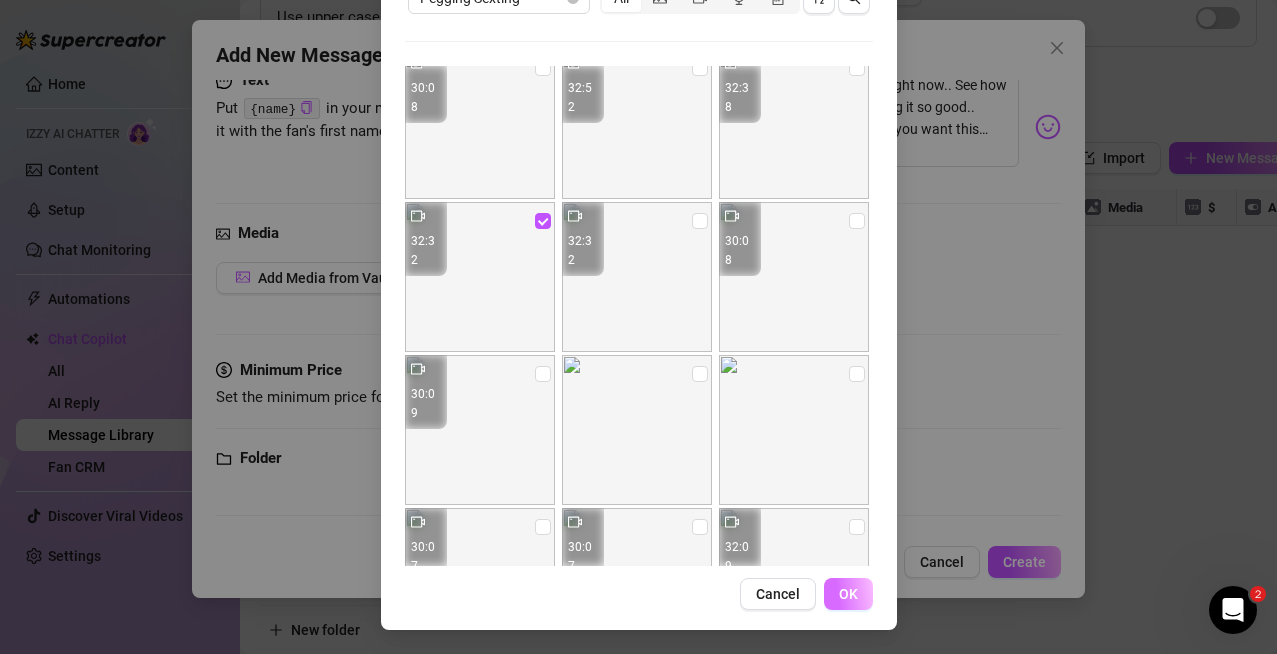 click on "OK" at bounding box center (848, 594) 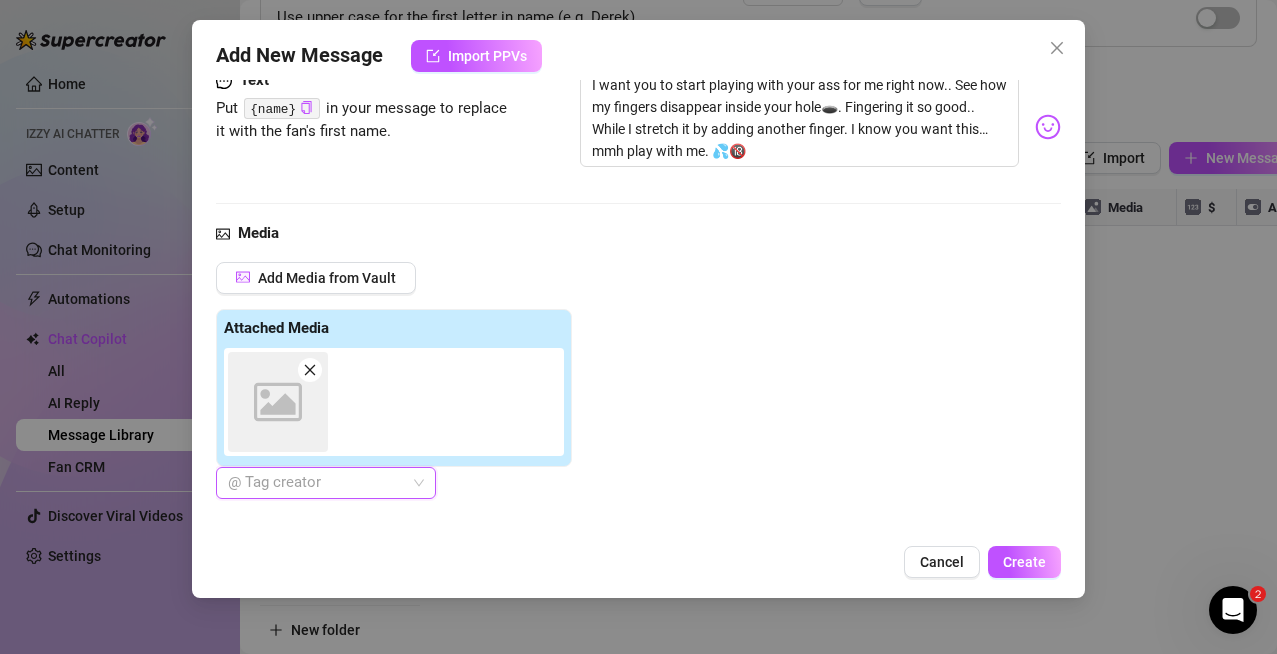 scroll, scrollTop: 440, scrollLeft: 0, axis: vertical 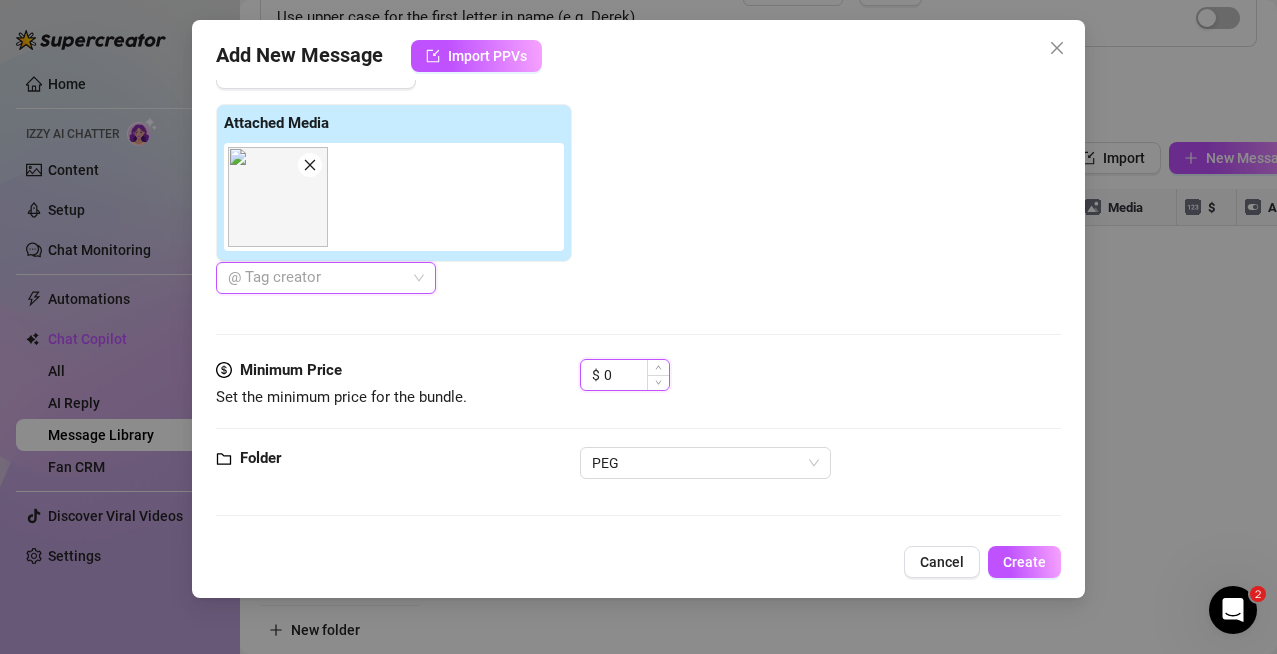 click on "0" at bounding box center (636, 375) 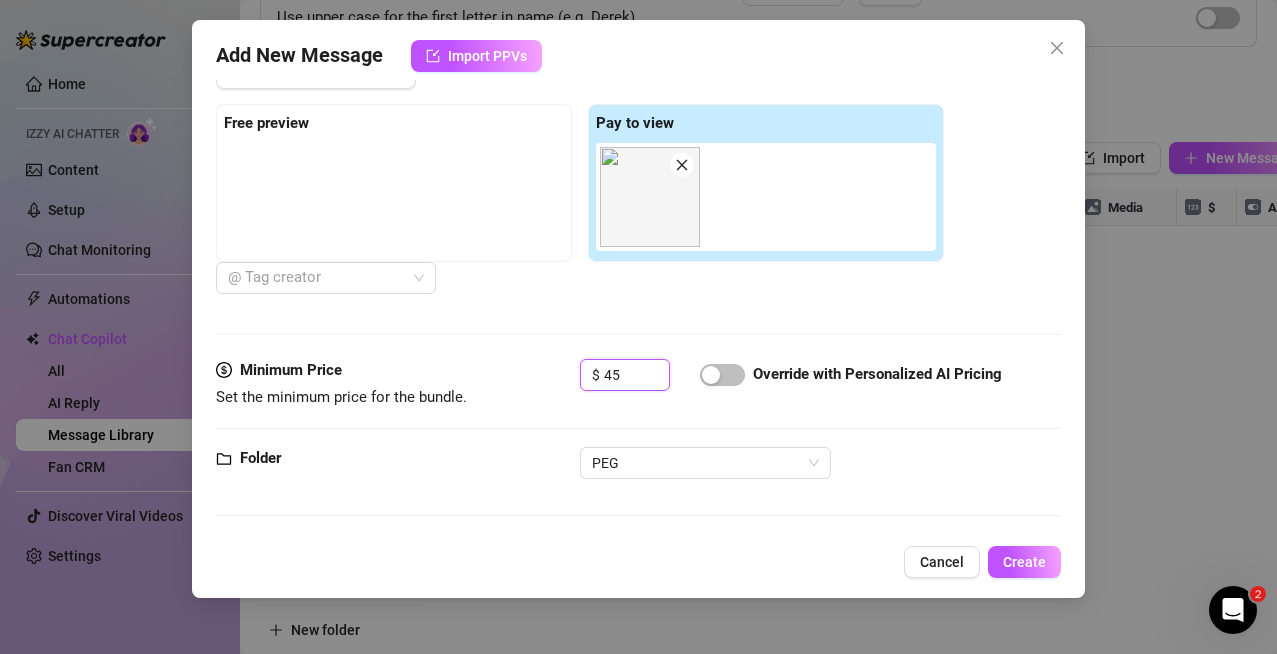 scroll, scrollTop: 0, scrollLeft: 0, axis: both 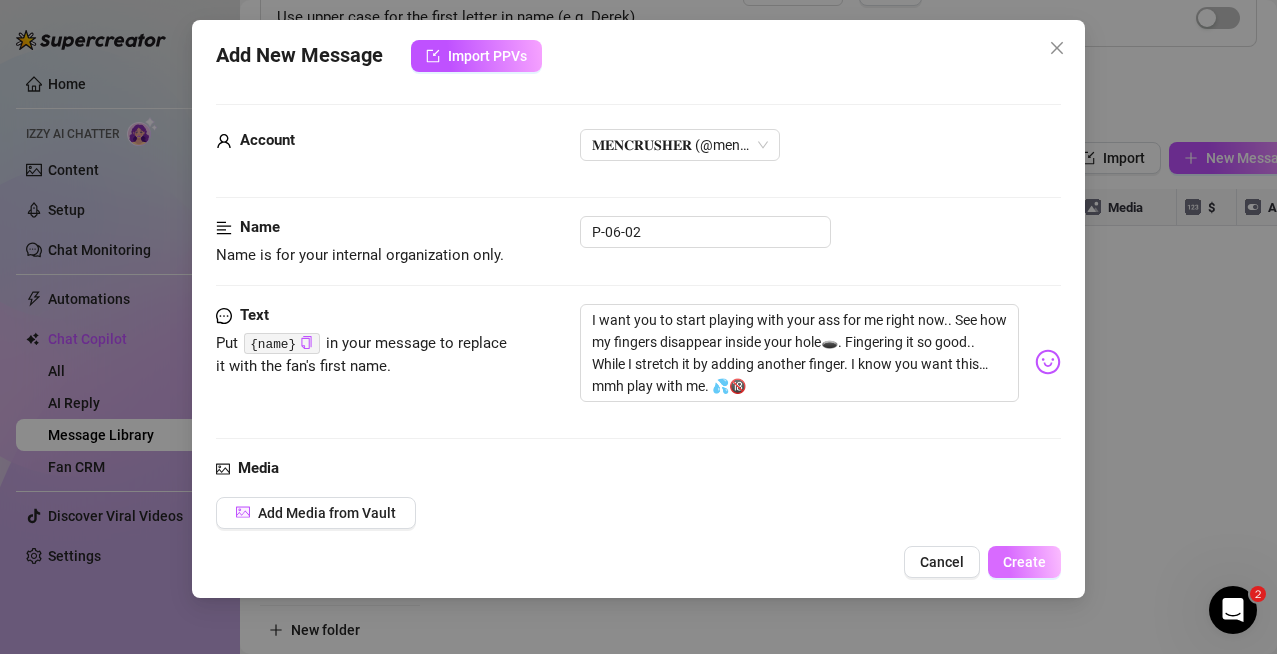 type on "45" 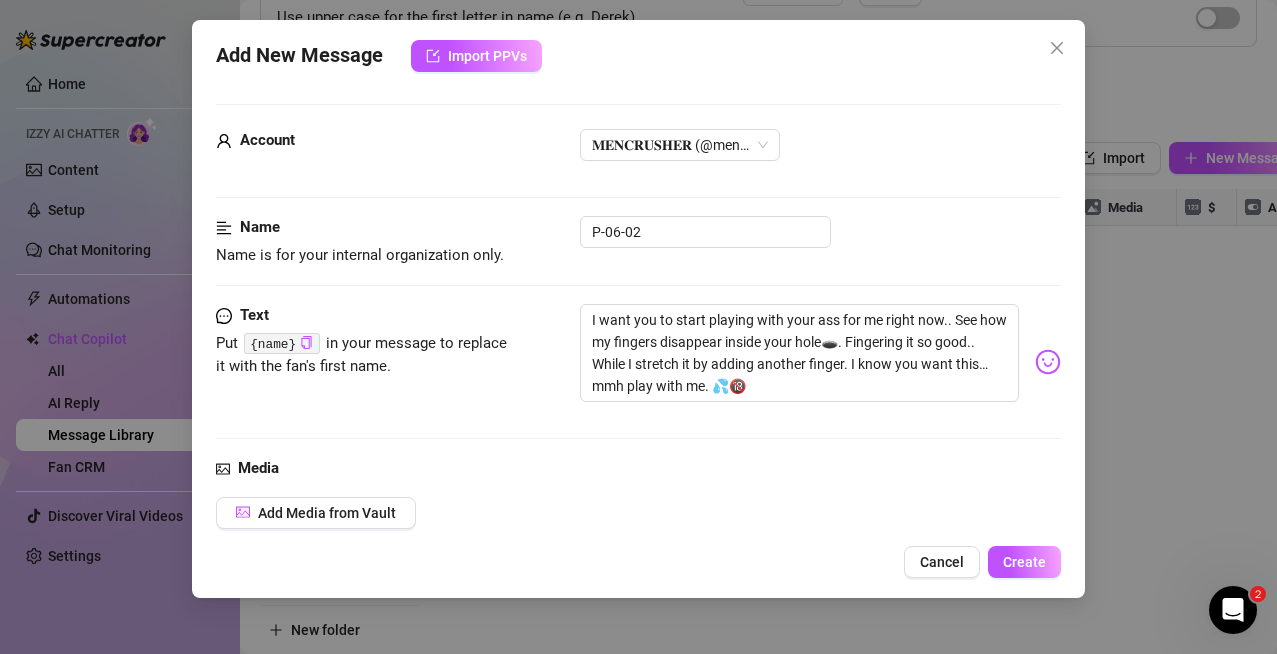 click on "Add New Message Import PPVs Account 𝐌𝐄𝐍𝐂𝐑𝐔𝐒𝐇𝐄𝐑 (@mencrusher) Name Name is for your internal organization only. P-06-02 Text Put   {name}   in your message to replace it with the fan's first name. I want you to start playing with your ass for me right now.. See how my fingers disappear inside your hole🕳️. Fingering it so good.. While I stretch it by adding another finger. I know you want this… mmh play with me. 💦🔞 Media Add Media from Vault Free preview Pay to view 32:32   @ Tag creator Minimum Price Set the minimum price for the bundle. $ 45 Override with Personalized AI Pricing Folder PEG Cancel Create" at bounding box center [638, 327] 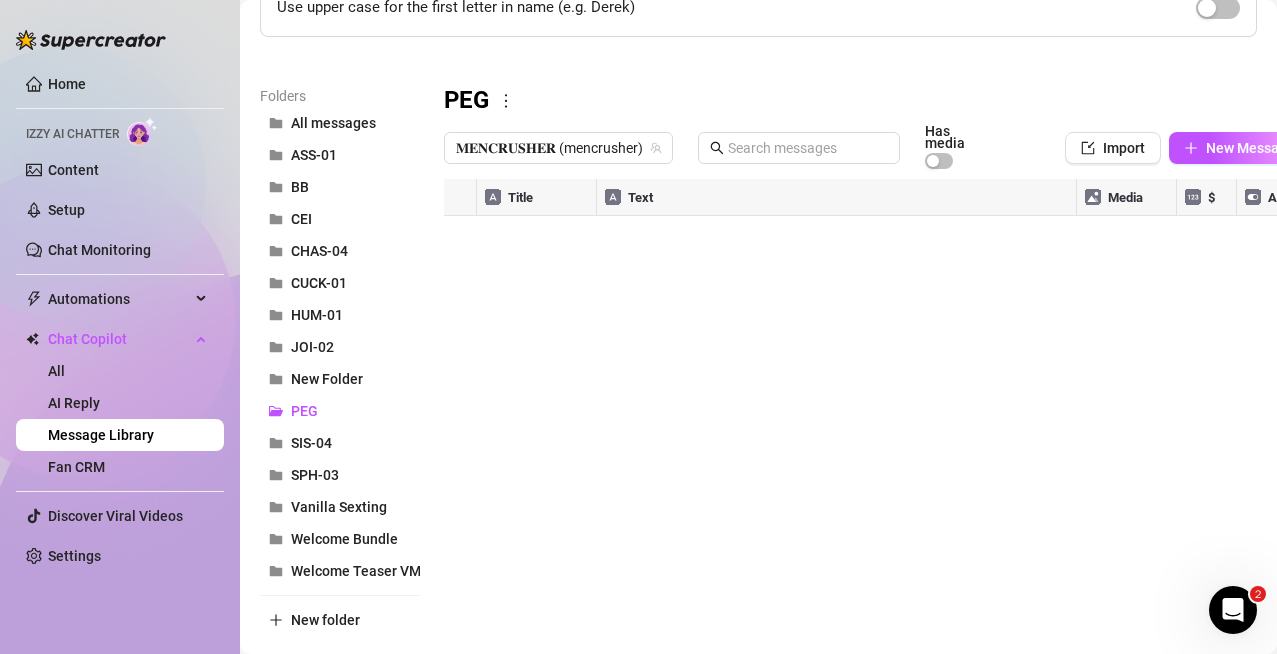 scroll, scrollTop: 274, scrollLeft: 0, axis: vertical 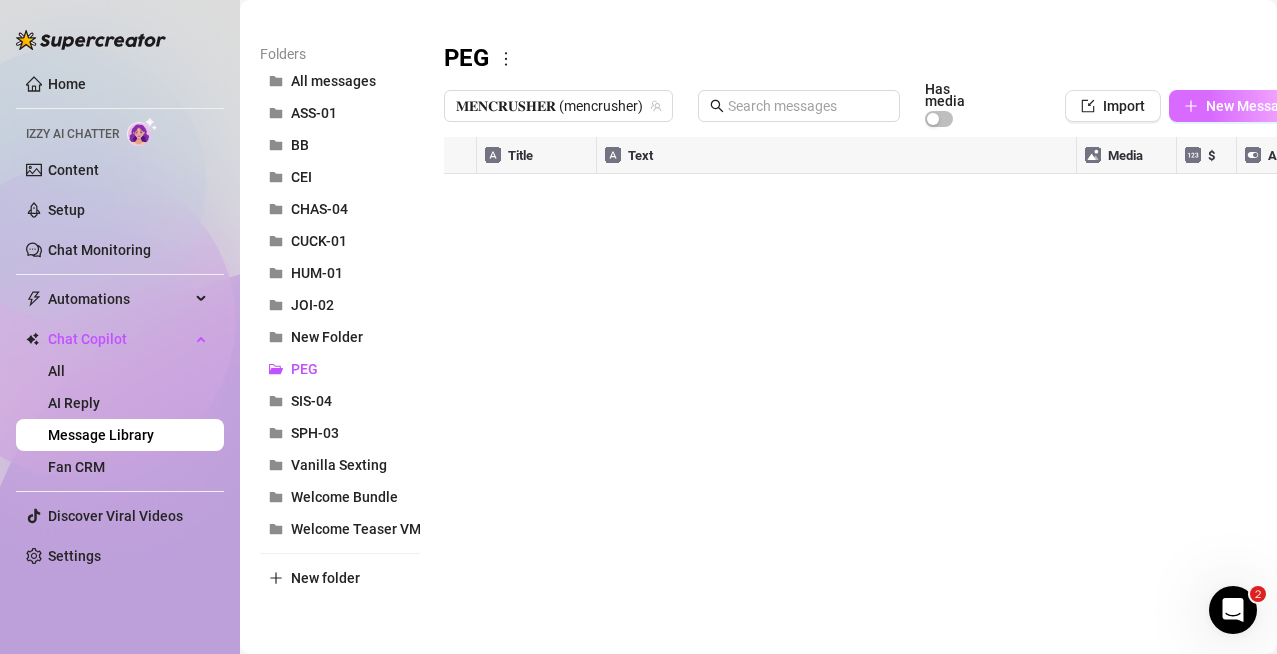 click on "New Message" at bounding box center [1239, 106] 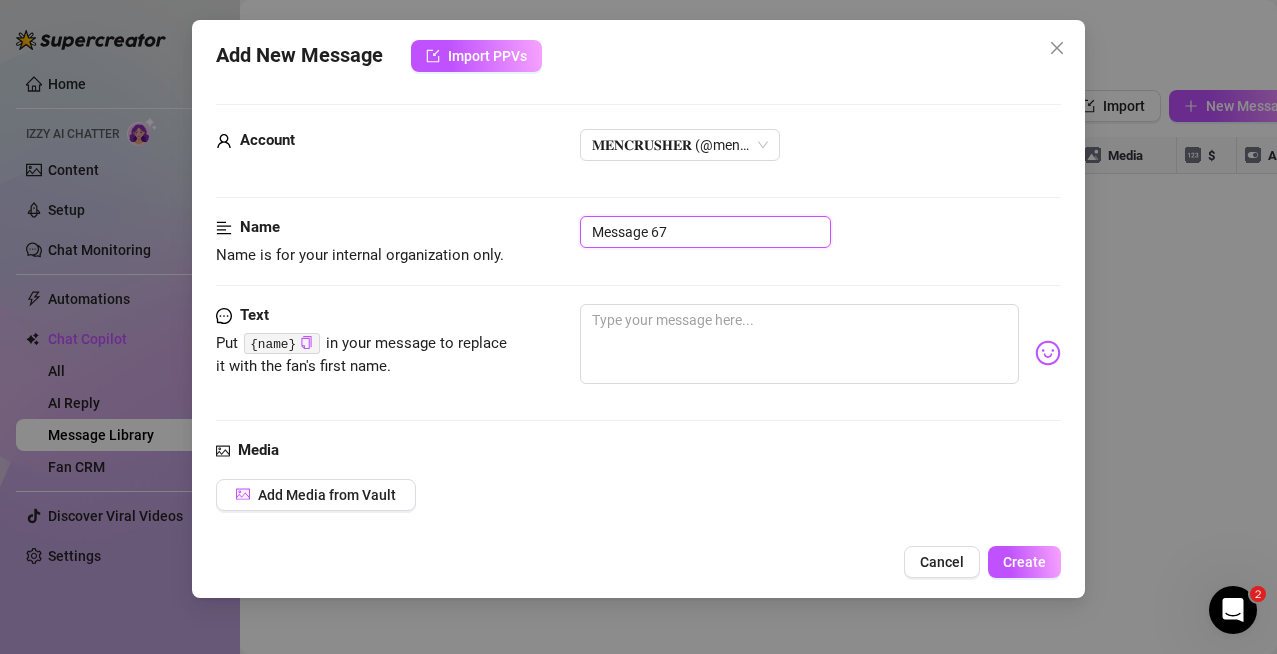 drag, startPoint x: 720, startPoint y: 223, endPoint x: 275, endPoint y: 222, distance: 445.00113 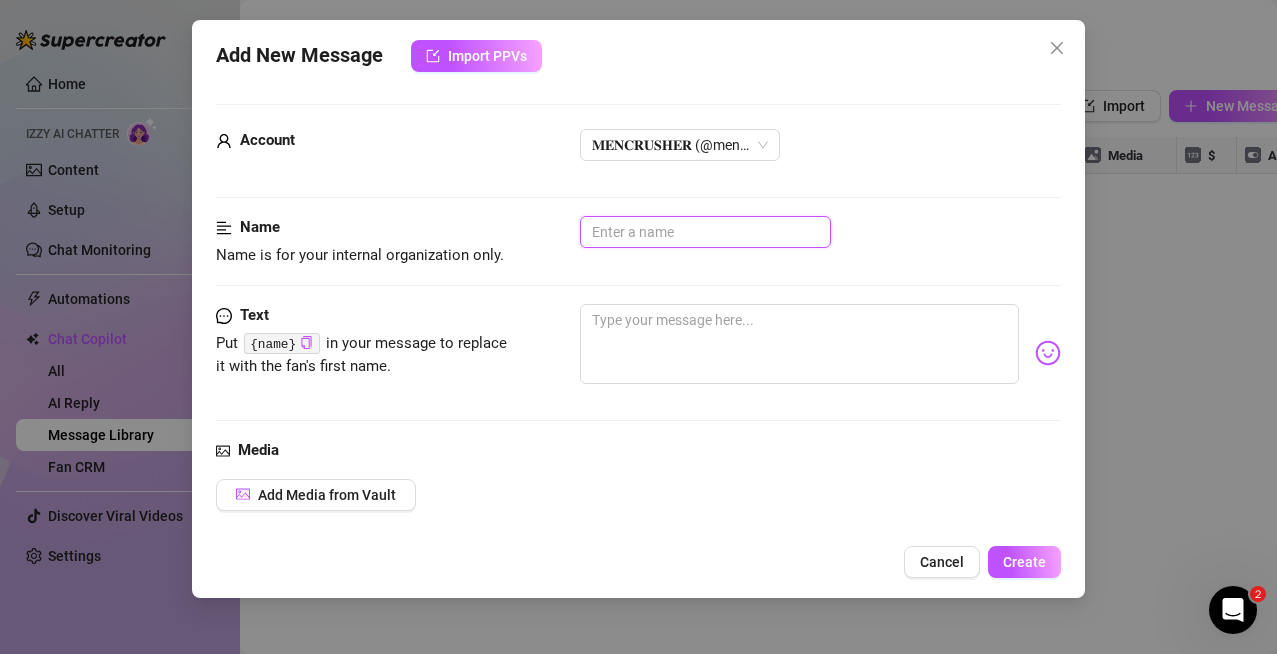 type on "p" 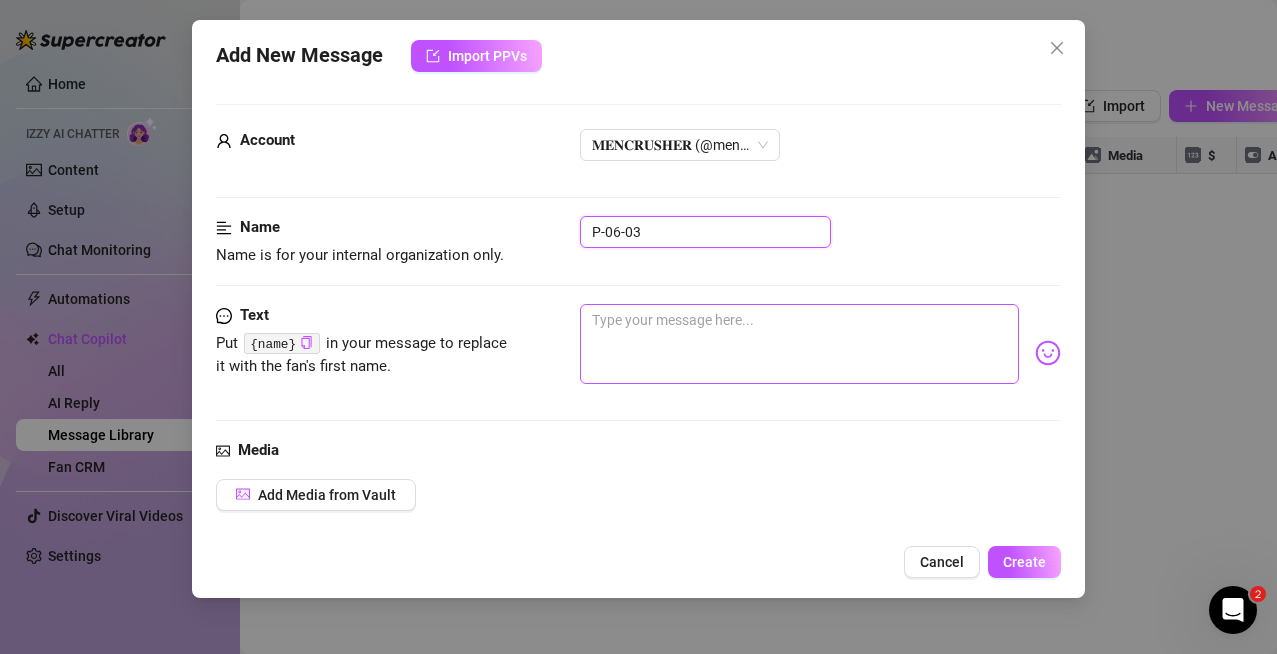 type on "P-06-03" 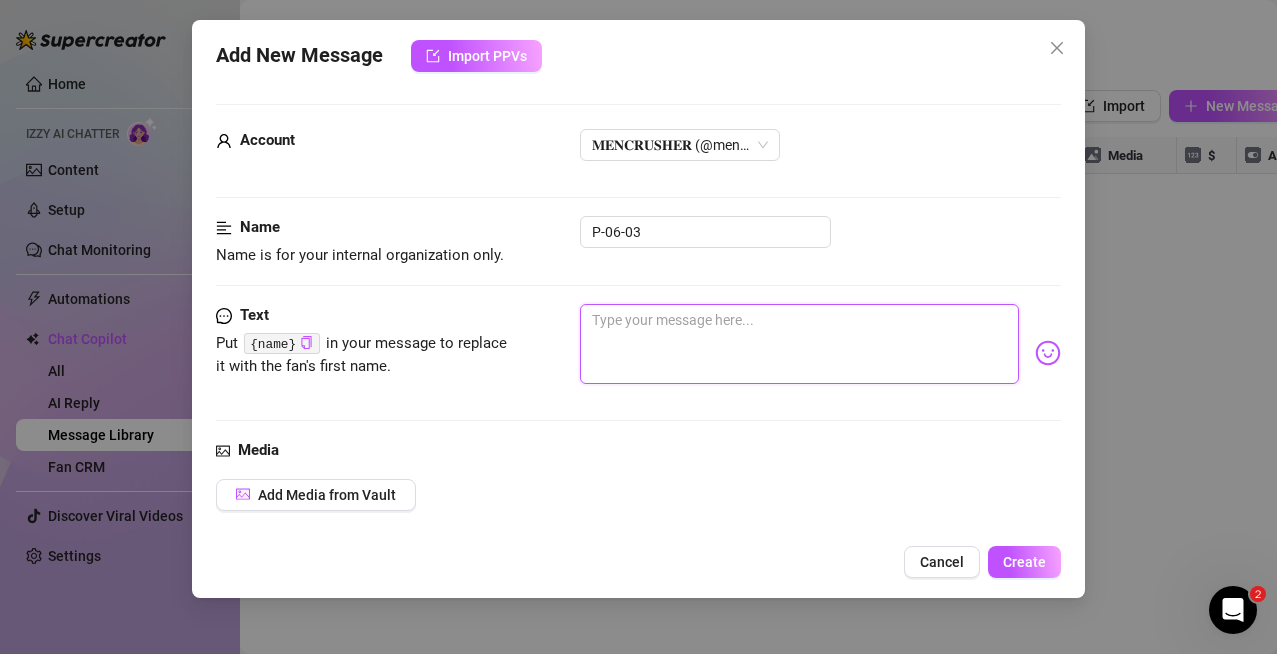 click at bounding box center [800, 344] 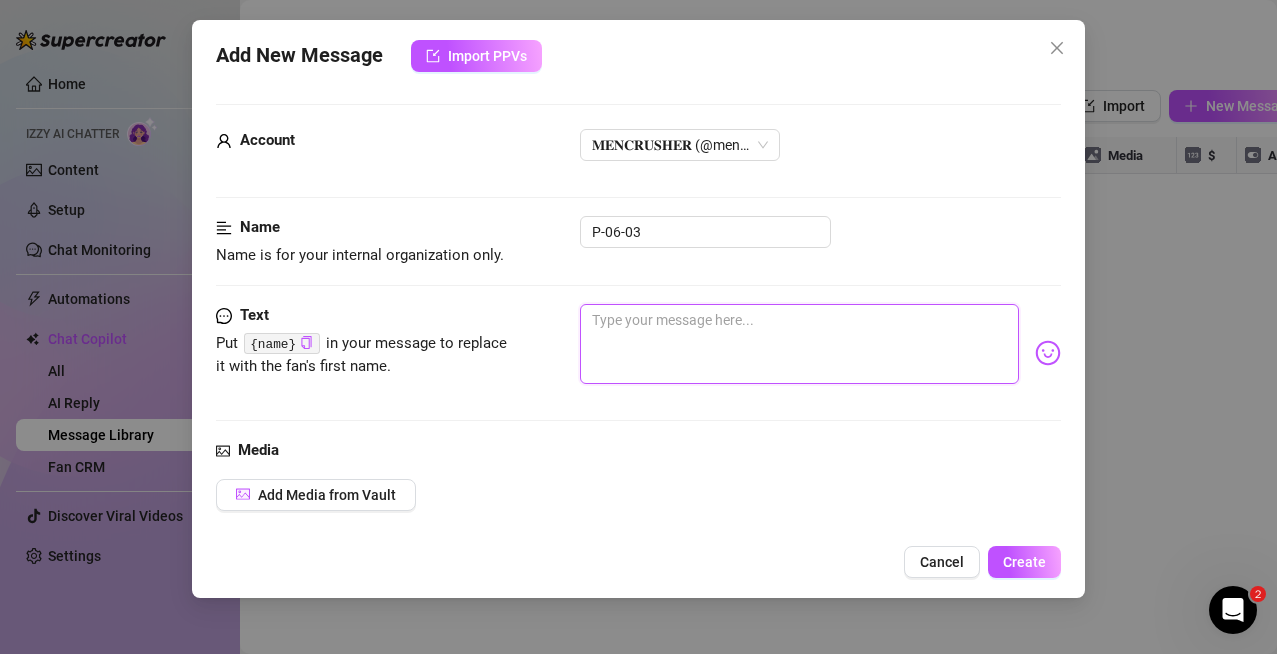 click at bounding box center (800, 344) 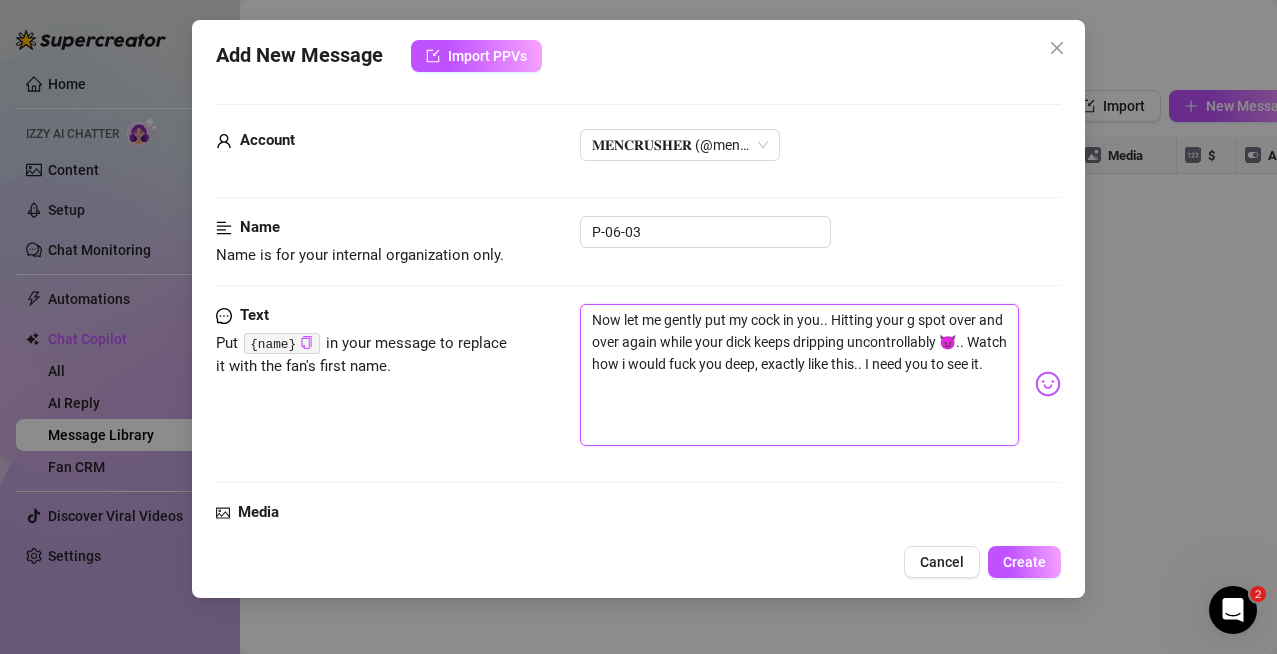 scroll, scrollTop: 0, scrollLeft: 0, axis: both 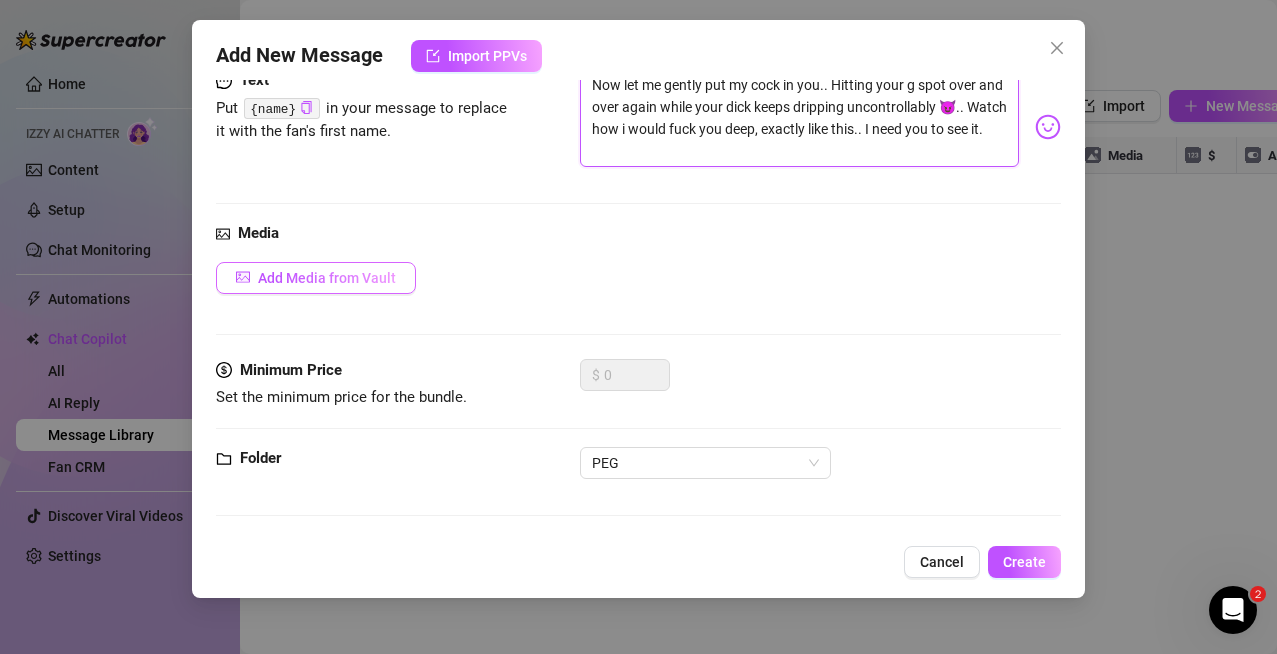 type on "Now let me gently put my cock in you.. Hitting your g spot over and over again while your dick keeps dripping uncontrollably 😈.. Watch how i would fuck you deep, exactly like this.. I need you to see it." 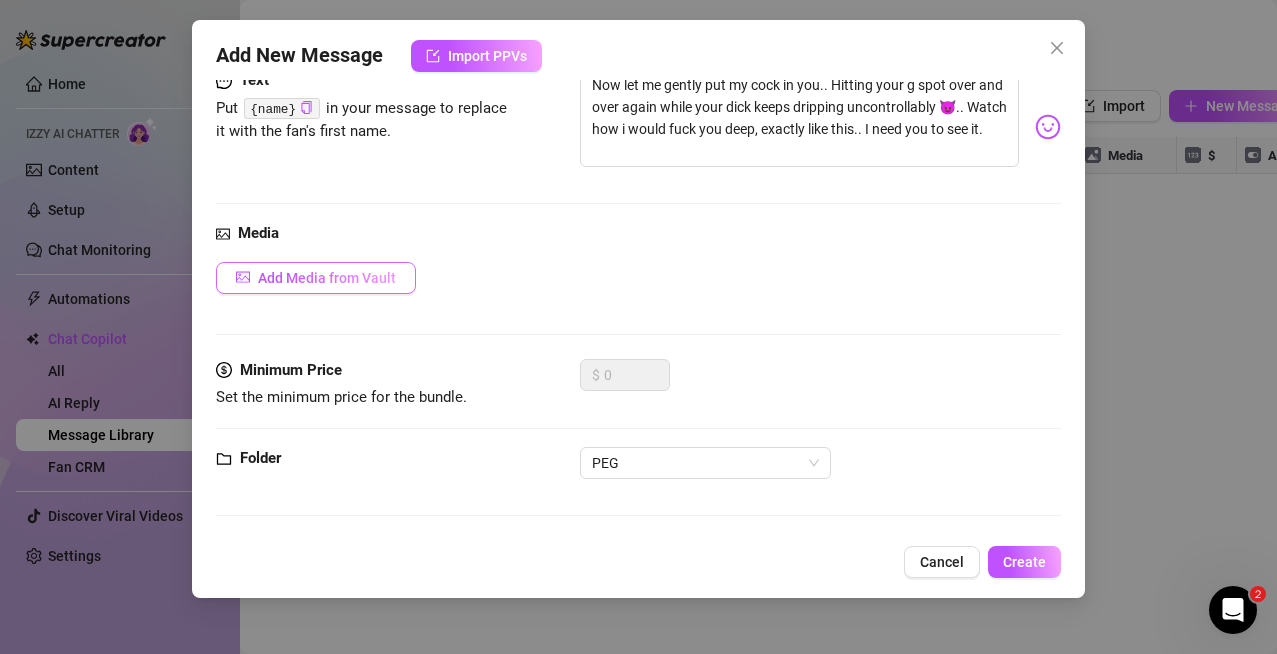 click on "Add Media from Vault" at bounding box center (327, 278) 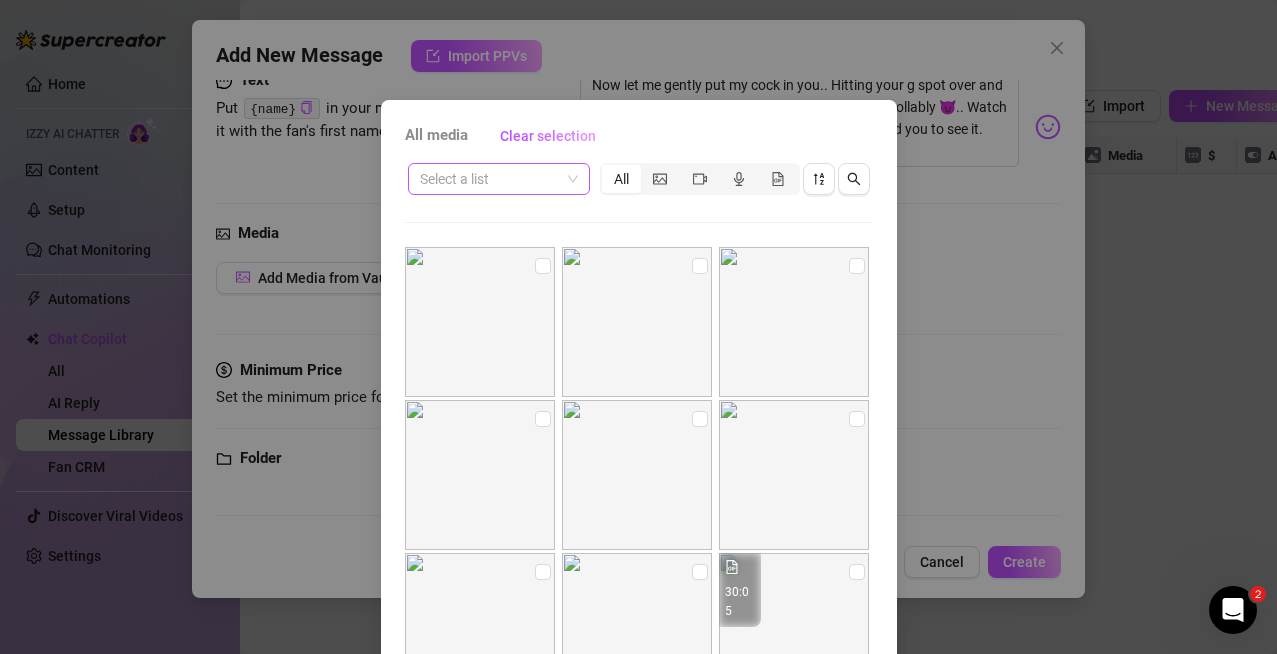 click at bounding box center (490, 179) 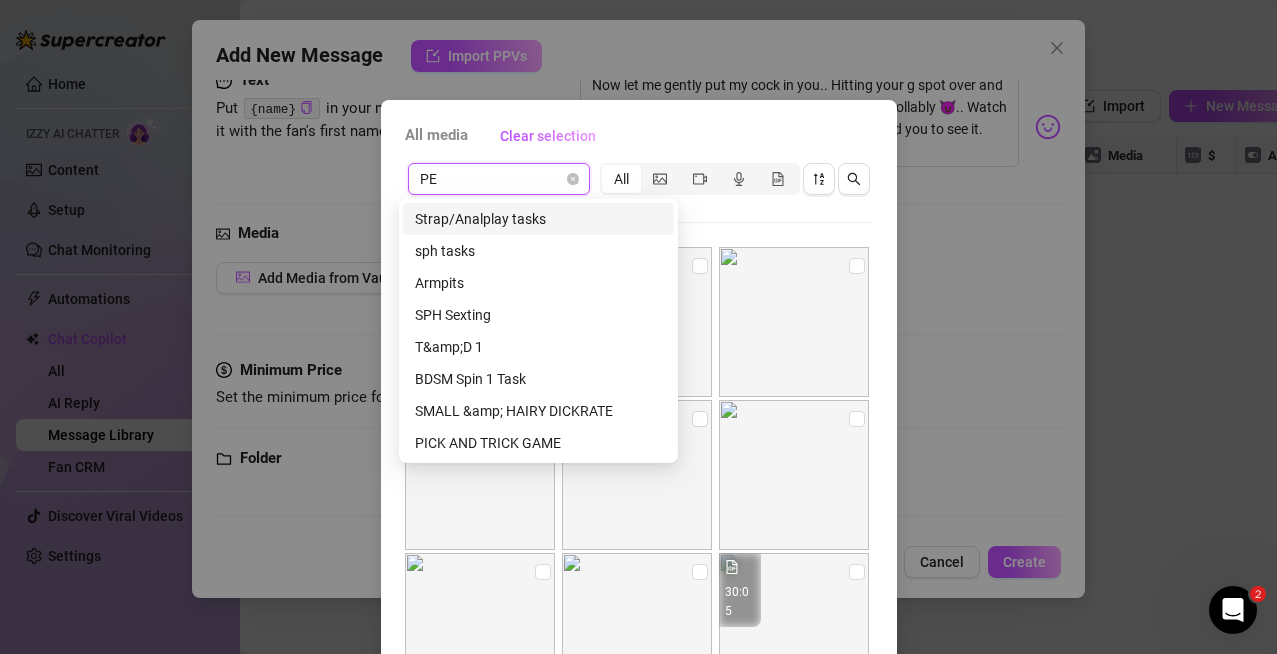 type on "PEG" 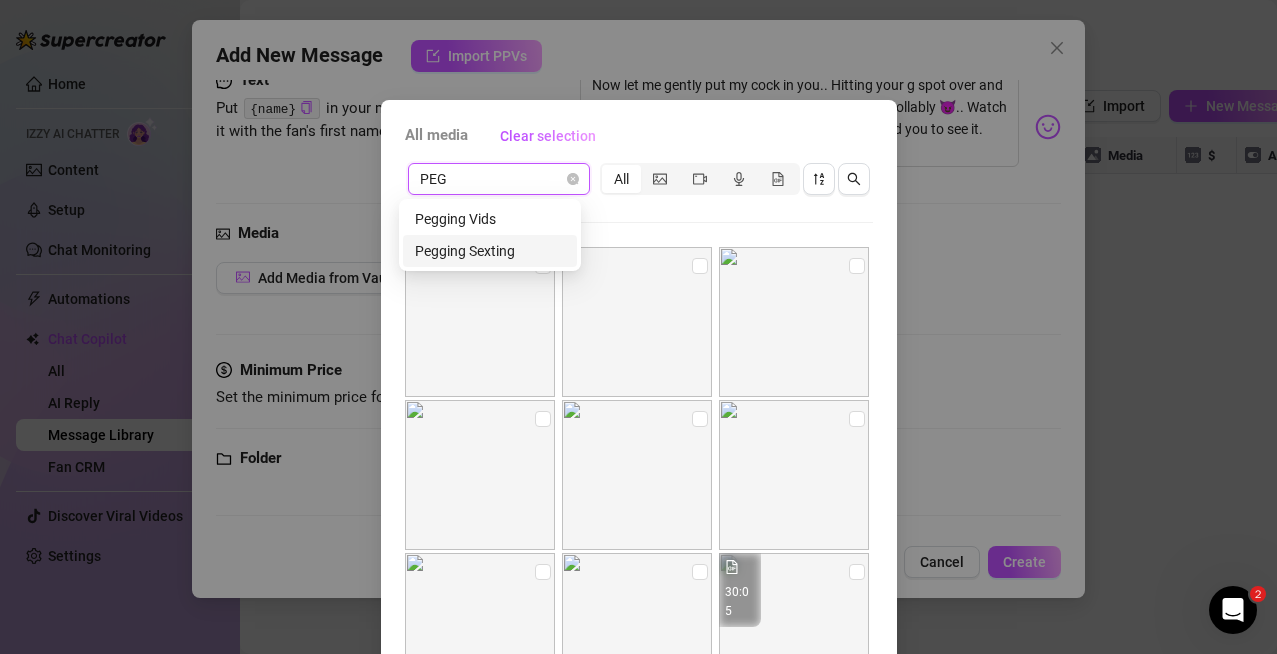 click on "Pegging Sexting" at bounding box center (490, 251) 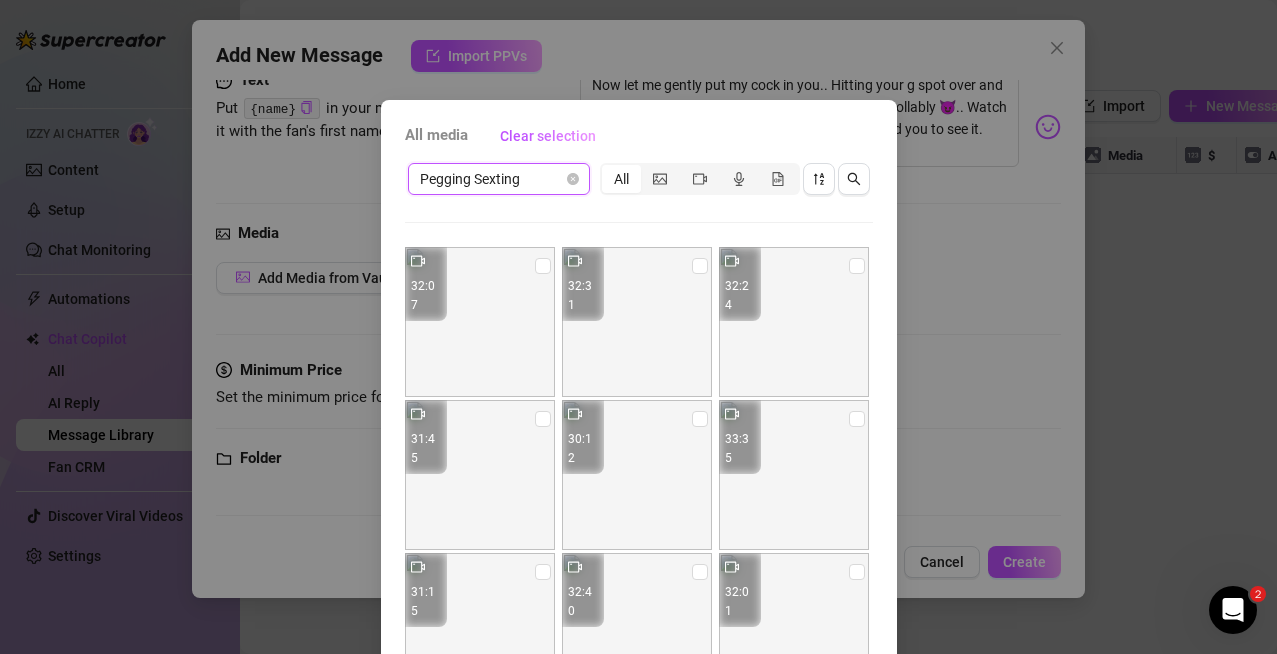 scroll, scrollTop: 907, scrollLeft: 0, axis: vertical 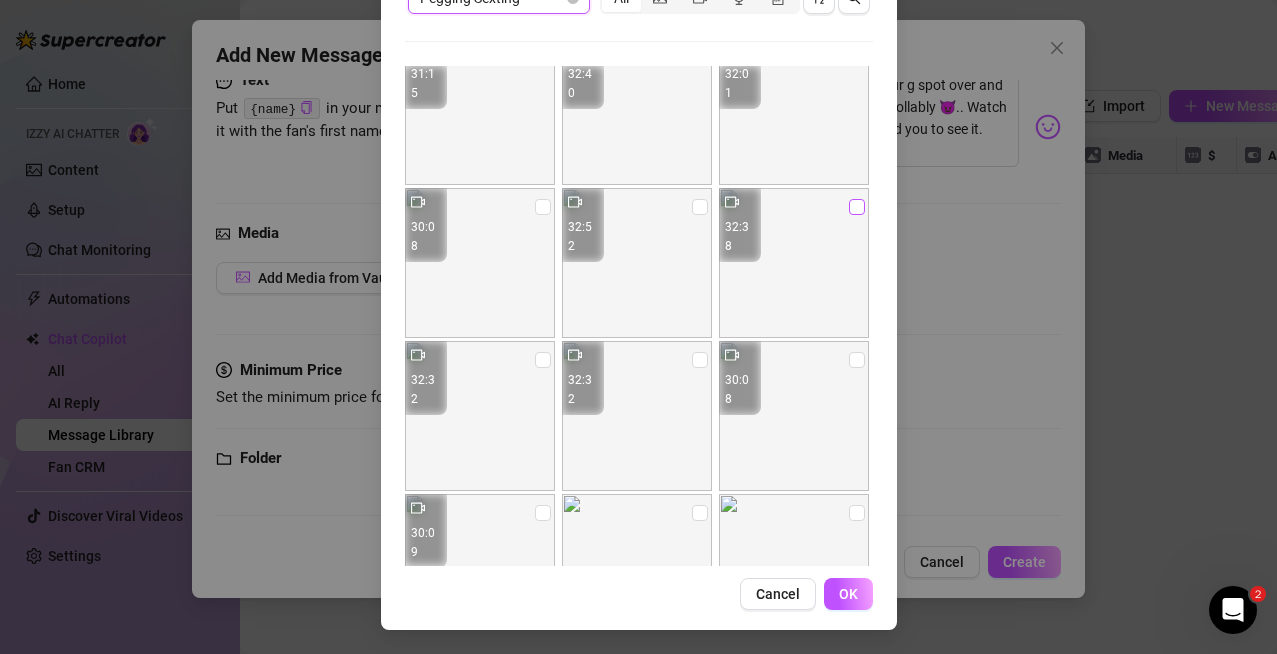 click at bounding box center (857, 207) 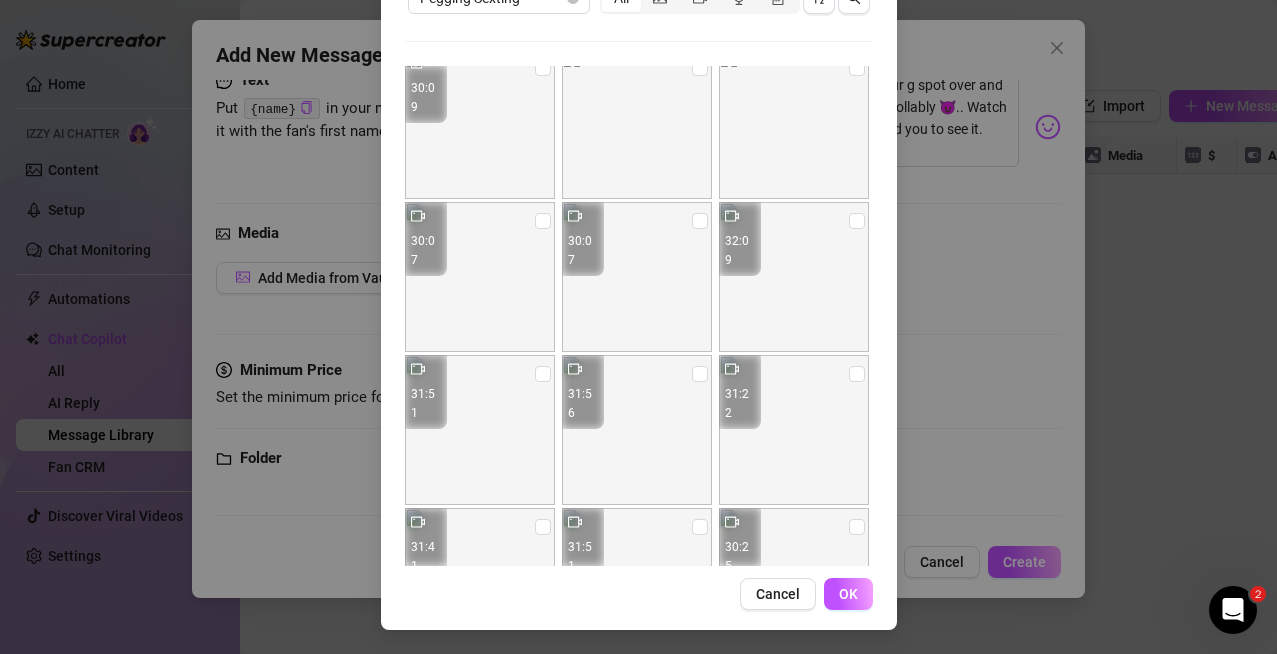 scroll, scrollTop: 907, scrollLeft: 0, axis: vertical 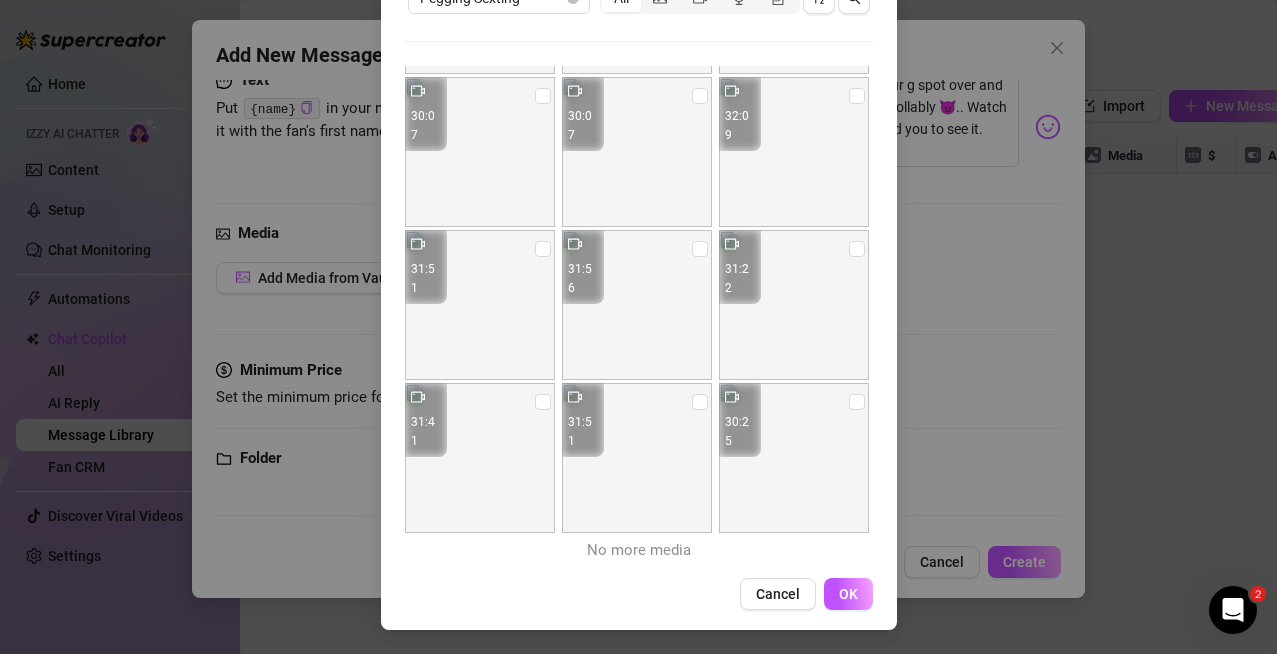 click on "OK" at bounding box center (848, 594) 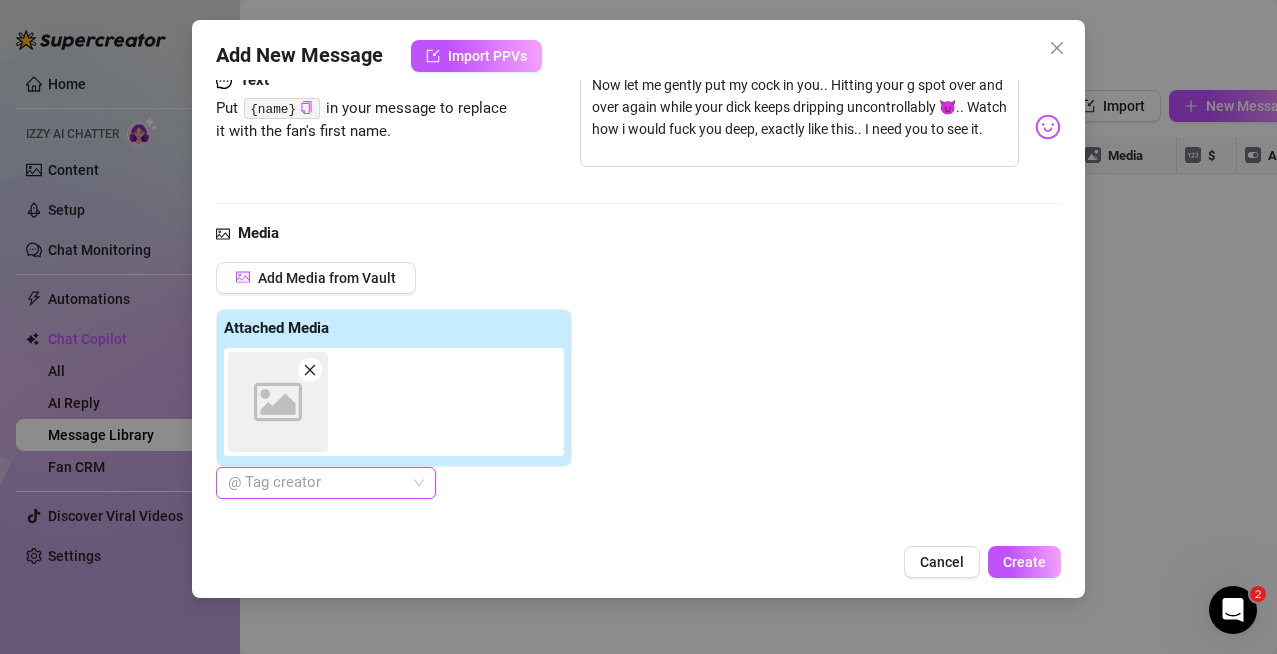 scroll, scrollTop: 440, scrollLeft: 0, axis: vertical 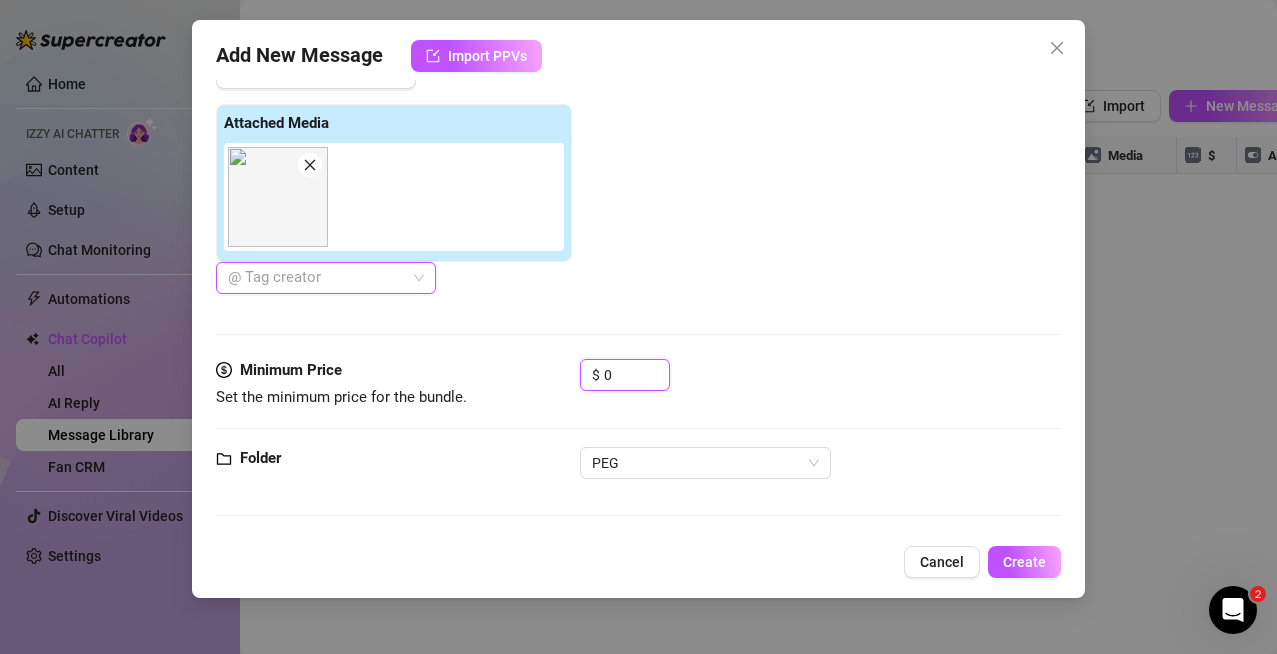 drag, startPoint x: 609, startPoint y: 367, endPoint x: 441, endPoint y: 361, distance: 168.1071 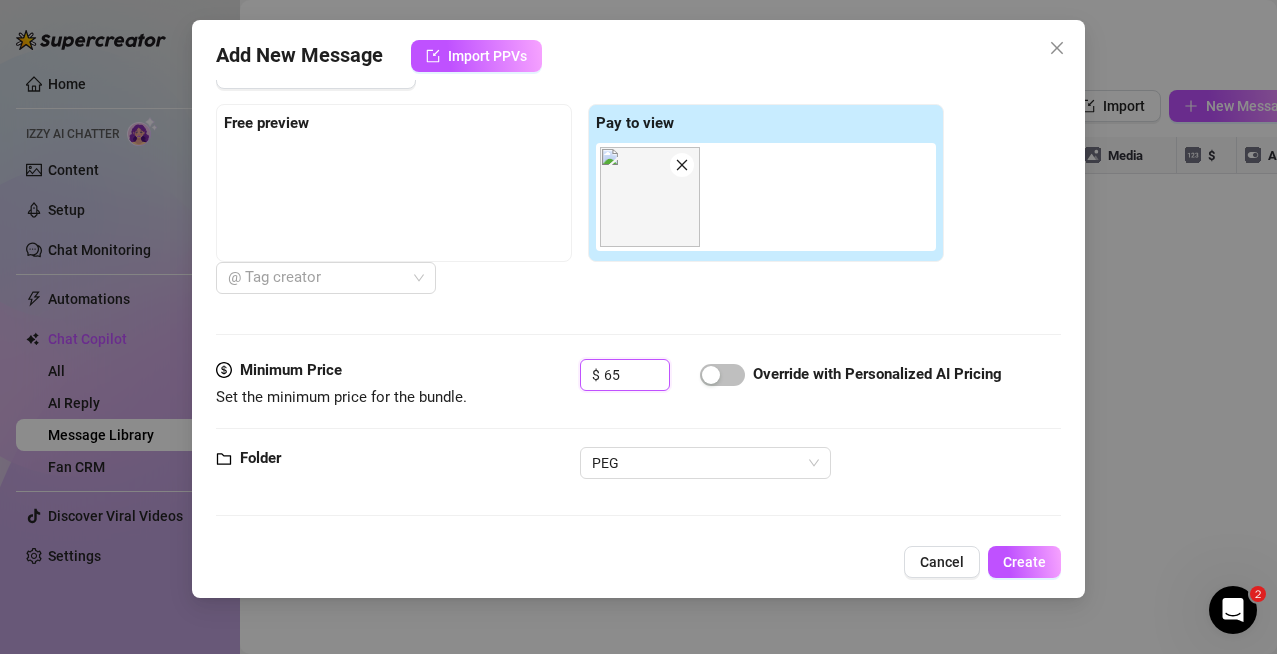 scroll, scrollTop: 0, scrollLeft: 0, axis: both 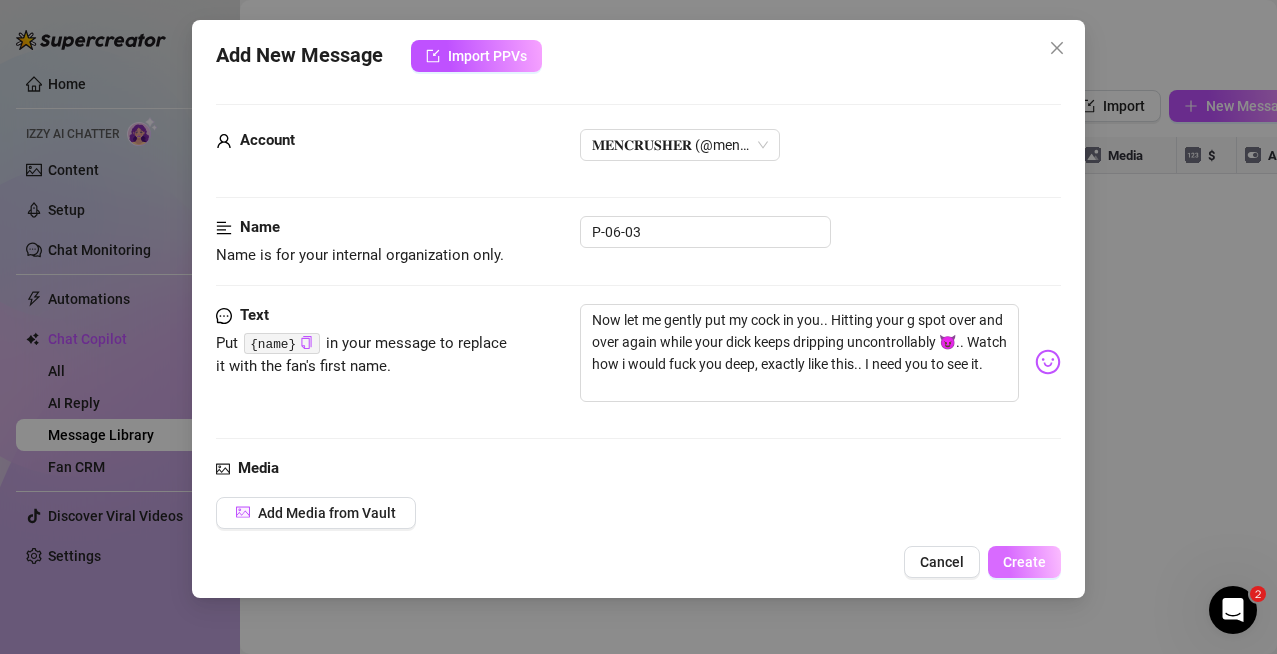 type on "65" 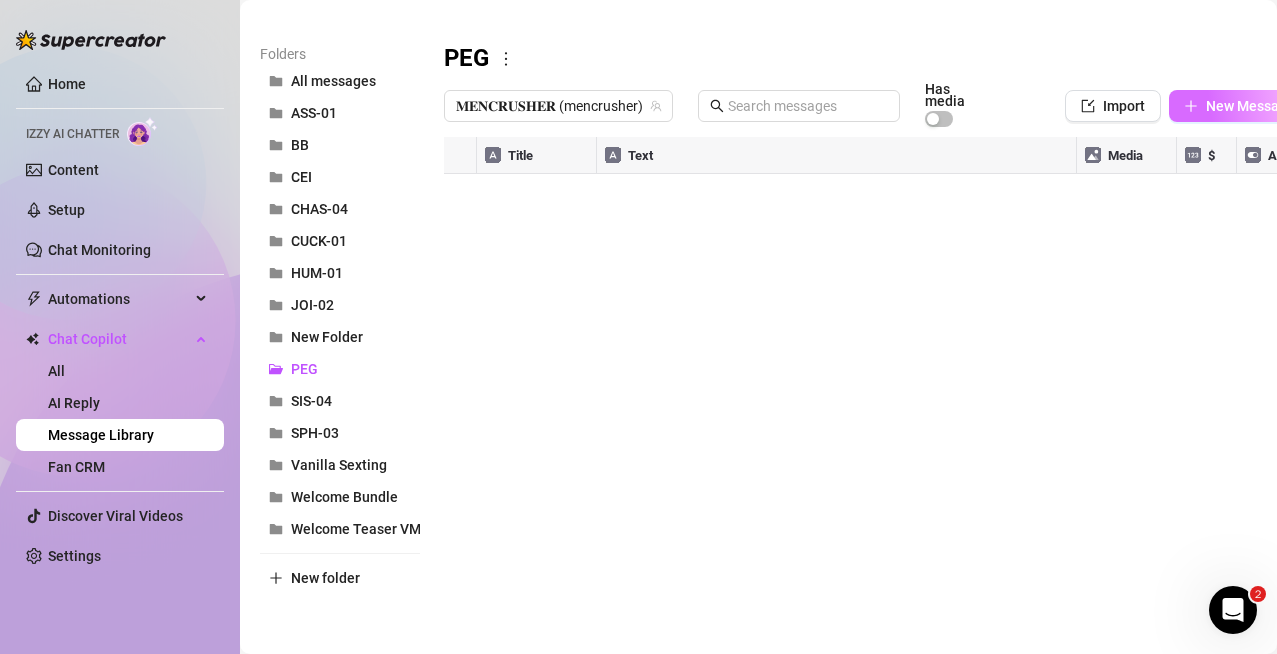 click on "New Message" at bounding box center [1250, 106] 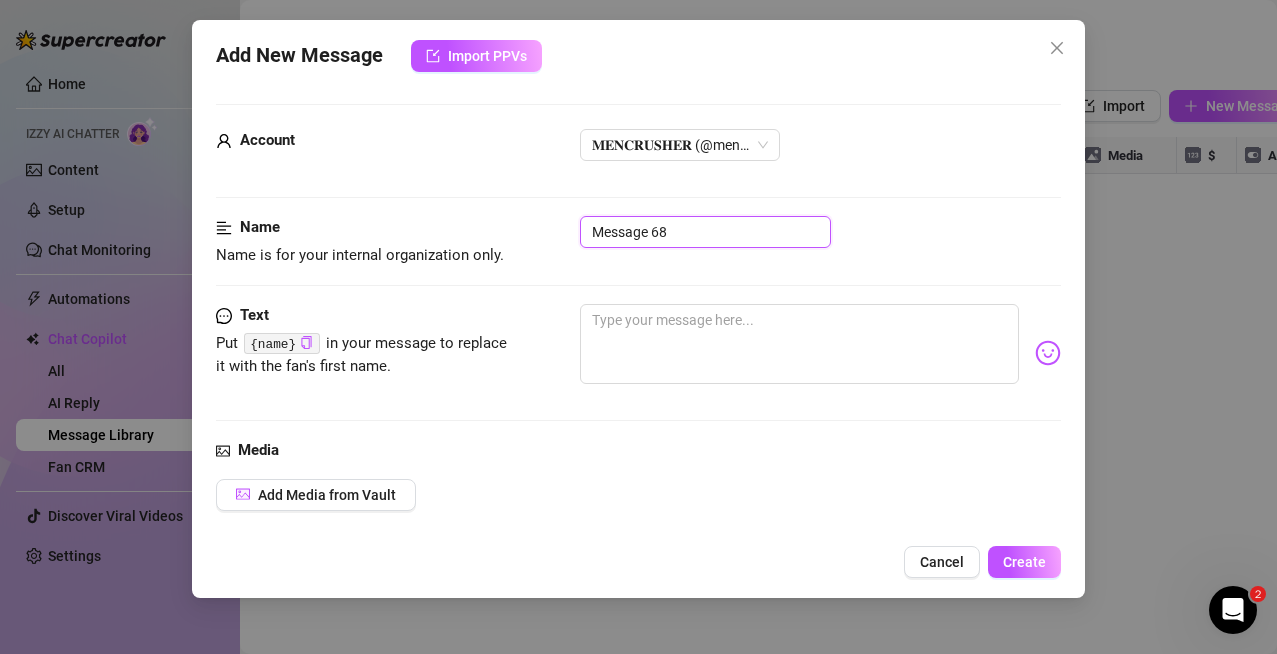 drag, startPoint x: 692, startPoint y: 239, endPoint x: 302, endPoint y: 279, distance: 392.04593 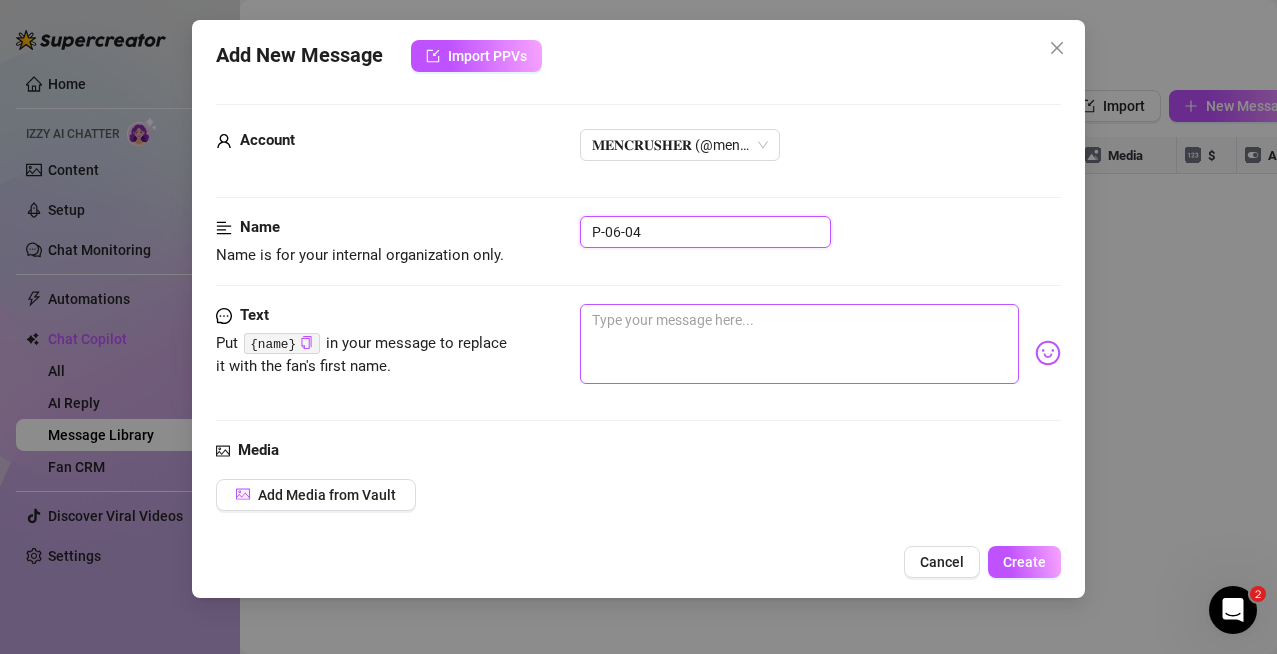 type on "P-06-04" 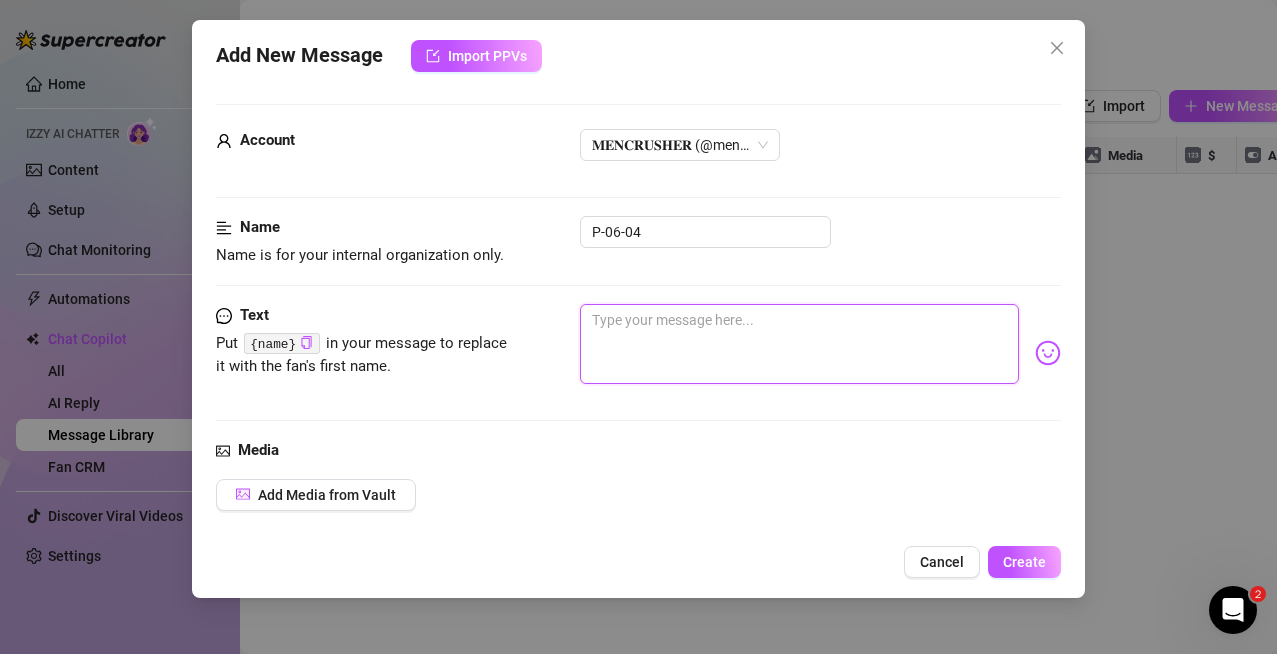 click at bounding box center [800, 344] 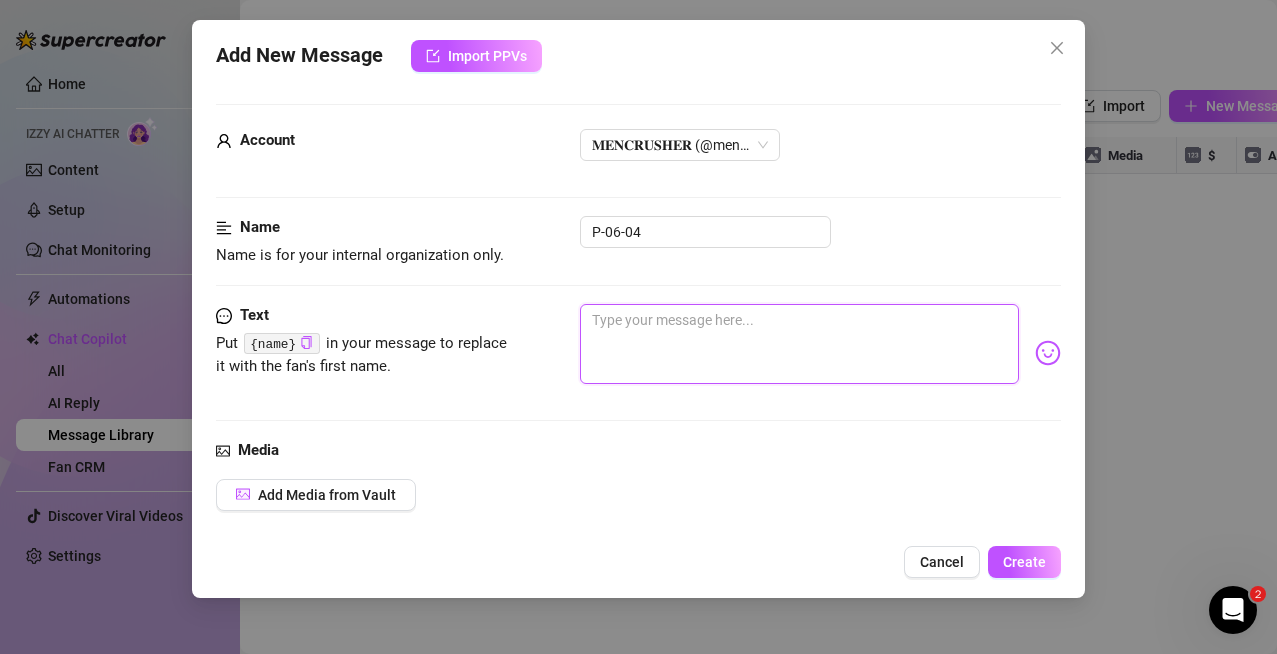 click at bounding box center [800, 344] 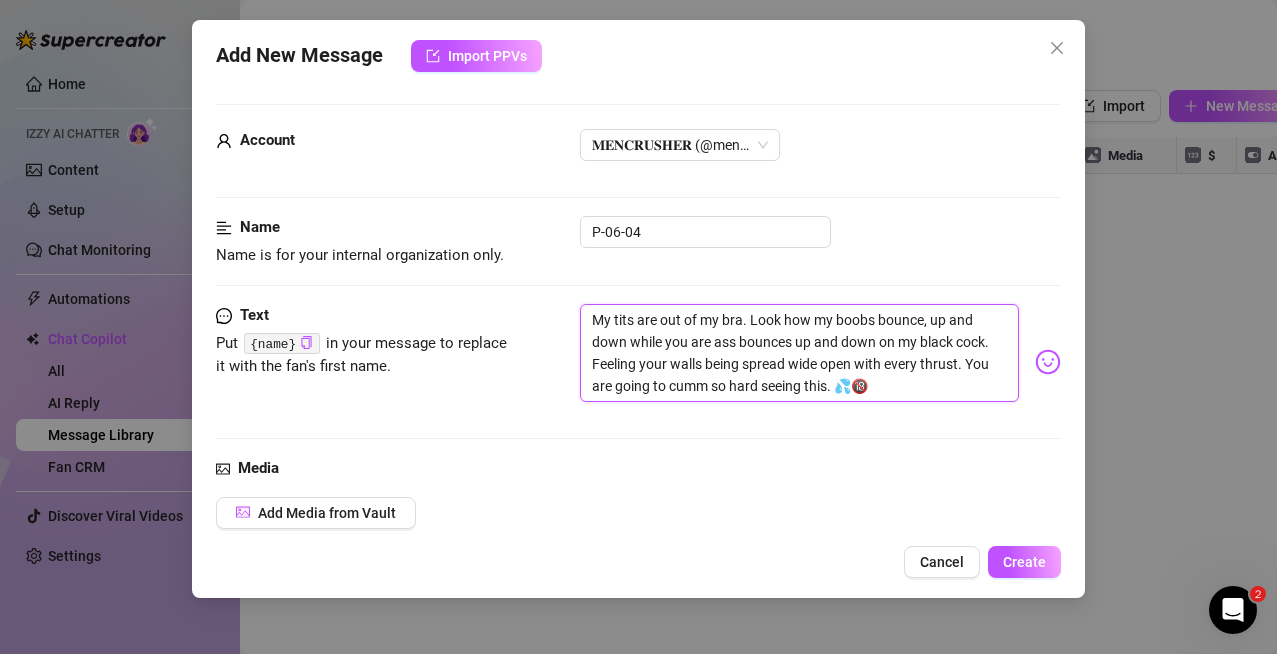 scroll, scrollTop: 0, scrollLeft: 0, axis: both 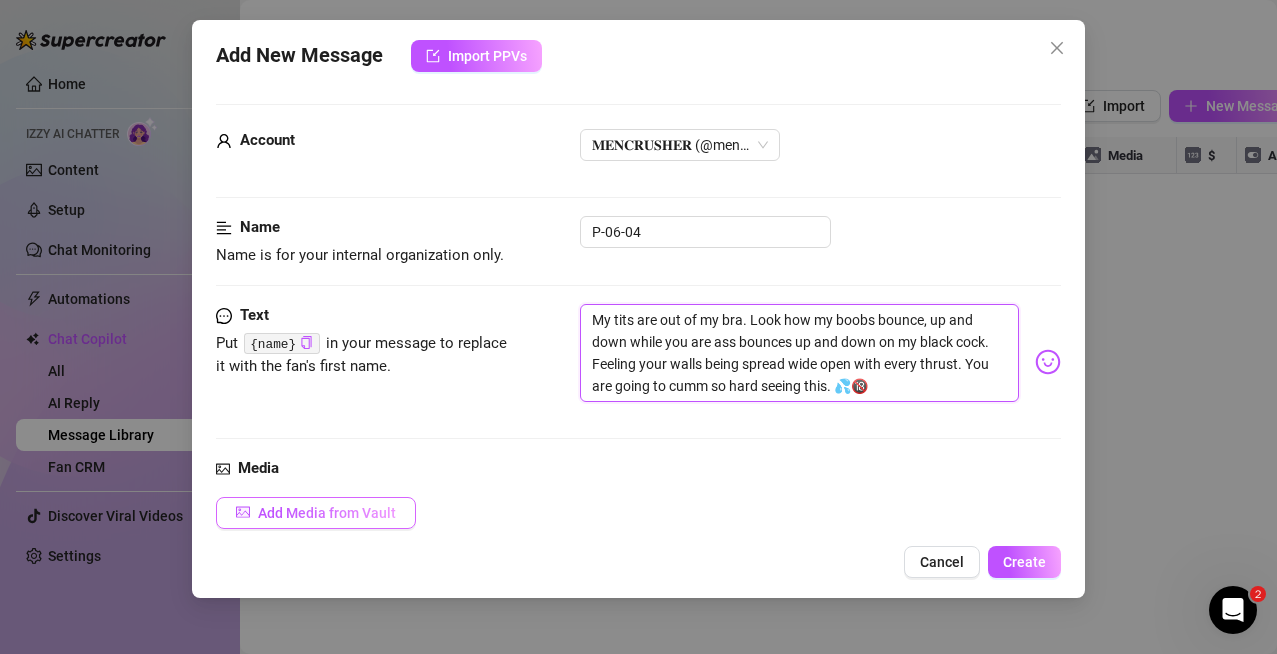 type on "My tits are out of my bra. Look how my boobs bounce, up and down while you are ass bounces up and down on my black cock. Feeling your walls being spread wide open with every thrust. You are going to cumm so hard seeing this. 💦🔞" 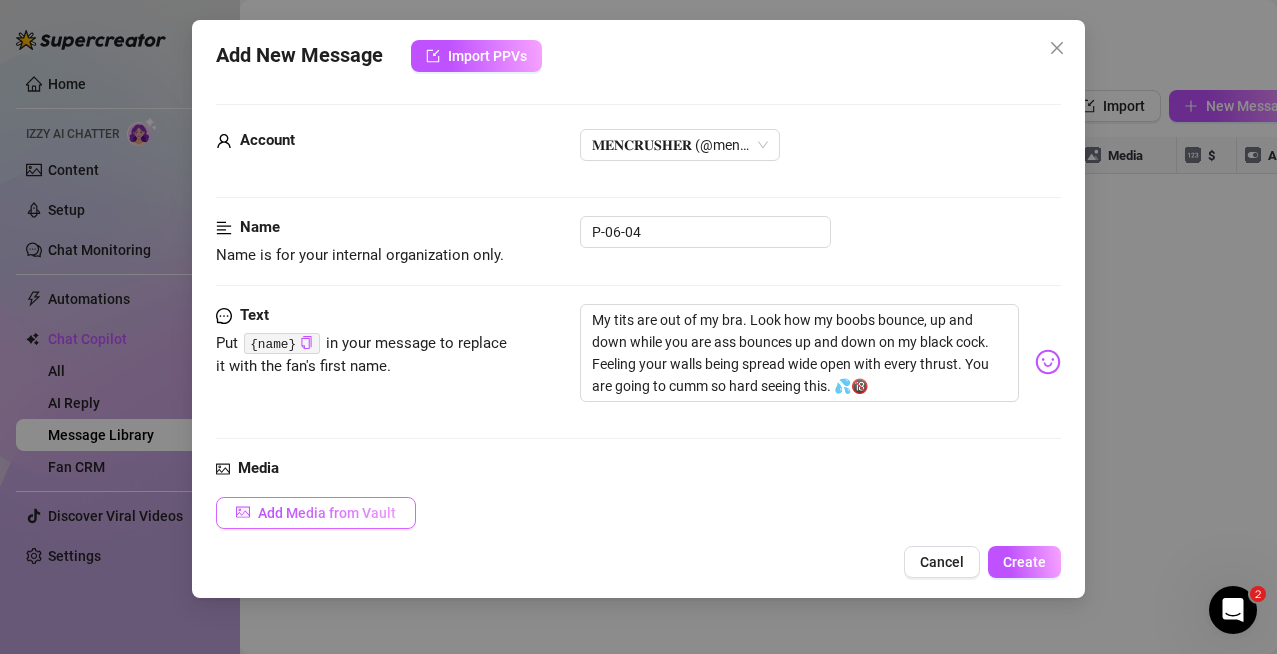 click on "Add Media from Vault" at bounding box center (316, 513) 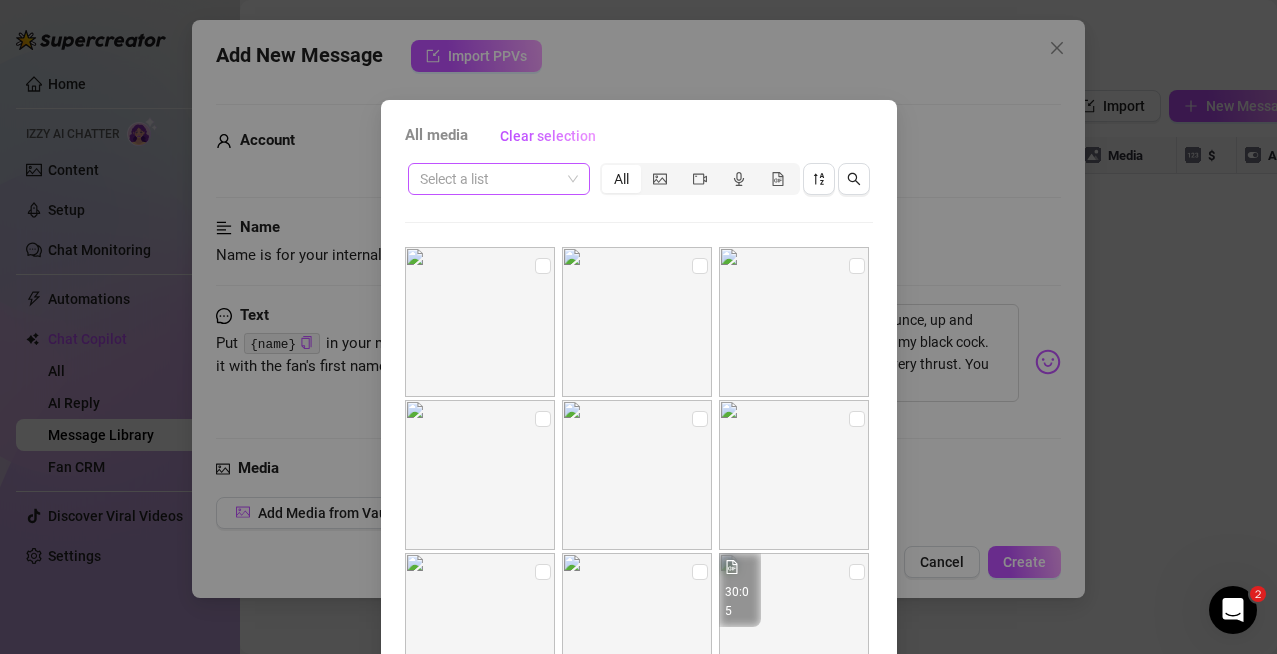 click at bounding box center (490, 179) 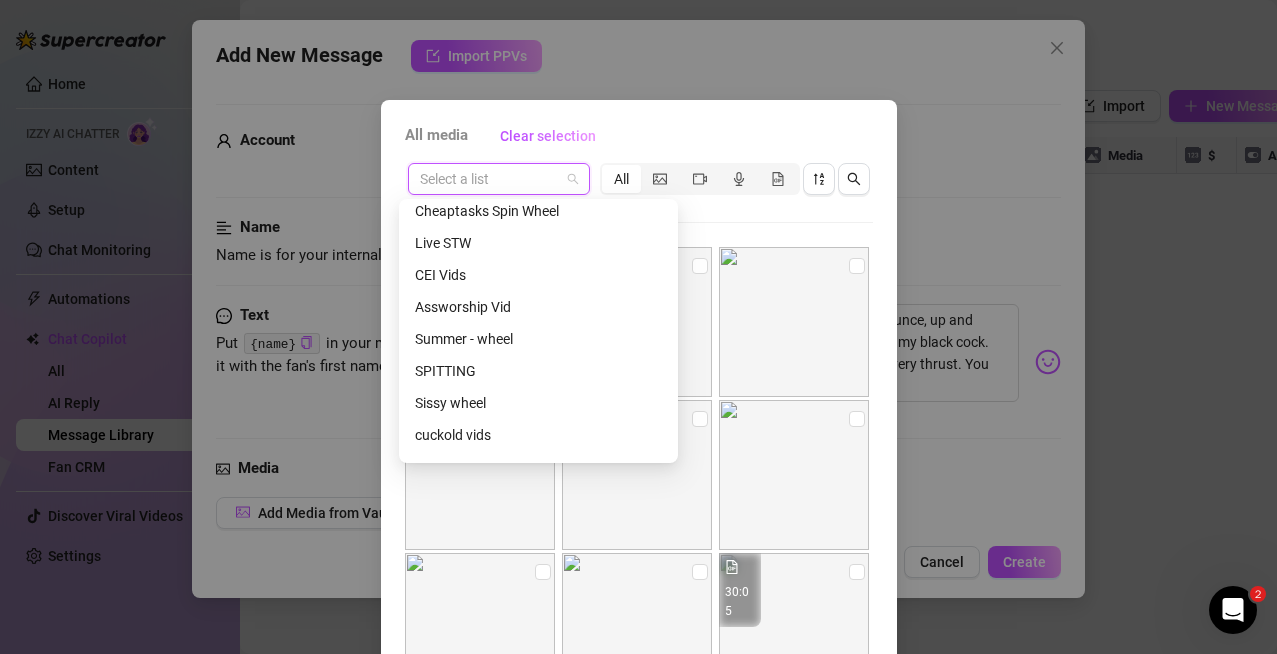 scroll, scrollTop: 1225, scrollLeft: 0, axis: vertical 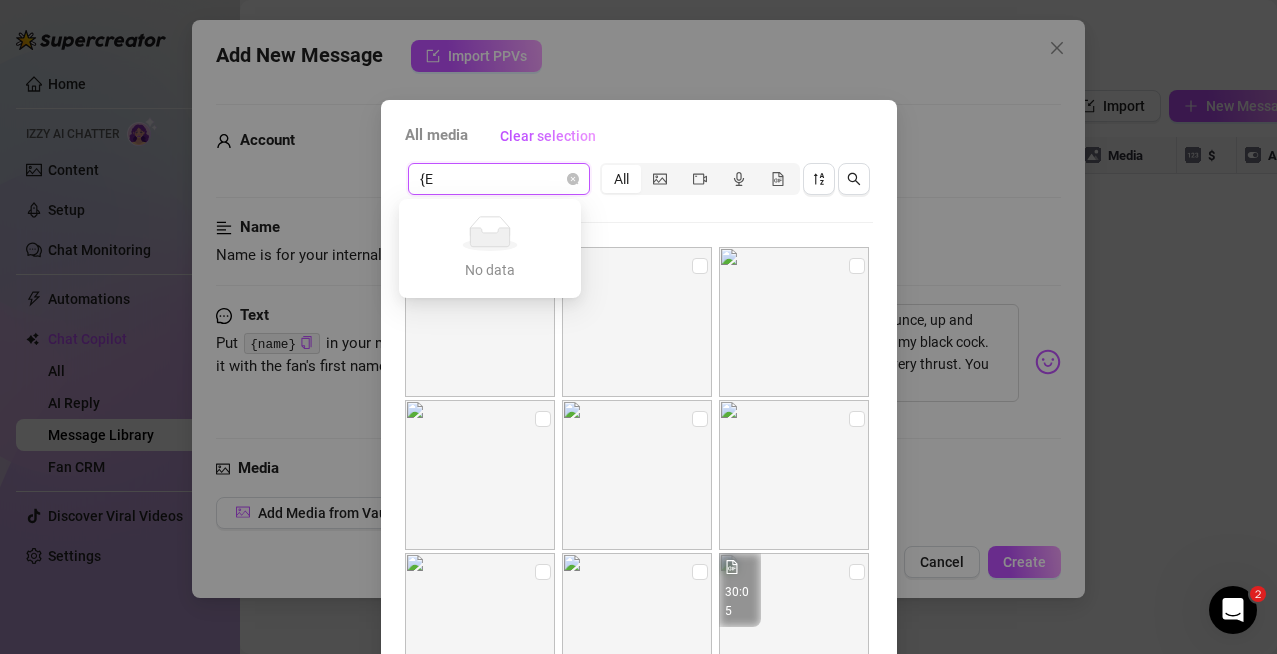 type on "{" 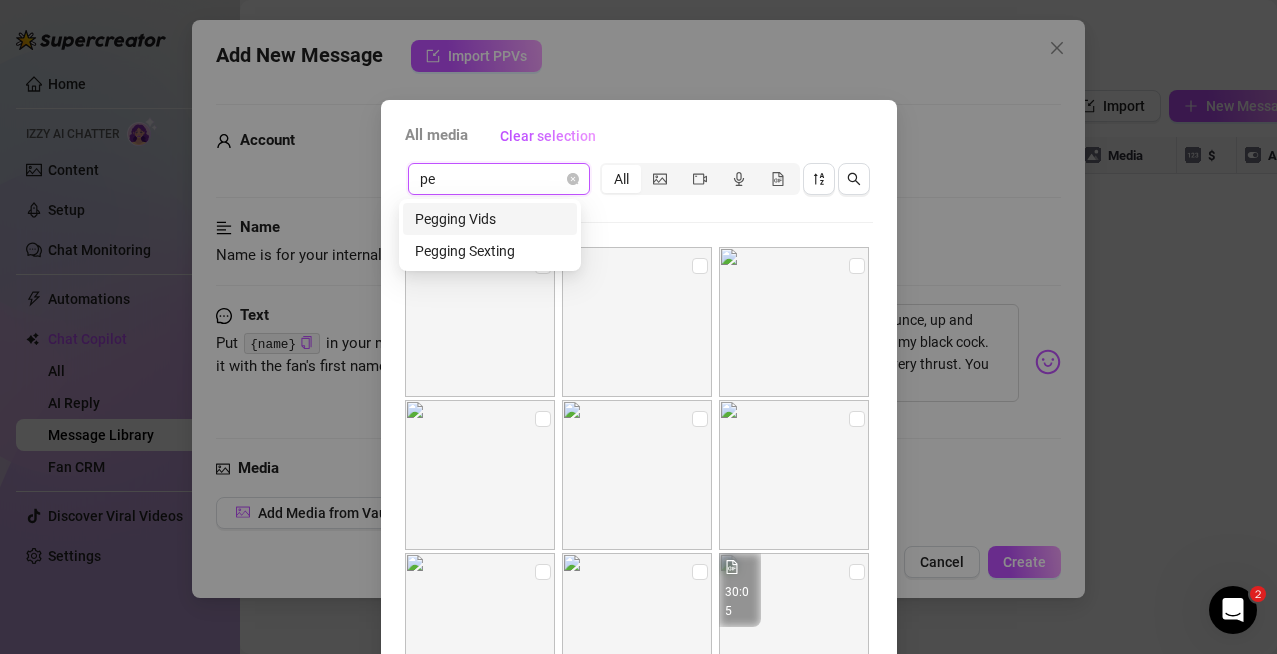 type on "peg" 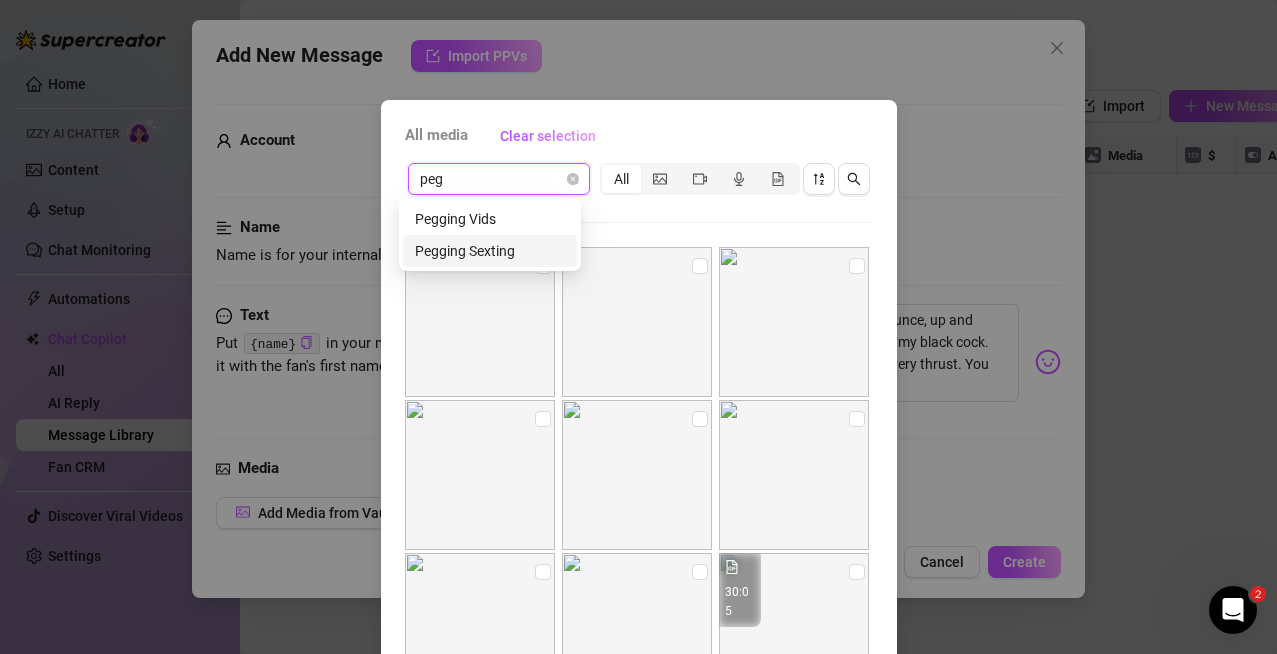 click on "Pegging Sexting" at bounding box center (490, 251) 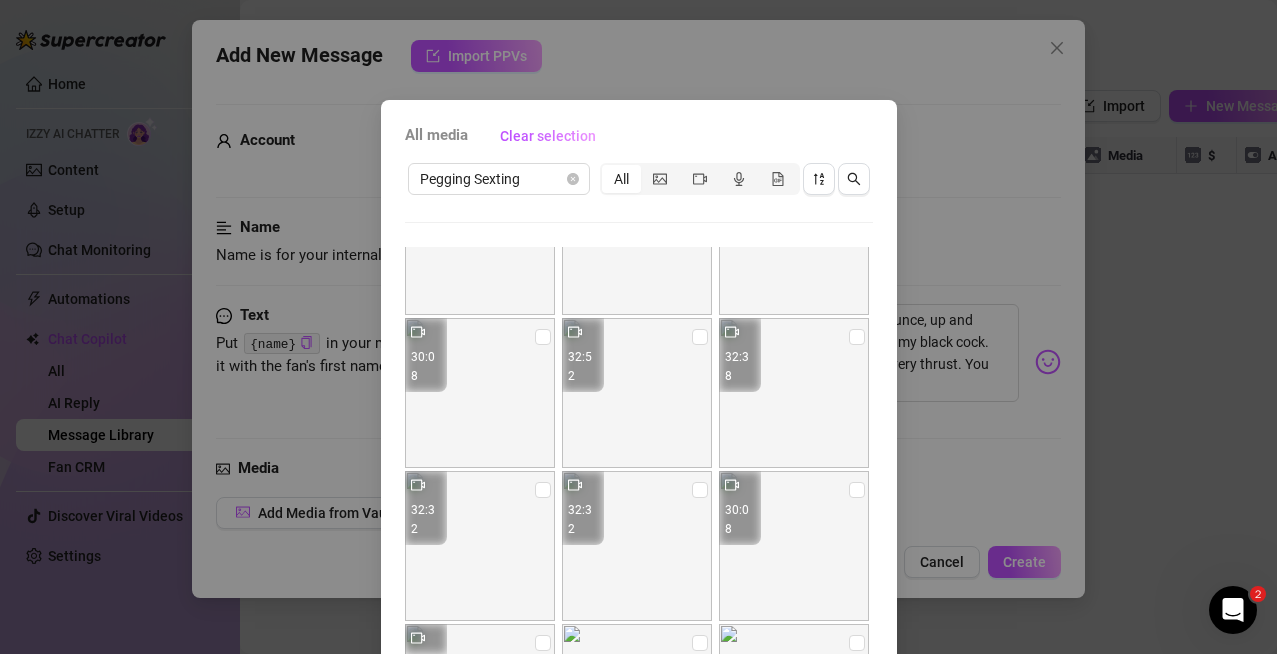 scroll, scrollTop: 388, scrollLeft: 0, axis: vertical 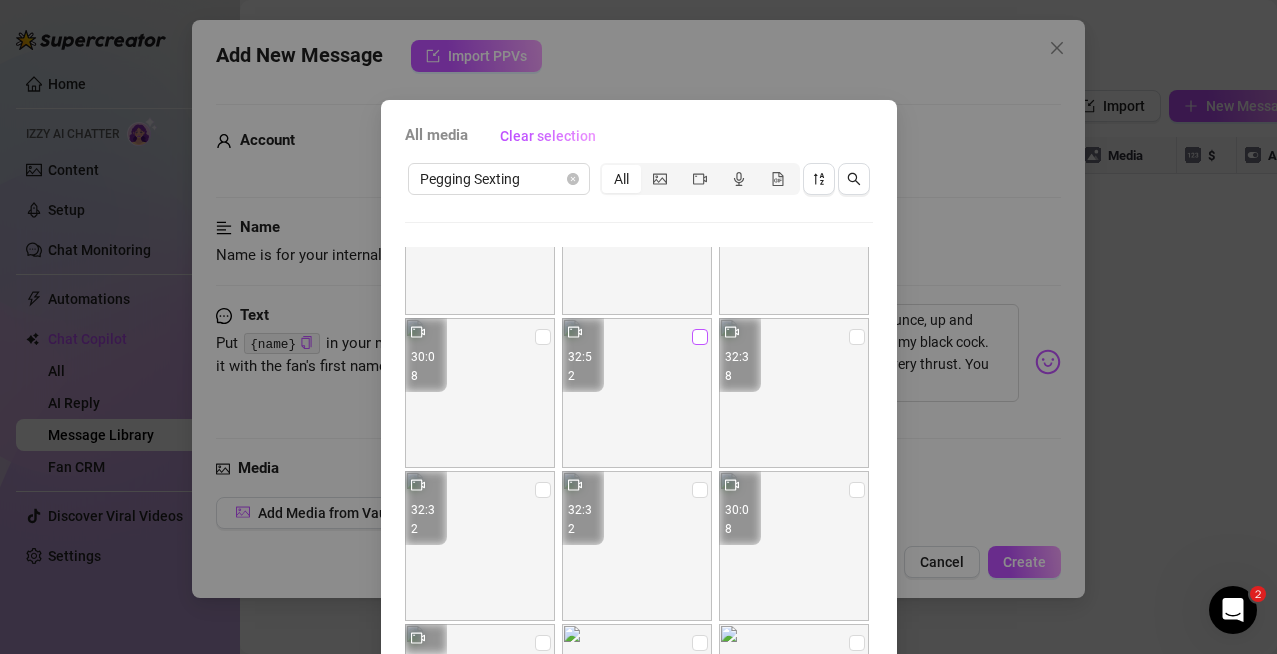 click at bounding box center [700, 337] 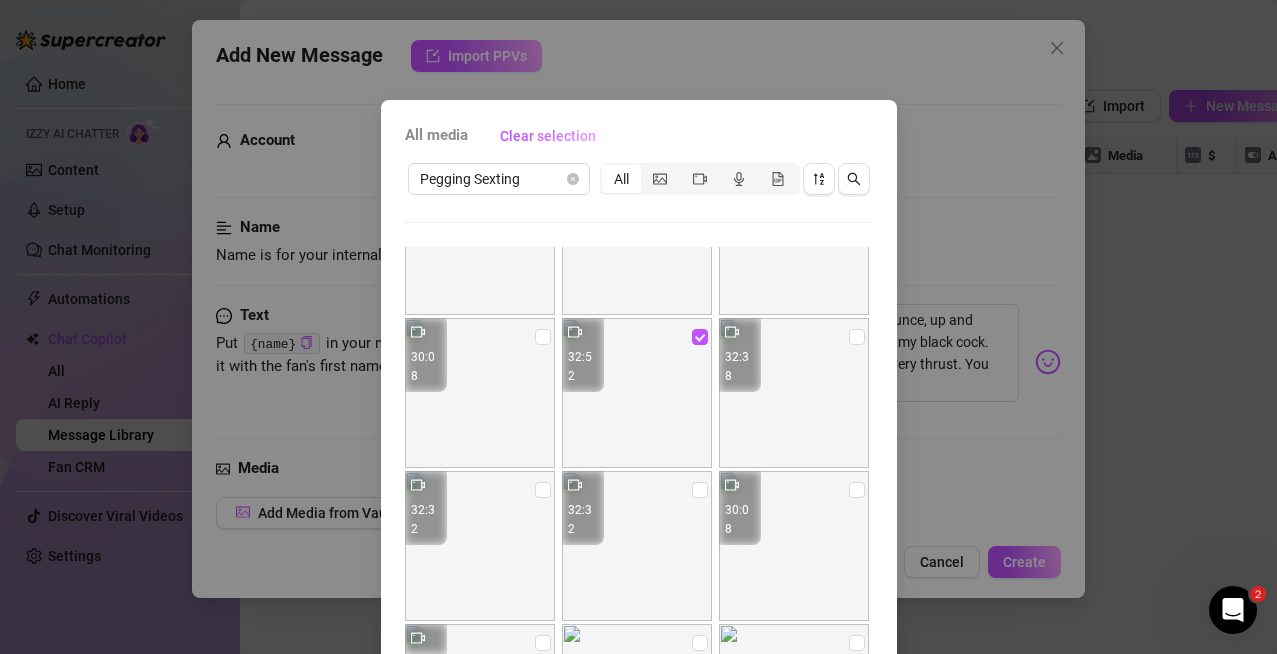 scroll, scrollTop: 181, scrollLeft: 0, axis: vertical 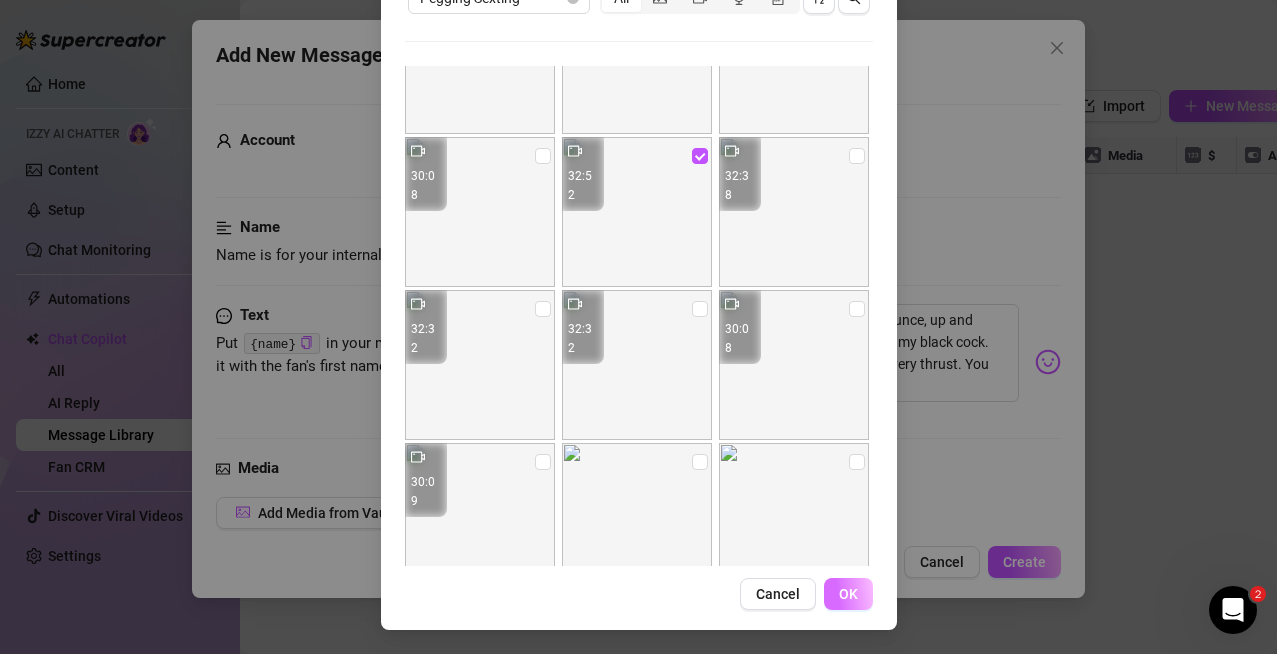 click on "OK" at bounding box center (848, 594) 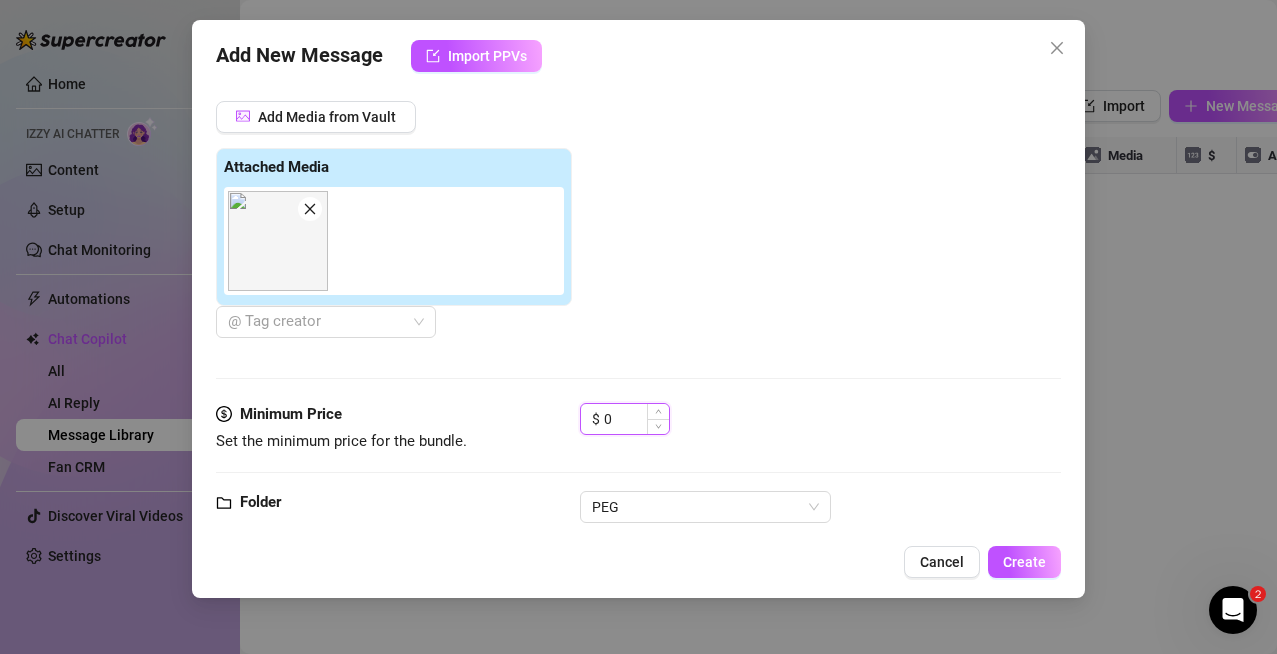click on "0" at bounding box center (636, 419) 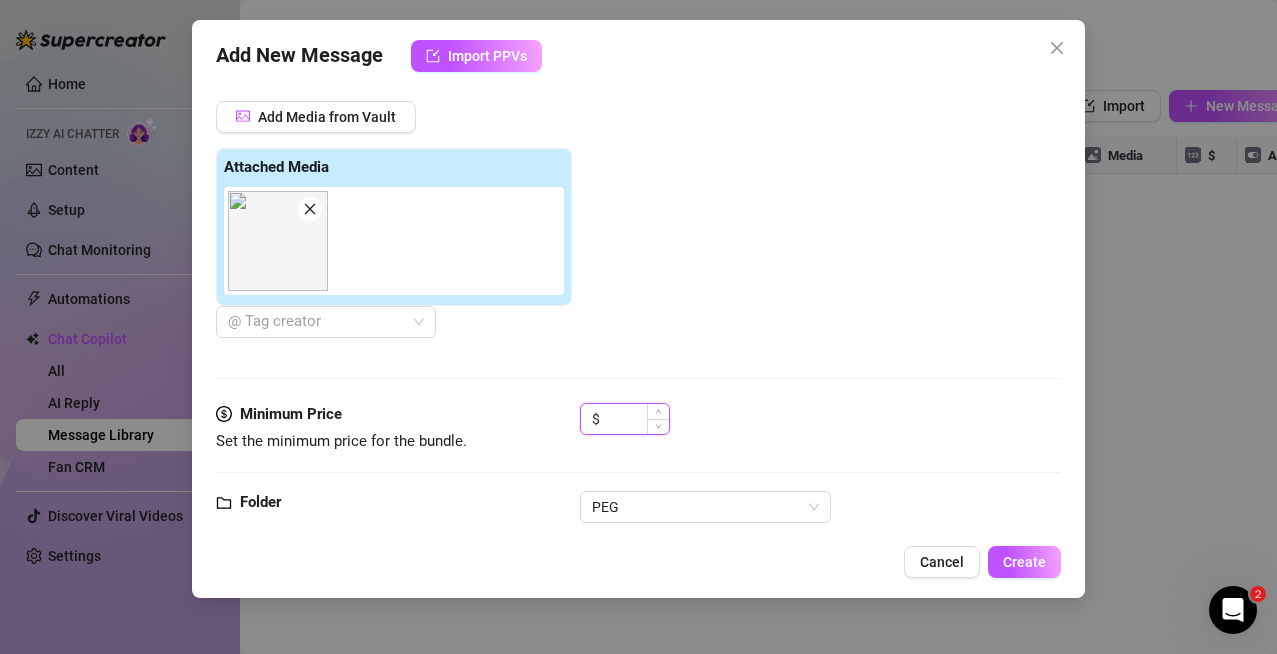 type on "9" 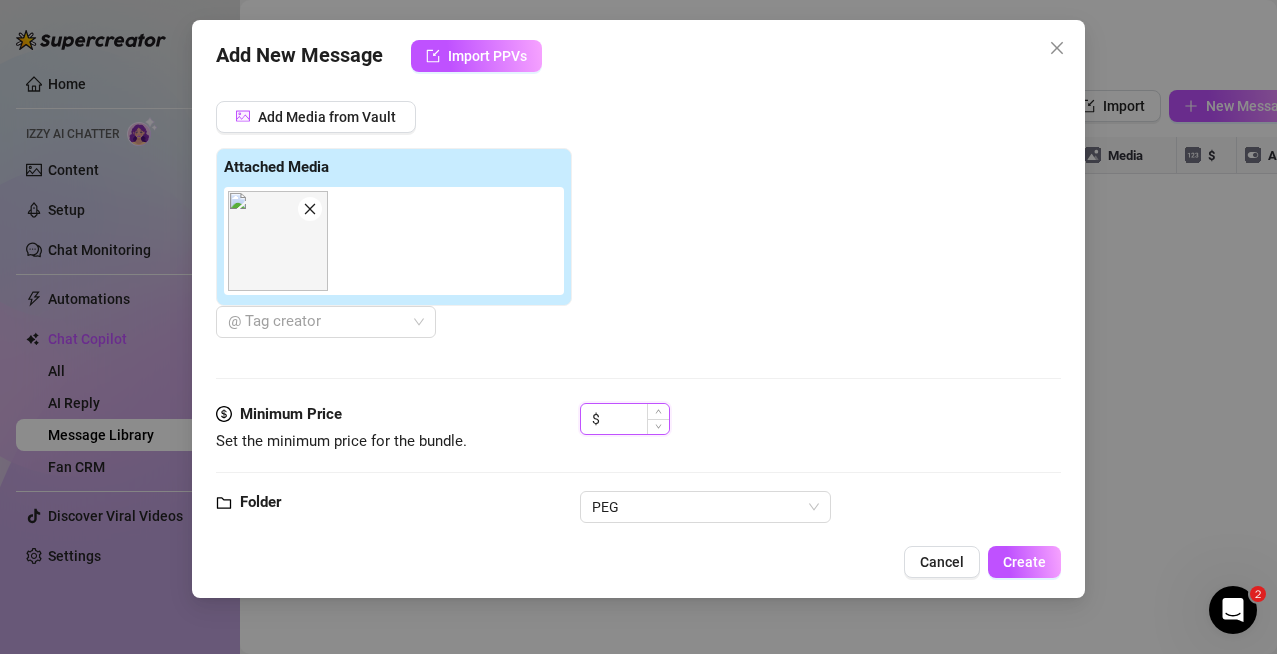 type on "8" 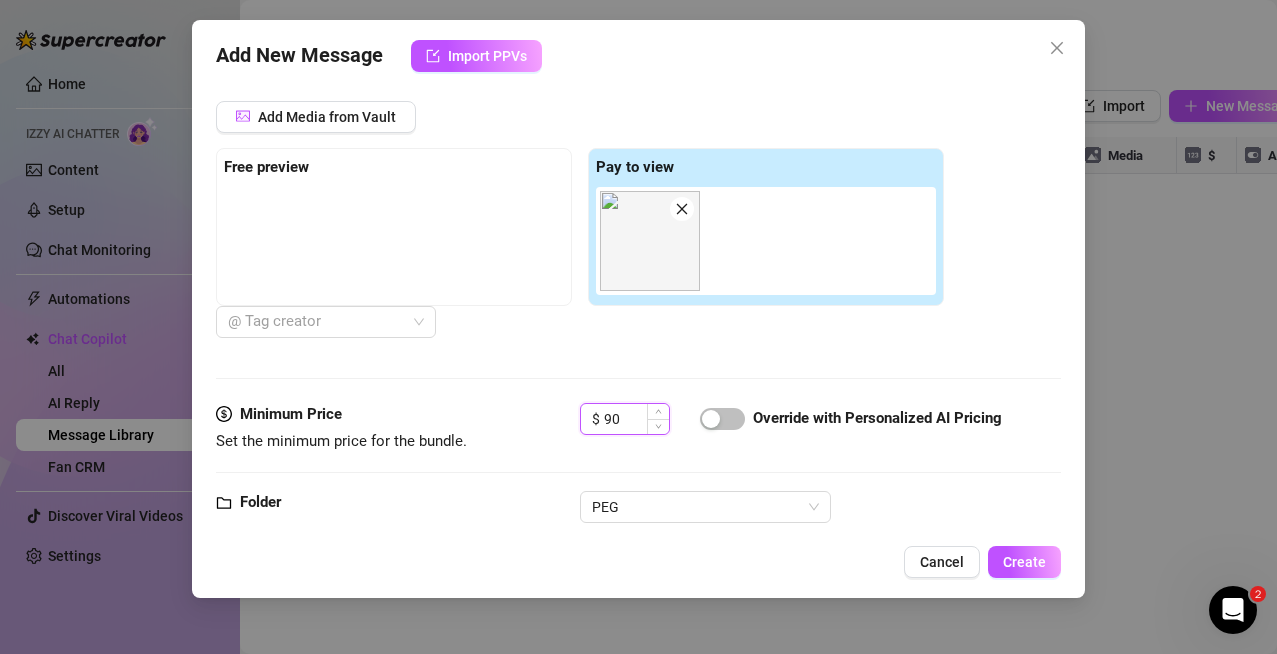 type on "9" 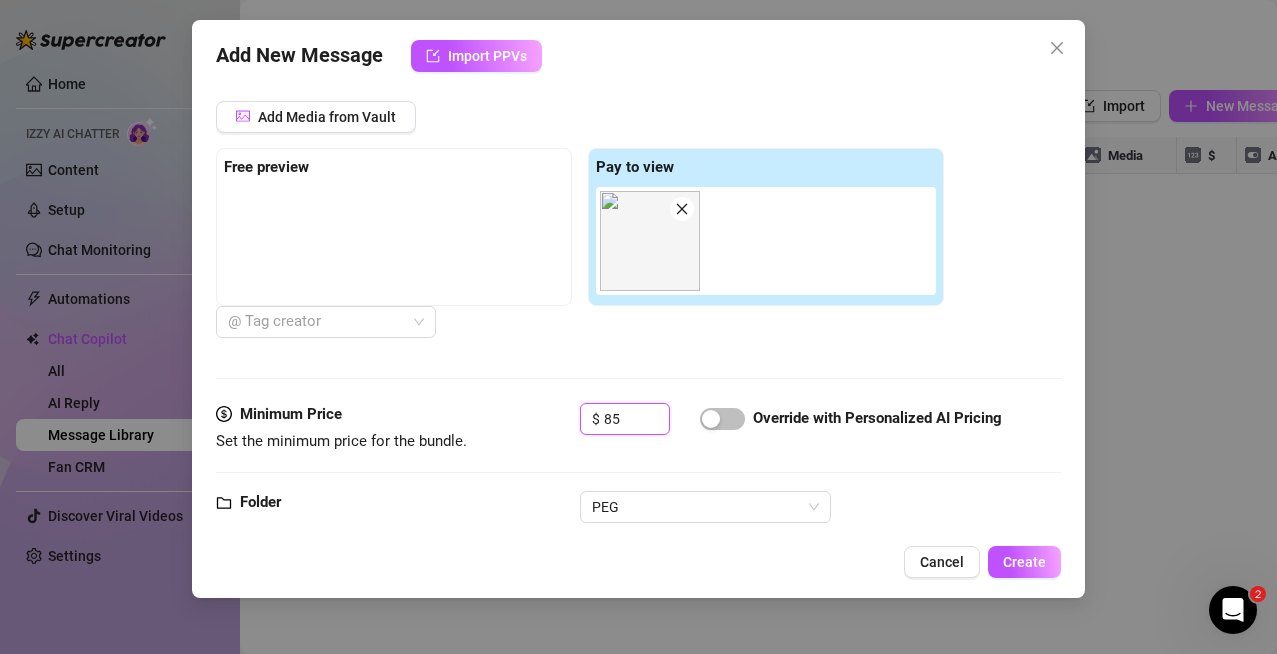 scroll, scrollTop: 0, scrollLeft: 0, axis: both 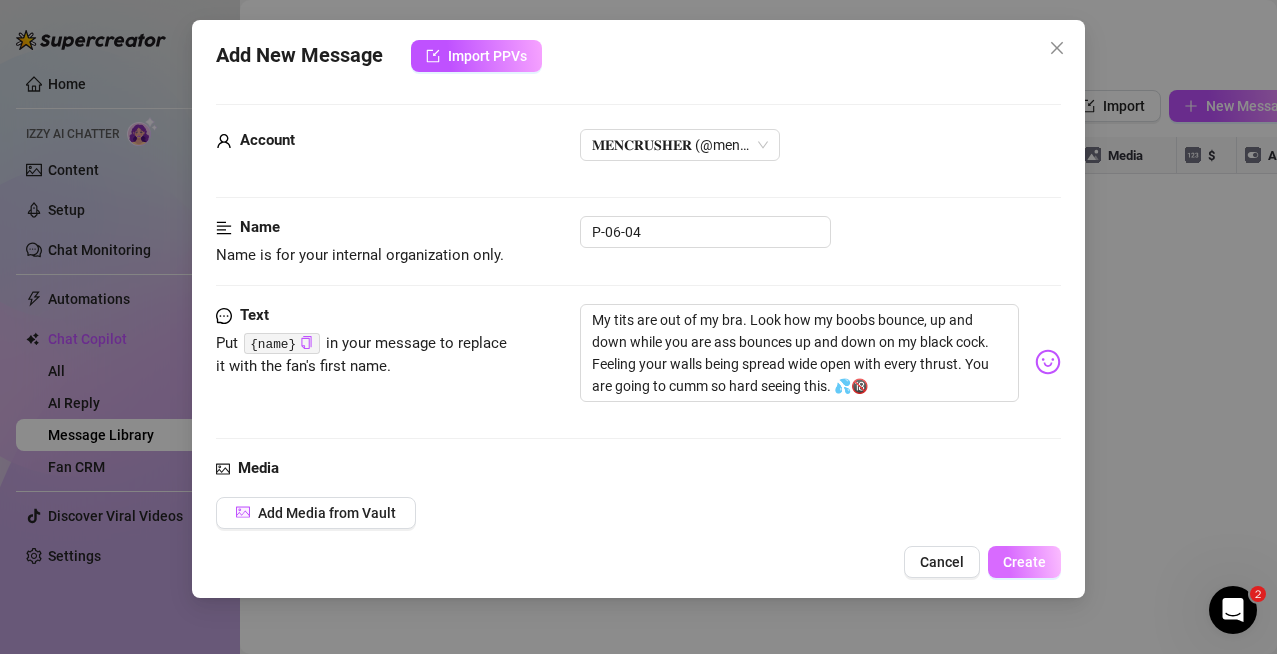 type on "85" 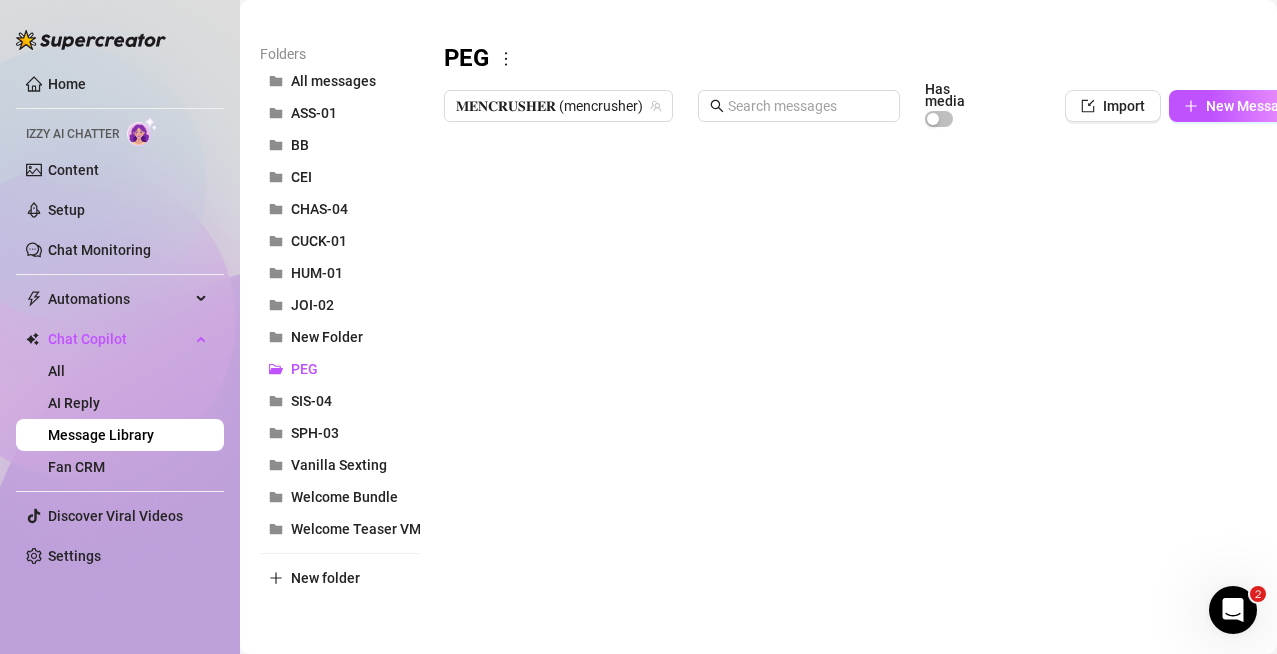 scroll, scrollTop: 0, scrollLeft: 0, axis: both 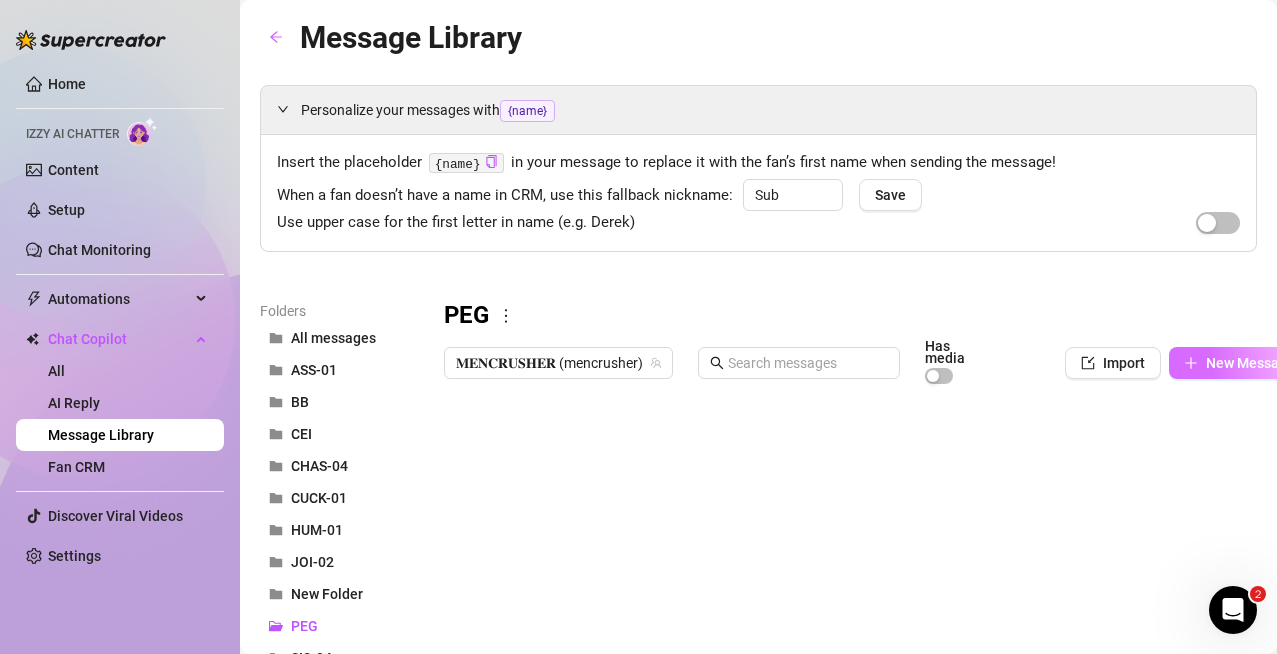 click on "New Message" at bounding box center (1239, 363) 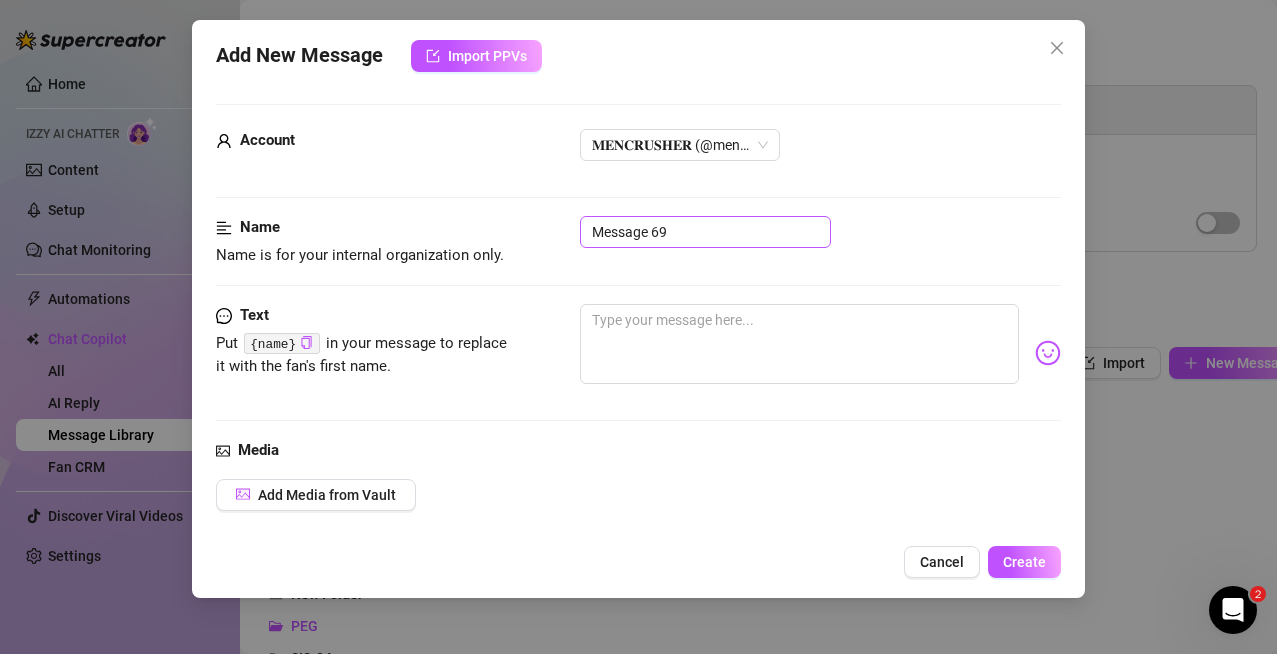 drag, startPoint x: 711, startPoint y: 248, endPoint x: 718, endPoint y: 233, distance: 16.552946 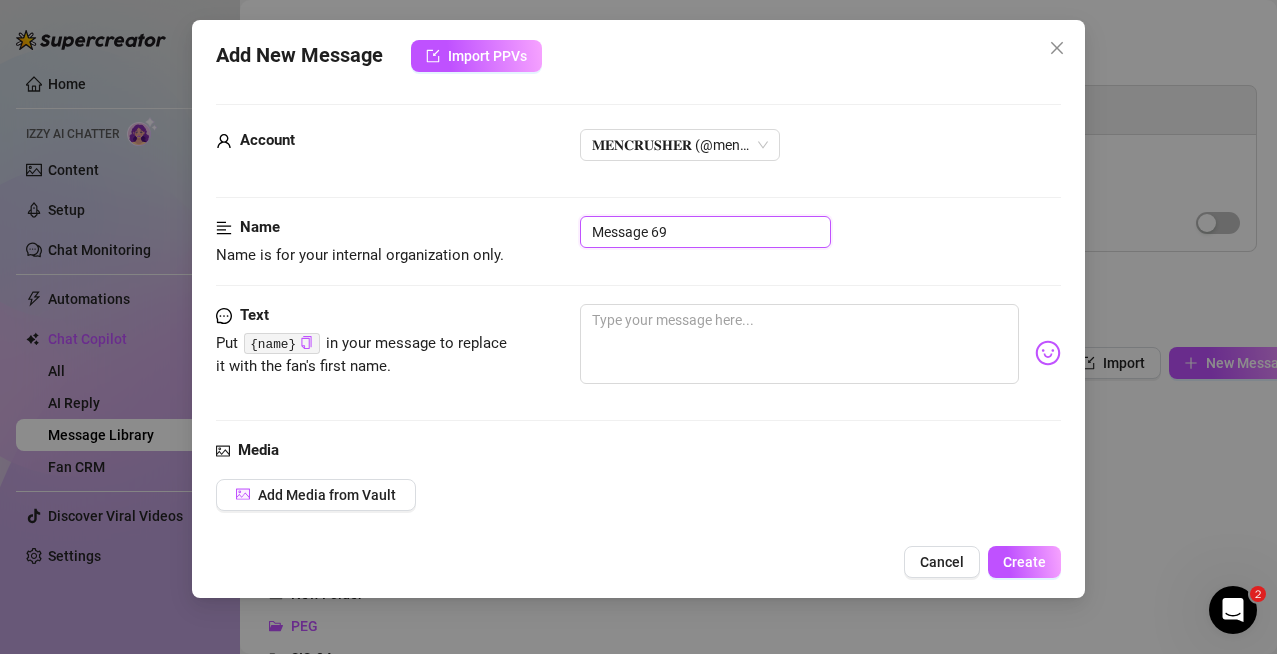 click on "Message 69" at bounding box center (705, 232) 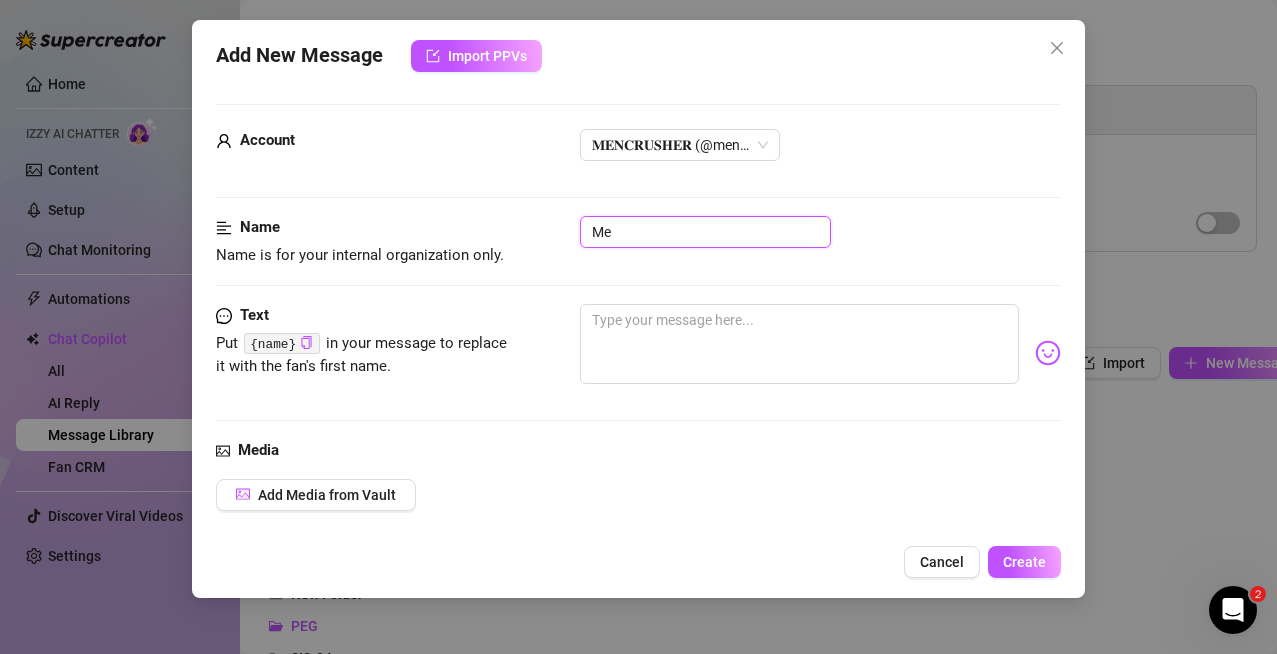 type on "M" 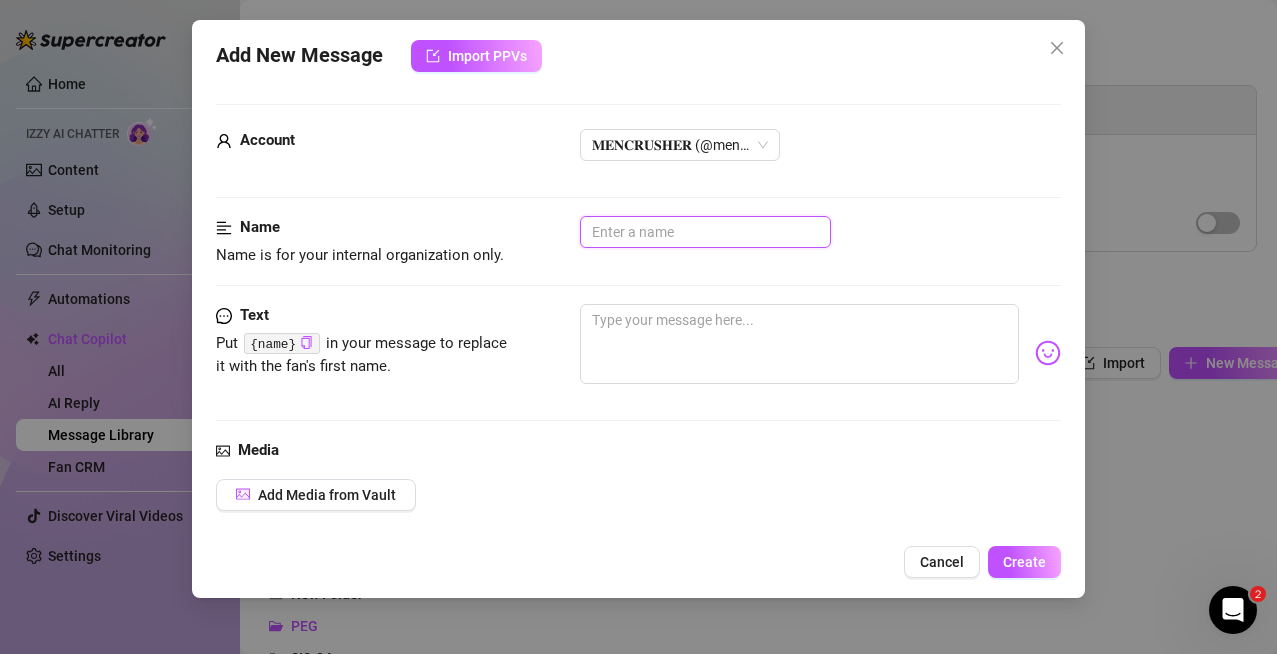 type on "p" 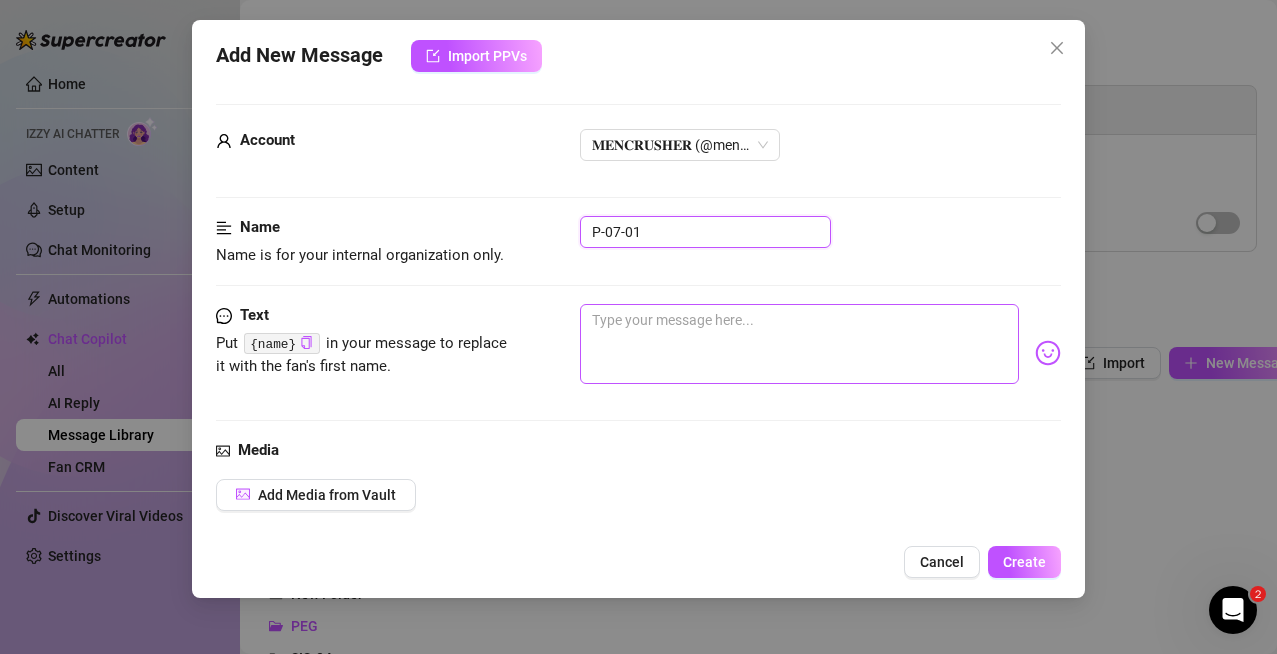 type on "P-07-01" 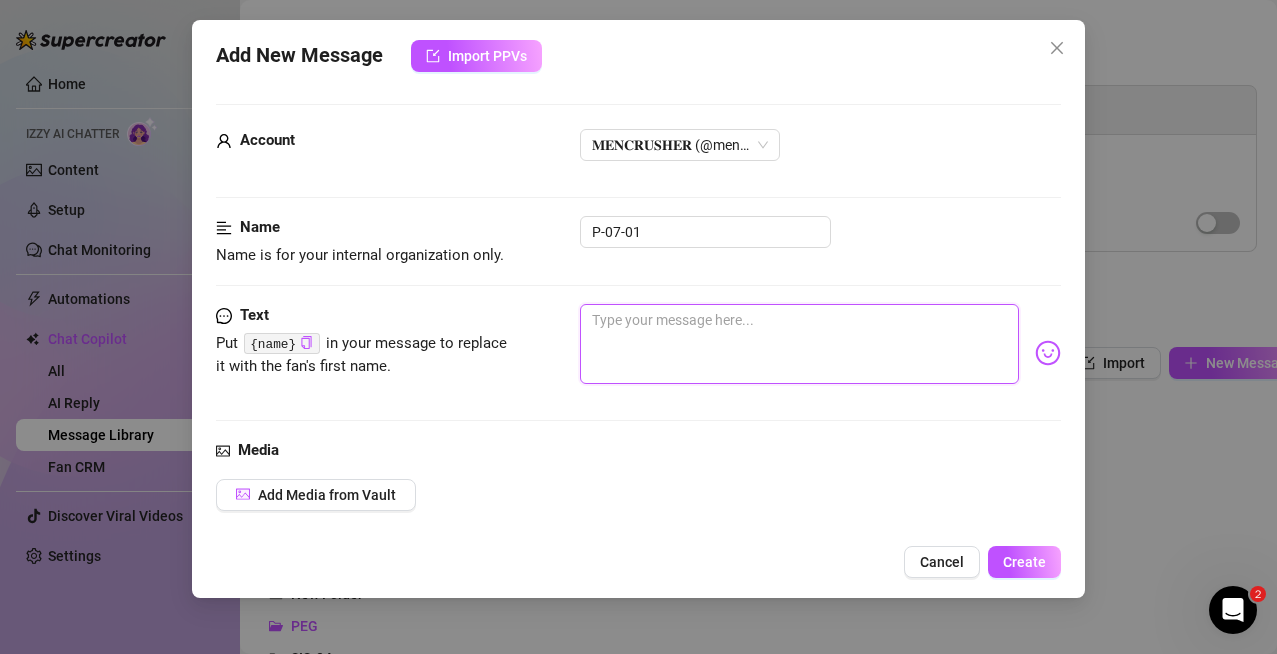 click at bounding box center [800, 344] 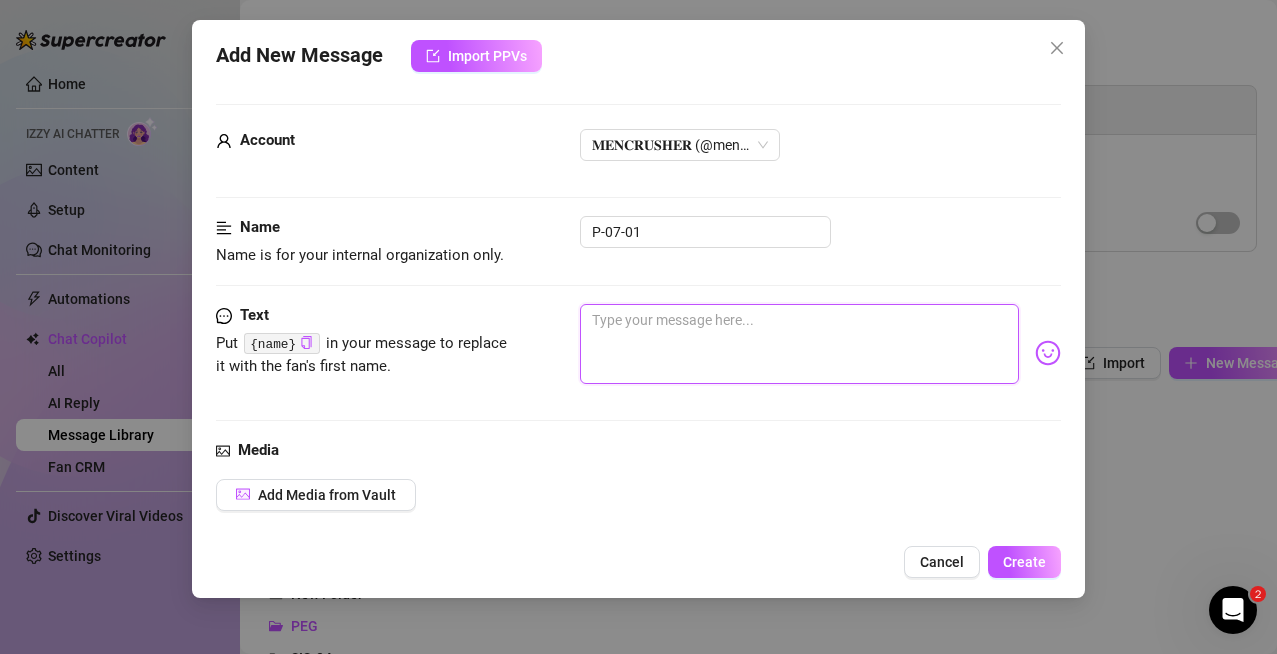 click at bounding box center (800, 344) 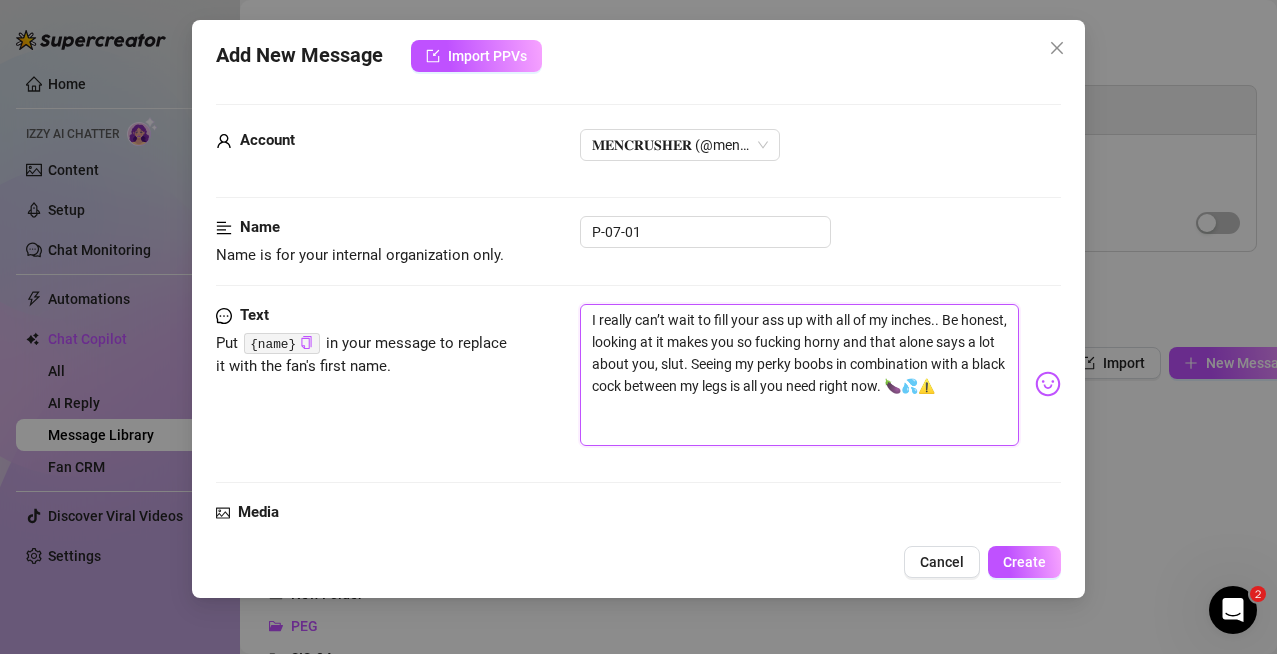scroll, scrollTop: 0, scrollLeft: 0, axis: both 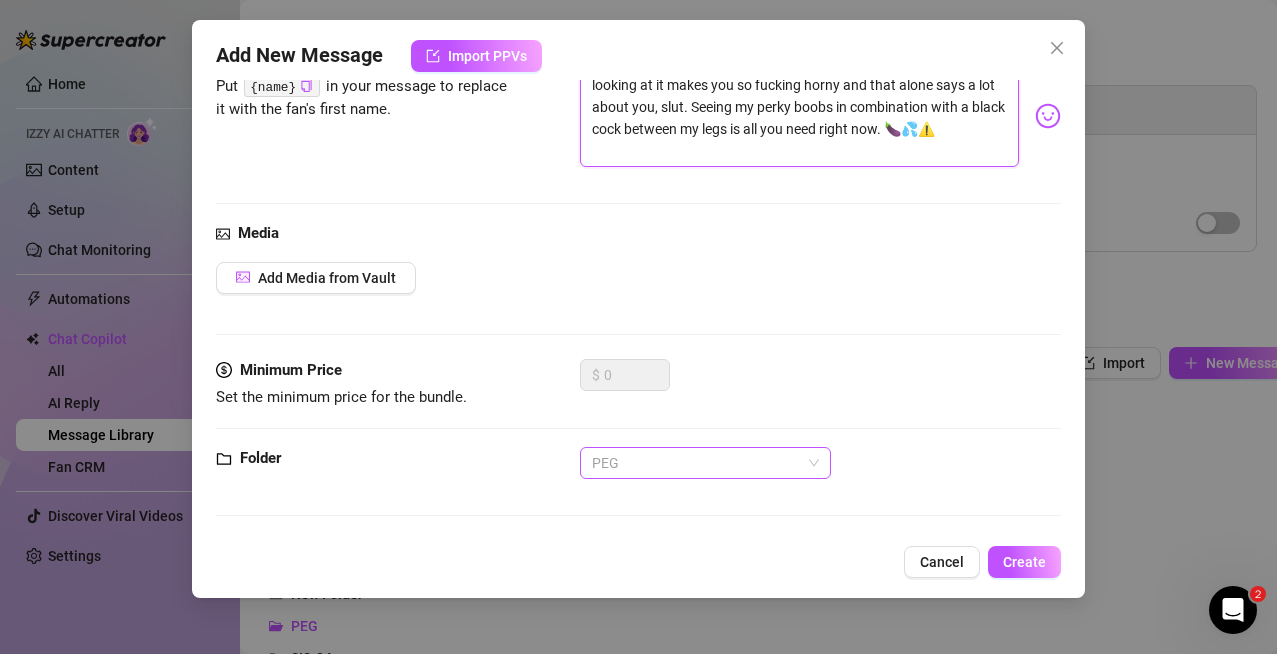 click on "PEG" at bounding box center [705, 463] 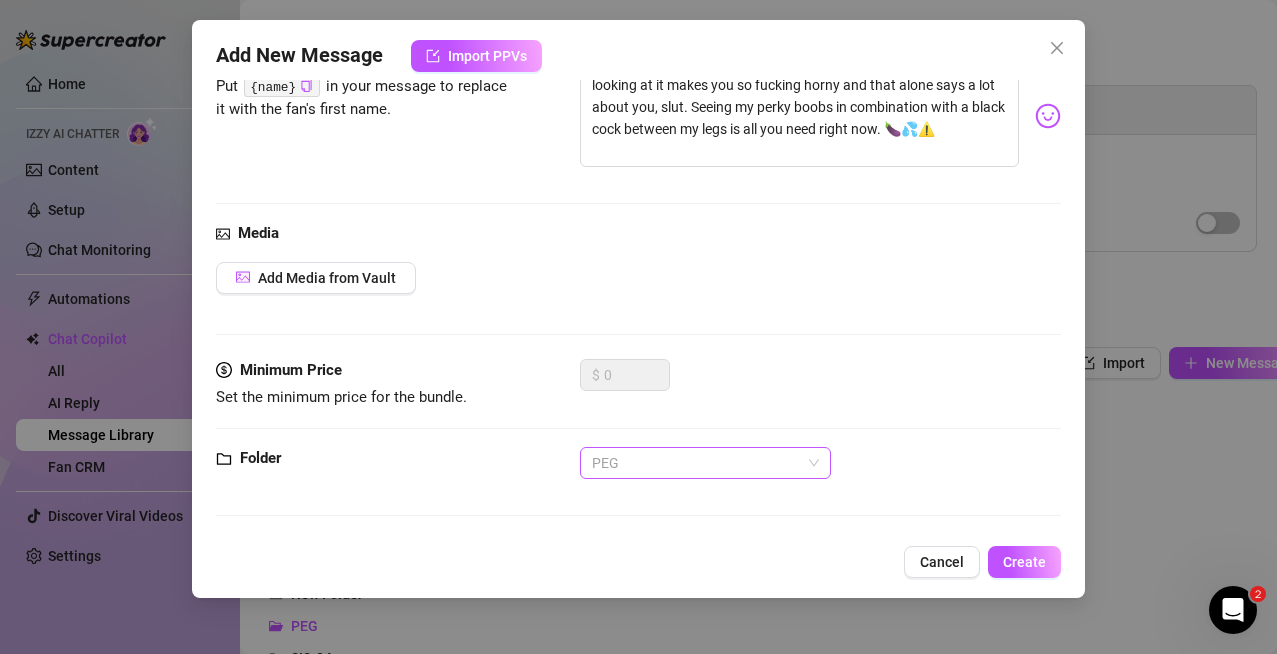 scroll, scrollTop: 64, scrollLeft: 0, axis: vertical 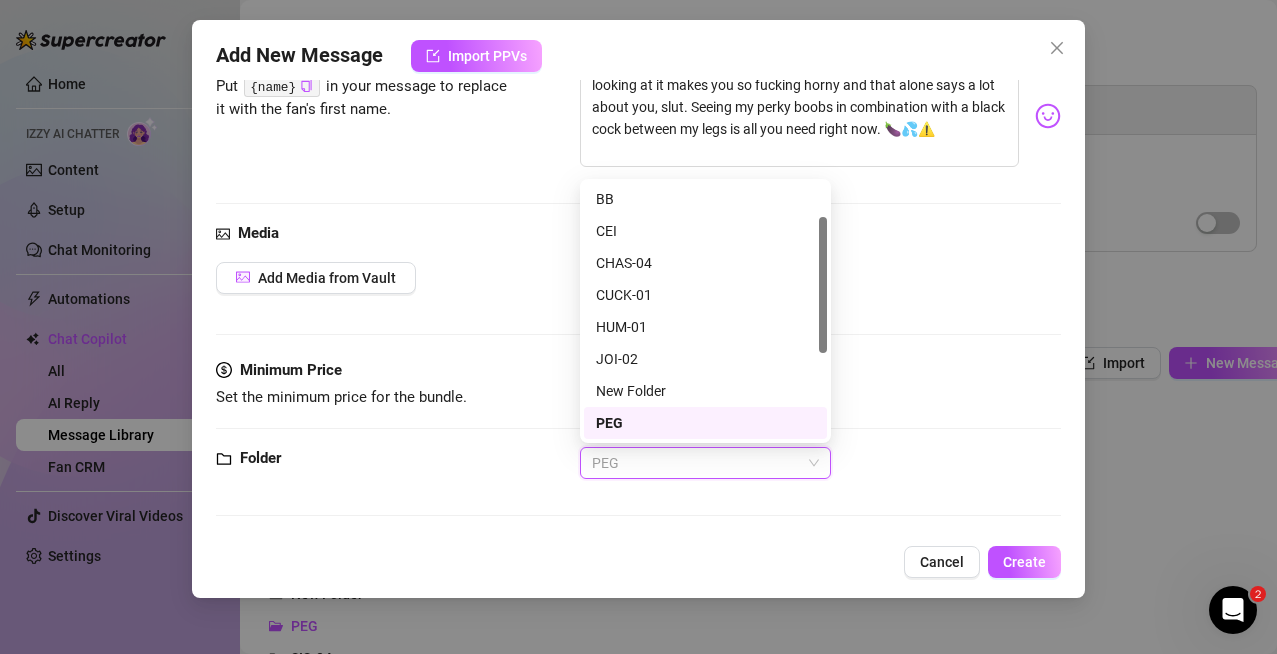 click on "Minimum Price Set the minimum price for the bundle. $ 0" at bounding box center (639, 403) 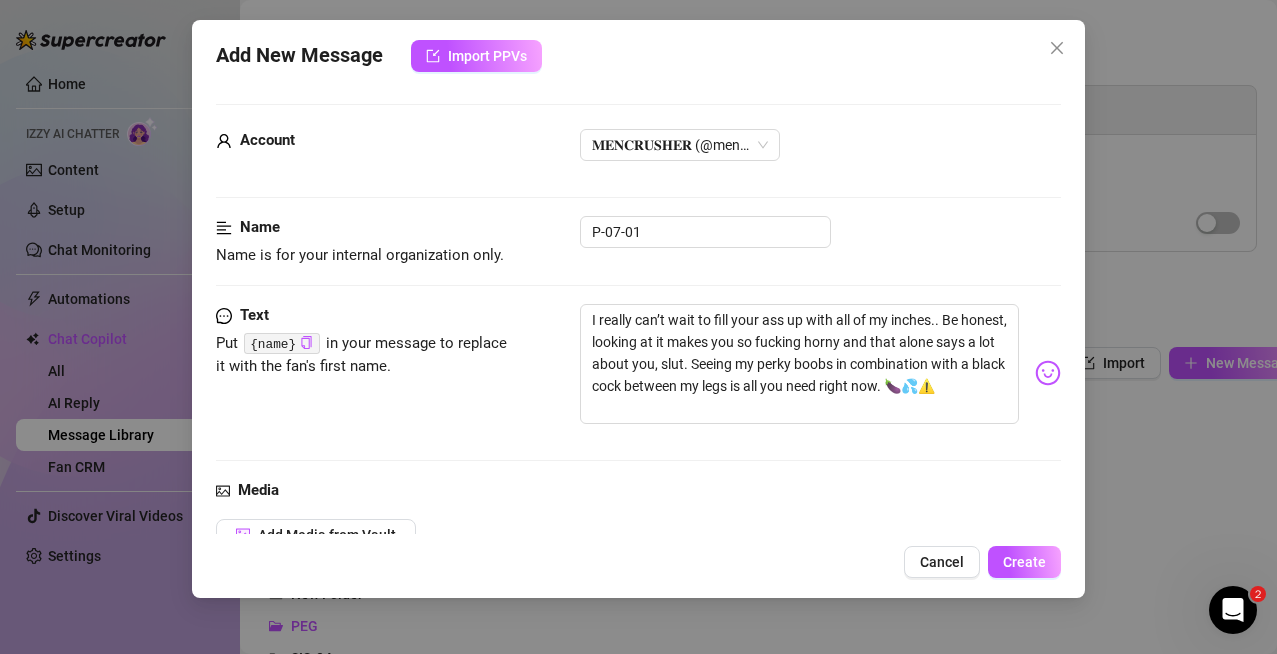 scroll, scrollTop: 257, scrollLeft: 0, axis: vertical 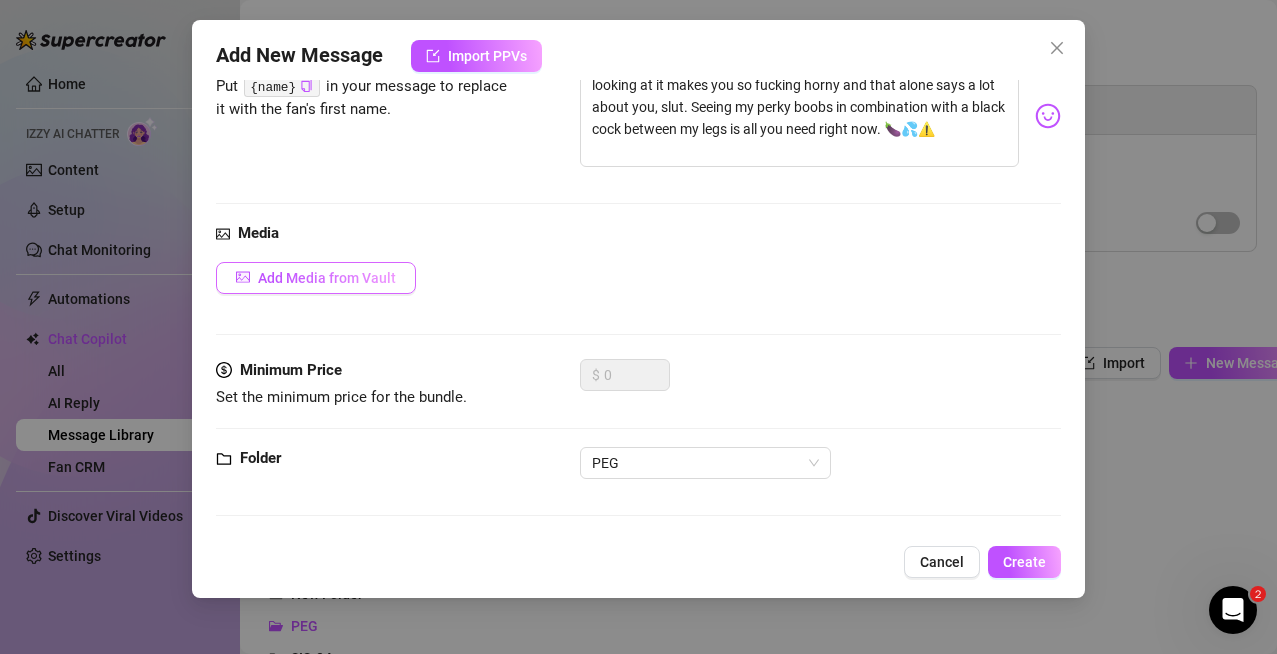 click on "Add Media from Vault" at bounding box center [316, 278] 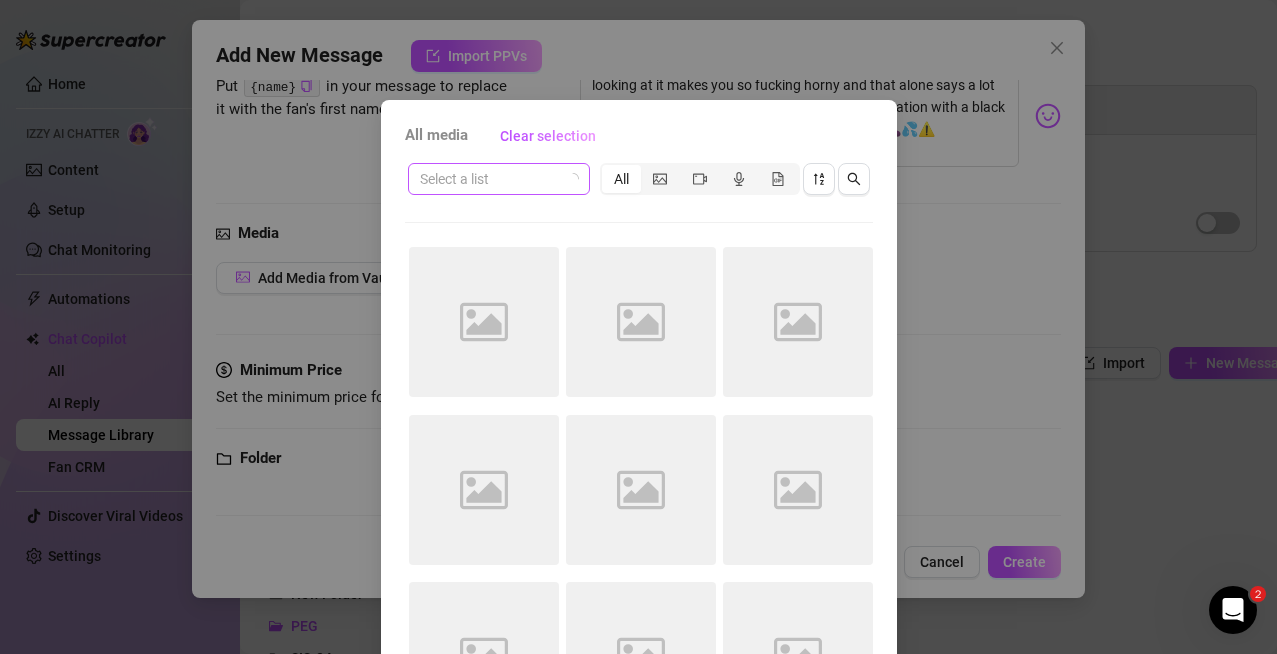 click at bounding box center [490, 179] 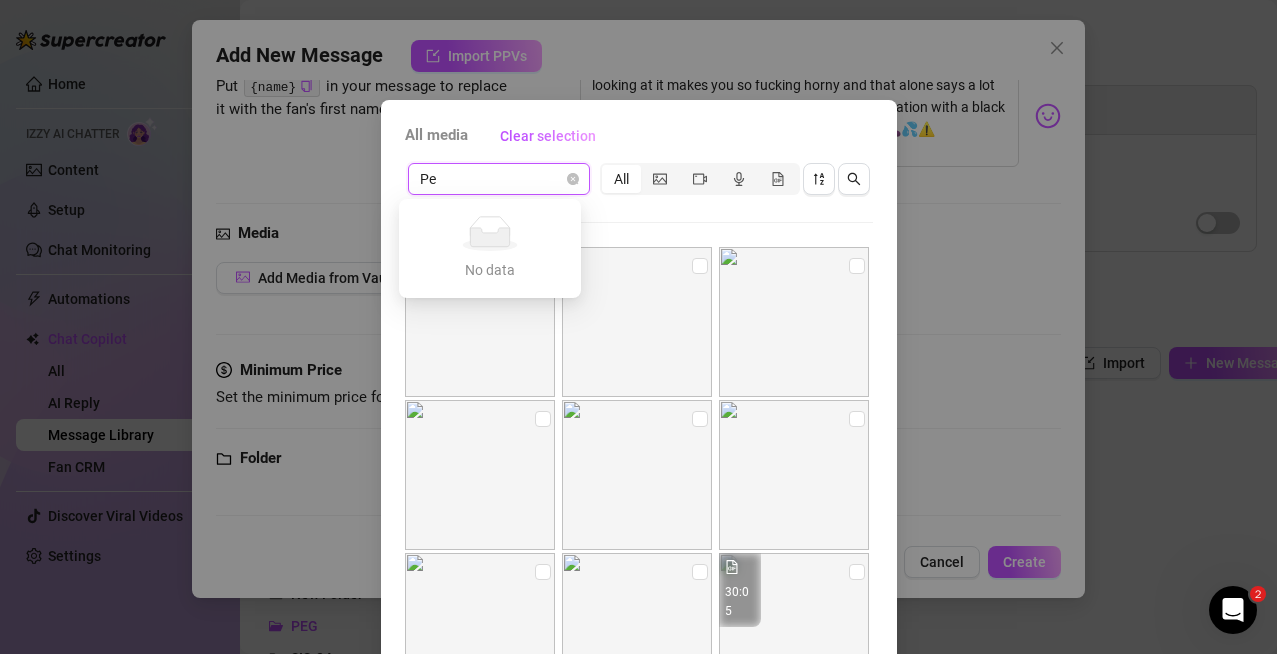 type on "P" 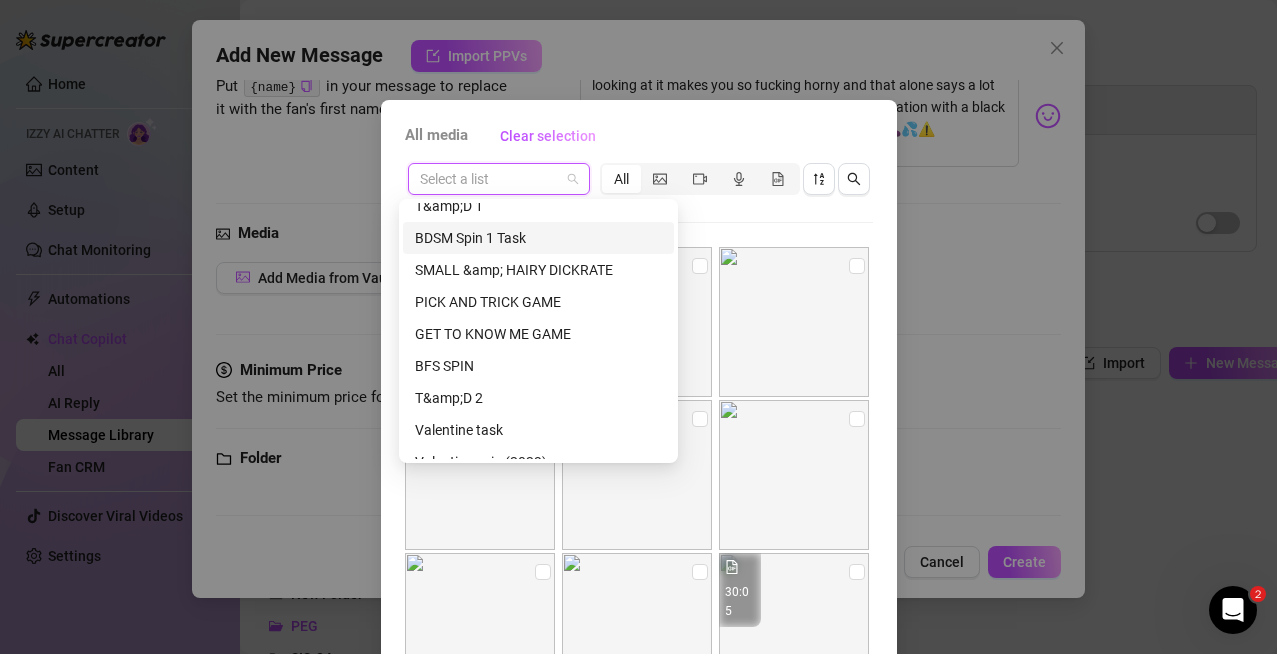 scroll, scrollTop: 172, scrollLeft: 0, axis: vertical 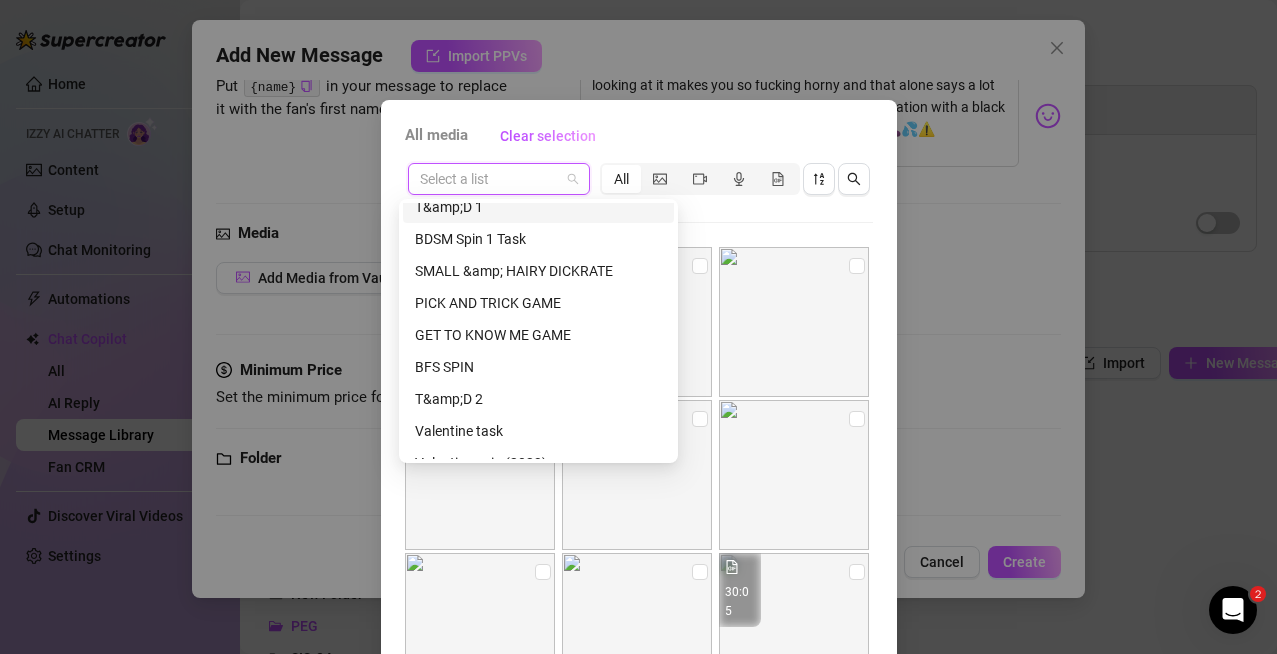 click at bounding box center [490, 179] 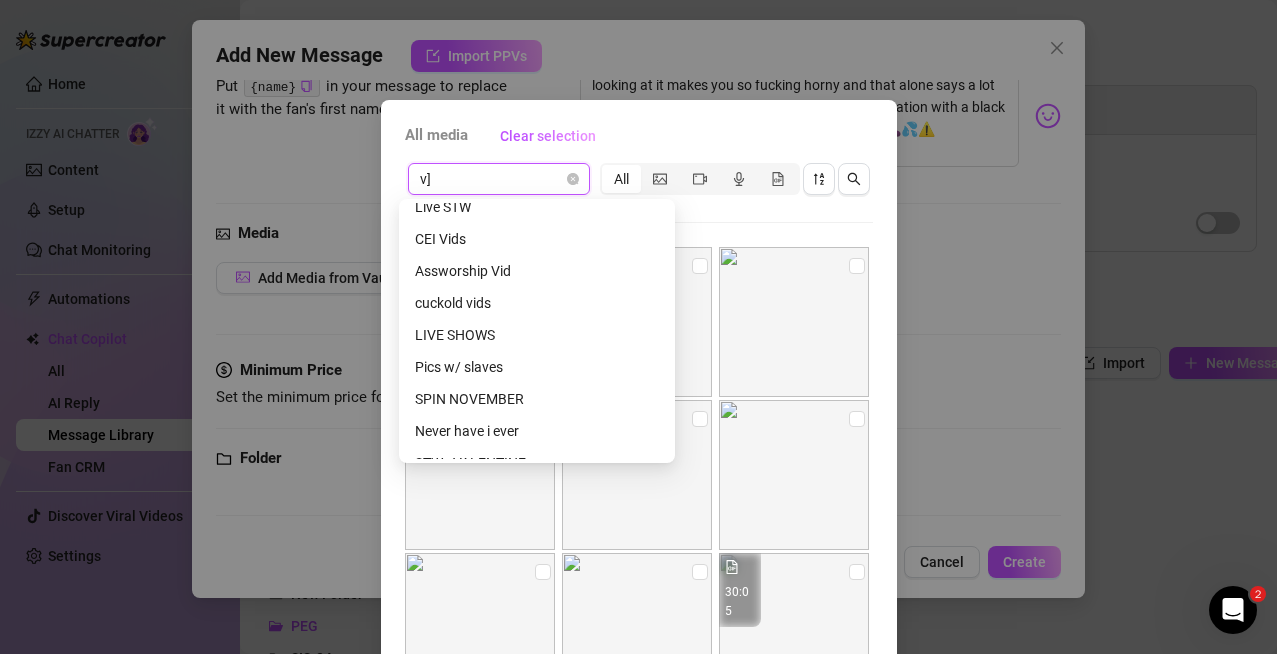 type on "v" 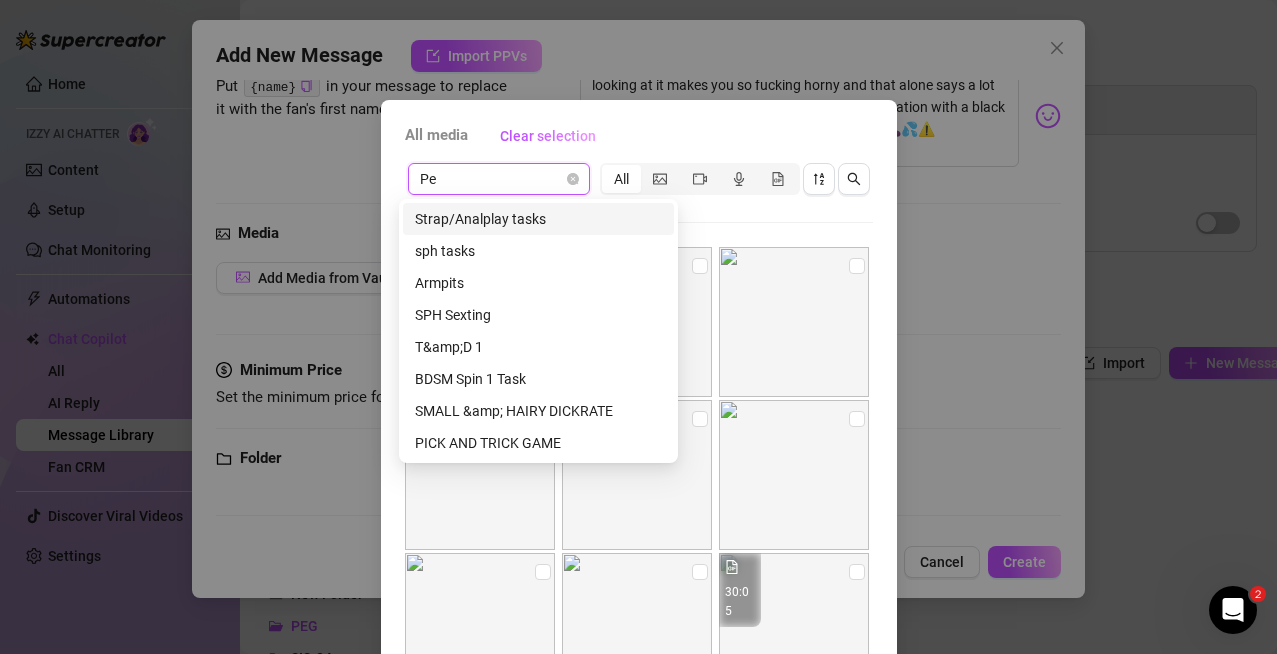 type on "Peg" 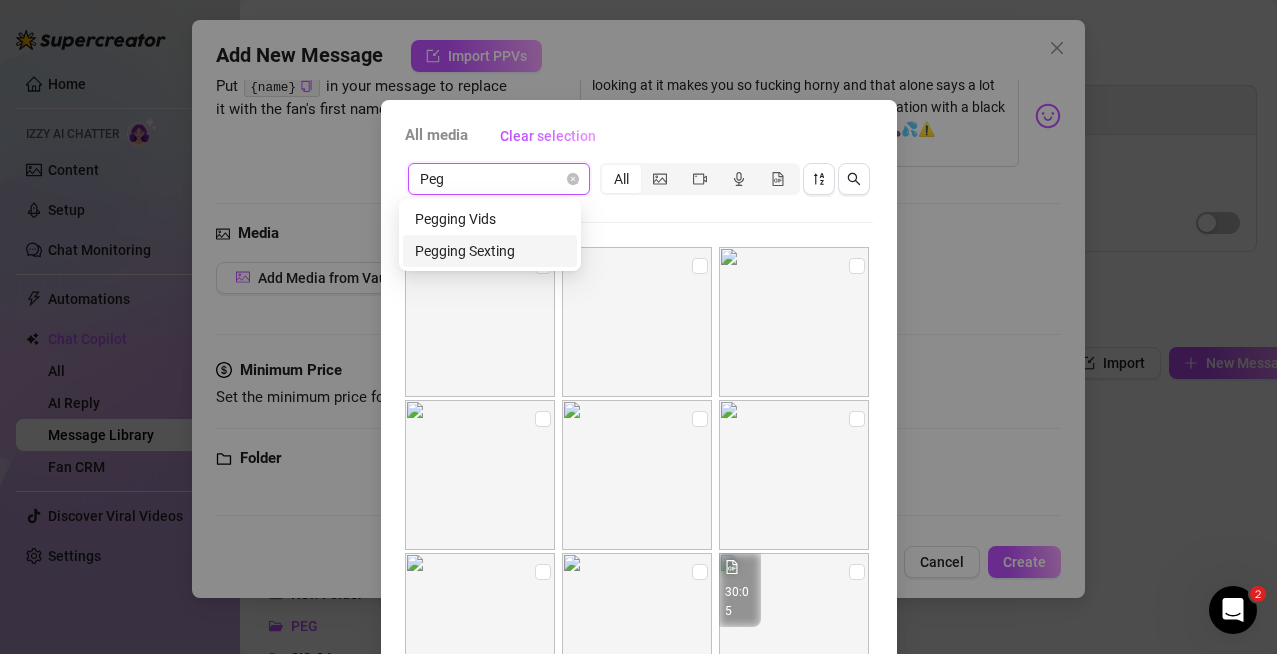 click on "Pegging Sexting" at bounding box center (490, 251) 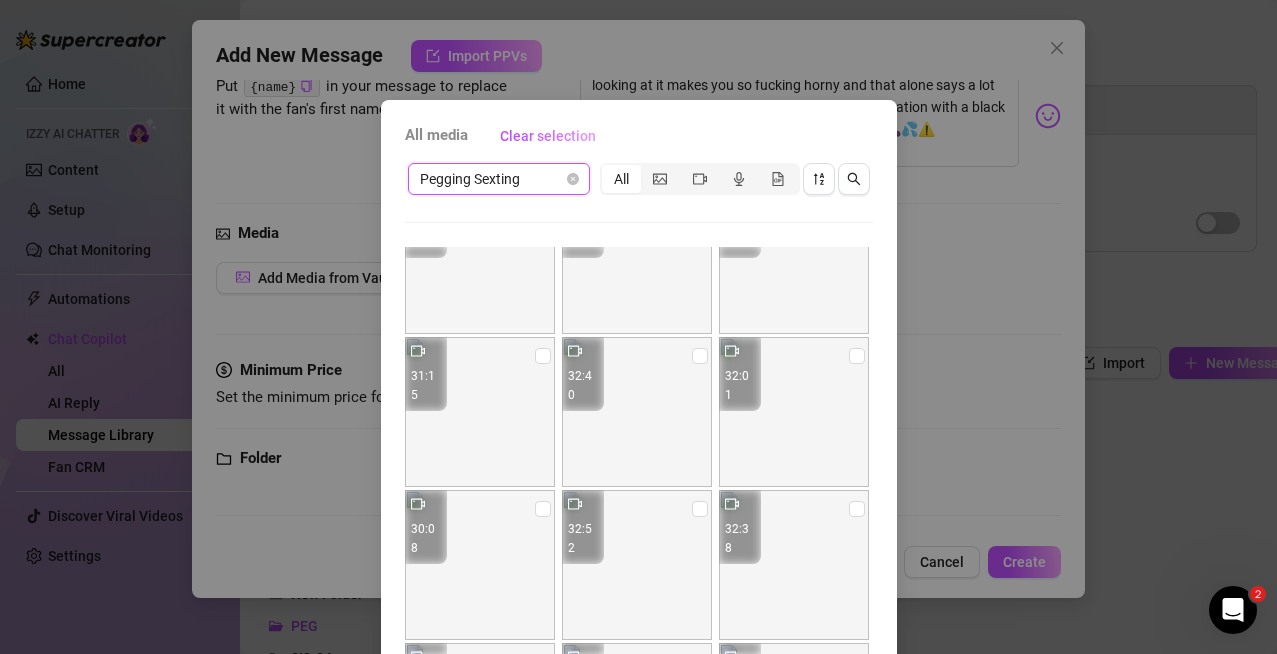 scroll, scrollTop: 142, scrollLeft: 0, axis: vertical 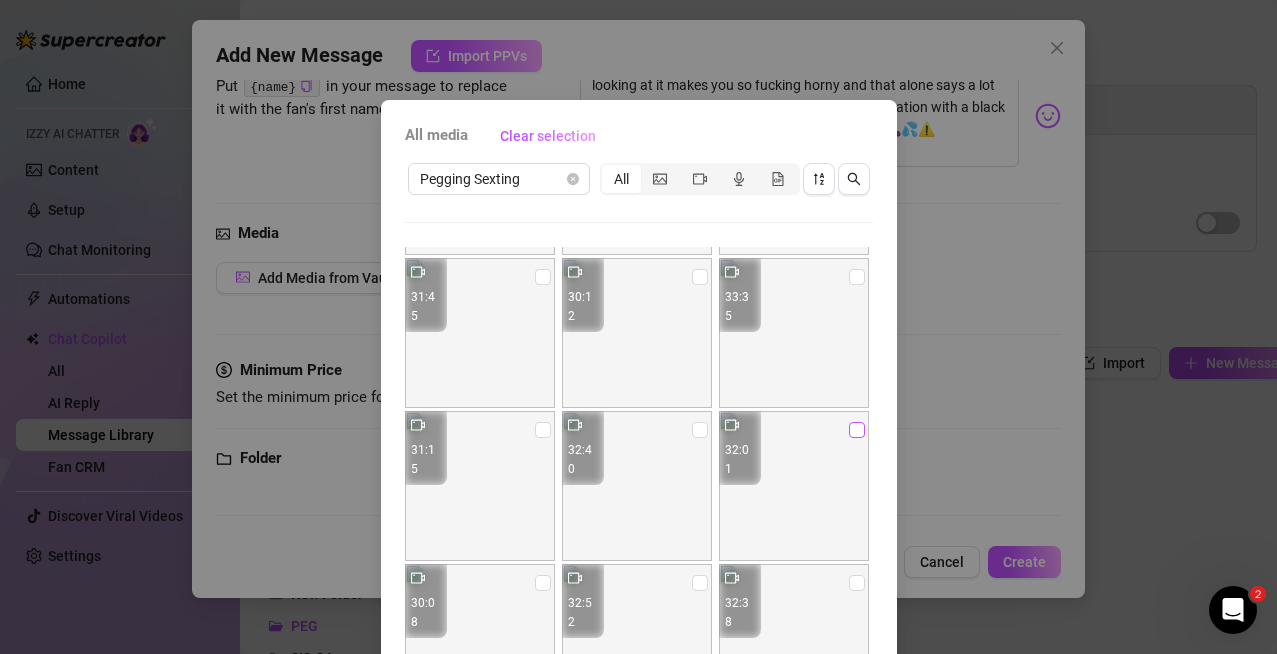 click at bounding box center (857, 430) 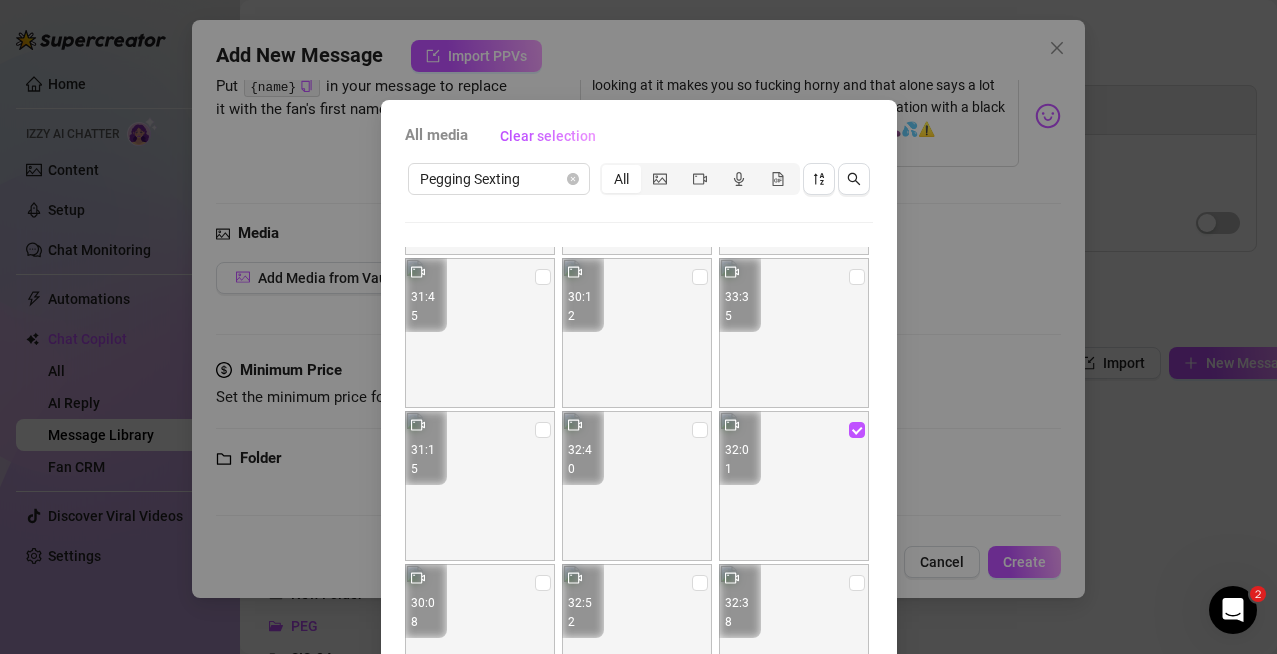 scroll, scrollTop: 181, scrollLeft: 0, axis: vertical 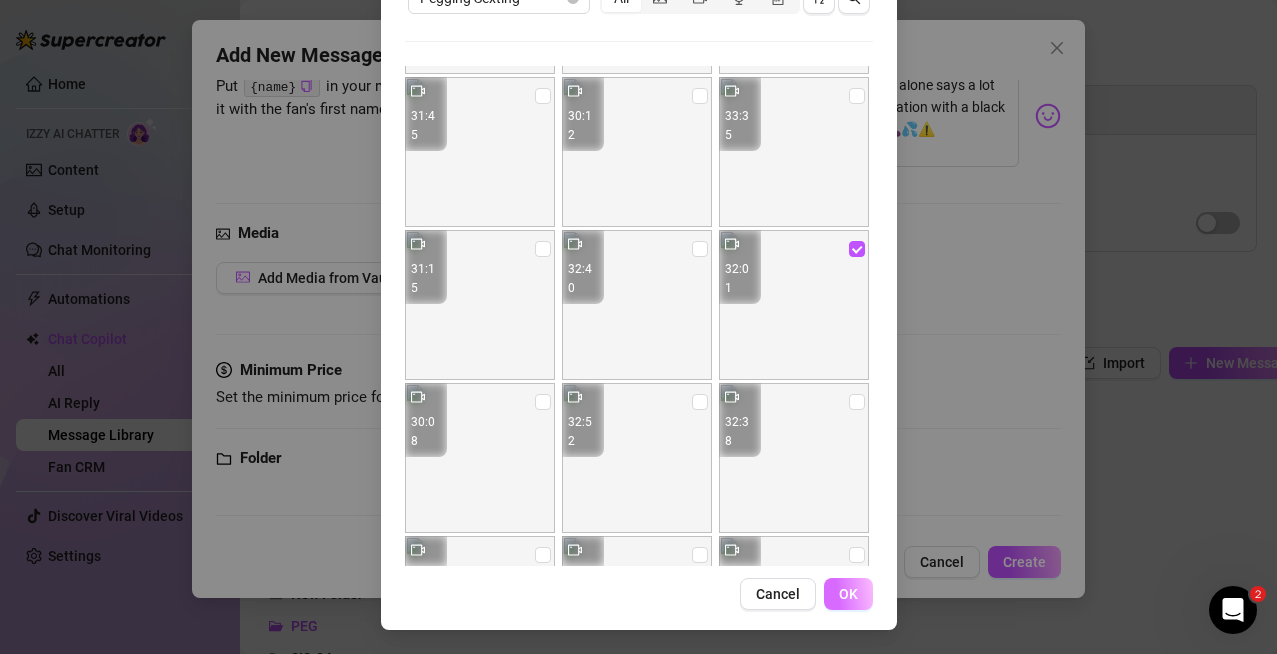 click on "OK" at bounding box center (848, 594) 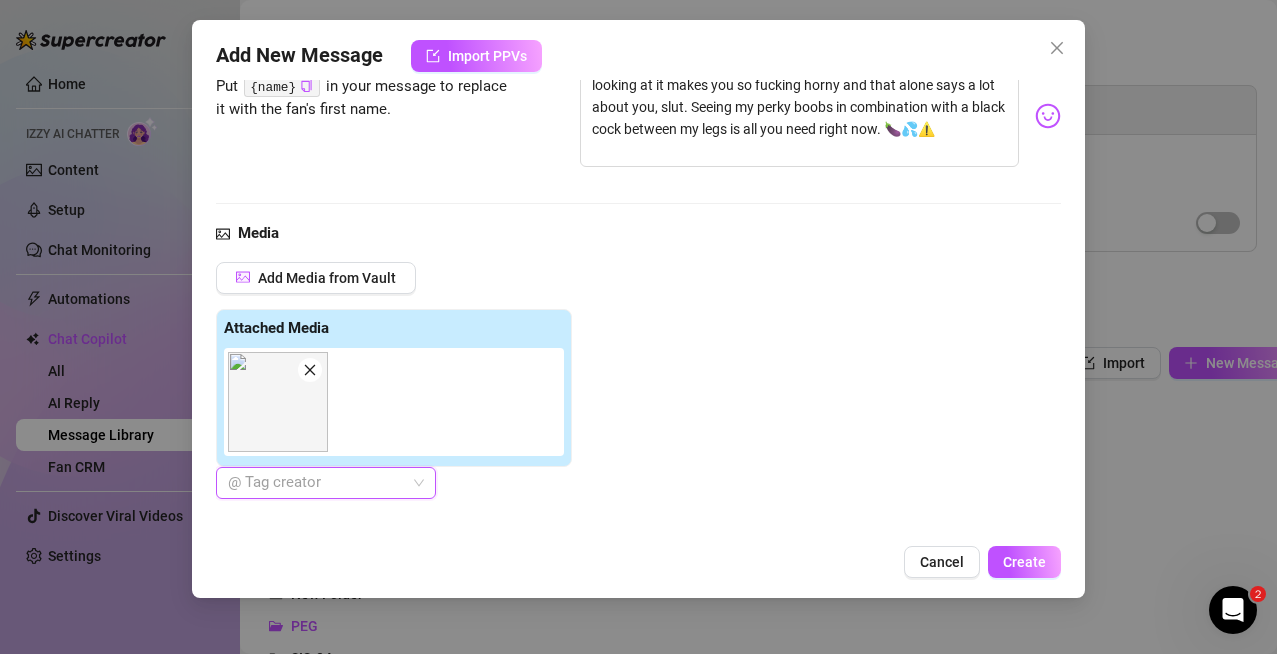 scroll, scrollTop: 462, scrollLeft: 0, axis: vertical 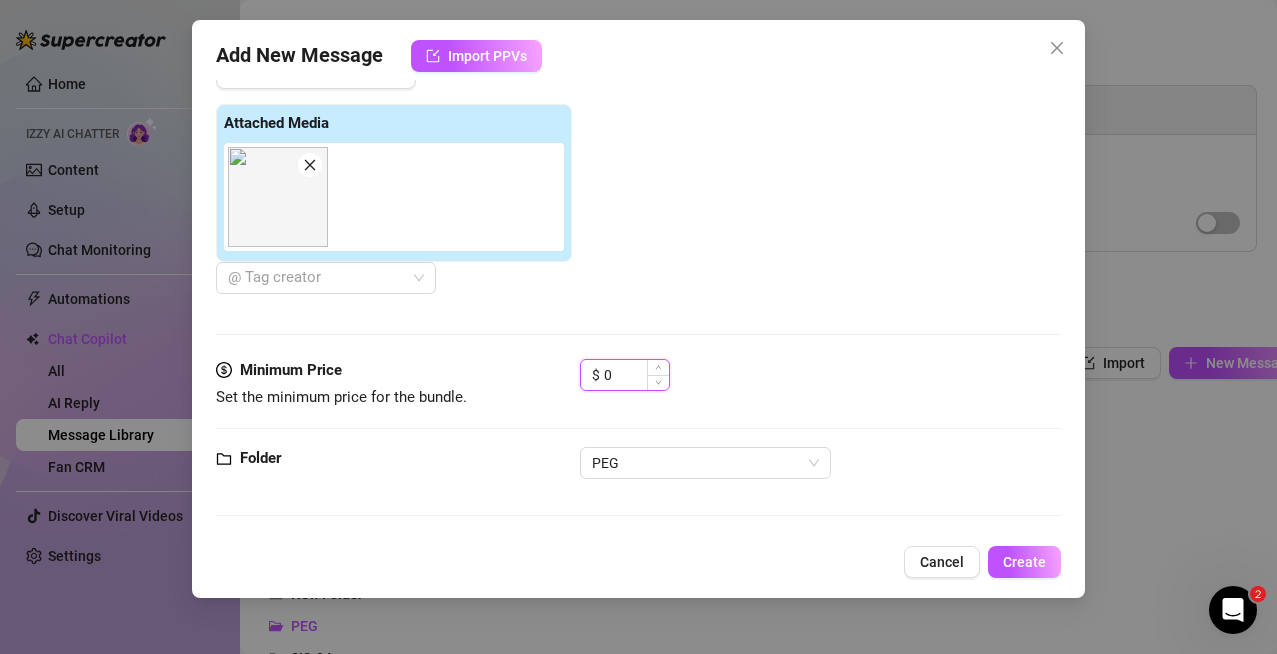 click on "0" at bounding box center (636, 375) 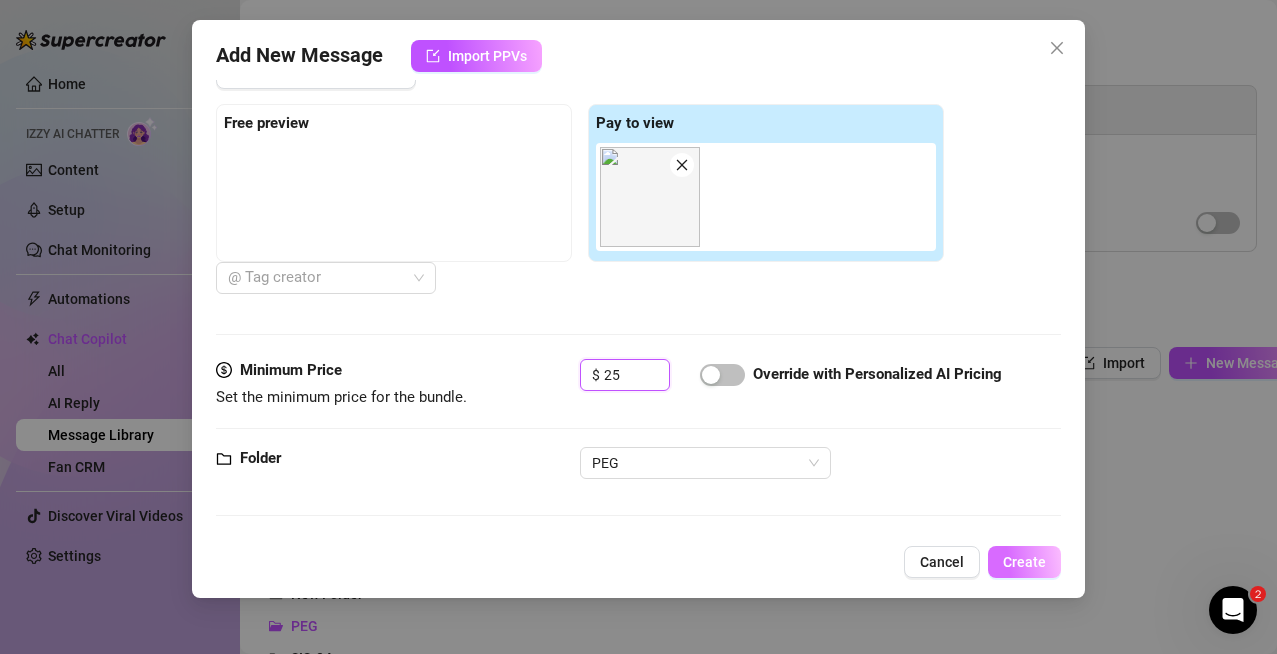 type on "25" 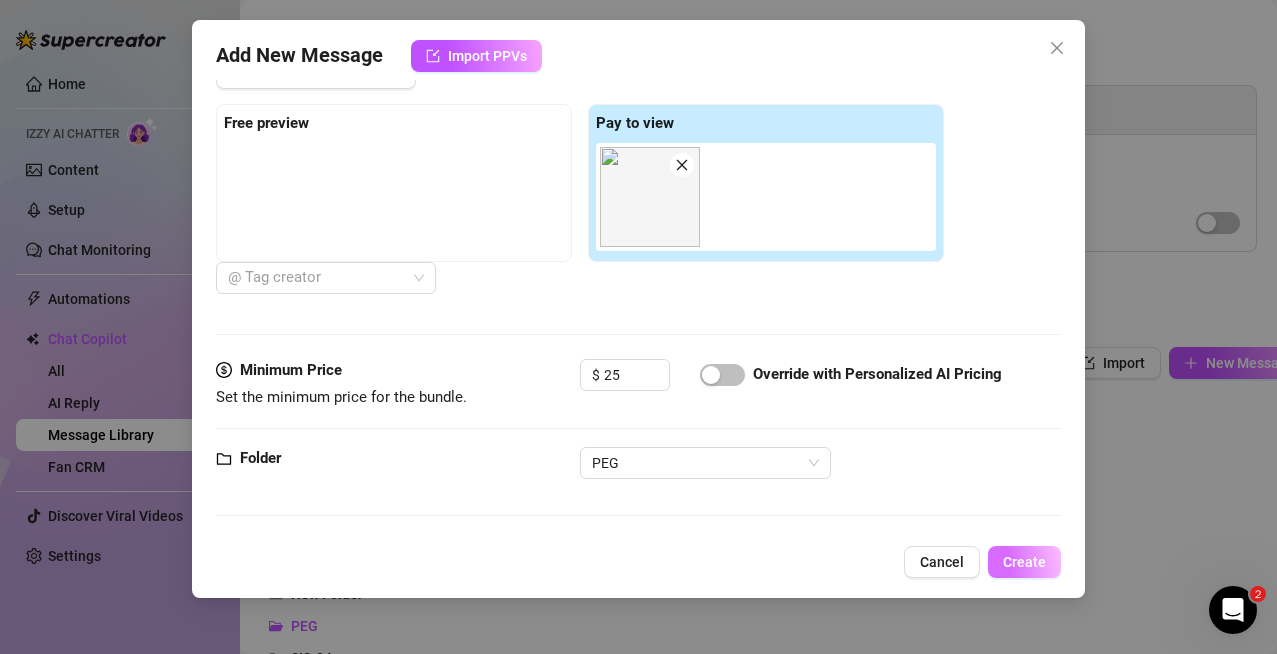 click on "Create" at bounding box center (1024, 562) 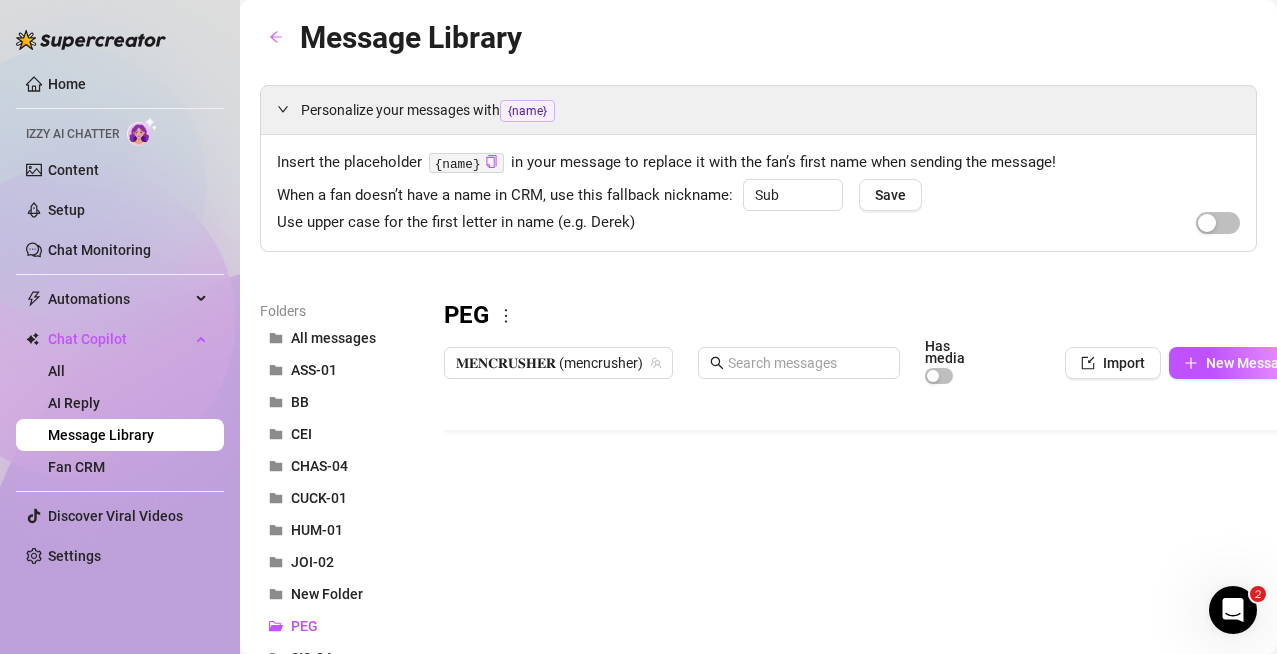 scroll, scrollTop: 57, scrollLeft: 0, axis: vertical 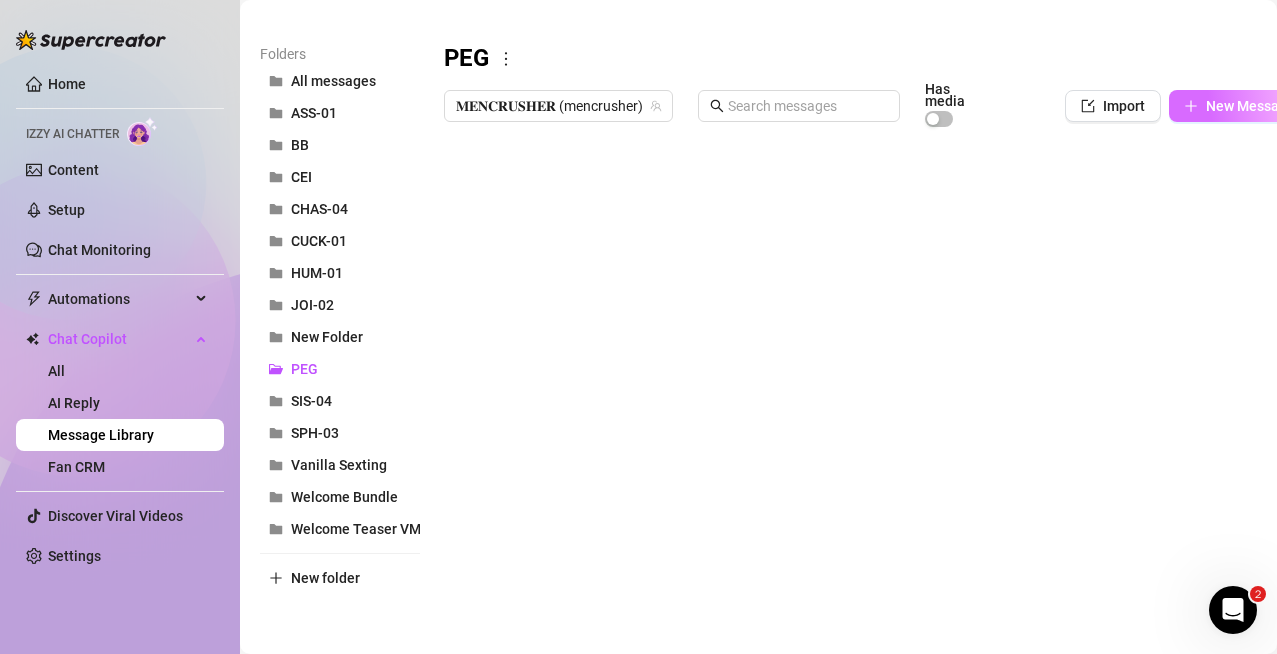 click on "New Message" at bounding box center (1239, 106) 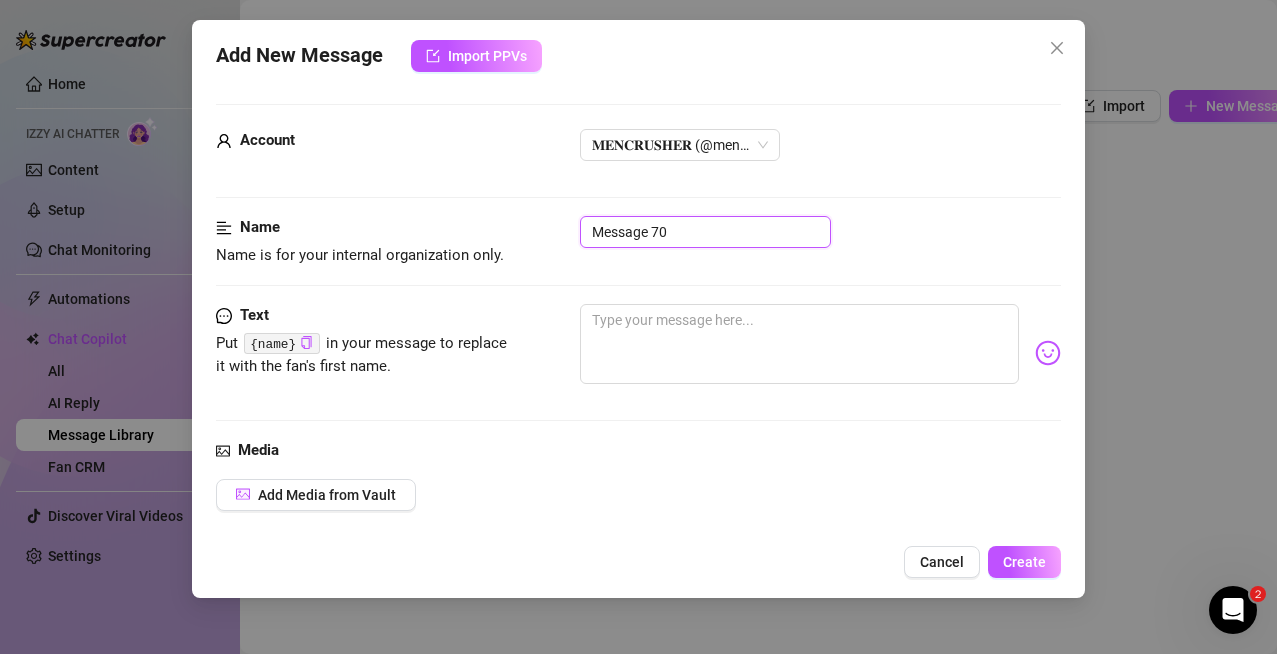 click on "Message 70" at bounding box center (705, 232) 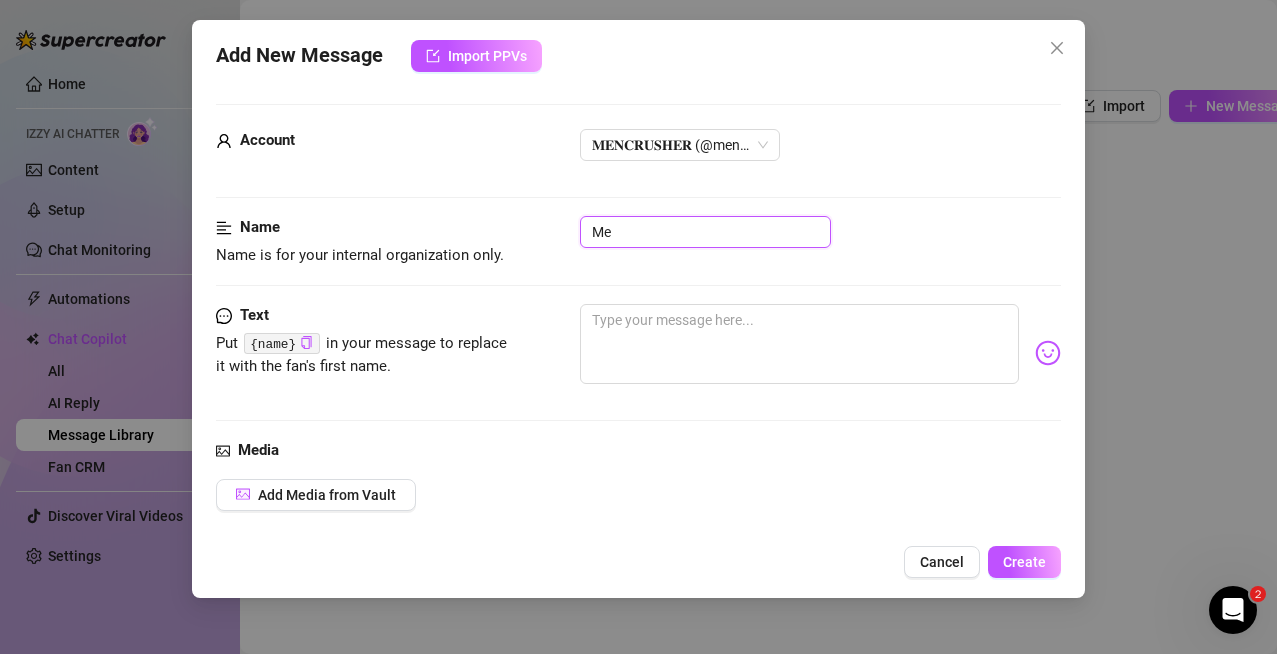 type on "M" 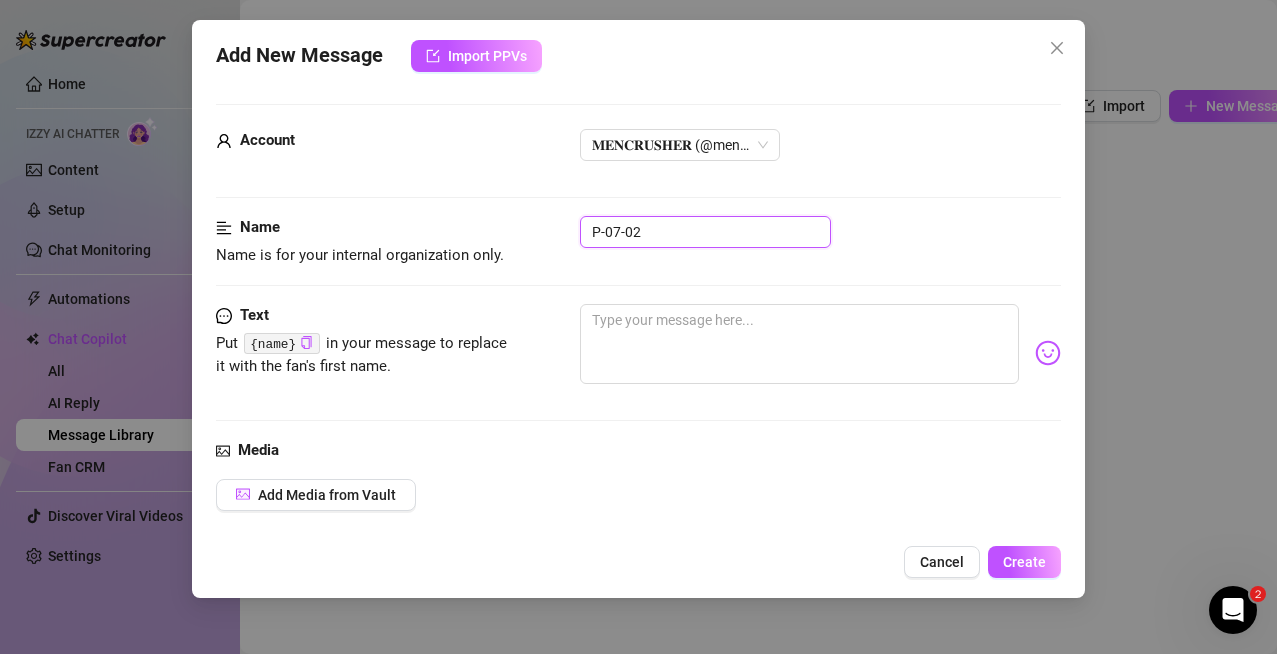 type on "P-07-02" 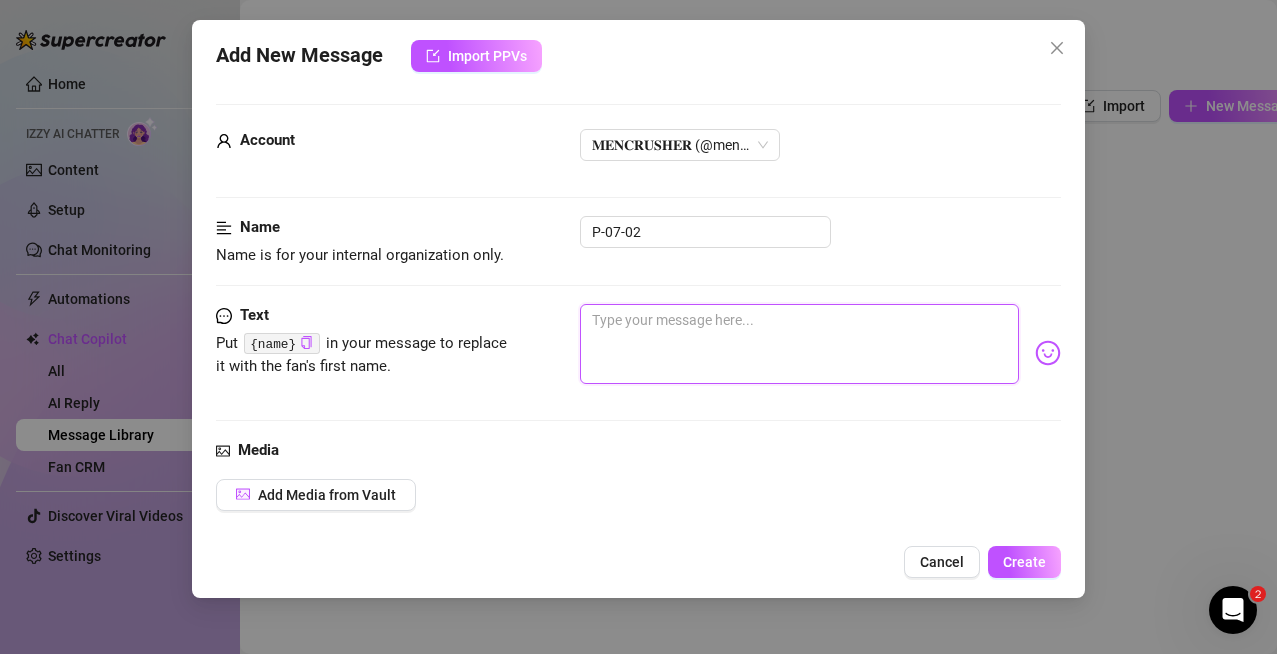 click at bounding box center (800, 344) 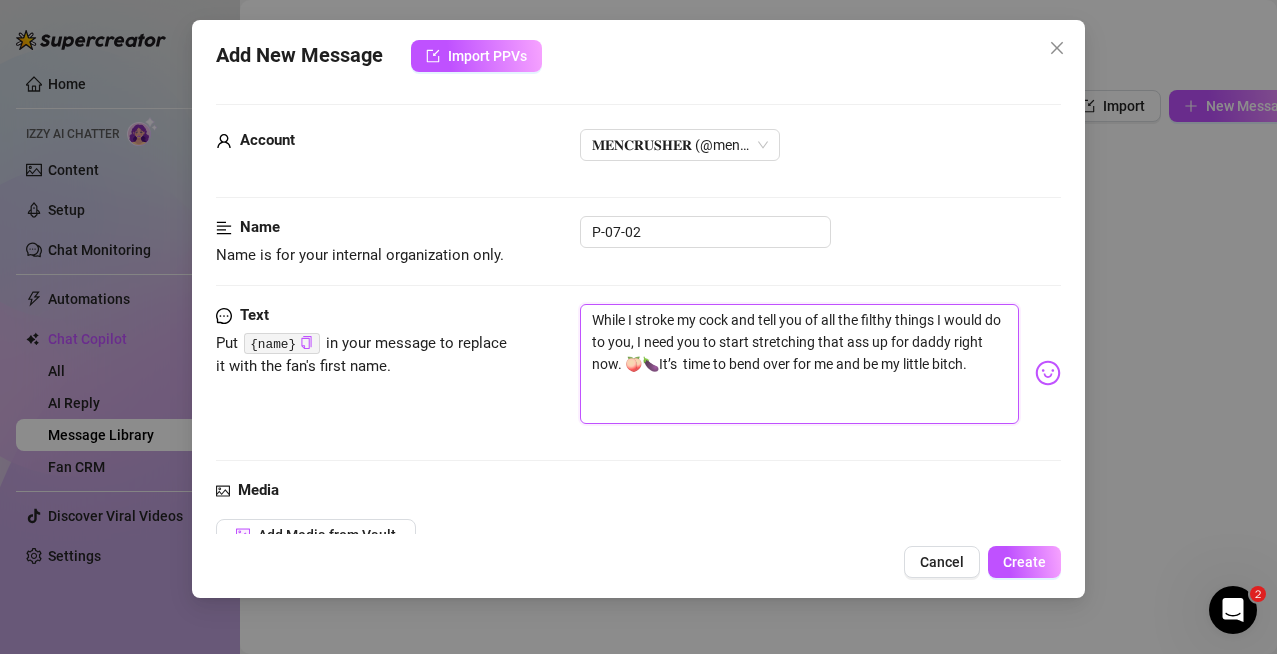 scroll, scrollTop: 0, scrollLeft: 0, axis: both 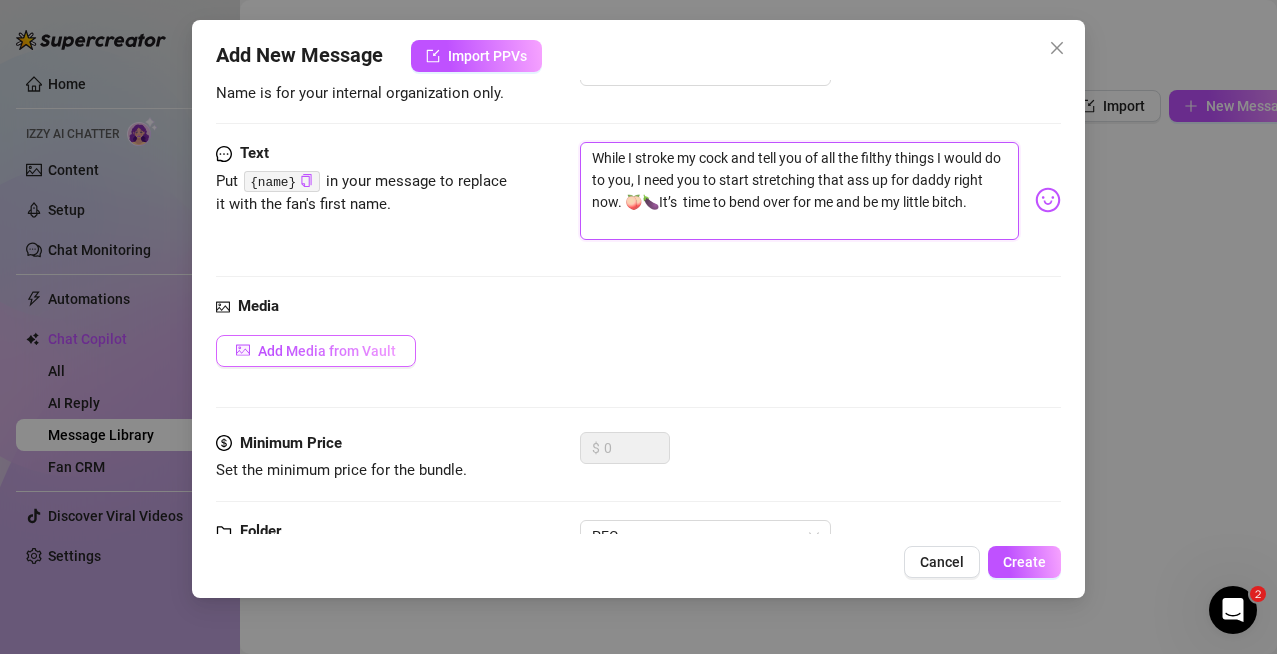 type on "While I stroke my cock and tell you of all the filthy things I would do to you, I need you to start stretching that ass up for daddy right now. 🍑🍆It’s  time to bend over for me and be my little bitch." 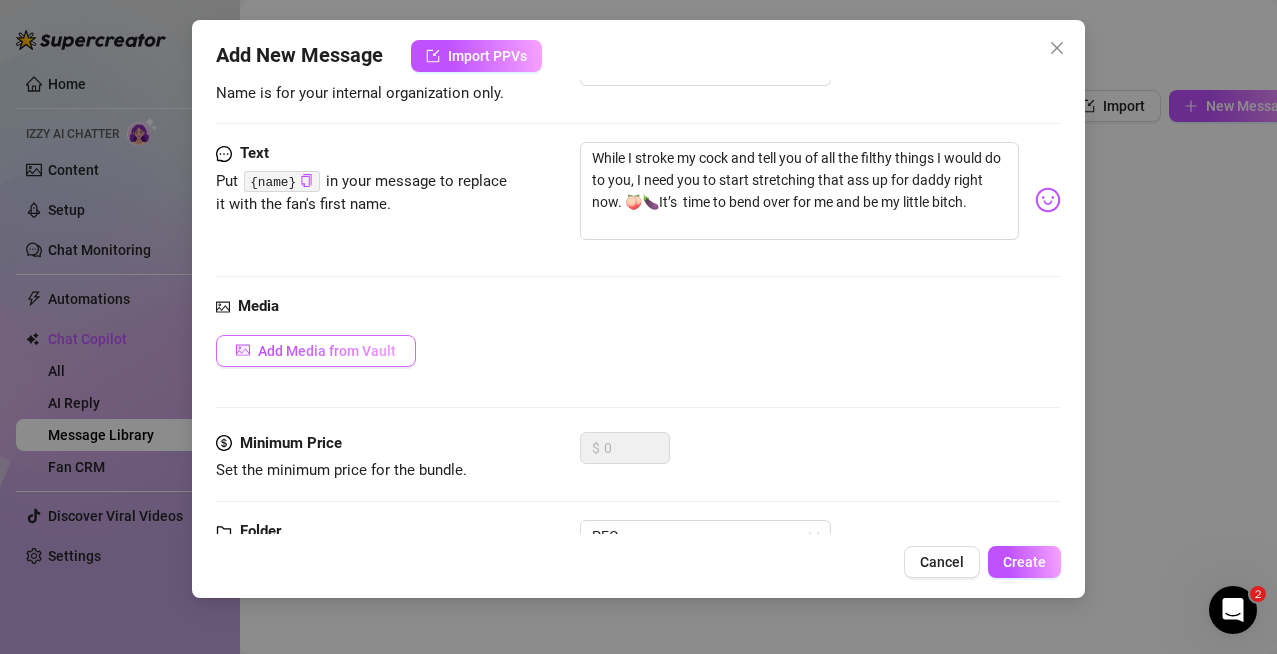 click on "Add Media from Vault" at bounding box center (327, 351) 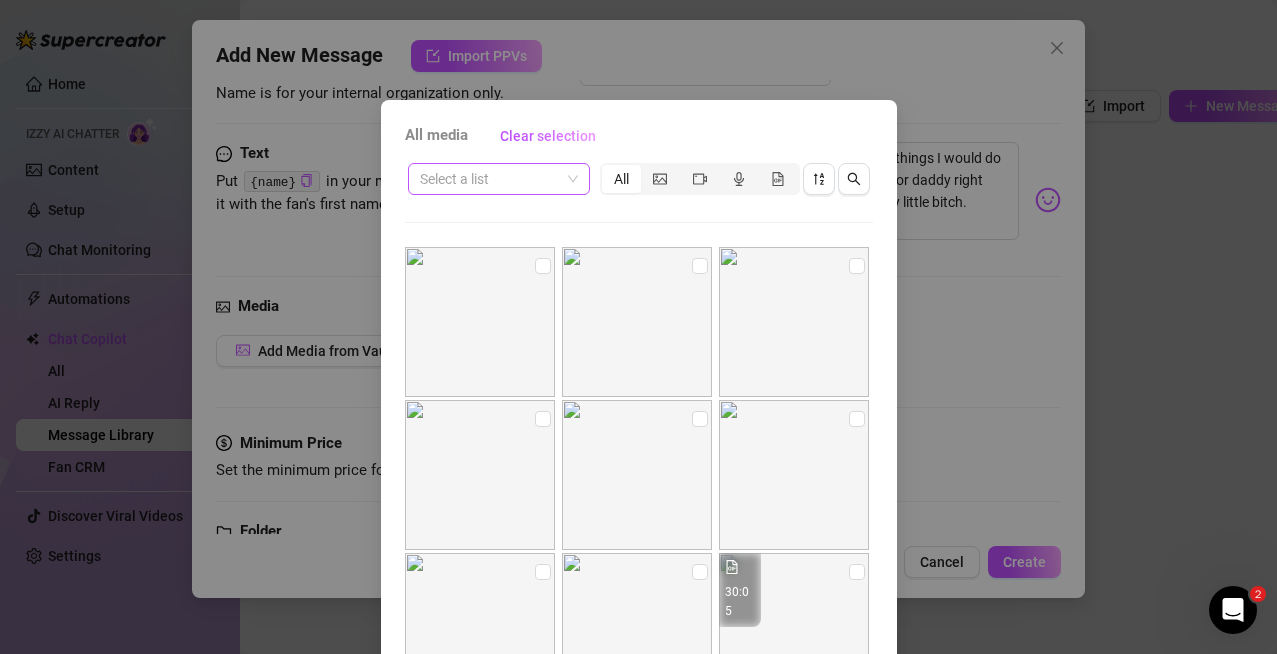 click at bounding box center (490, 179) 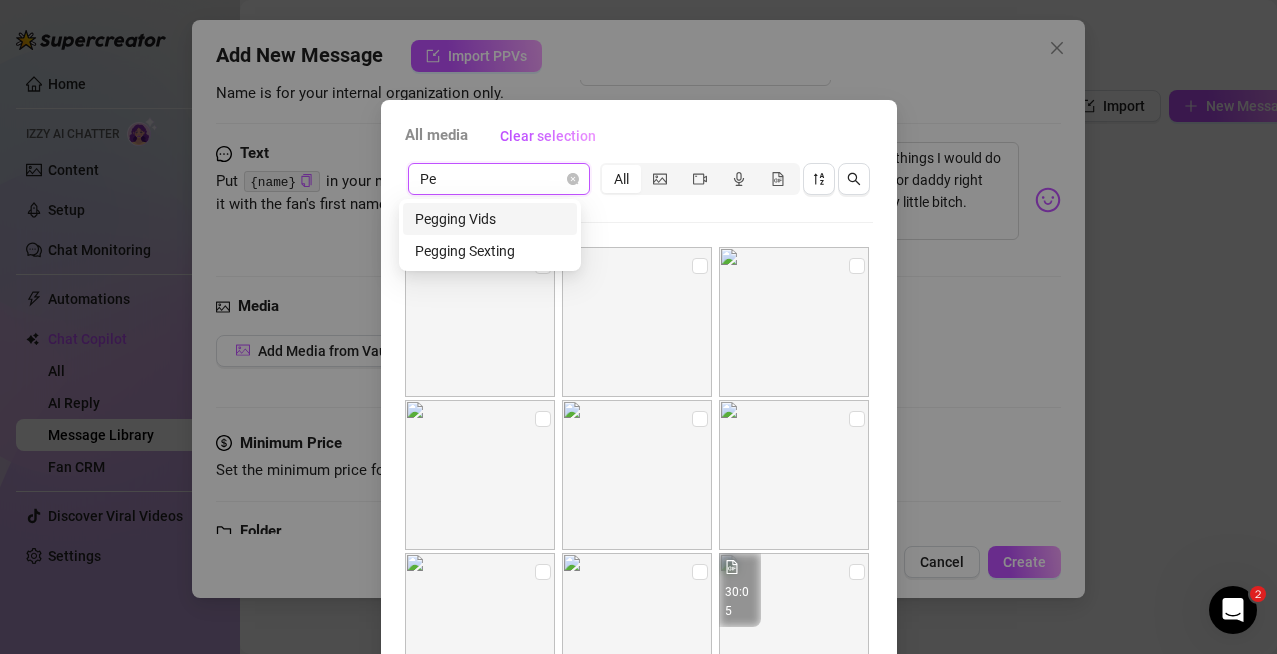 type on "Peg" 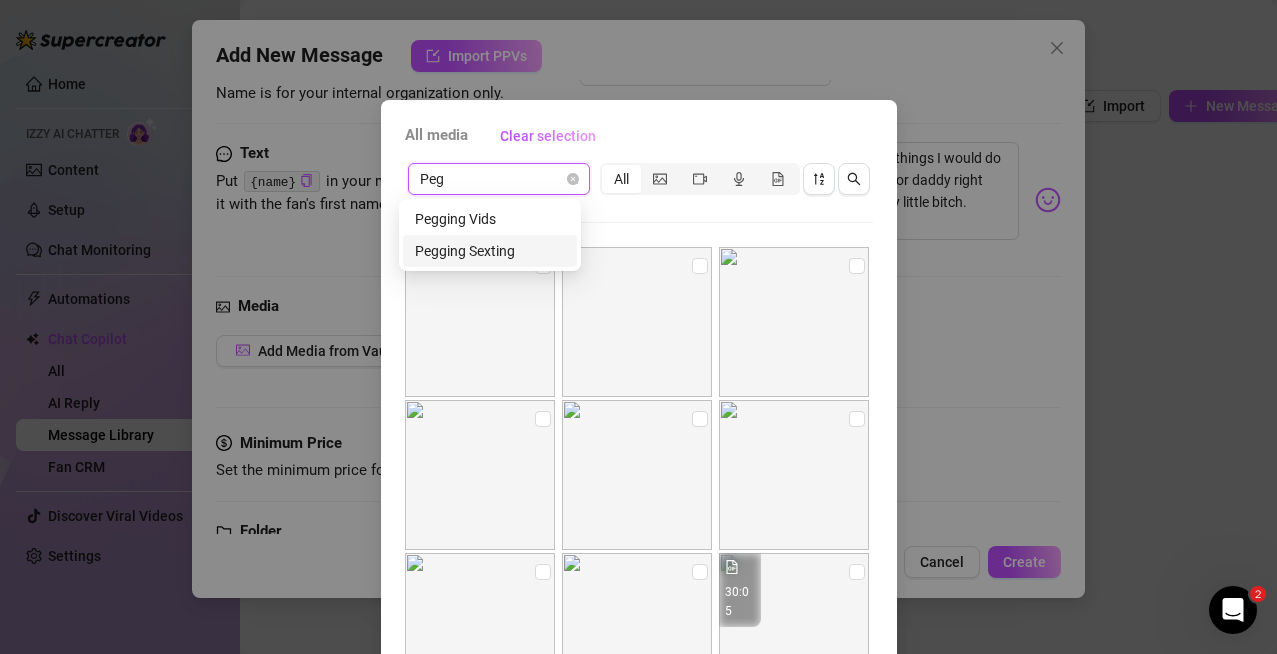 click on "Pegging Sexting" at bounding box center [490, 251] 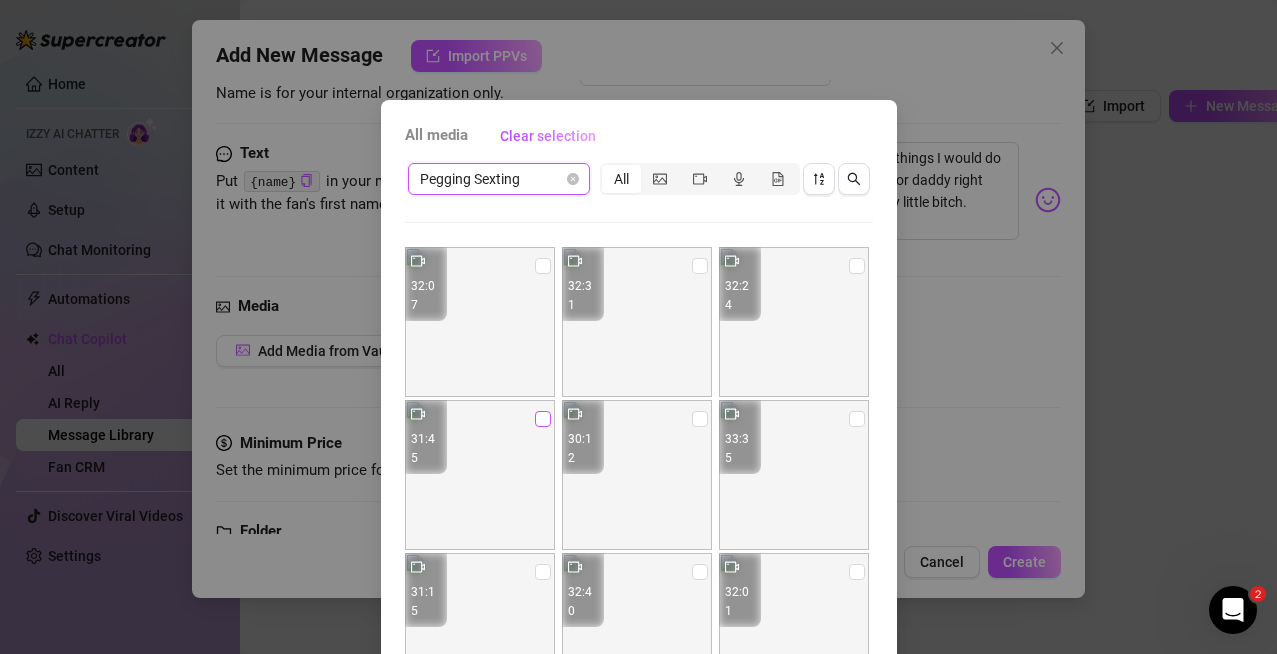 click at bounding box center (543, 419) 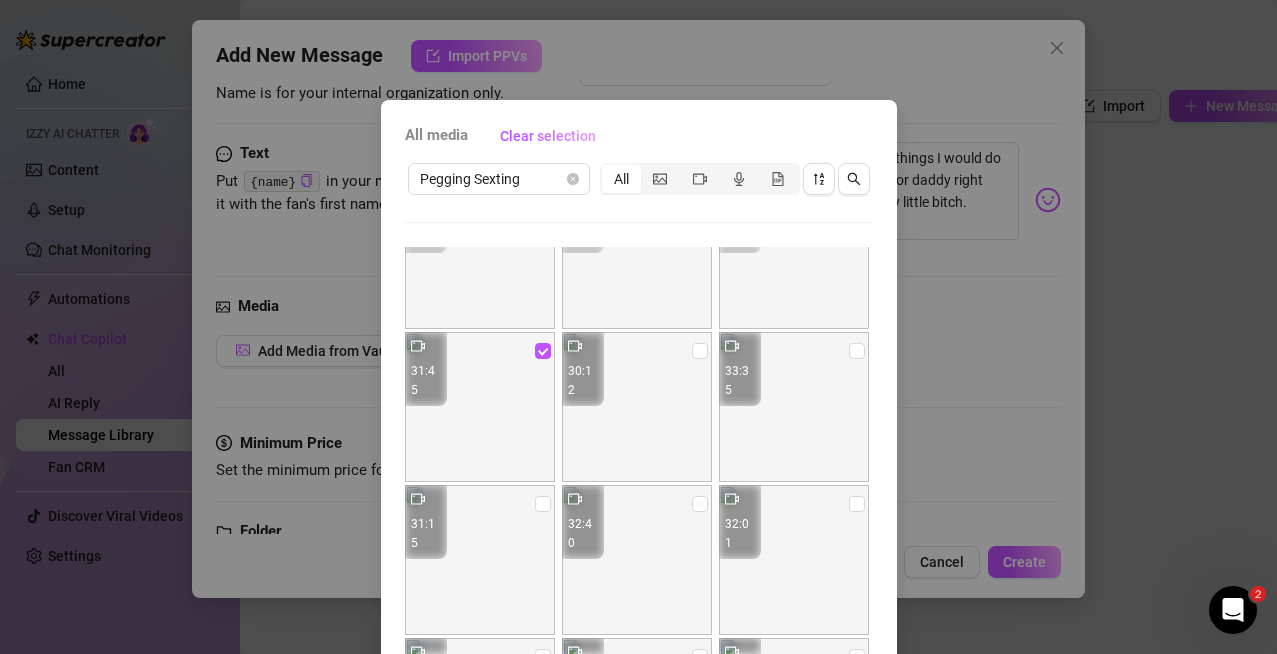 scroll, scrollTop: 69, scrollLeft: 0, axis: vertical 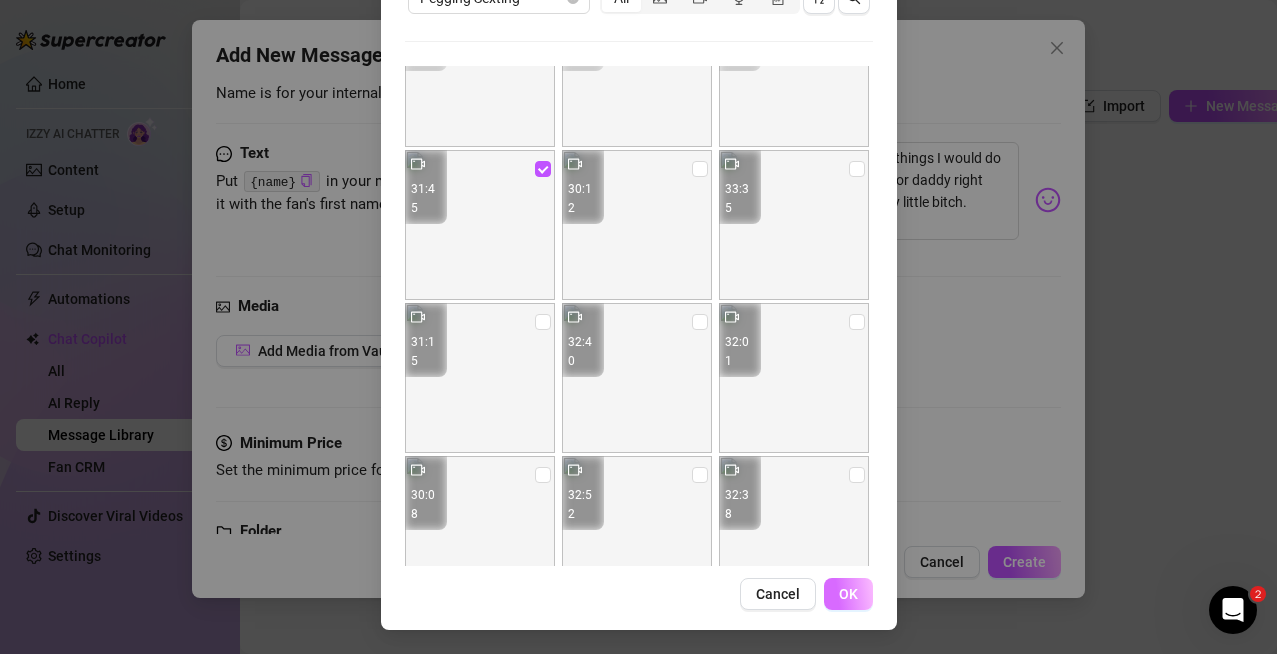 click on "OK" at bounding box center [848, 594] 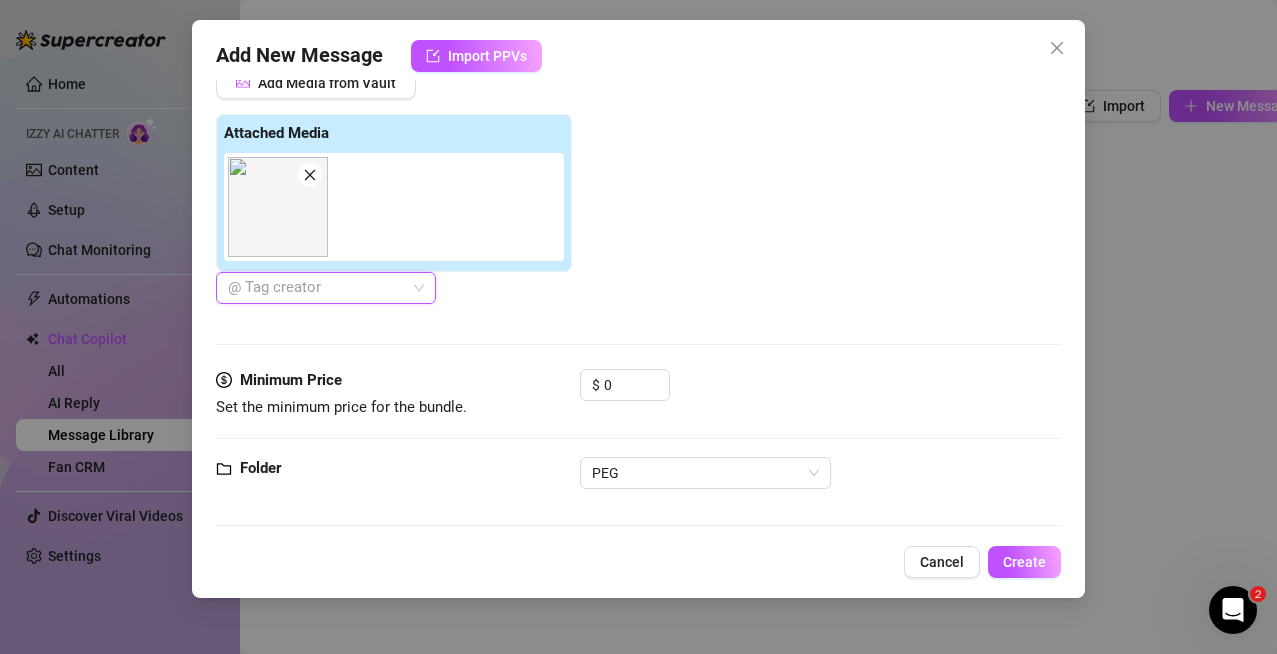scroll, scrollTop: 440, scrollLeft: 0, axis: vertical 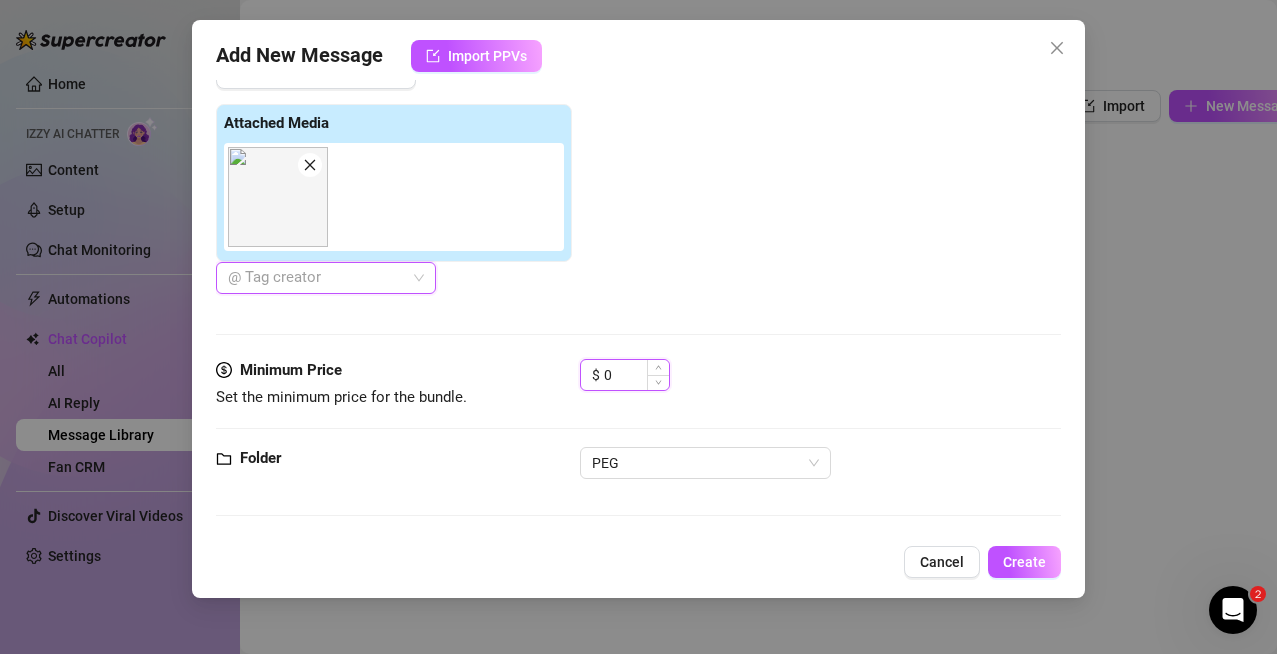 click on "0" at bounding box center (636, 375) 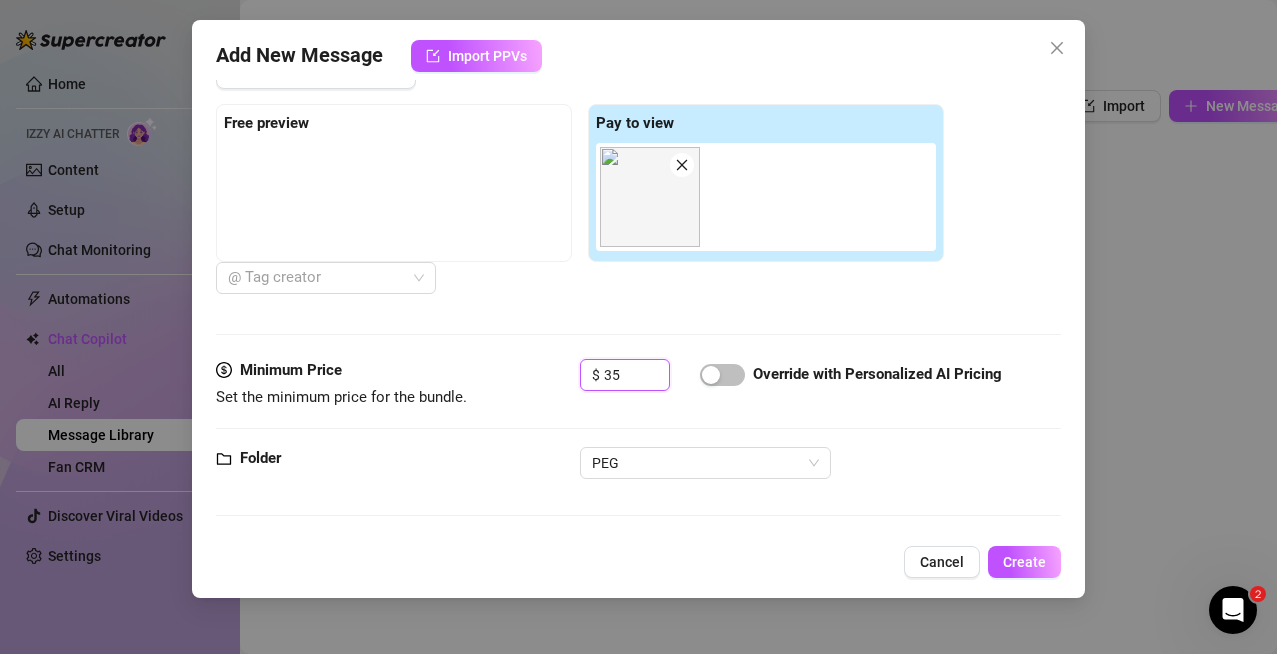 scroll, scrollTop: 0, scrollLeft: 0, axis: both 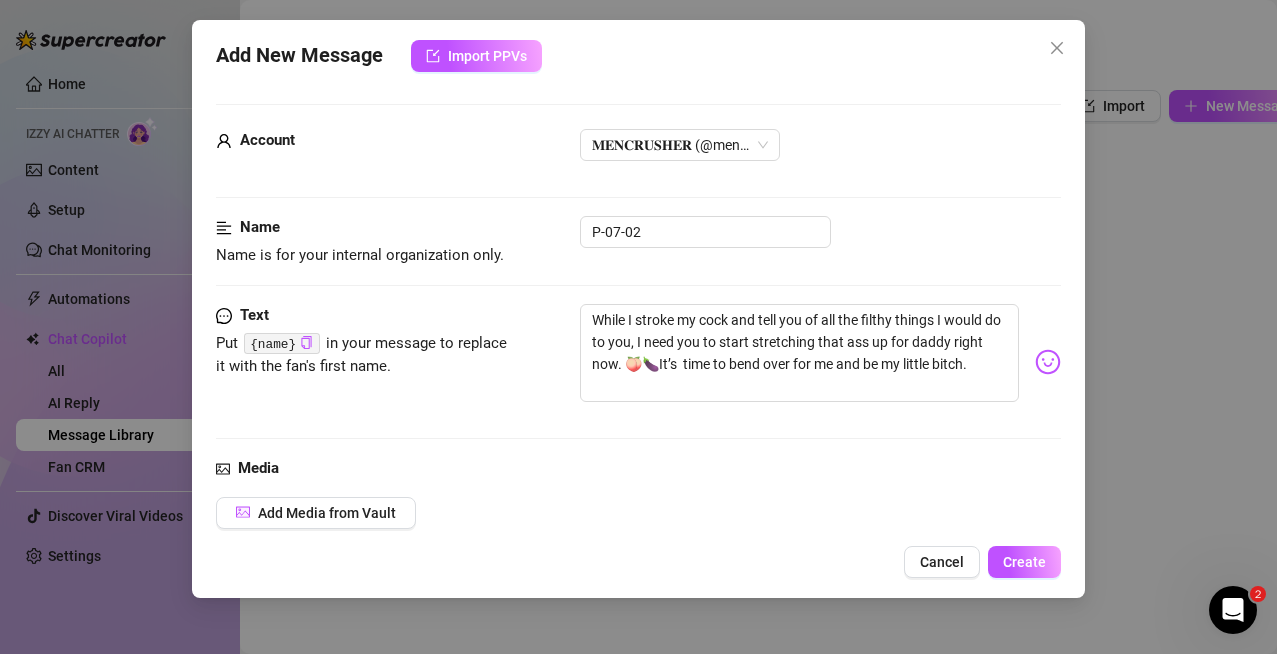 type on "35" 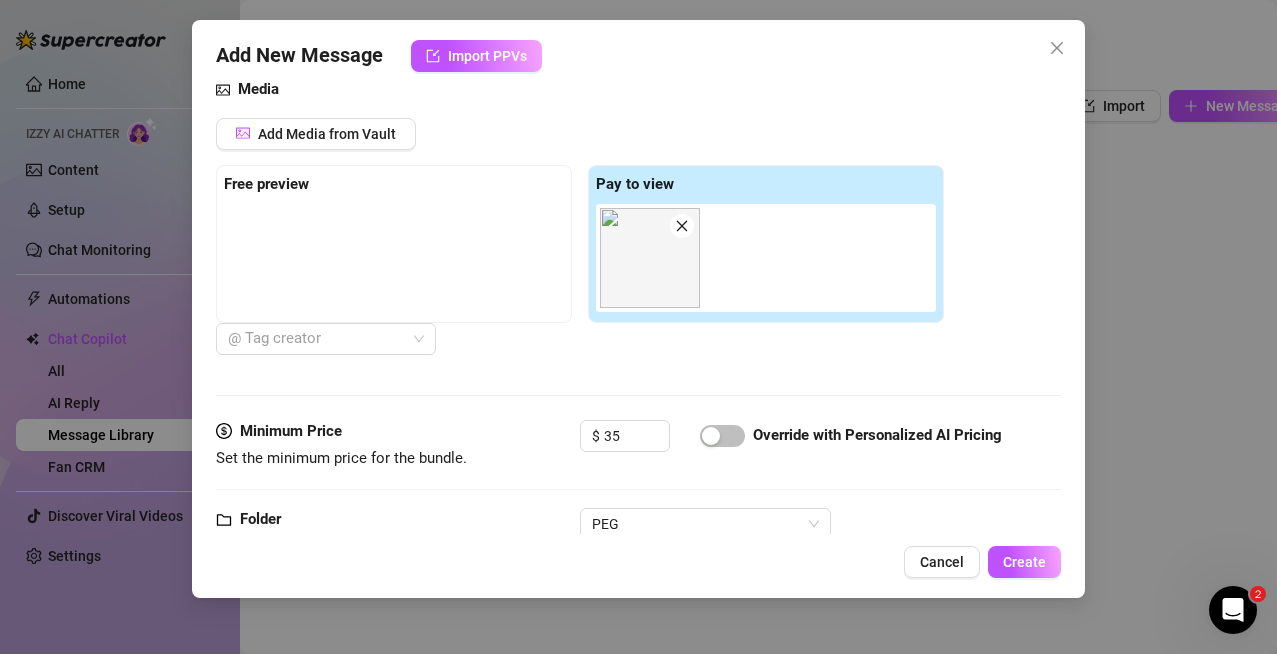 scroll, scrollTop: 440, scrollLeft: 0, axis: vertical 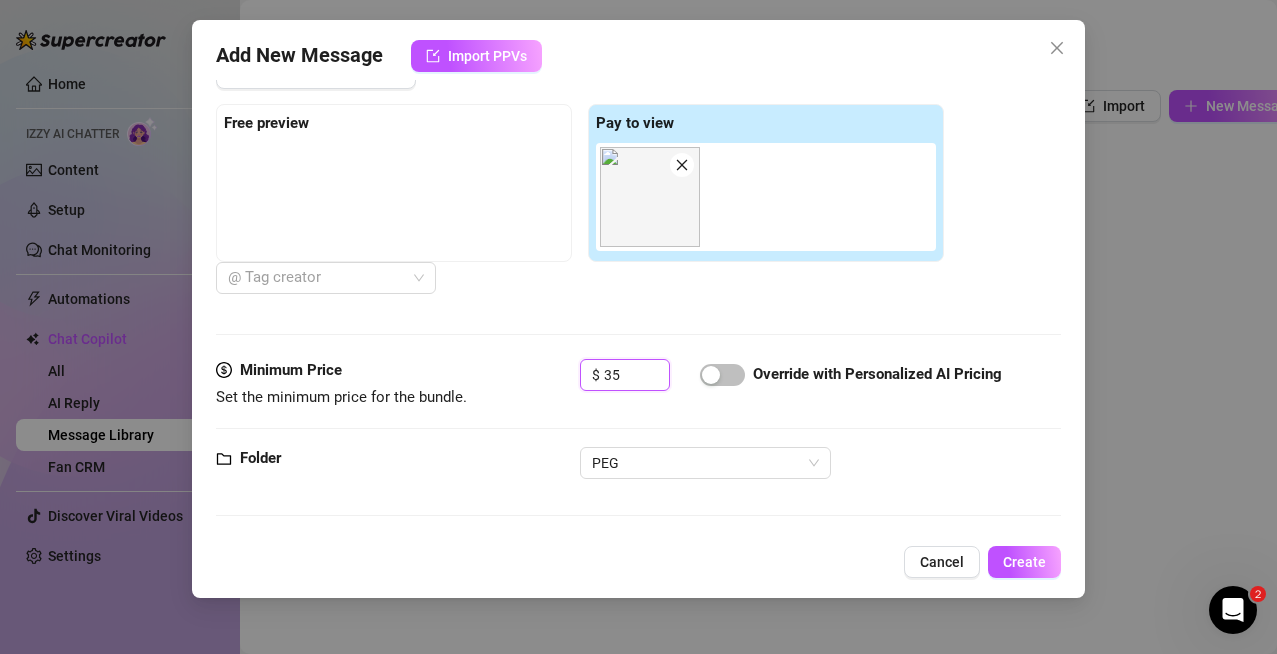 drag, startPoint x: 636, startPoint y: 370, endPoint x: 448, endPoint y: 361, distance: 188.2153 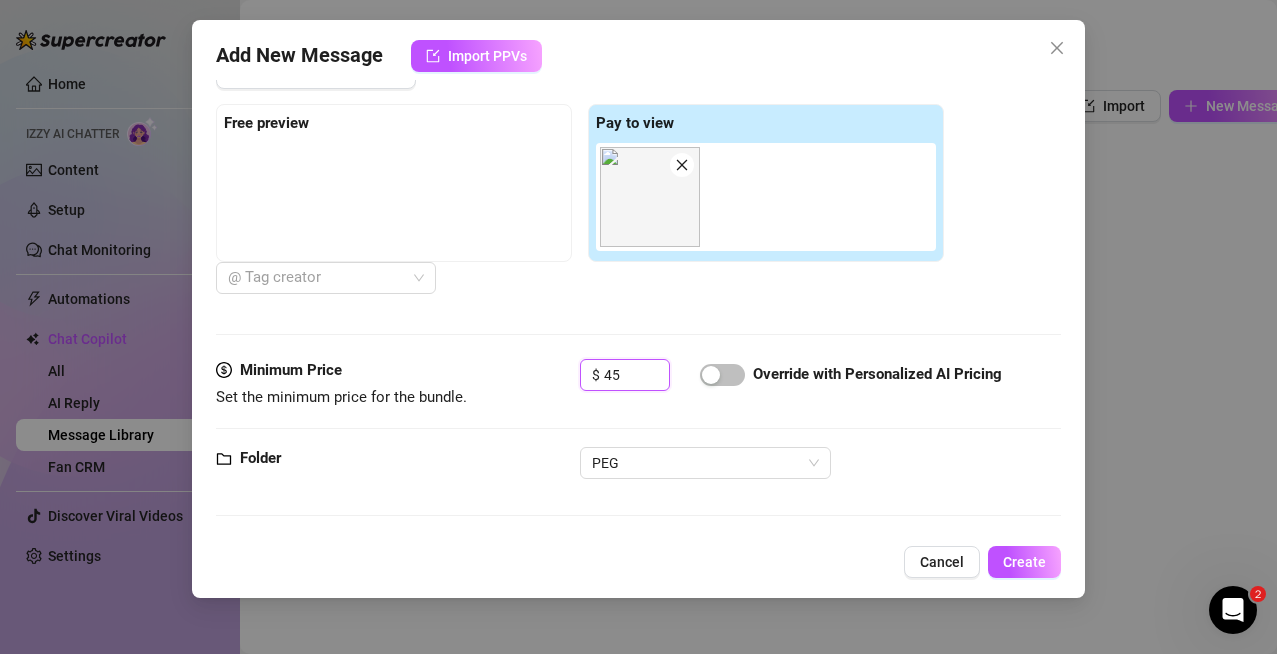 click at bounding box center (650, 197) 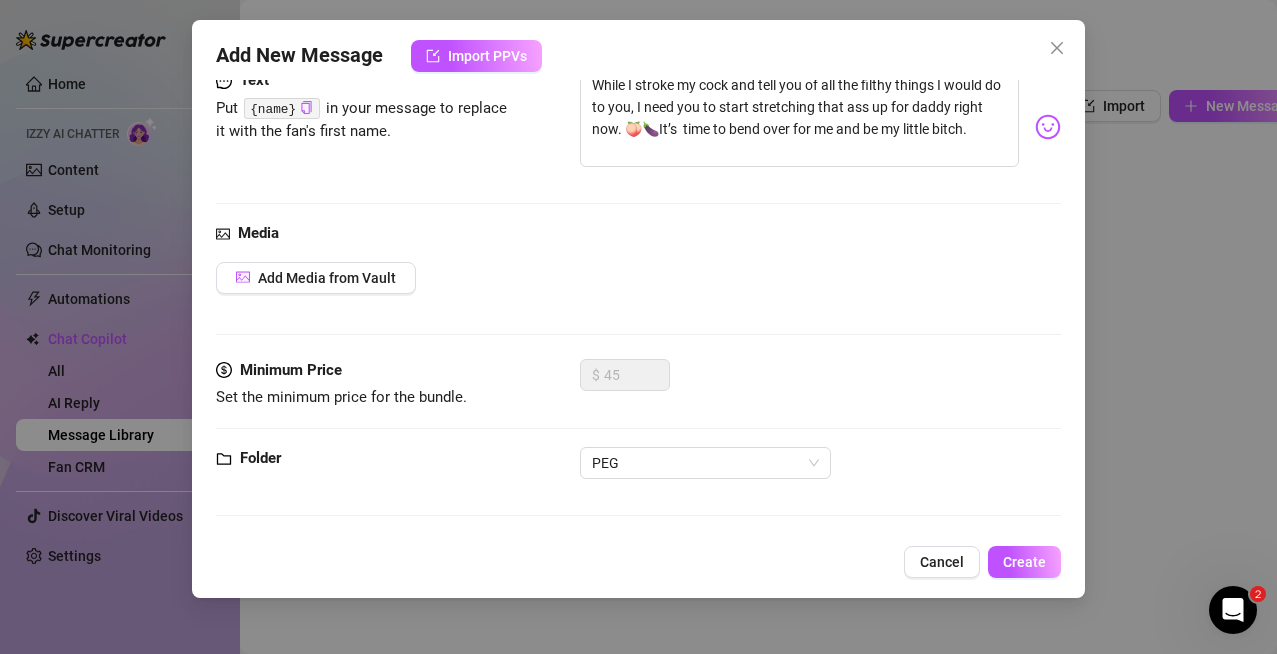scroll, scrollTop: 235, scrollLeft: 0, axis: vertical 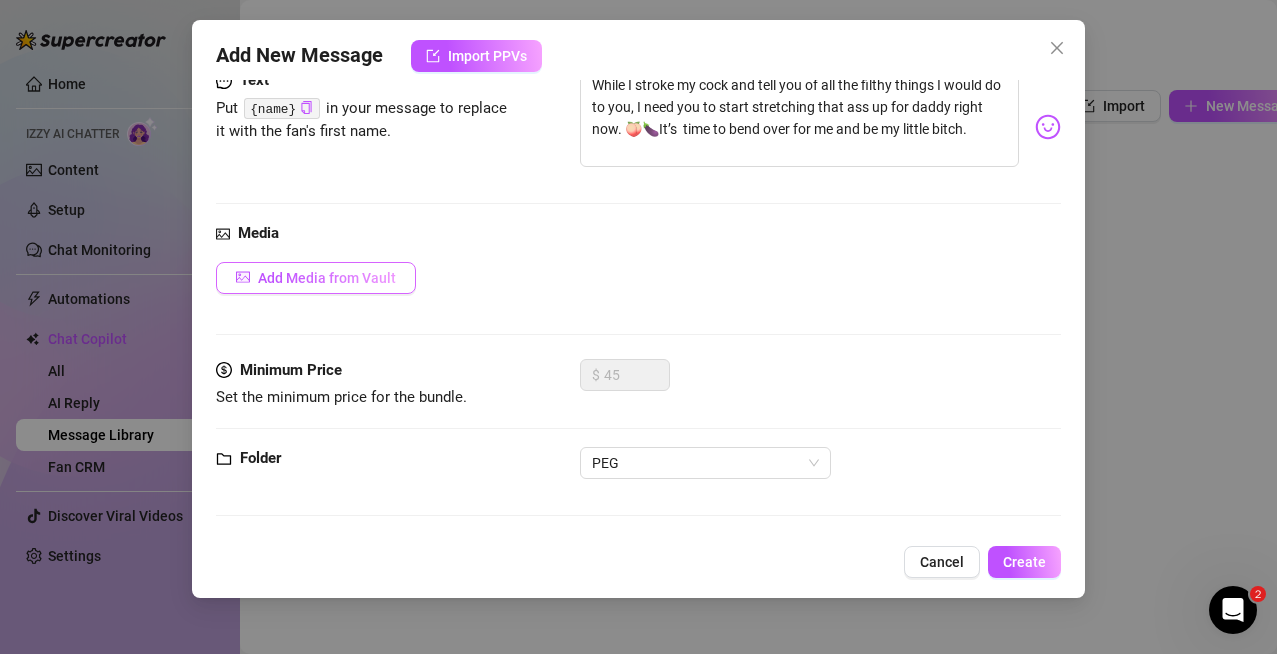 click on "Add Media from Vault" at bounding box center [327, 278] 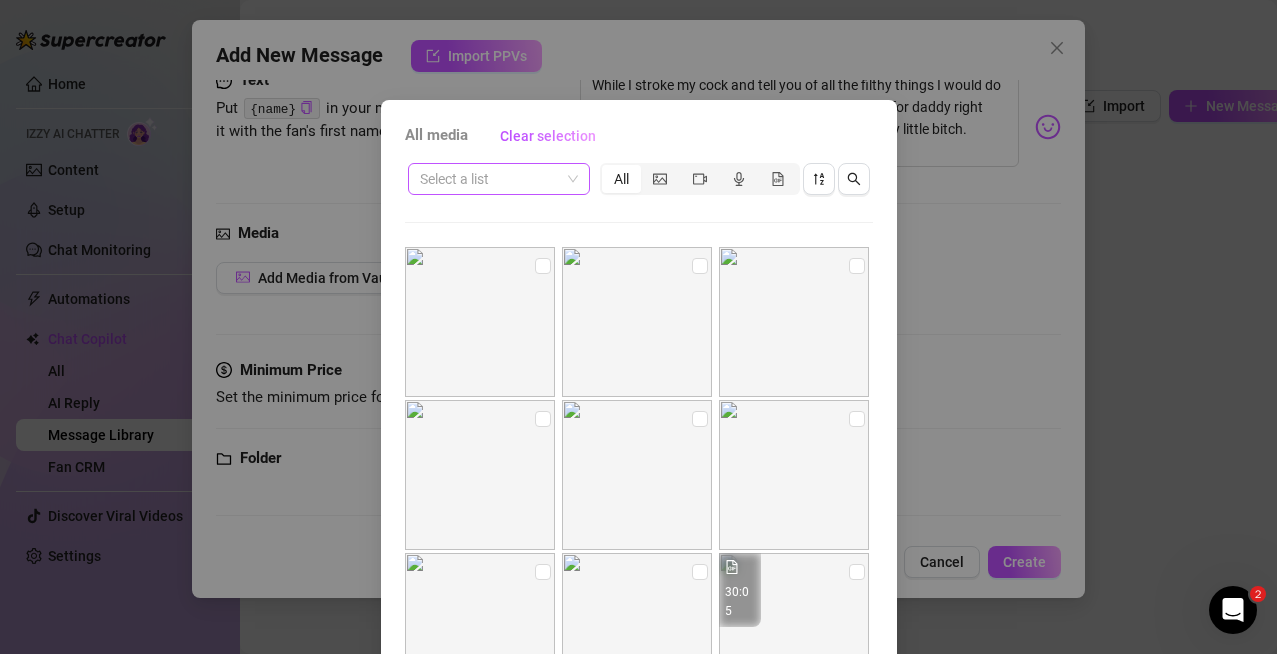 click at bounding box center (490, 179) 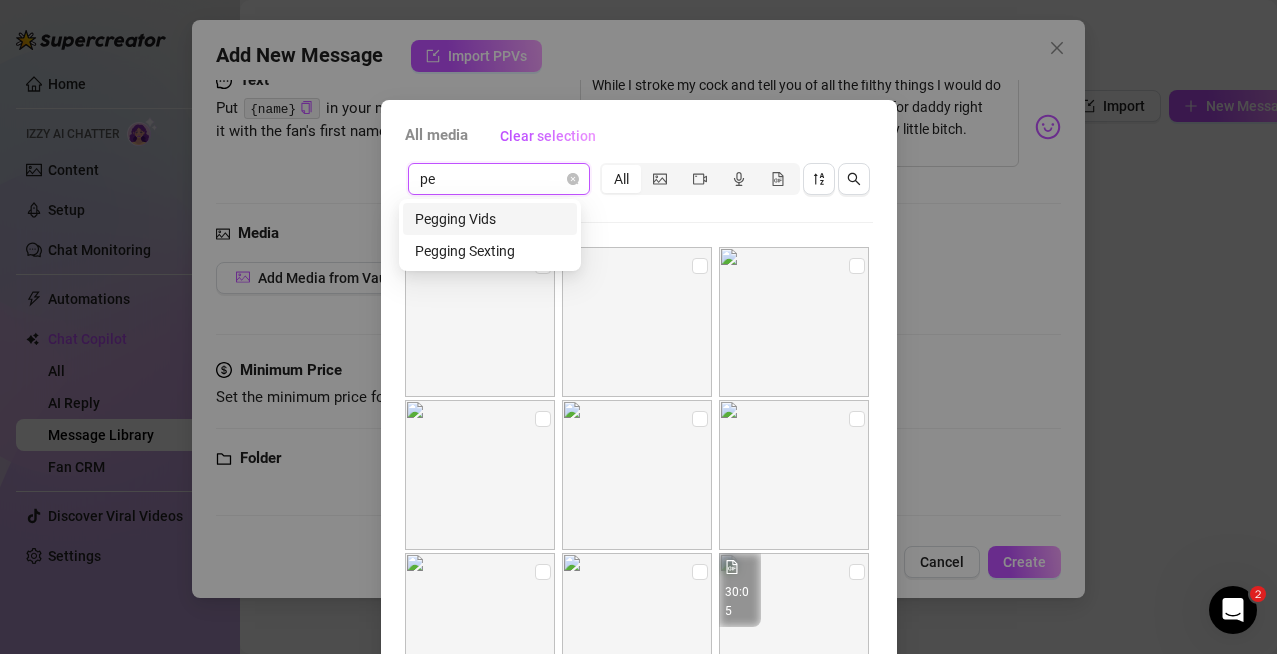 type on "peg" 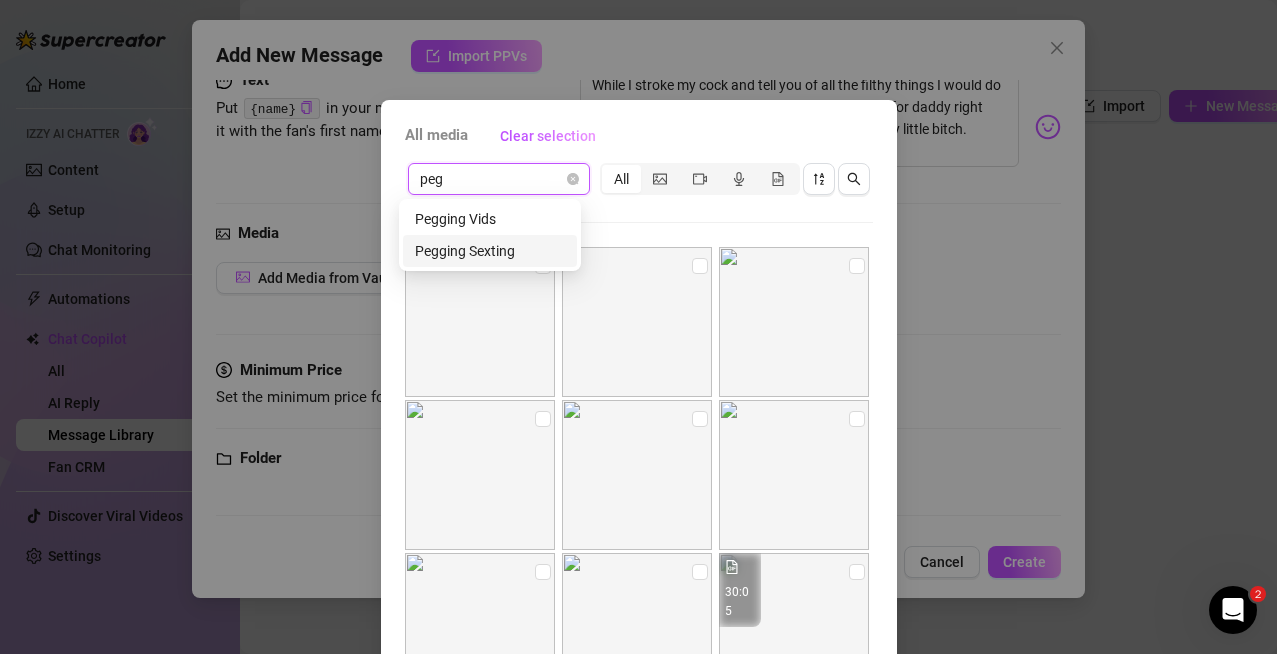 click on "Pegging Sexting" at bounding box center [490, 251] 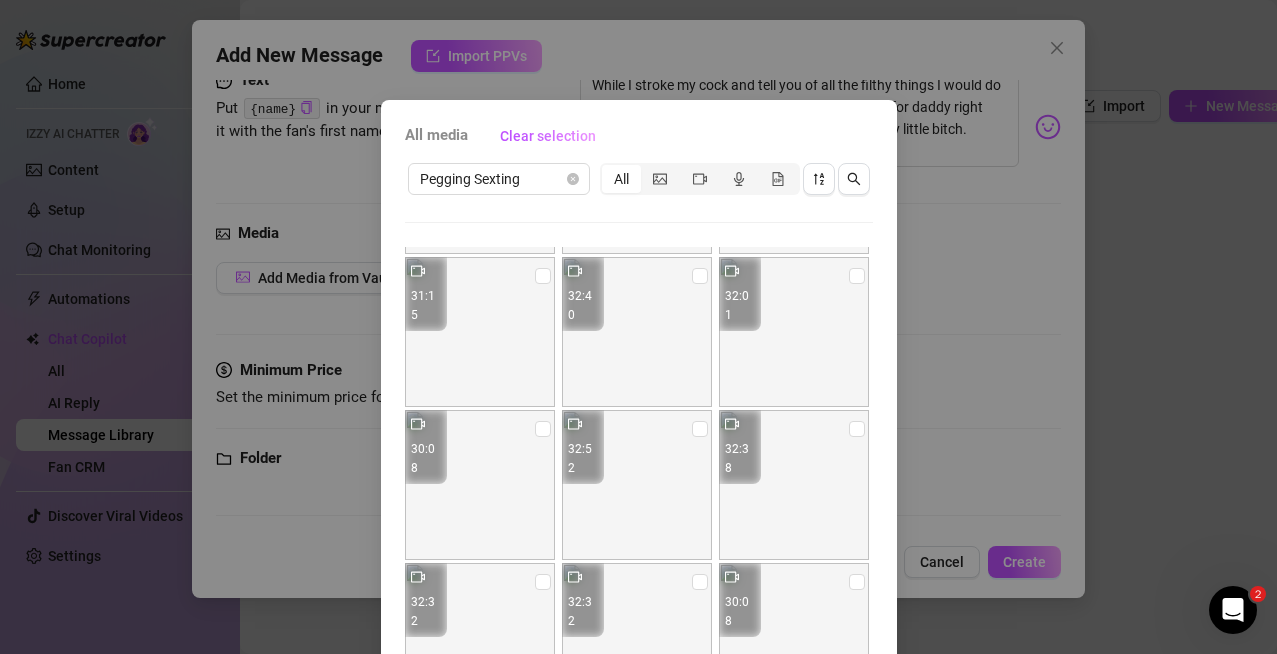 scroll, scrollTop: 295, scrollLeft: 0, axis: vertical 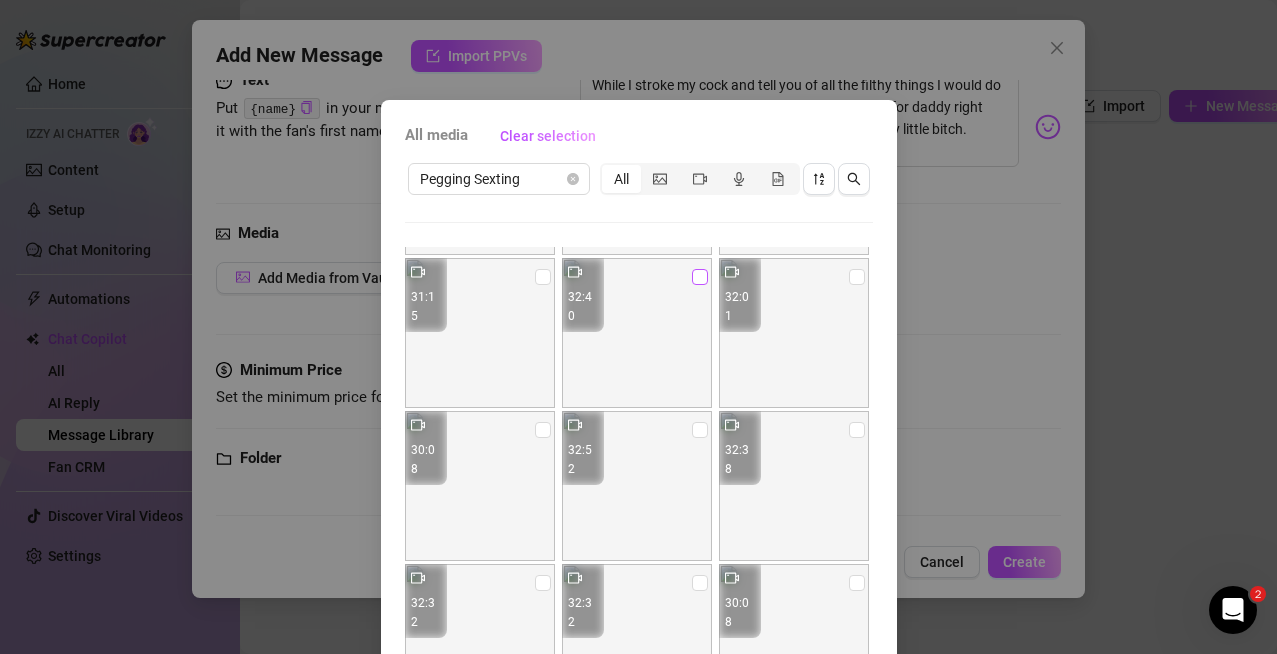 click at bounding box center (700, 277) 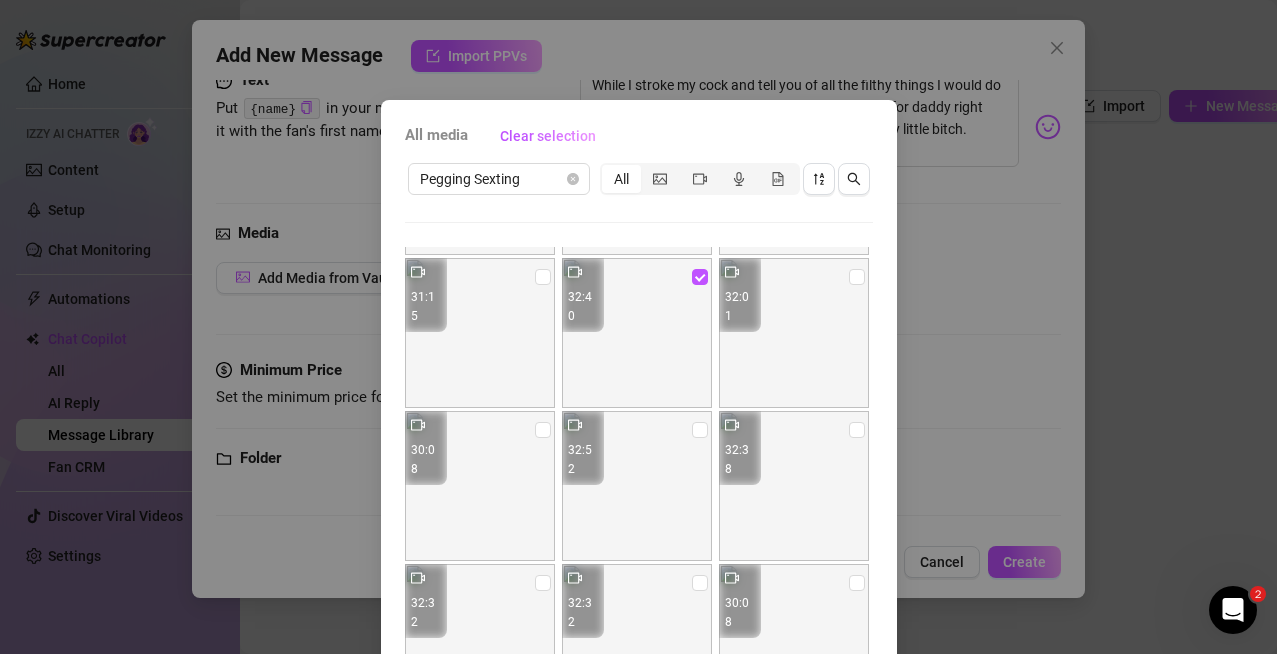 scroll, scrollTop: 181, scrollLeft: 0, axis: vertical 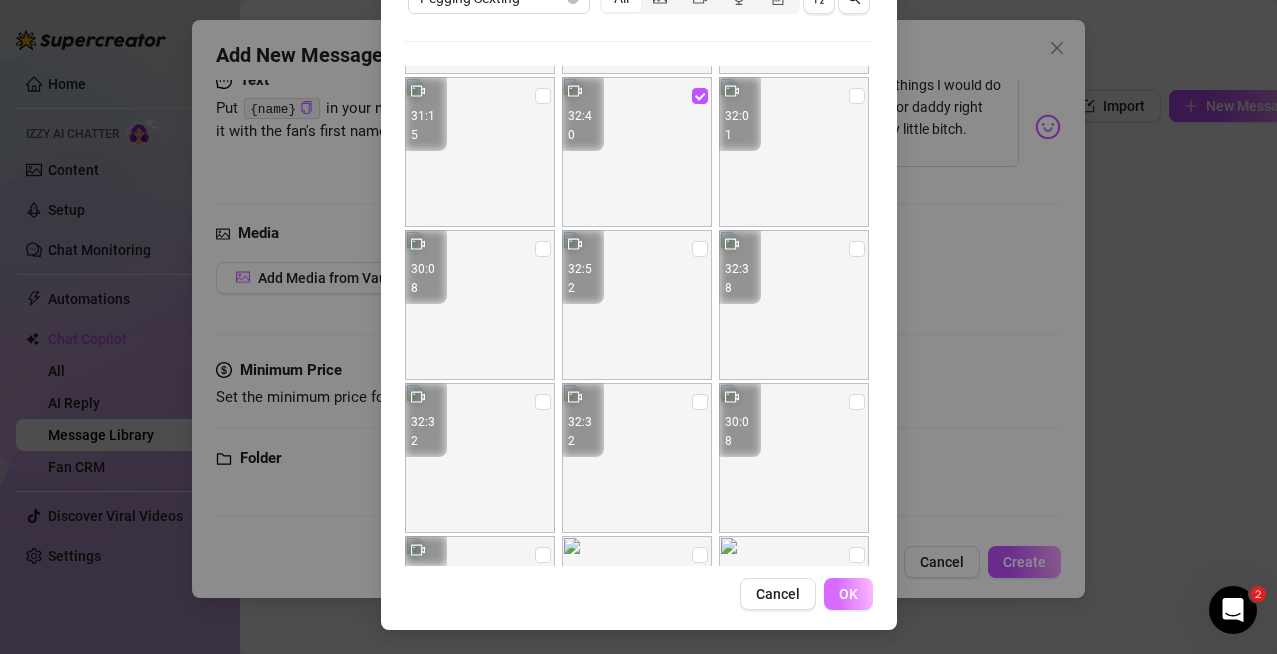 click on "OK" at bounding box center [848, 594] 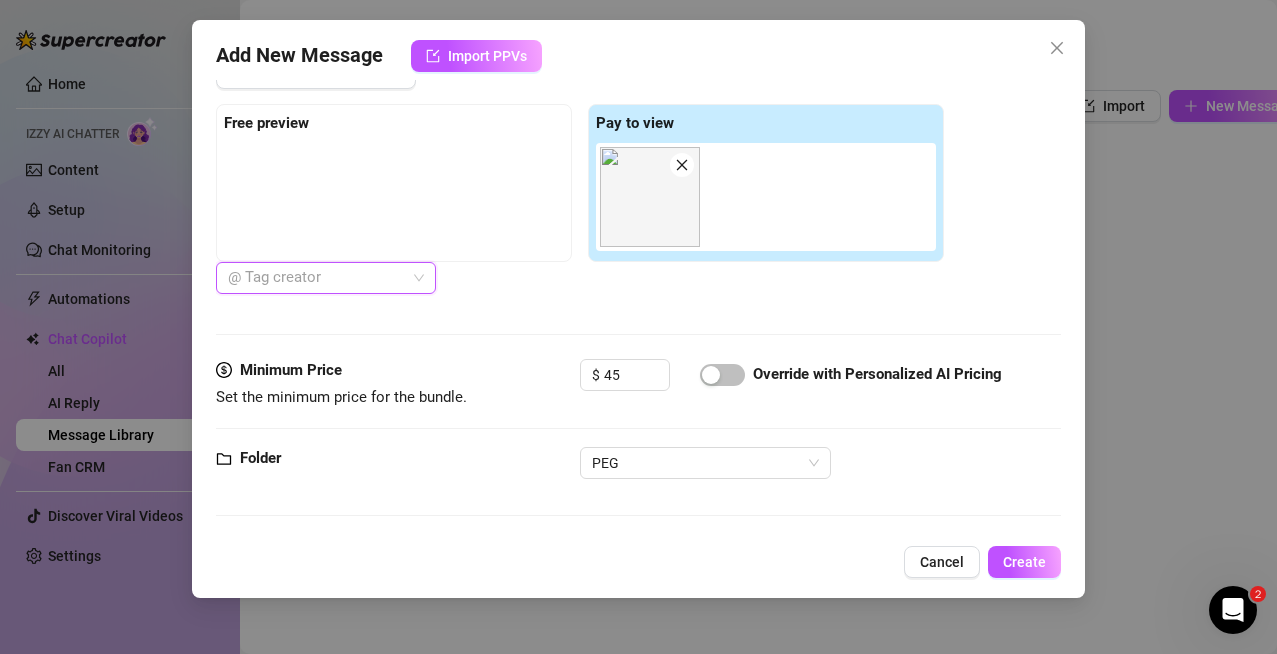 scroll, scrollTop: 0, scrollLeft: 0, axis: both 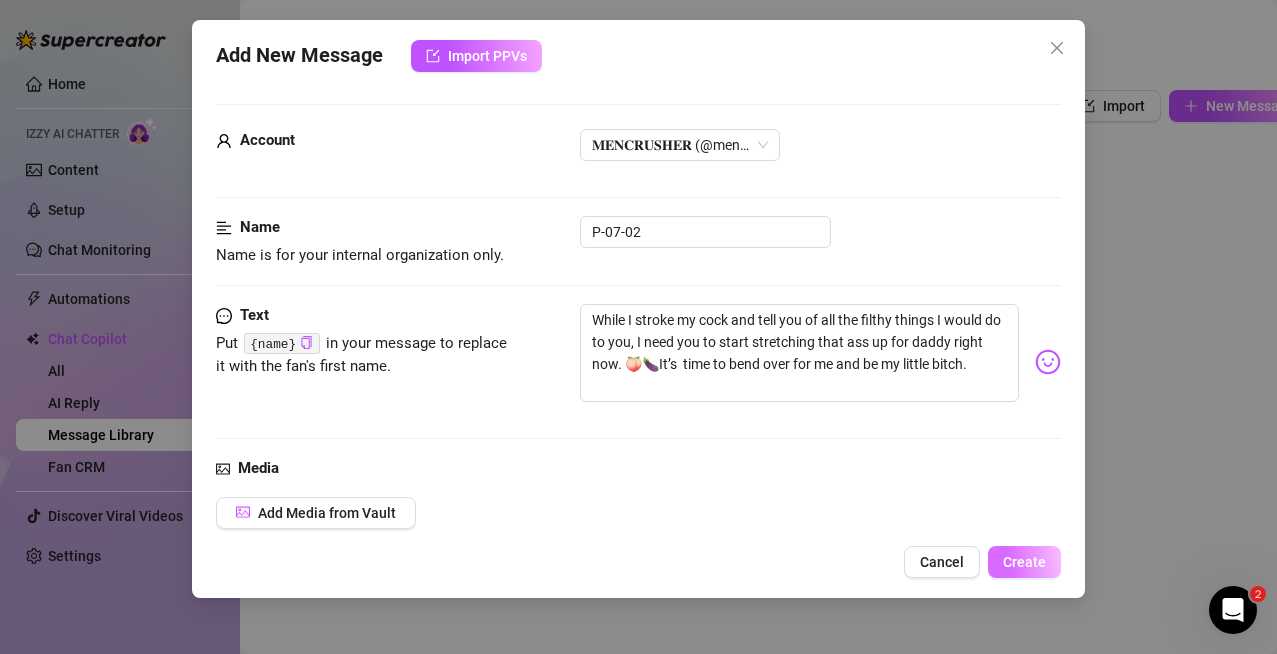 click on "Create" at bounding box center (1024, 562) 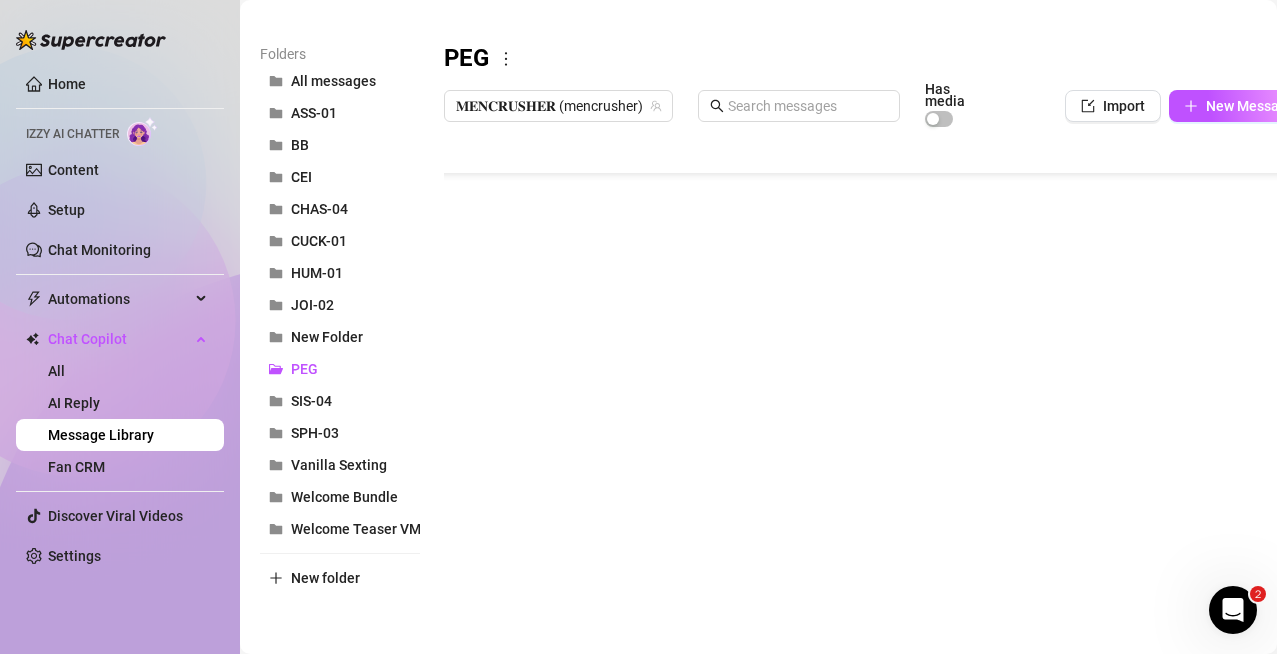 scroll, scrollTop: 0, scrollLeft: 0, axis: both 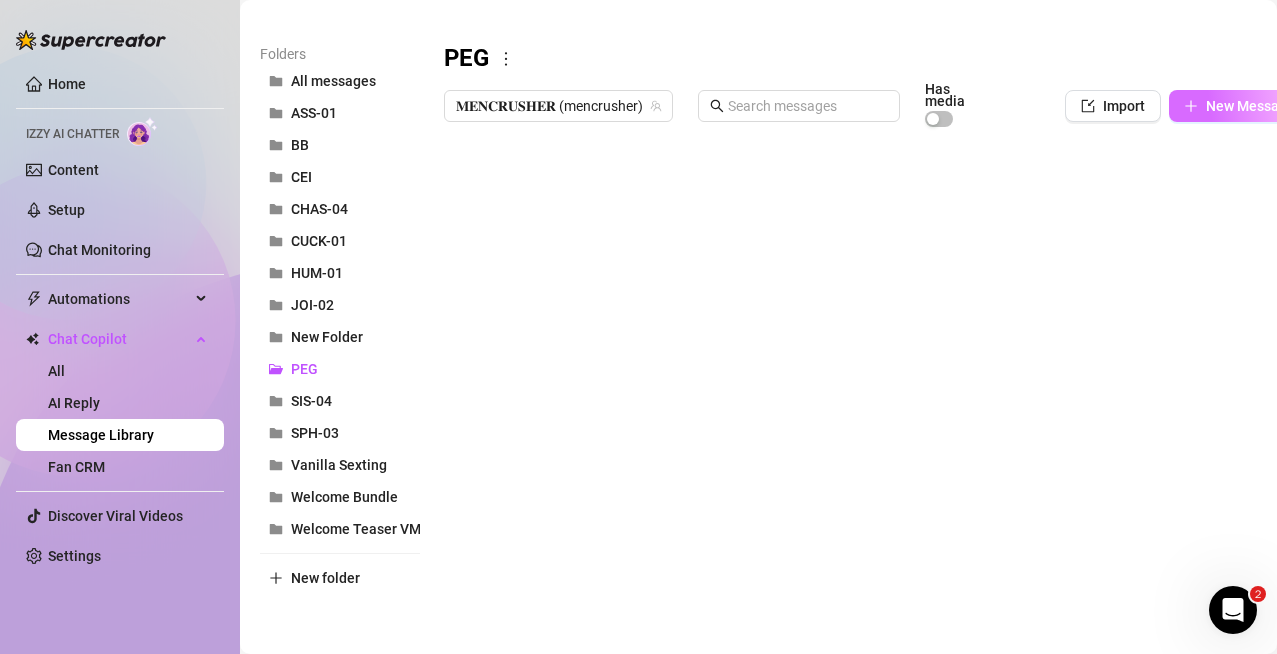 click on "New Message" at bounding box center [1239, 106] 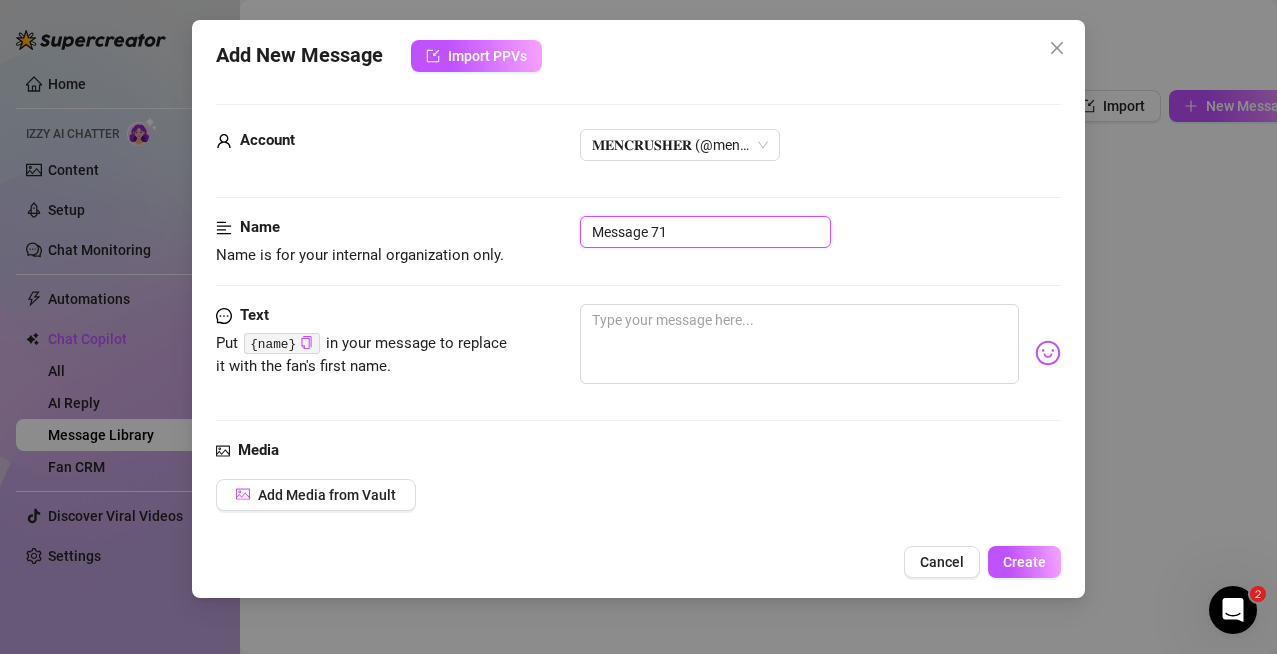 click on "Message 71" at bounding box center [705, 232] 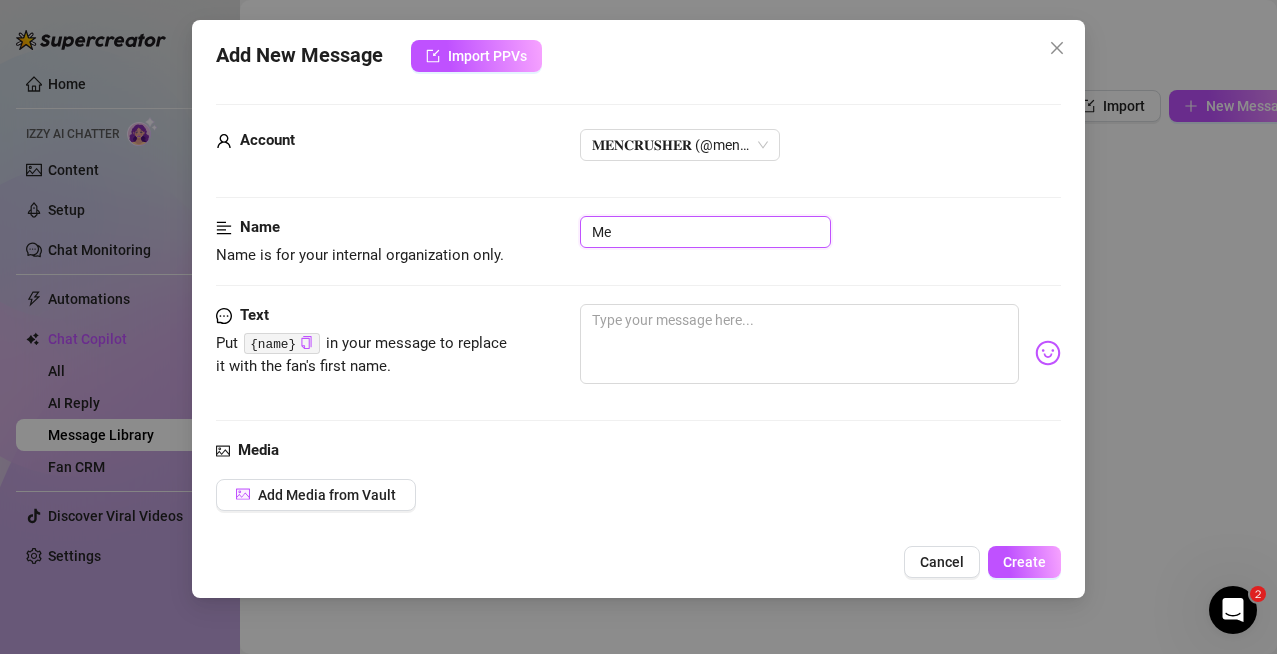 type on "M" 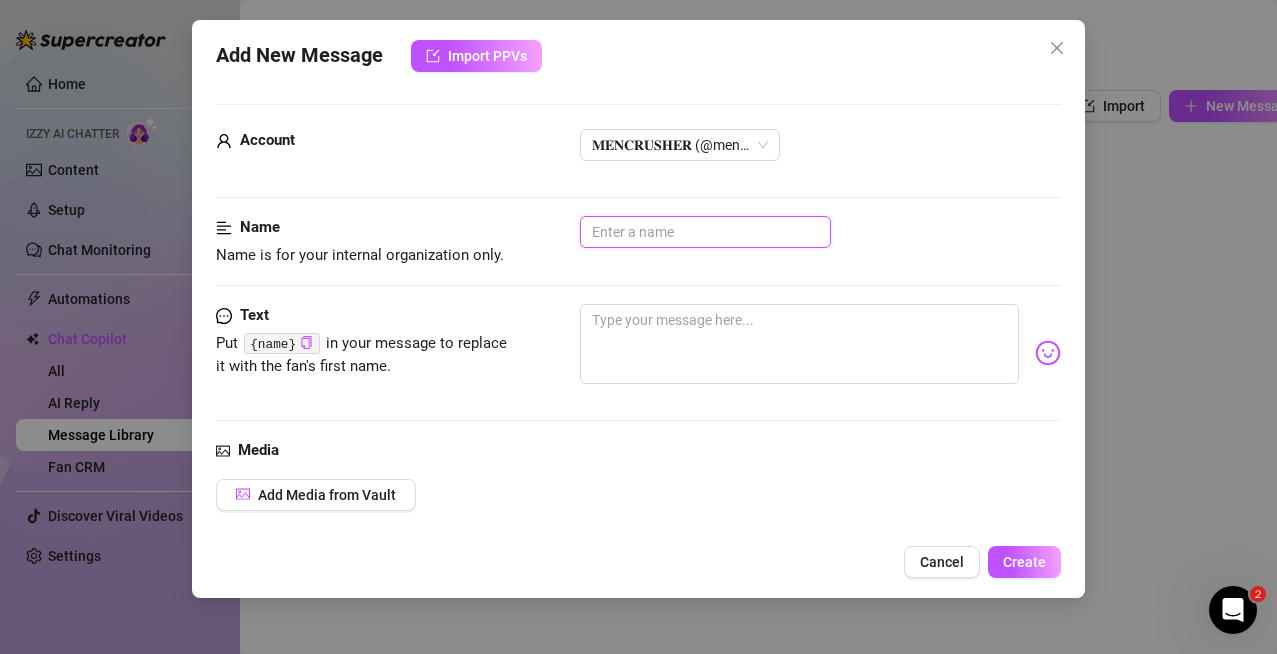 type on "p" 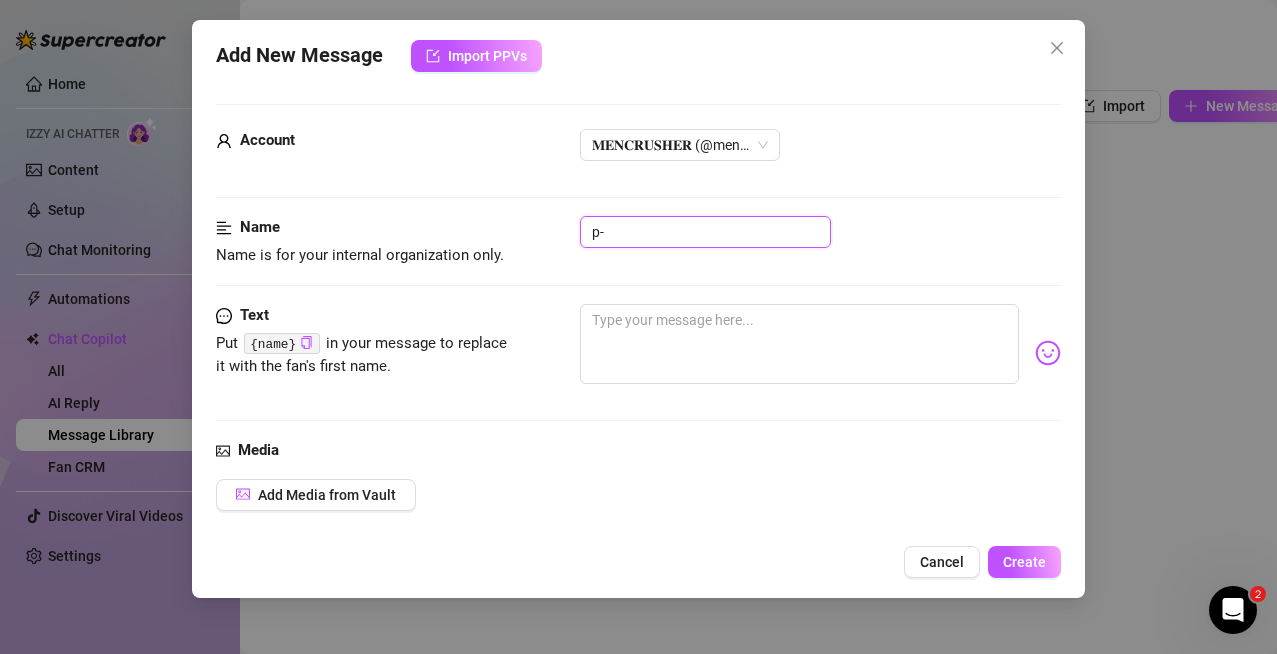 type on "p" 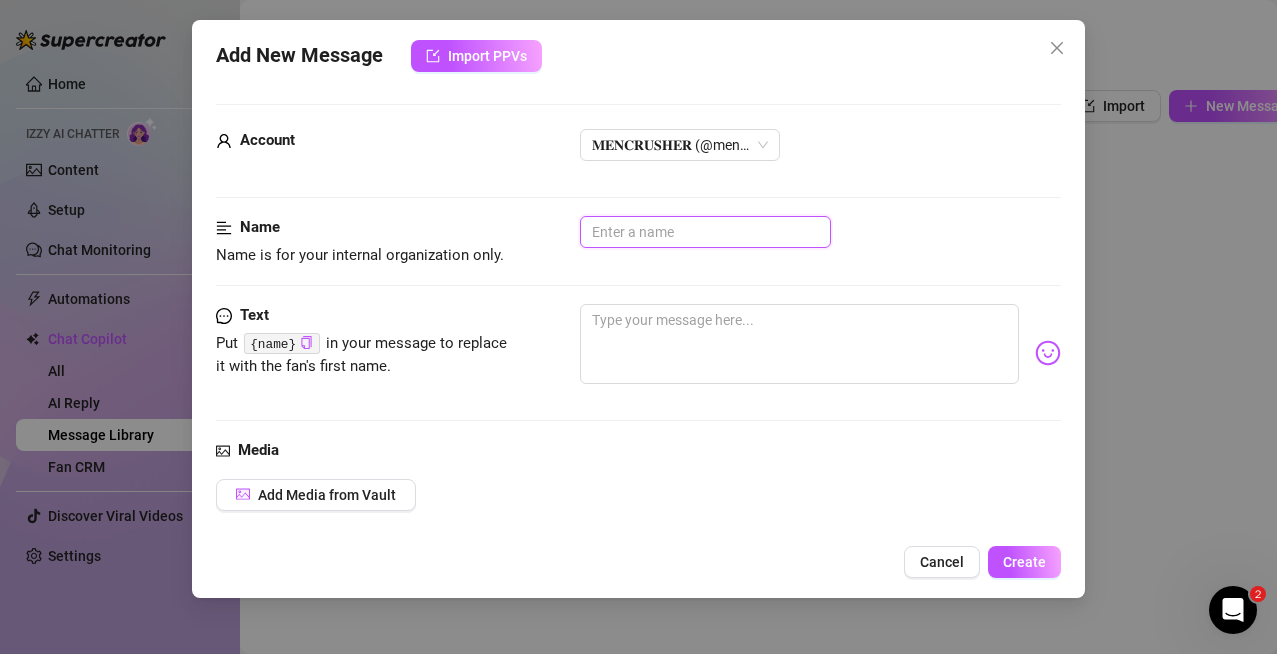 type on "p" 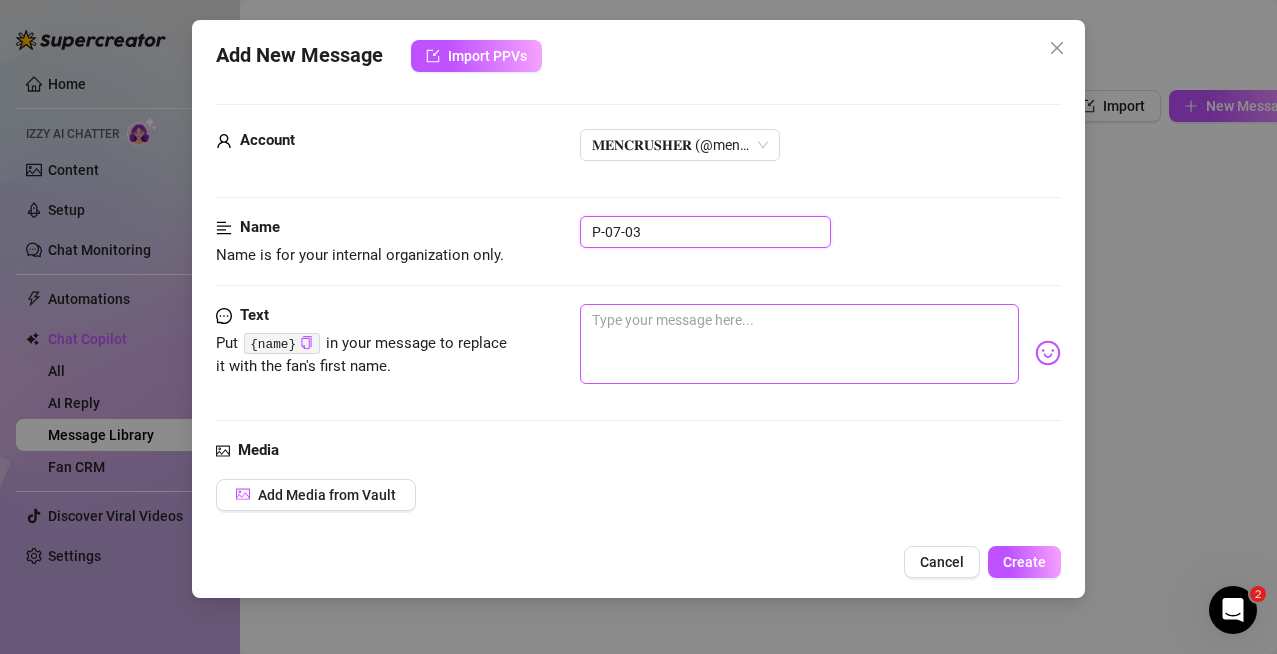 type on "P-07-03" 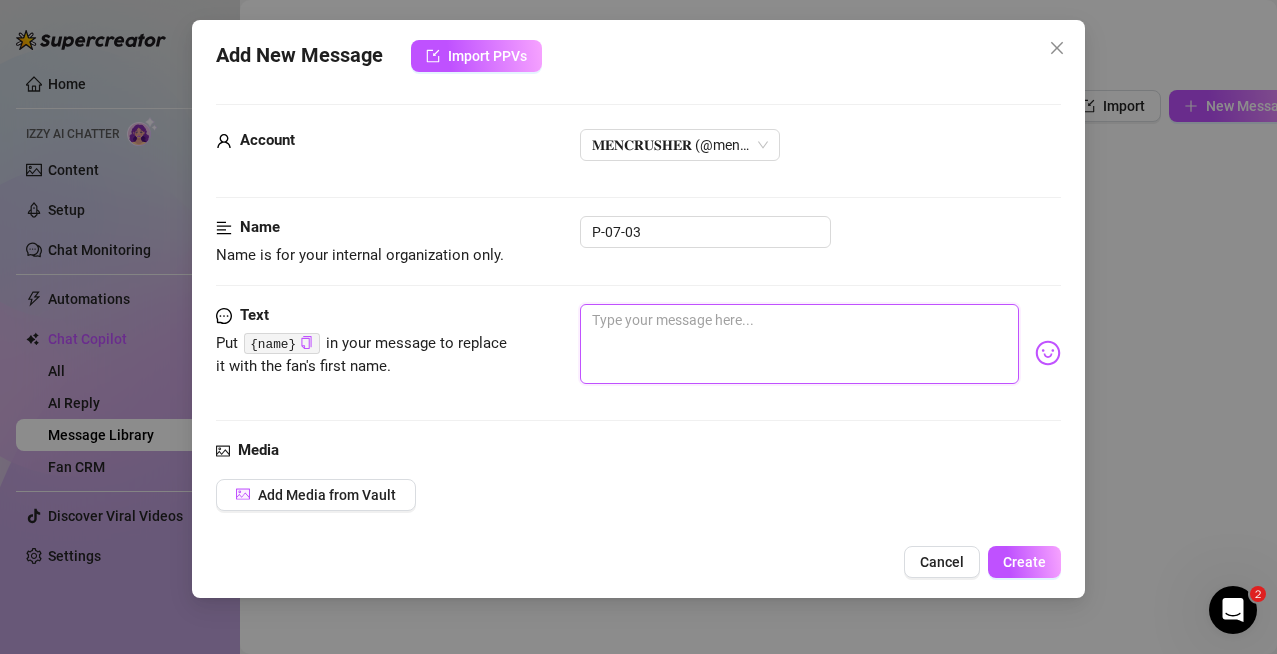 click at bounding box center (800, 344) 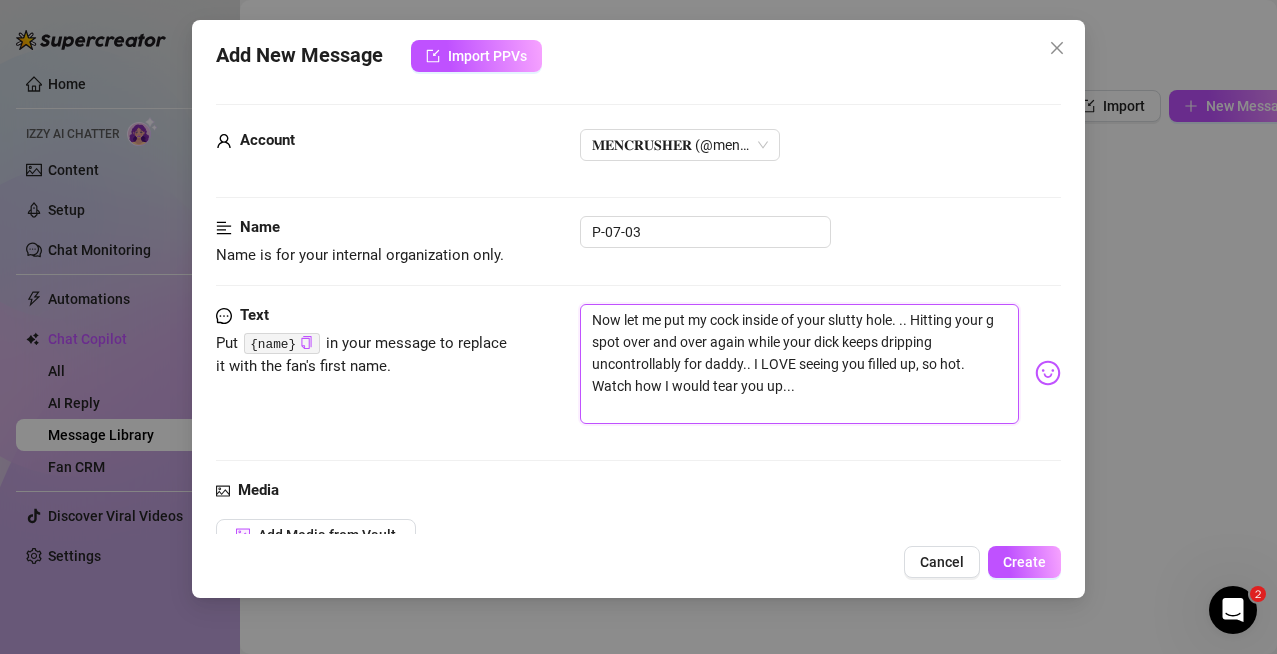 scroll, scrollTop: 0, scrollLeft: 0, axis: both 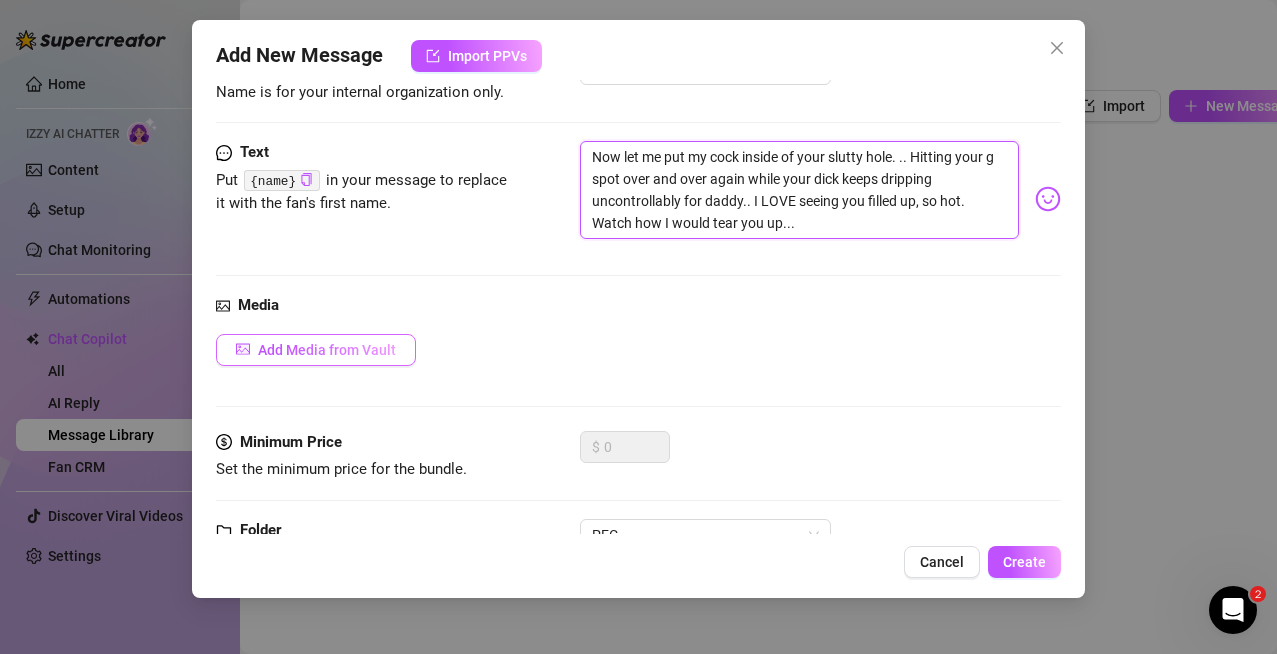 type on "Now let me put my cock inside of your slutty hole. .. Hitting your g spot over and over again while your dick keeps dripping uncontrollably for daddy.. I LOVE seeing you filled up, so hot. Watch how I would tear you up..." 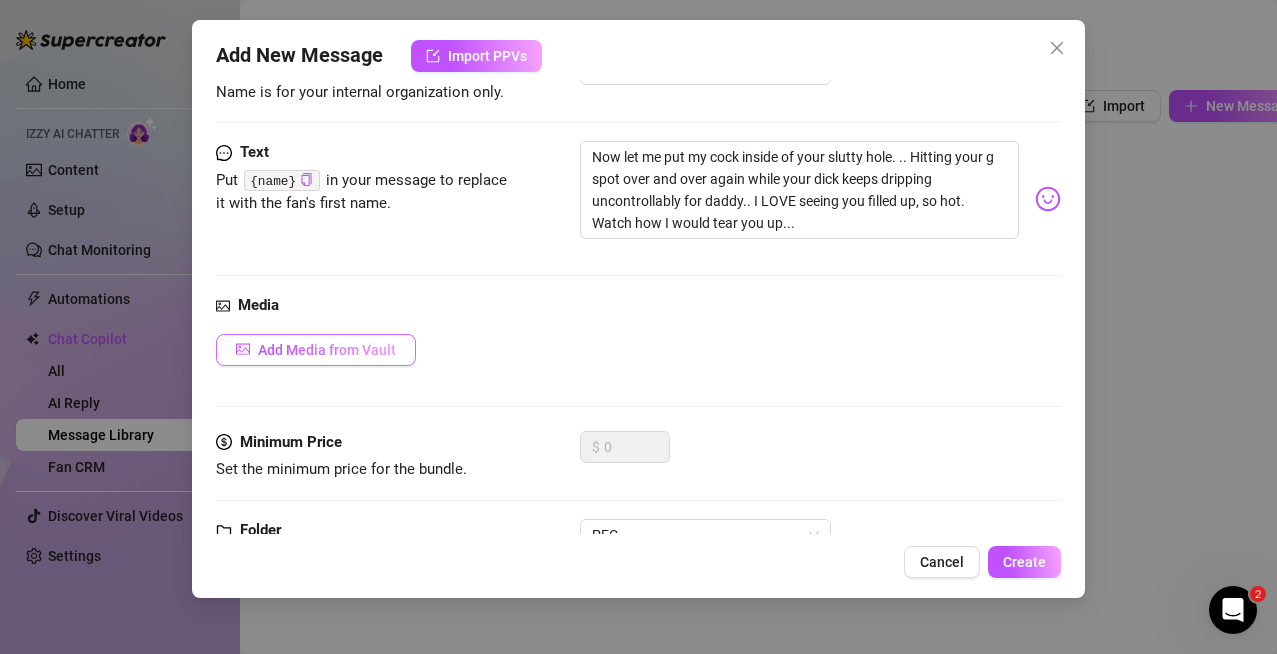 click on "Add Media from Vault" at bounding box center [327, 350] 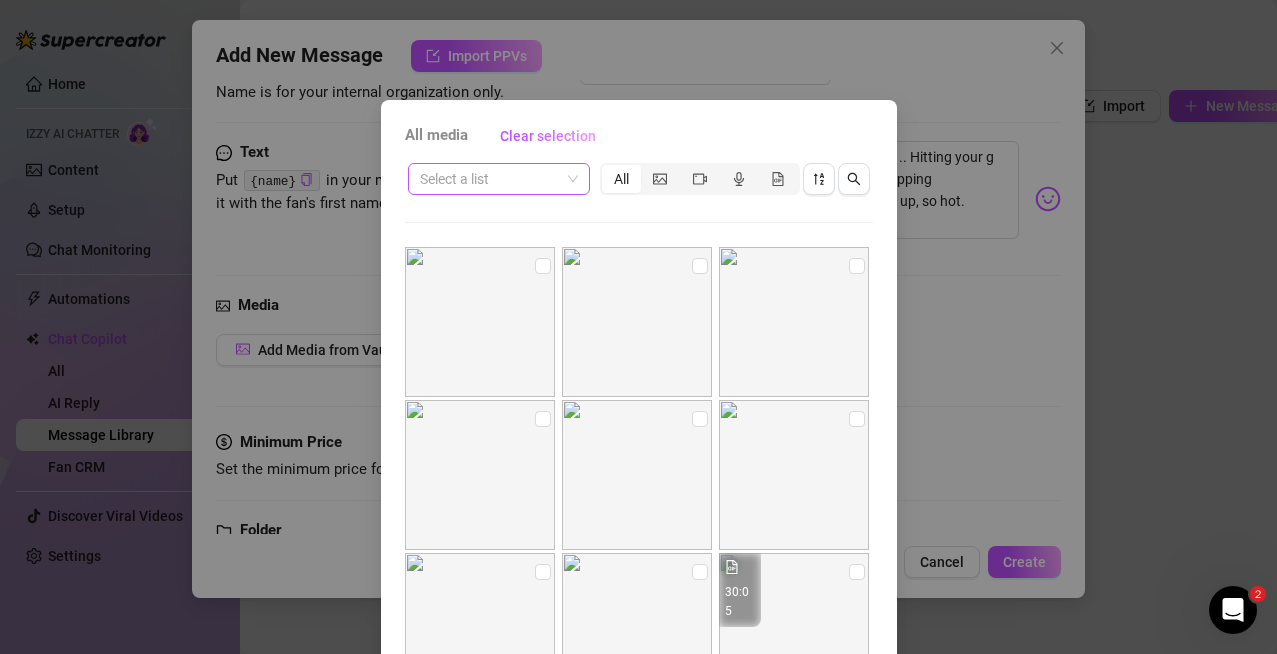 click at bounding box center [490, 179] 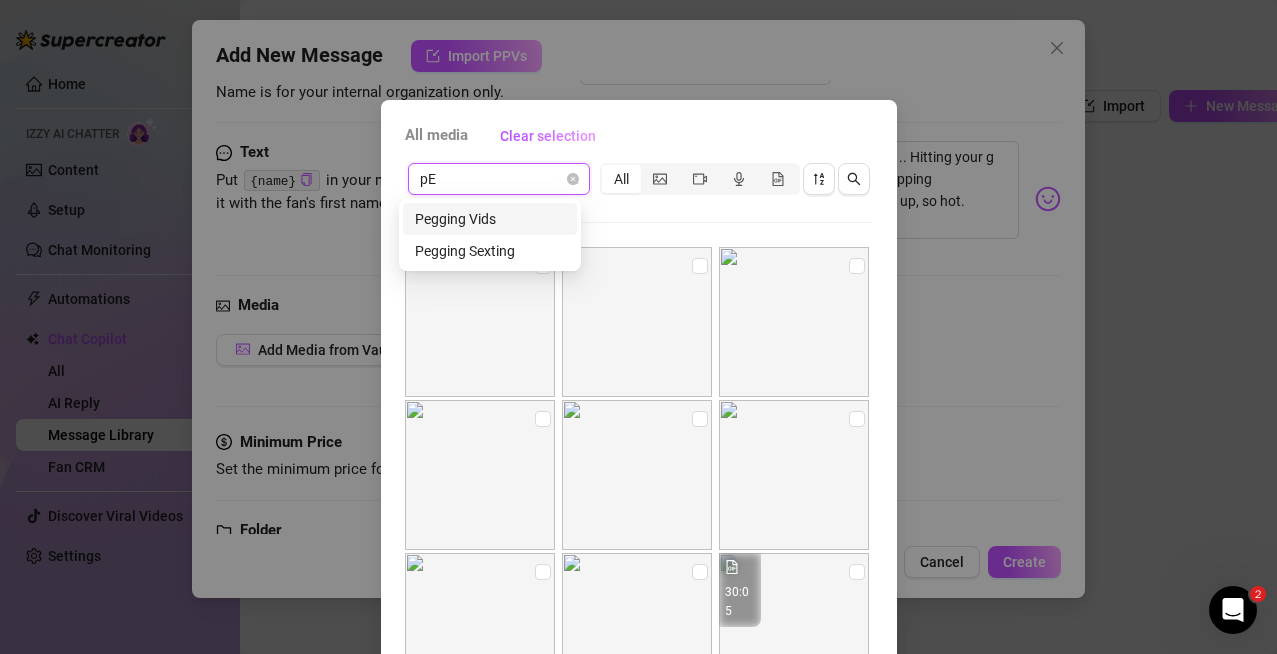 type on "pEG" 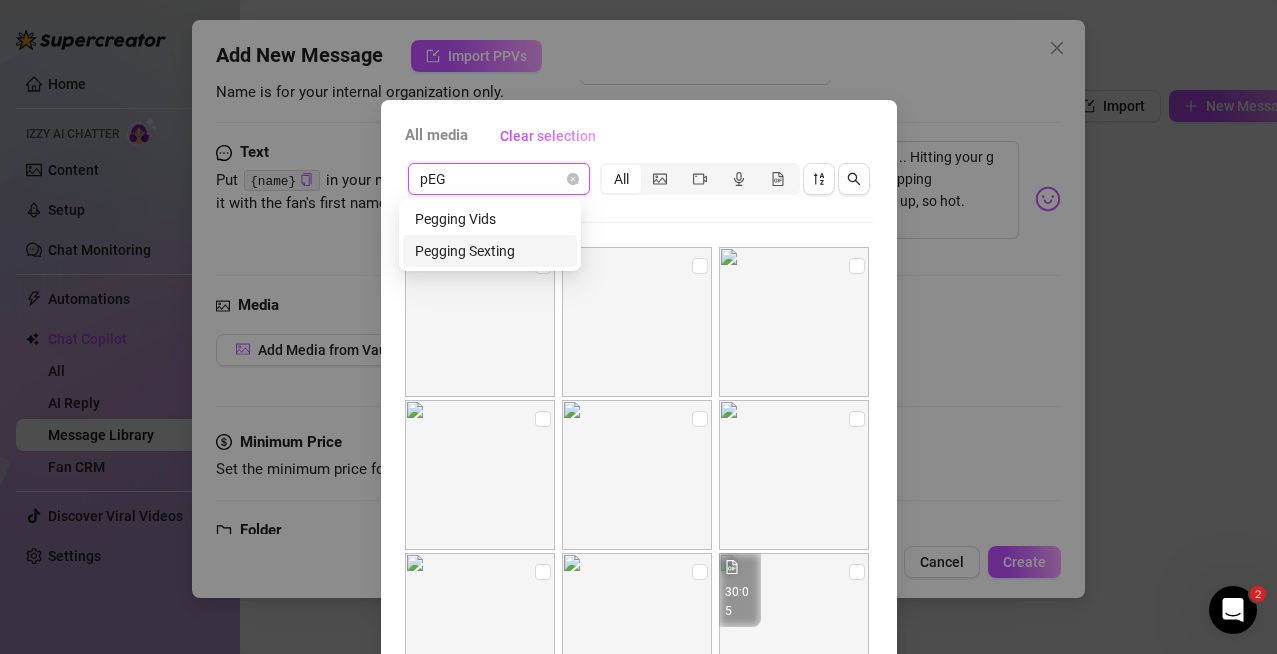 click on "Pegging Sexting" at bounding box center (490, 251) 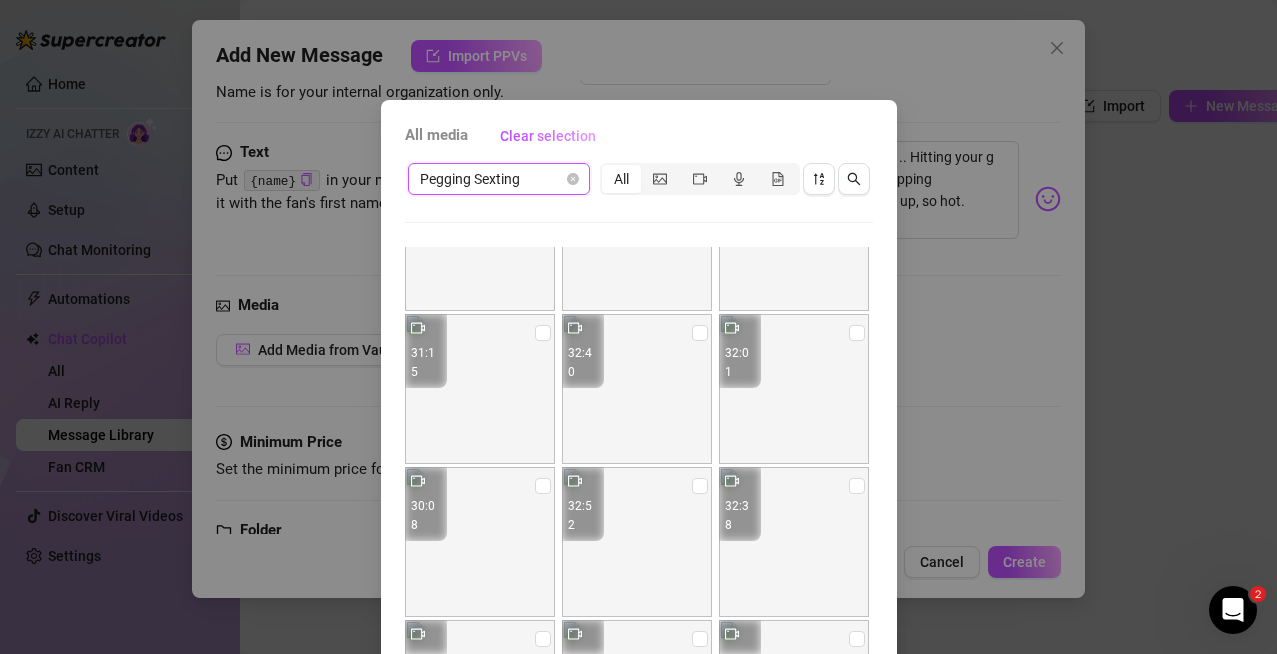 scroll, scrollTop: 279, scrollLeft: 0, axis: vertical 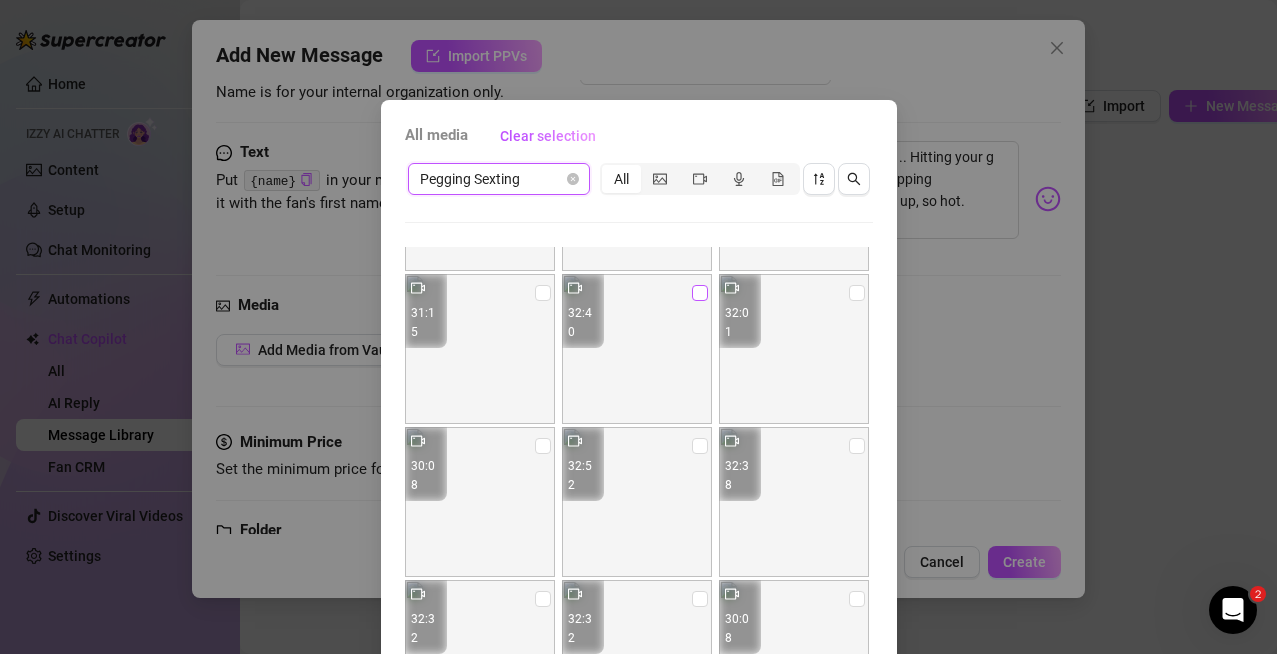 click at bounding box center (700, 293) 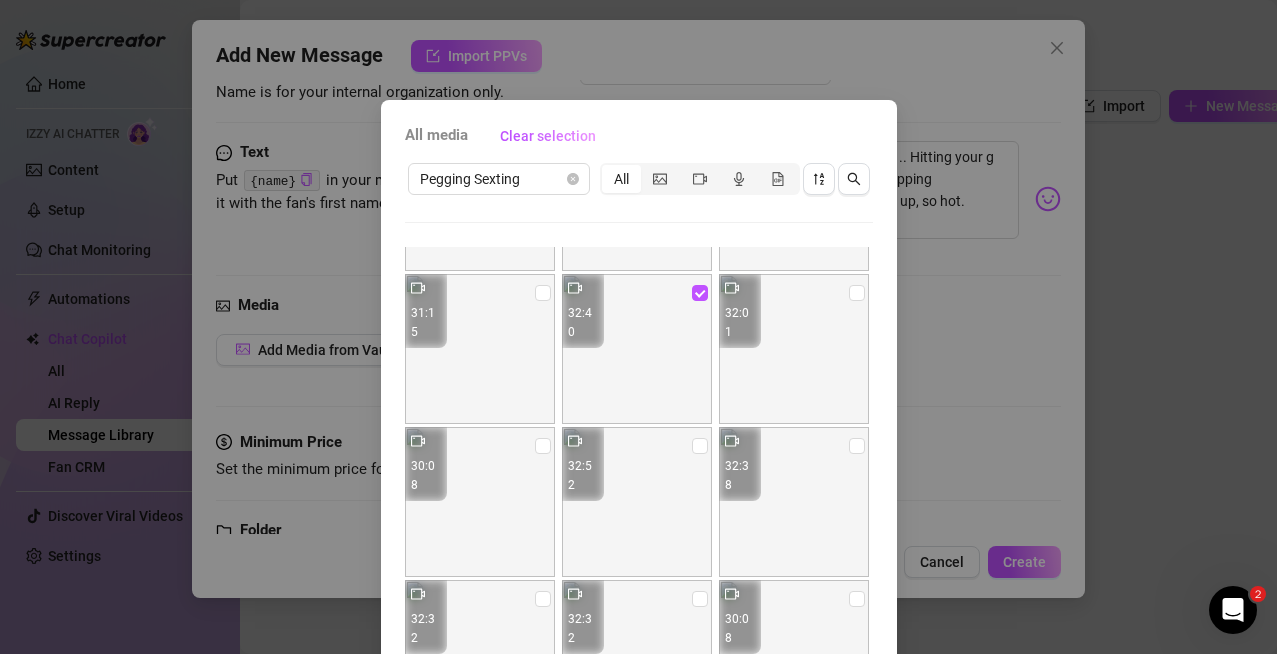 scroll, scrollTop: 181, scrollLeft: 0, axis: vertical 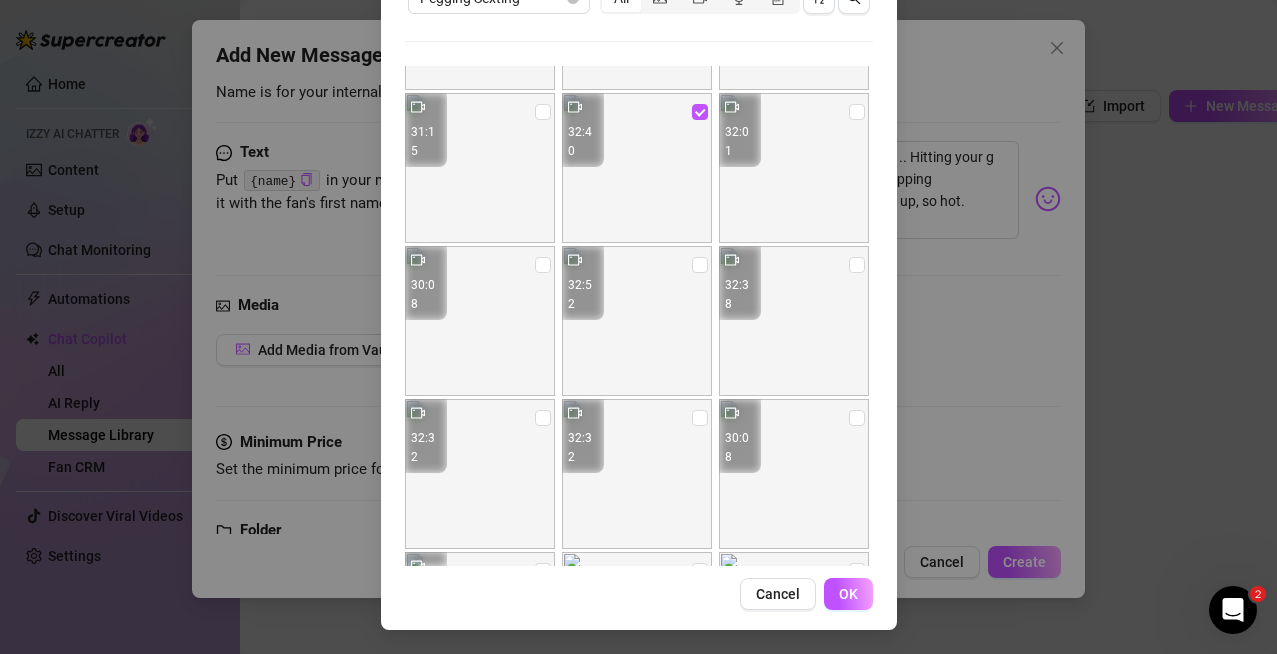 click on "OK" at bounding box center [848, 594] 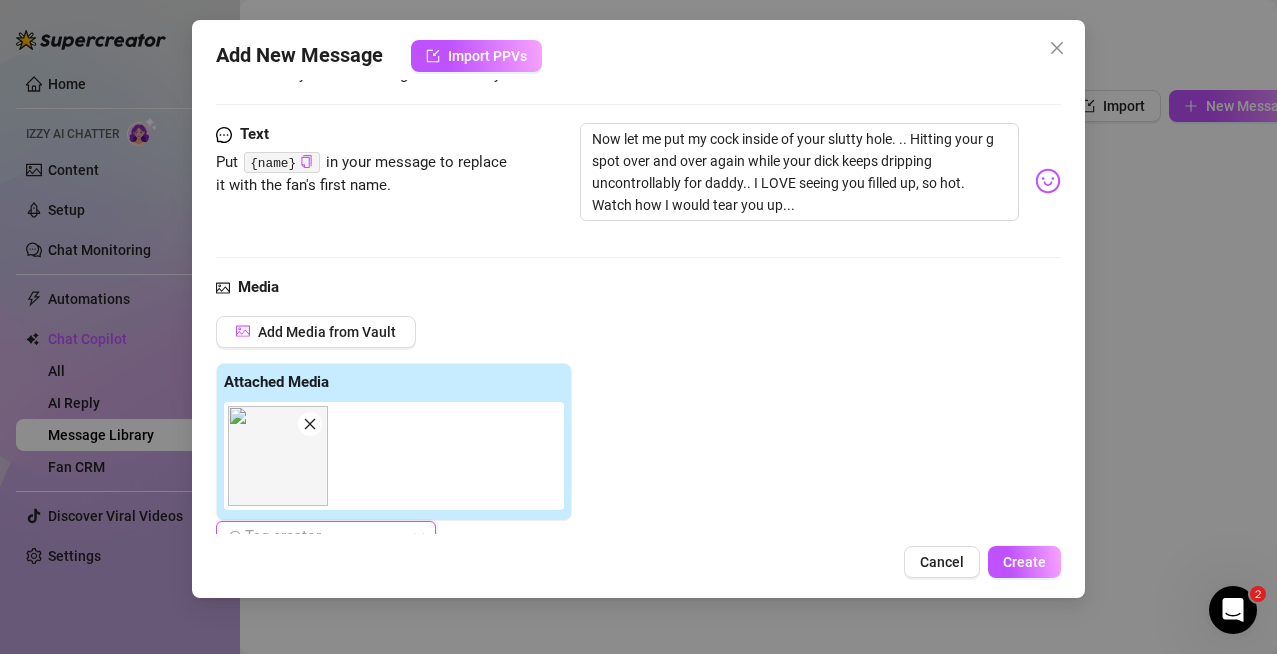 scroll, scrollTop: 440, scrollLeft: 0, axis: vertical 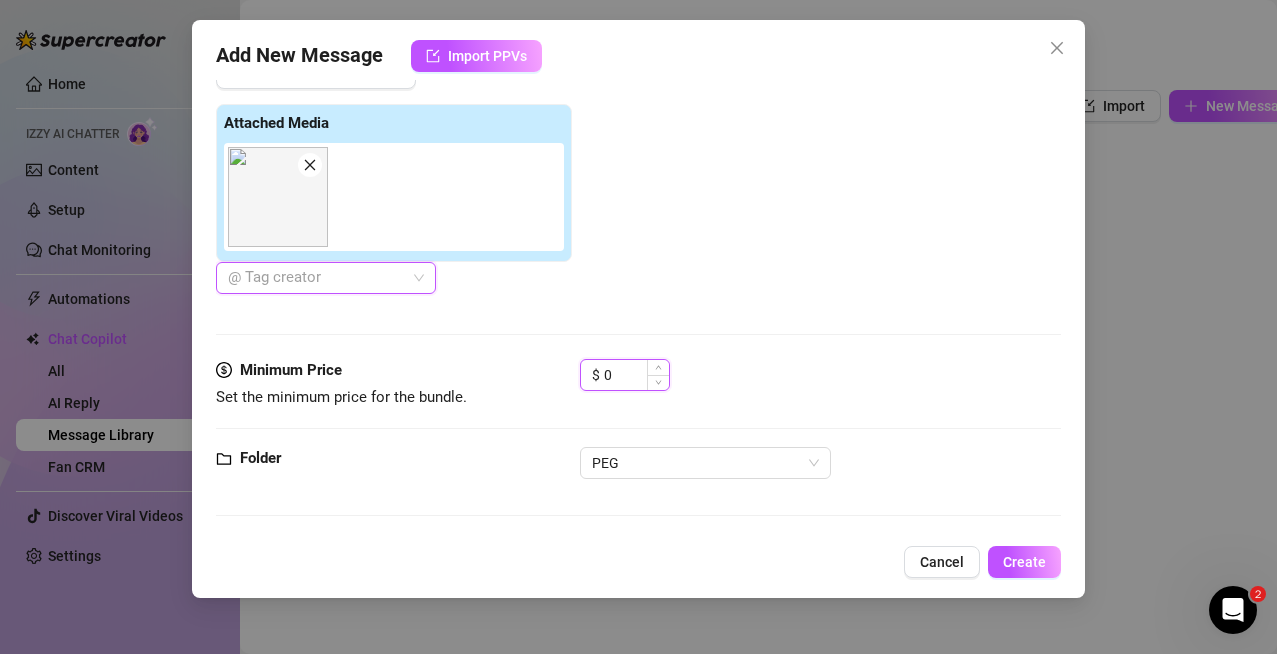click on "0" at bounding box center (636, 375) 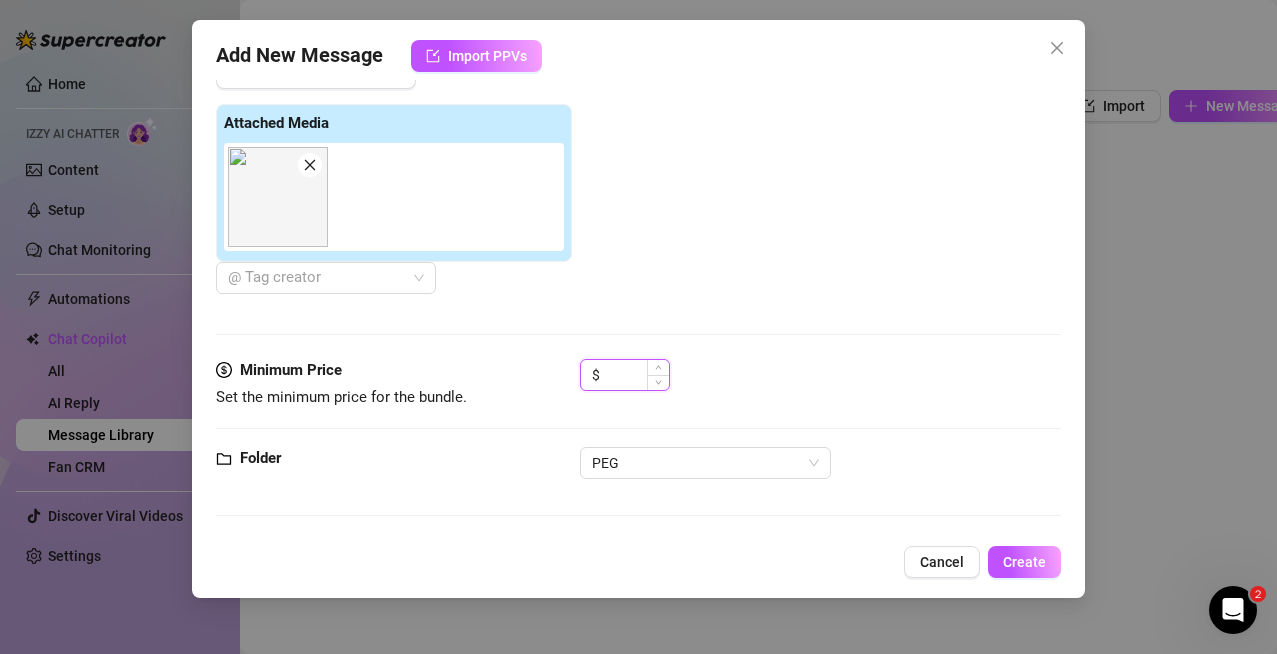 type on "0" 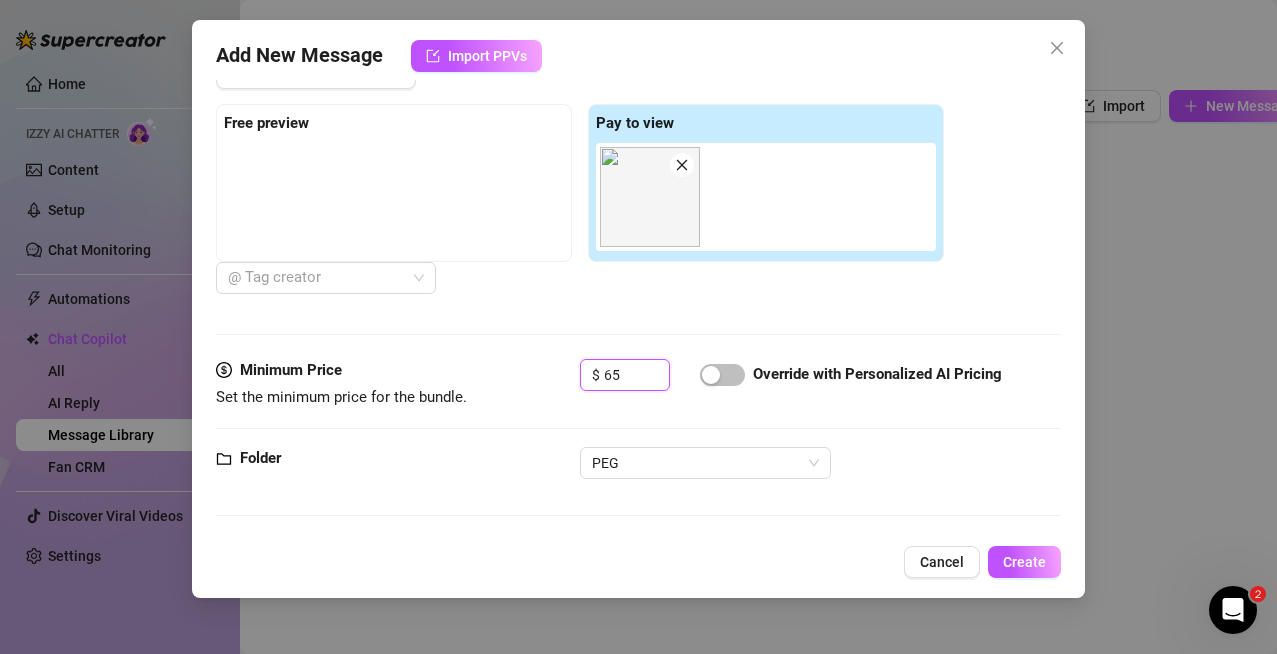 type on "6" 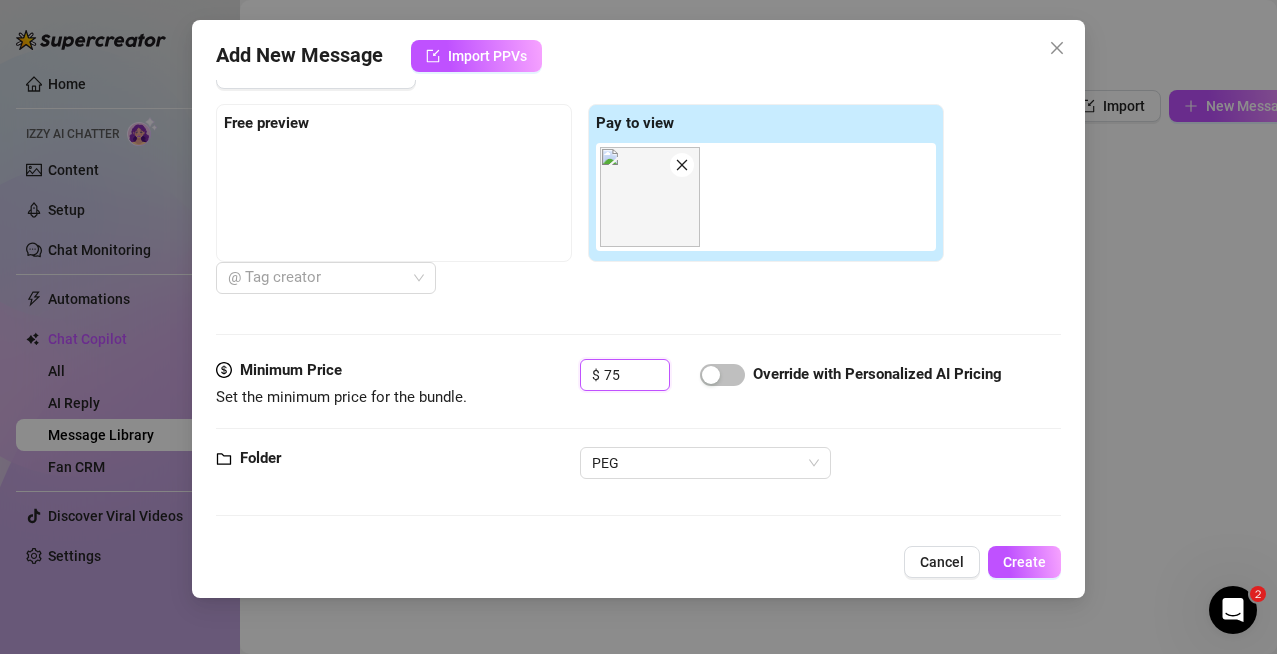 type on "75" 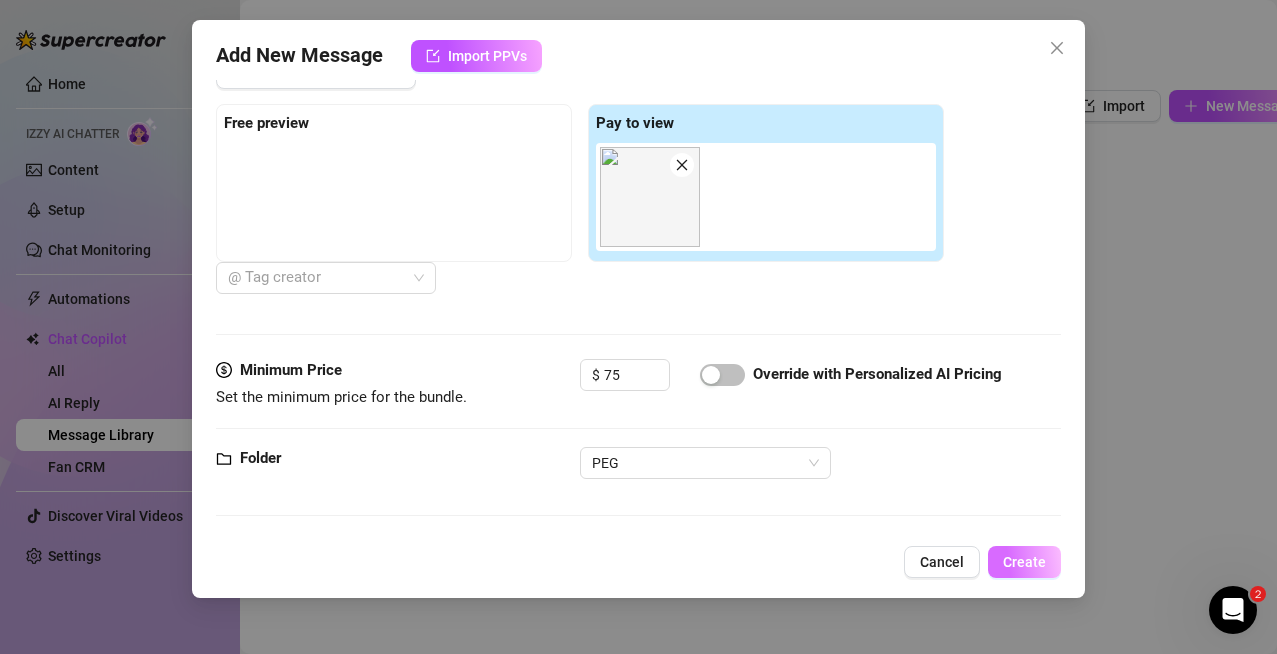 click on "Create" at bounding box center [1024, 562] 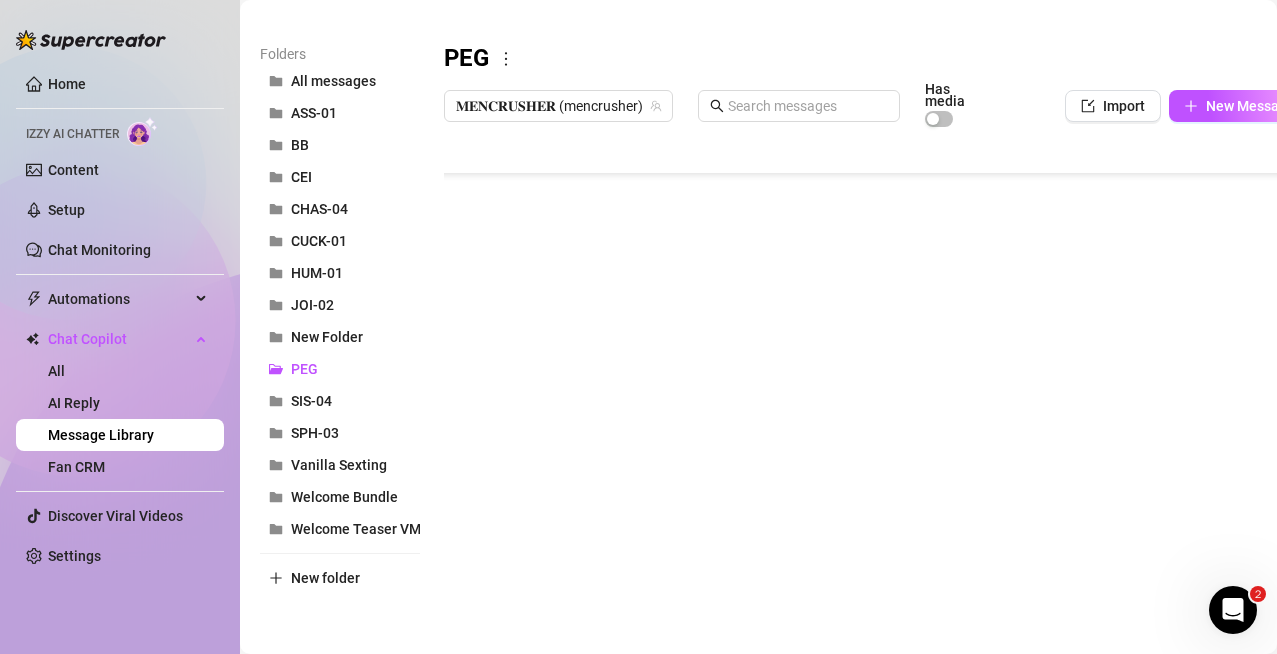 scroll, scrollTop: 137, scrollLeft: 0, axis: vertical 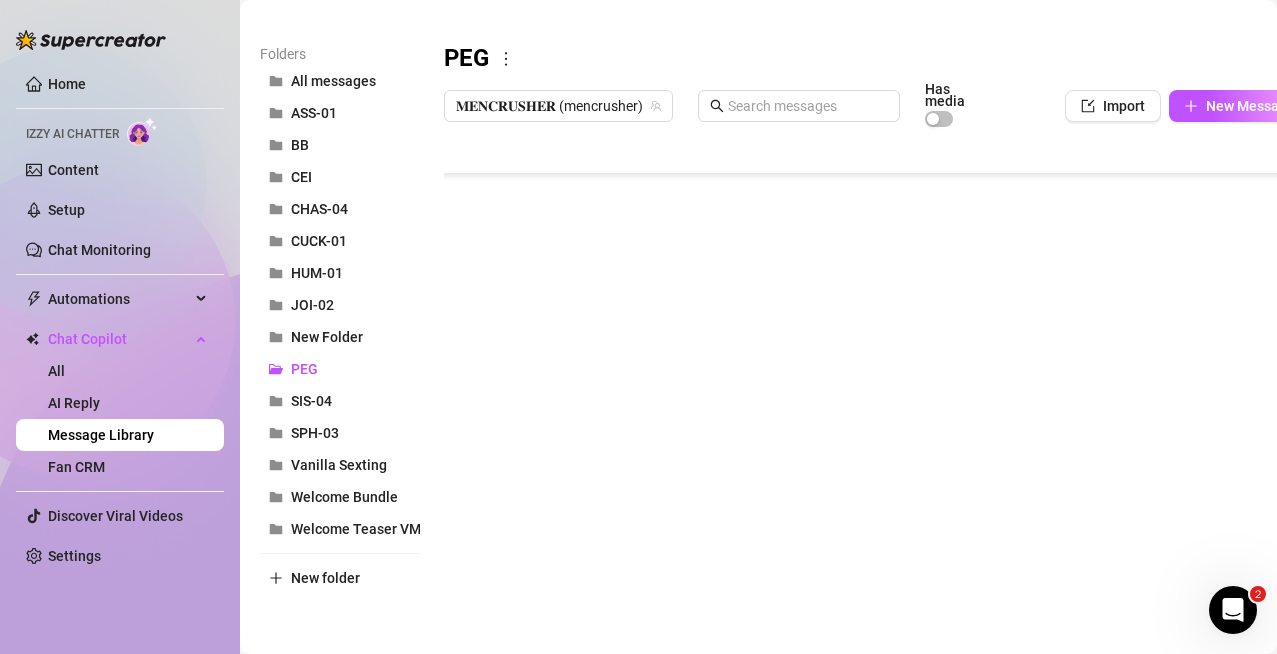 click at bounding box center [873, 360] 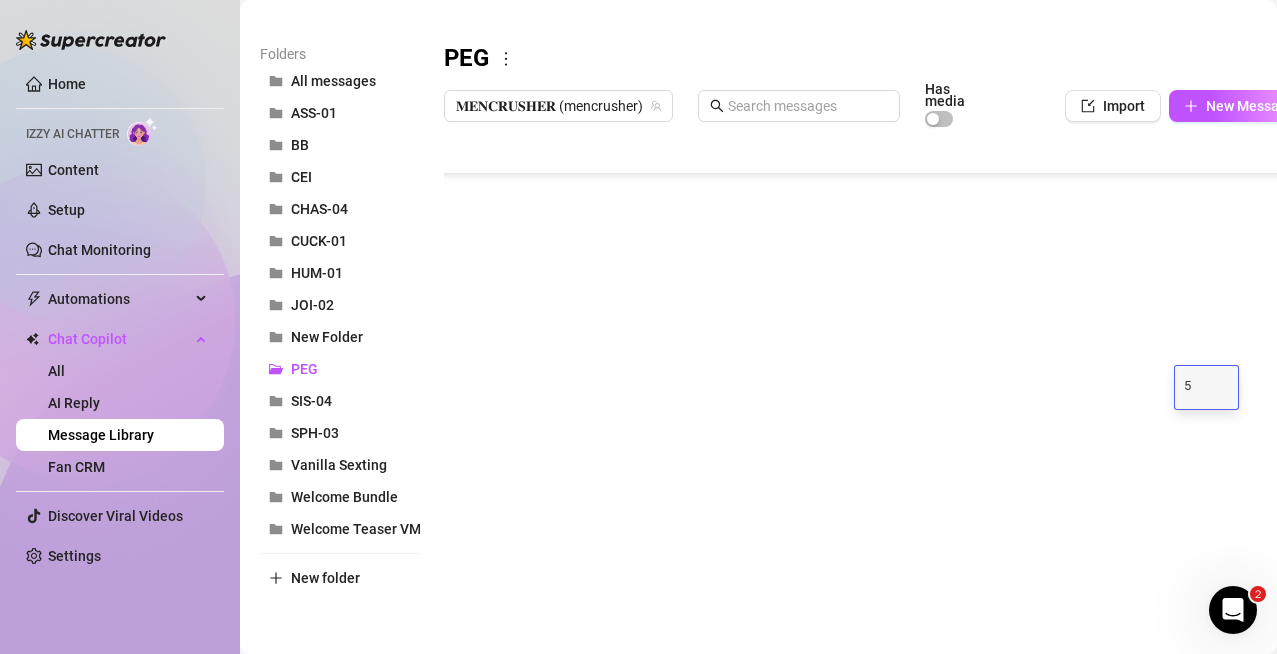 type on "55" 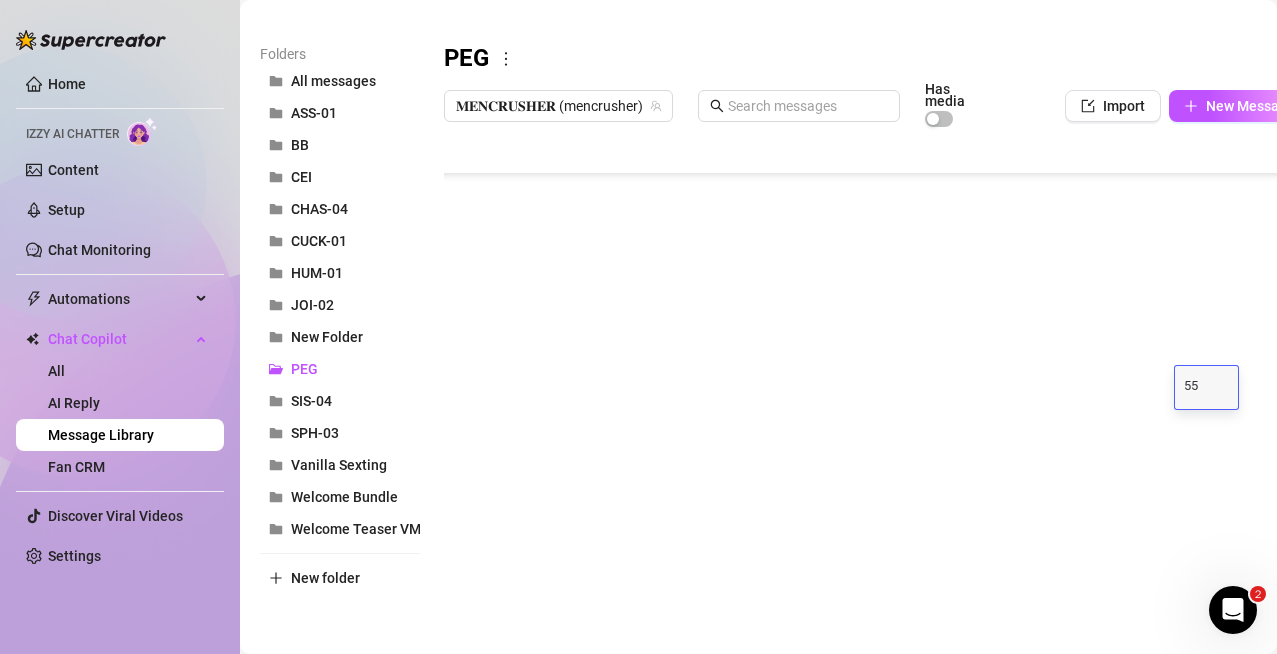click at bounding box center [873, 360] 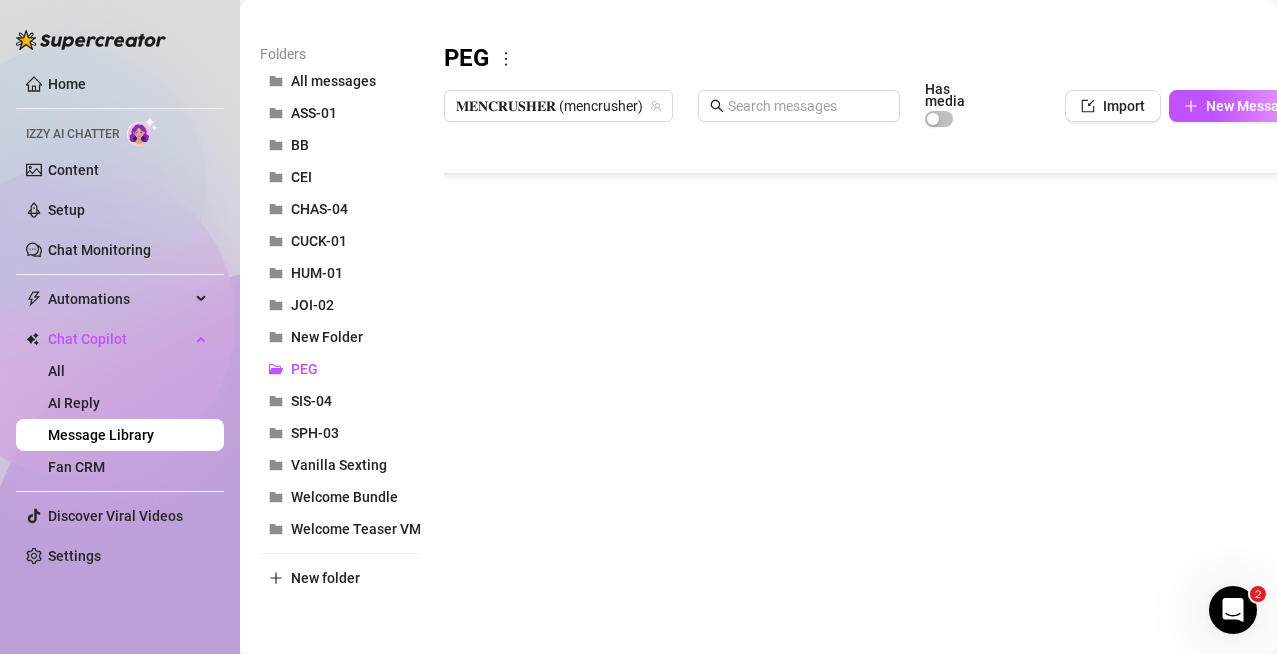 click at bounding box center [873, 360] 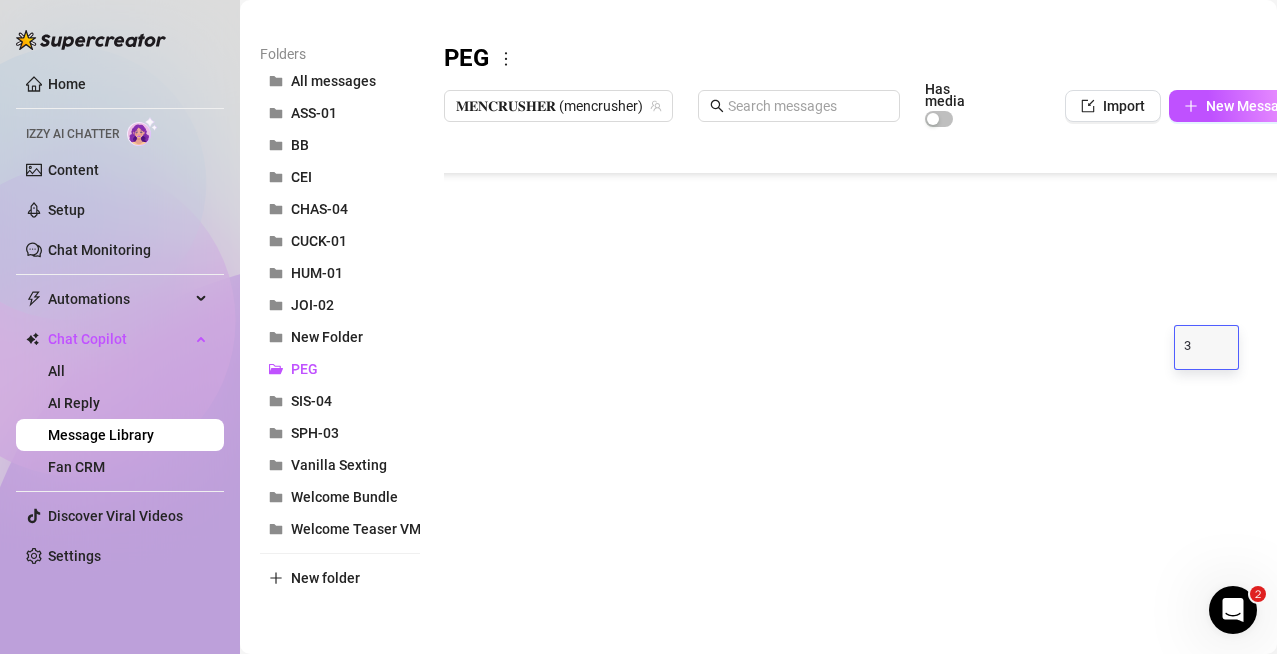 type on "30" 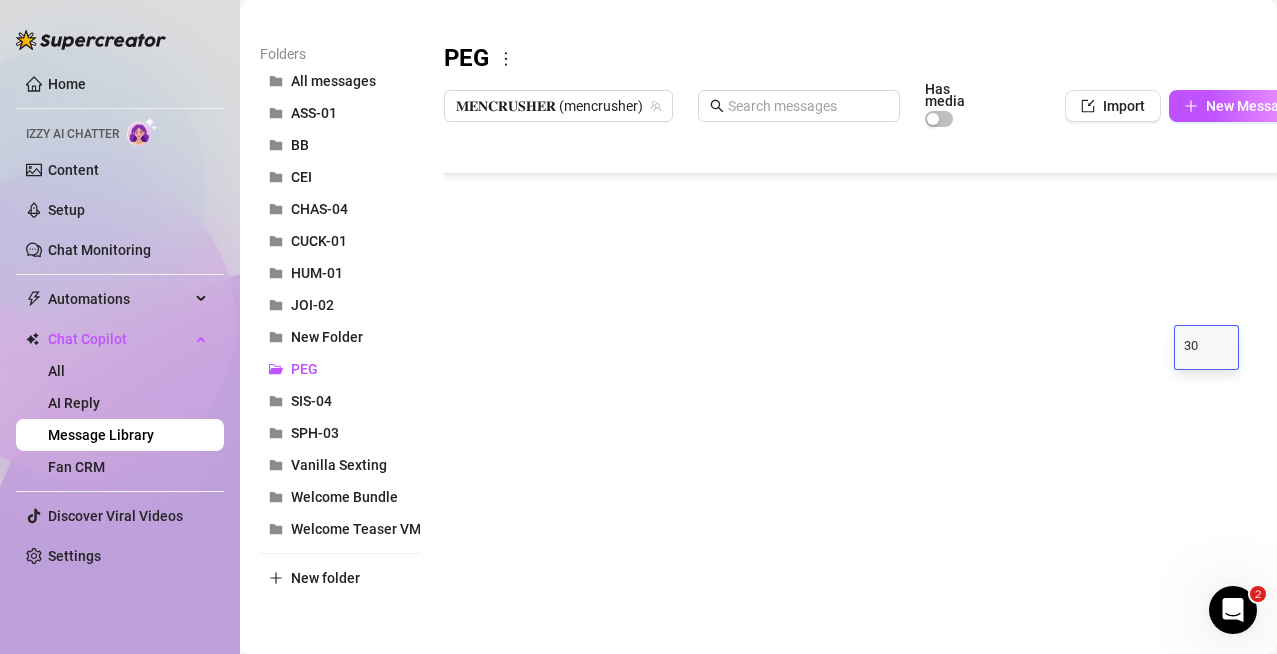 click on "Home Izzy AI Chatter Content Setup Chat Monitoring Automations Chat Copilot All AI Reply Message Library Fan CRM Discover Viral Videos Settings Izzy AI Chatter Message Library Personalize your messages with  {name} Insert the placeholder   {name}   in your message to replace it with the fan’s first name when sending the message! When a fan doesn’t have a name in CRM, use this fallback nickname:   Sub Save Use upper case for the first letter in name (e.g. Derek)   Folders All messages ASS-01 BB CEI CHAS-04 CUCK-01 HUM-01 JOI-02 New Folder PEG SIS-04 SPH-03 Vanilla Sexting  Welcome Bundle Welcome Teaser VM New folder PEG 𝐌𝐄𝐍𝐂𝐑𝐔𝐒𝐇𝐄𝐑 (mencrusher) Has media Import New Message Title Text Media $ AI Pricing P-05-04 IT'S TIME FOR ME TO BUST THIS LOAD… spread your ass cheeks my little whore.. Let me cum all inside, DEEP and NOW! Ready to be filled with my juicy cum slut? 1…2…3 SPREAD 💦💦 70 false P-06-01 20 false P-06-02 45 false 2" at bounding box center [638, 327] 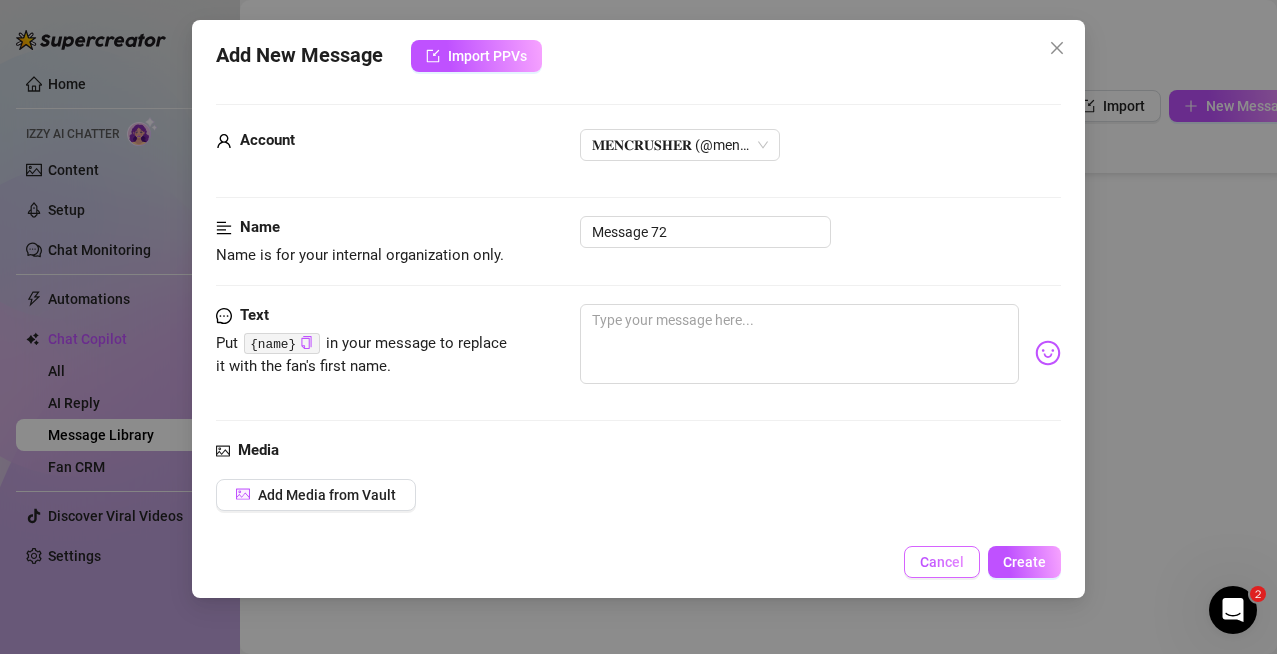 click on "Cancel" at bounding box center (942, 562) 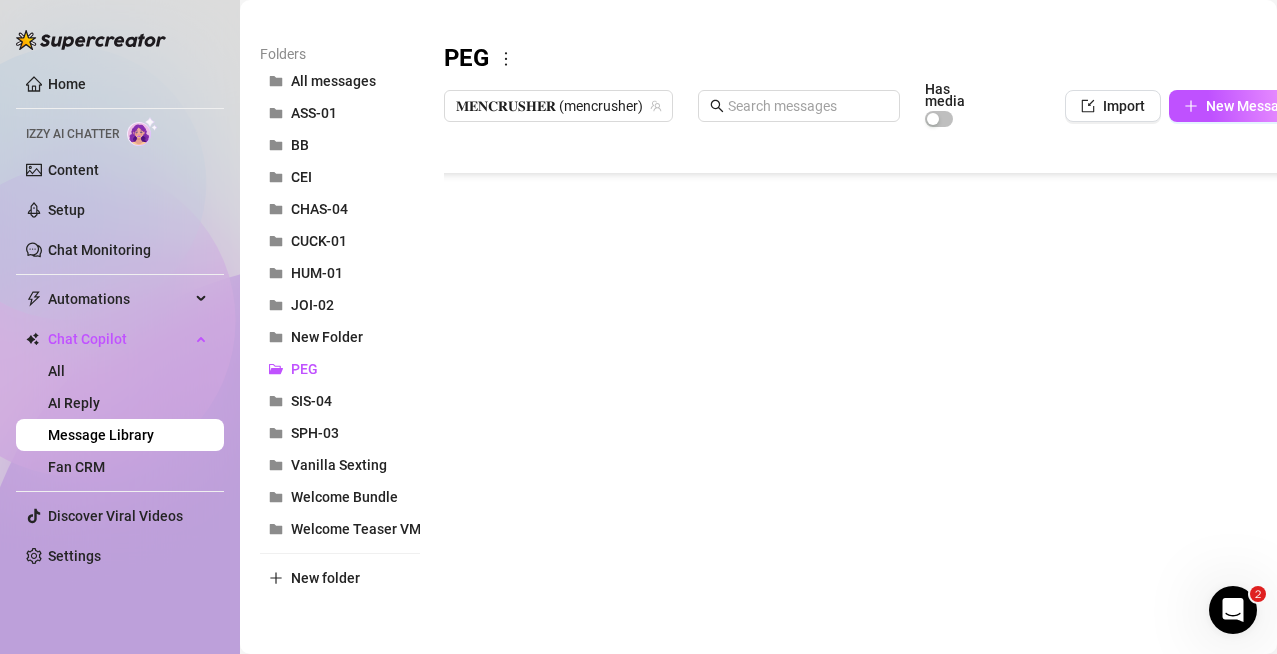 click at bounding box center [873, 360] 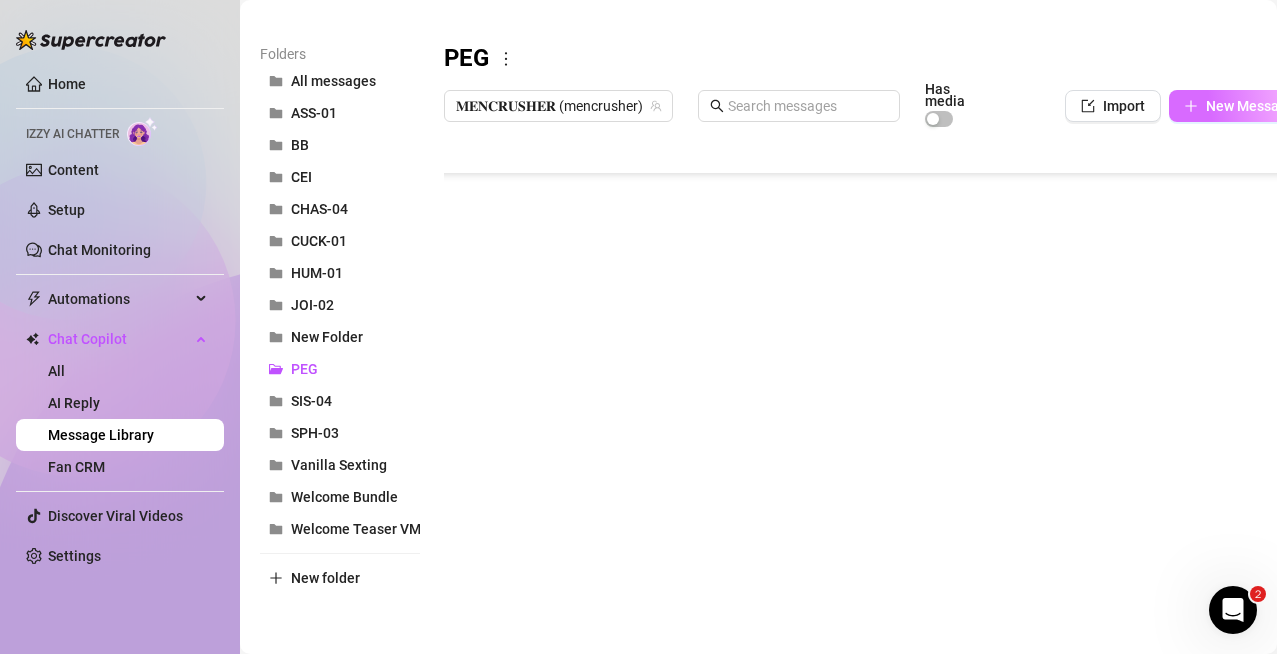 click on "New Message" at bounding box center [1250, 106] 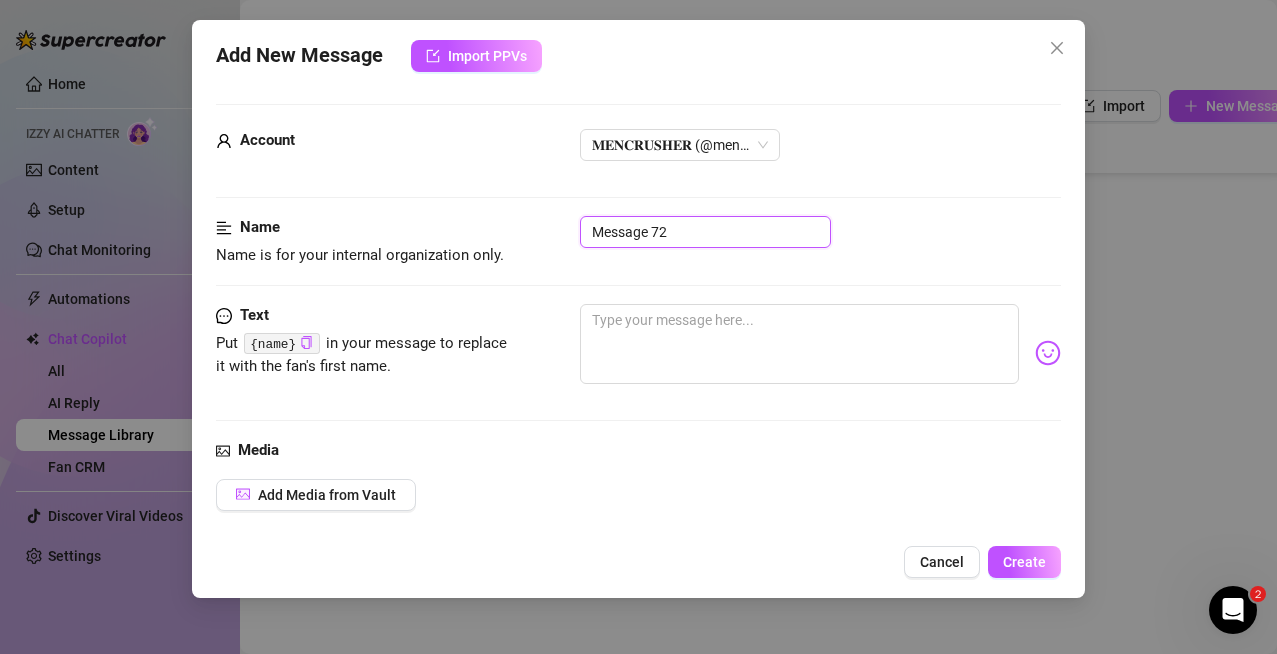 drag, startPoint x: 698, startPoint y: 225, endPoint x: 275, endPoint y: 182, distance: 425.17996 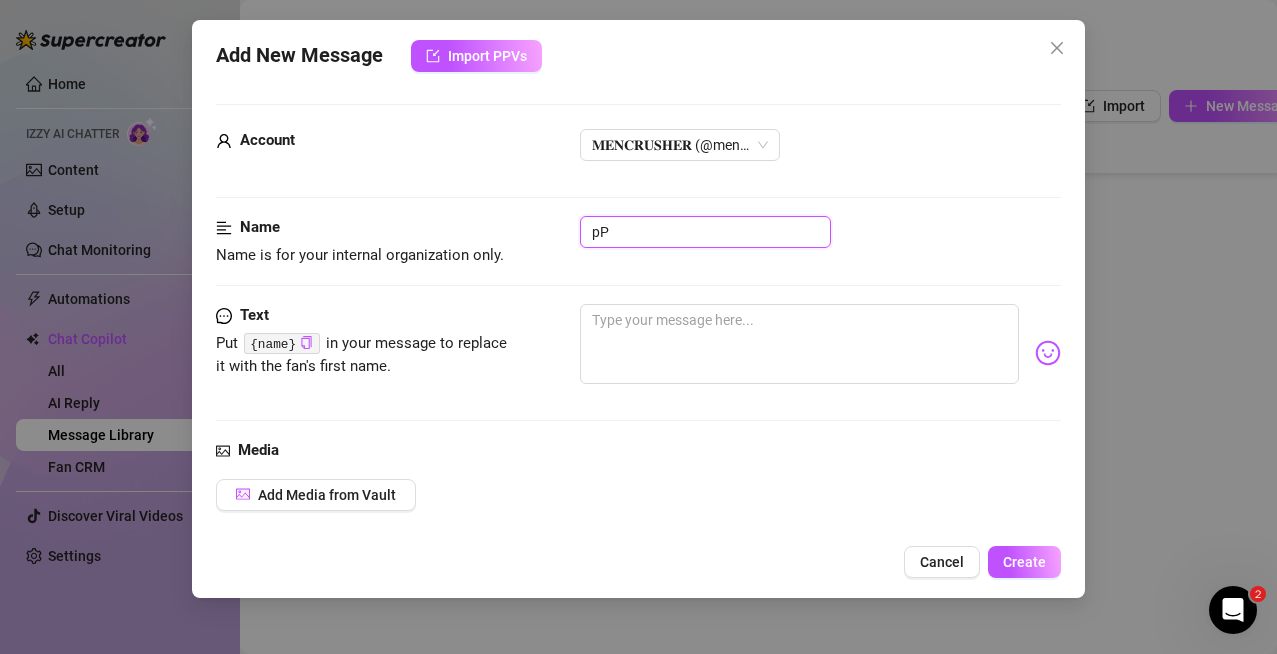 type on "p" 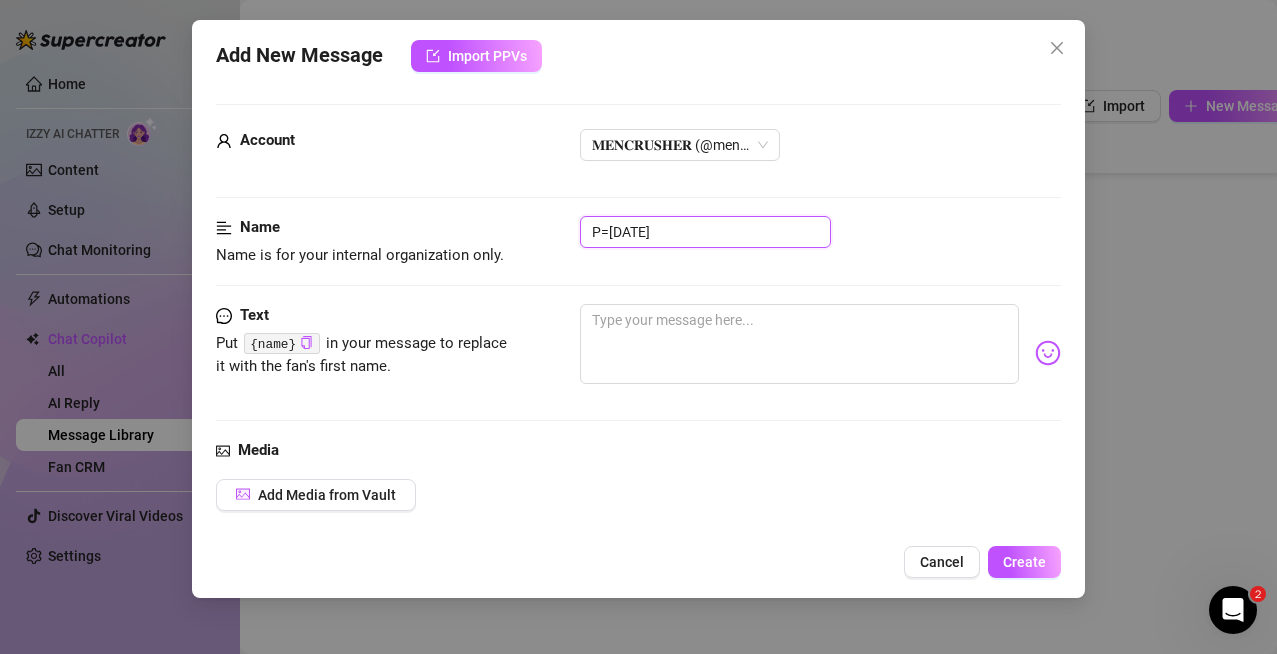 click on "P=[DATE]" at bounding box center (705, 232) 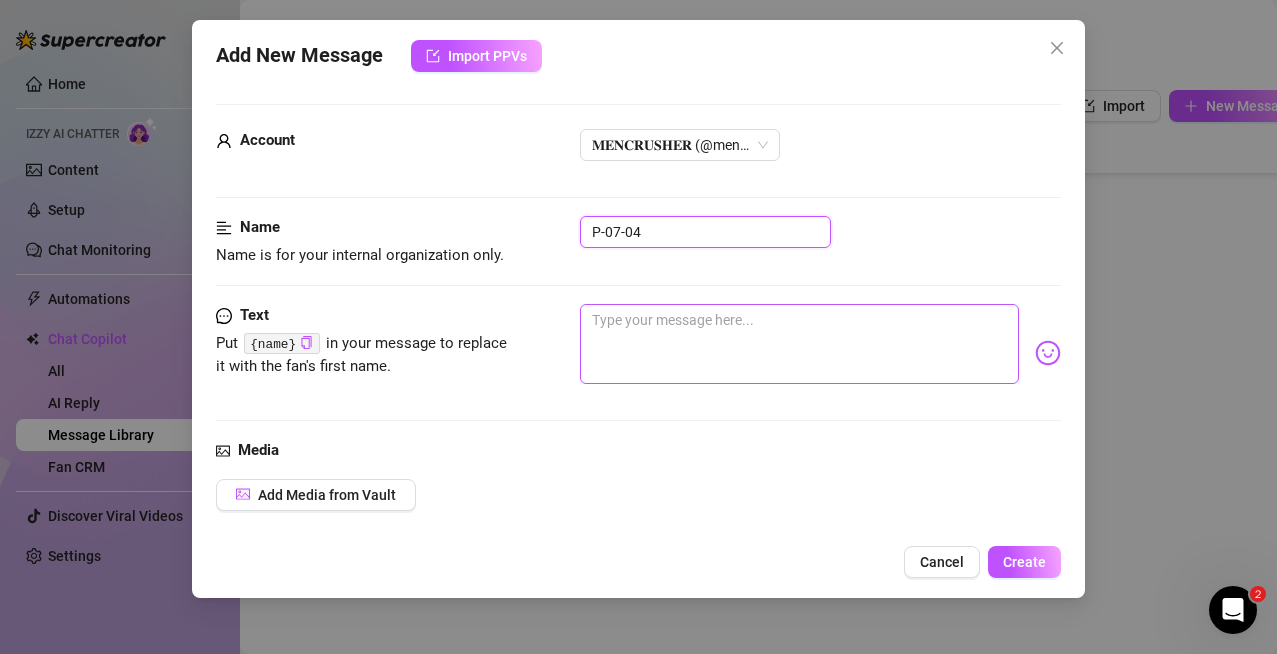 type on "P-07-04" 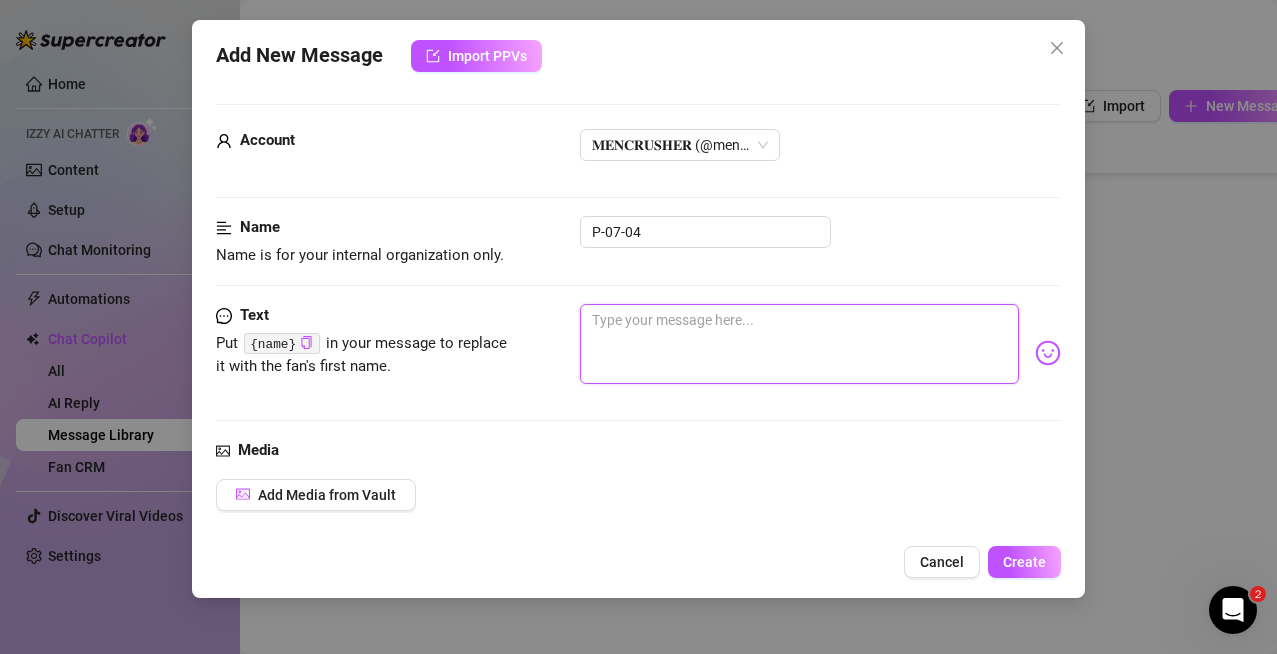click at bounding box center [800, 344] 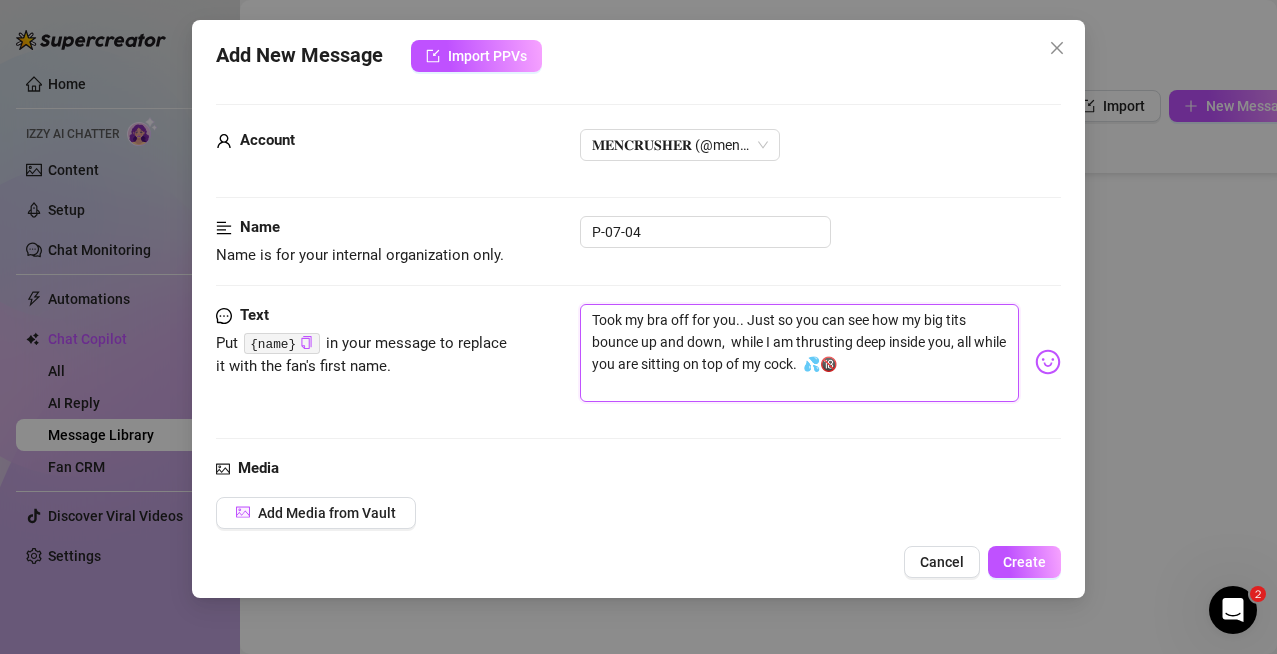 scroll, scrollTop: 0, scrollLeft: 0, axis: both 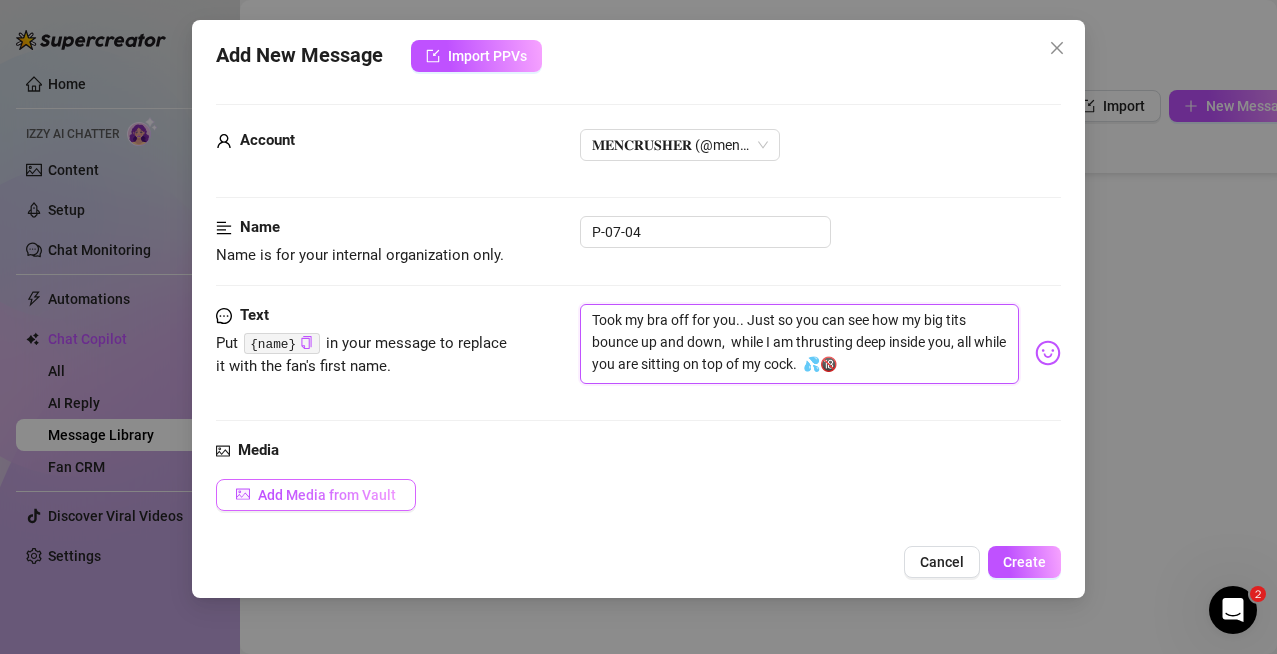 type on "Took my bra off for you.. Just so you can see how my big tits  bounce up and down,  while I am thrusting deep inside you, all while you are sitting on top of my cock.  💦🔞" 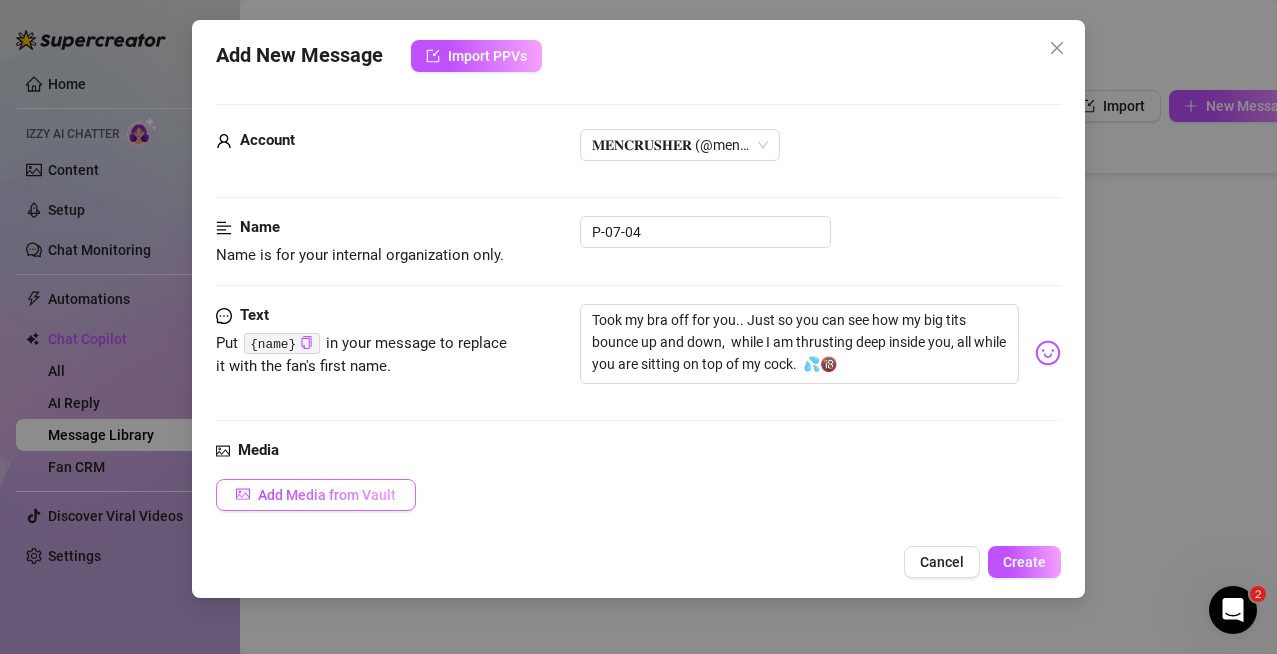 click on "Add Media from Vault" at bounding box center [327, 495] 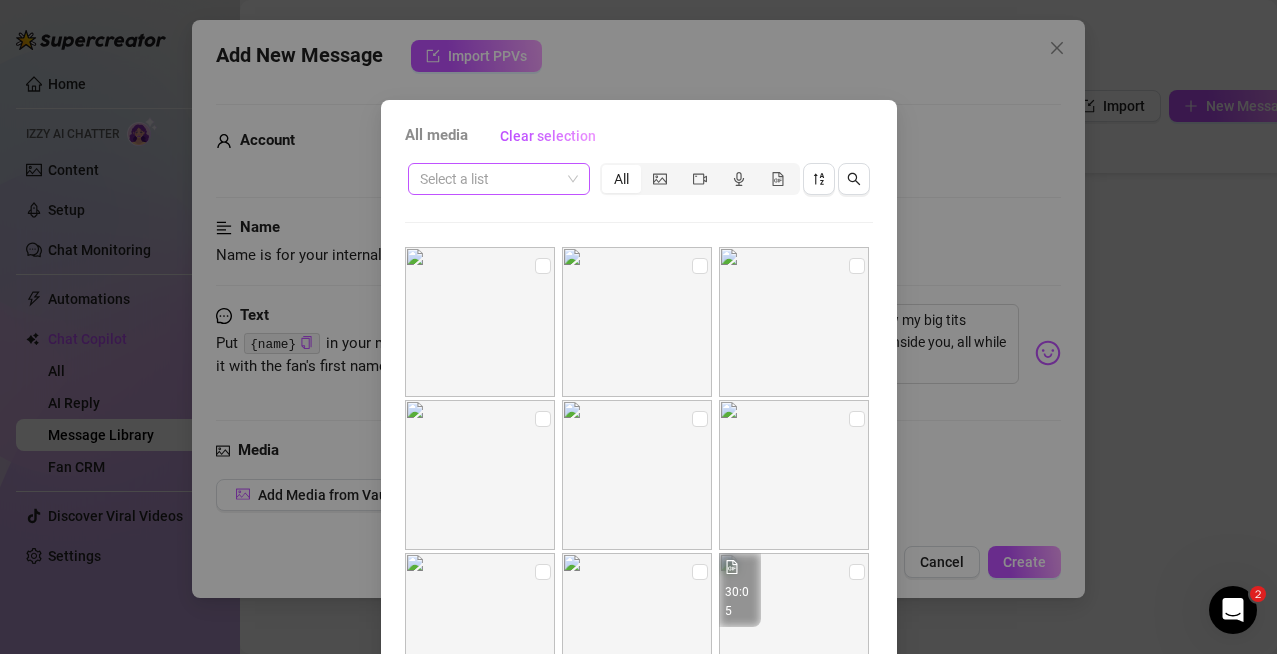 click on "Select a list" at bounding box center [499, 179] 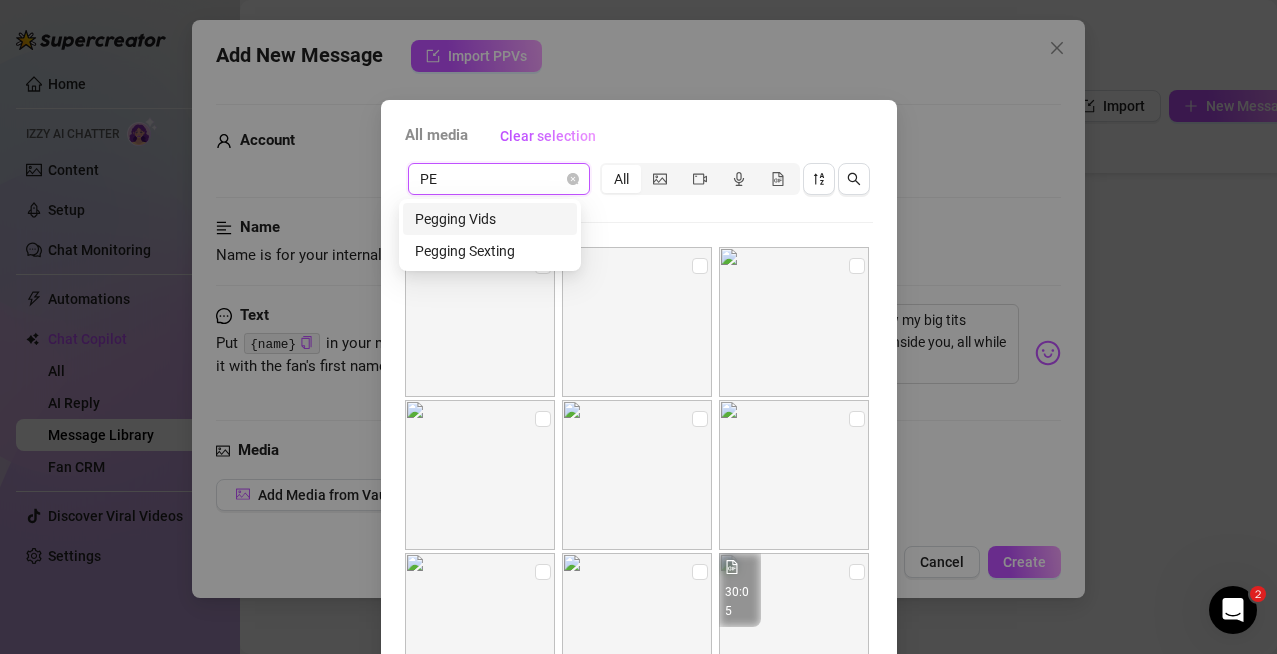 type on "PEG" 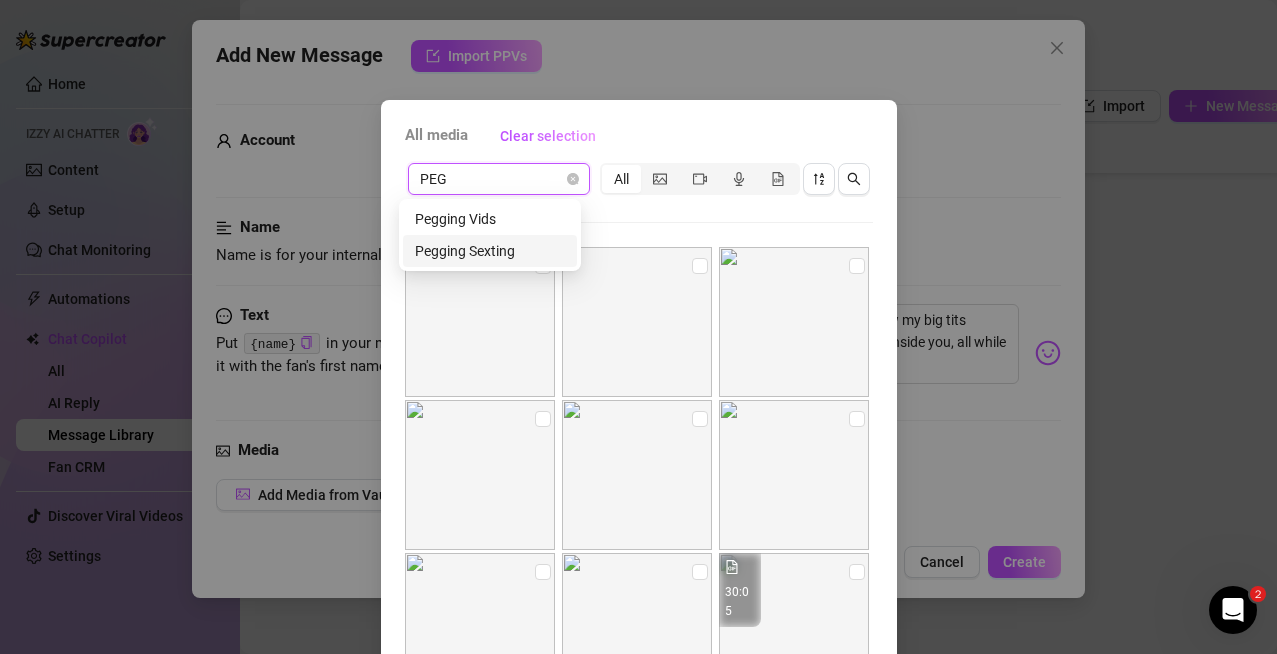 click on "Pegging Sexting" at bounding box center (490, 251) 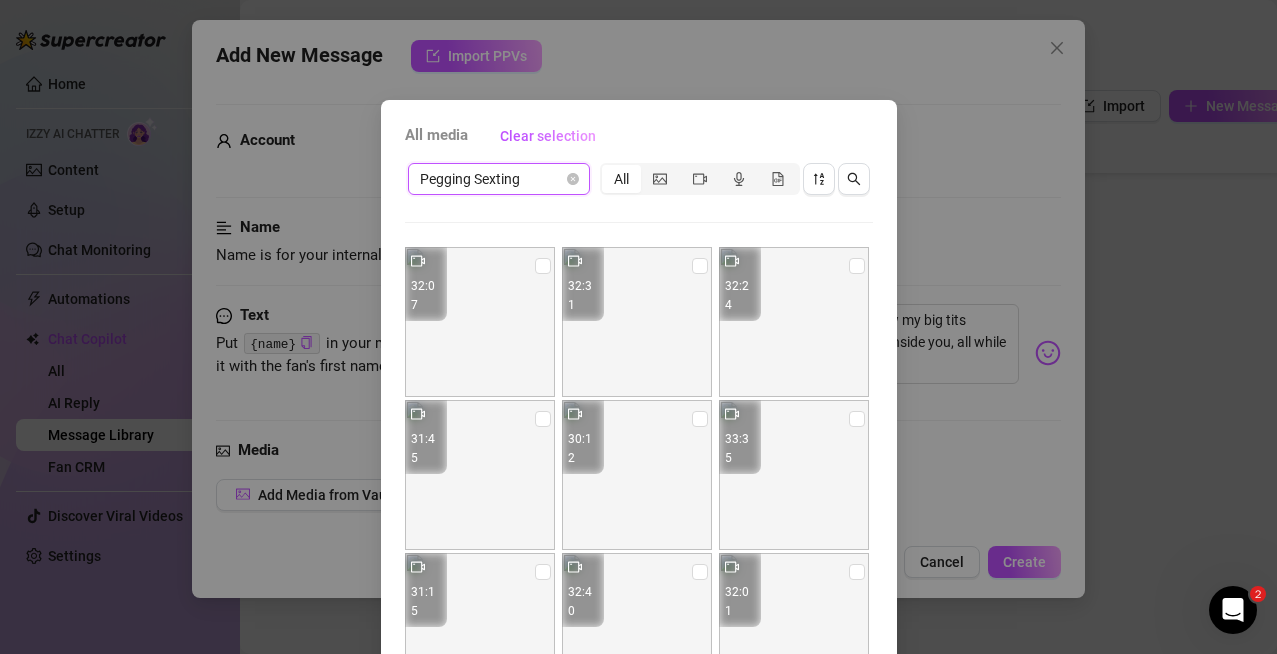 click at bounding box center (480, 322) 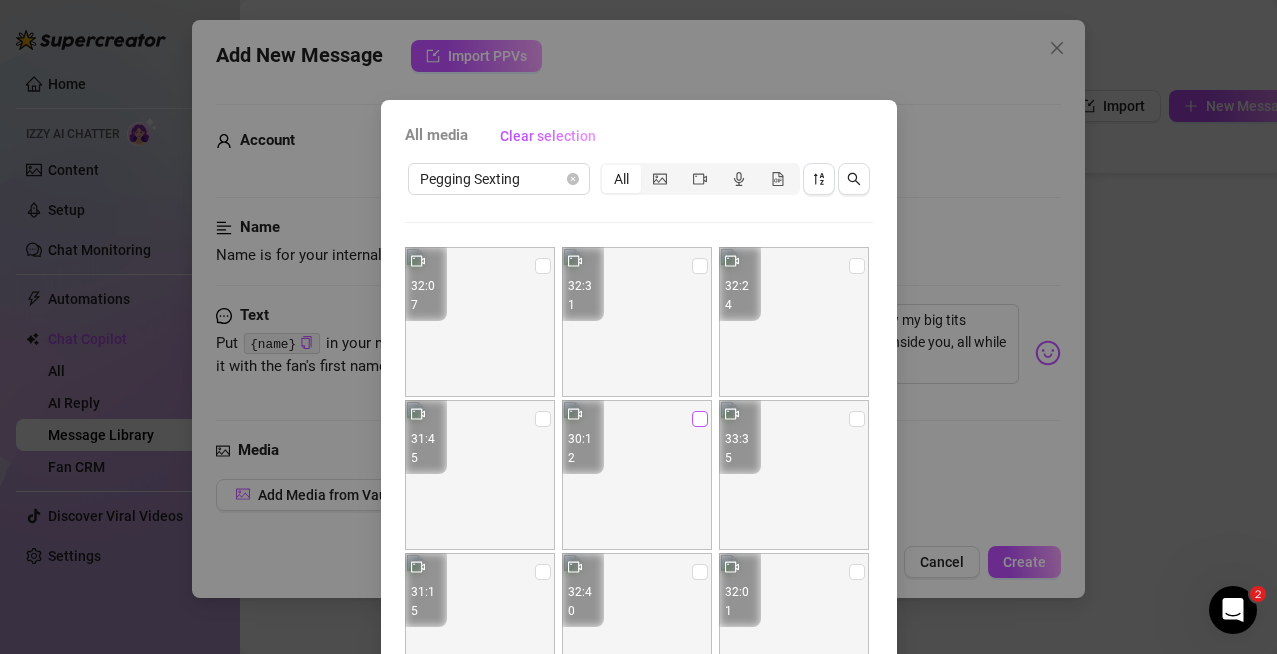click at bounding box center (700, 419) 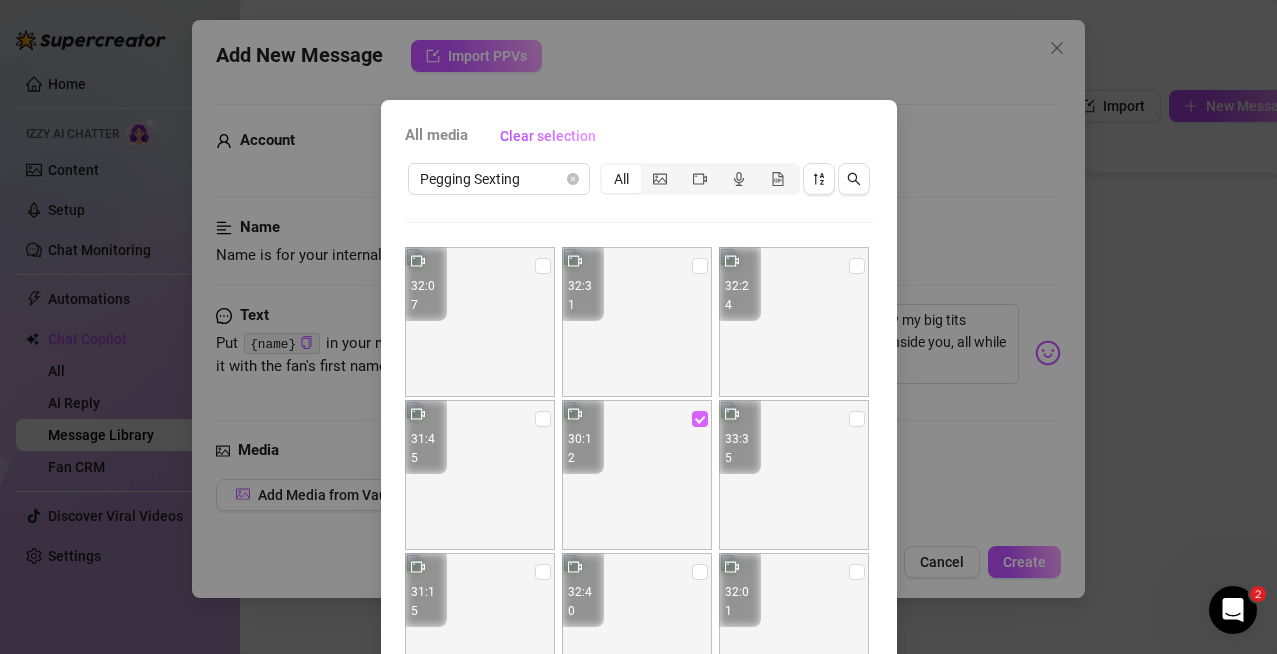 click at bounding box center [700, 419] 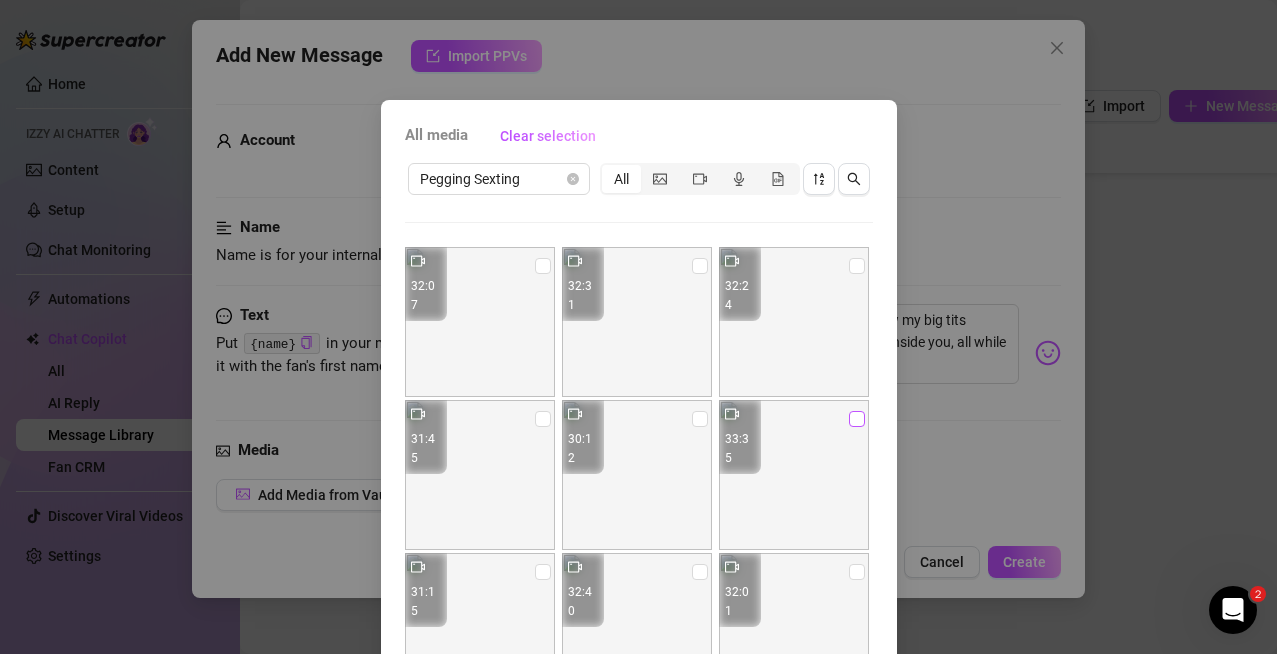 click at bounding box center [857, 419] 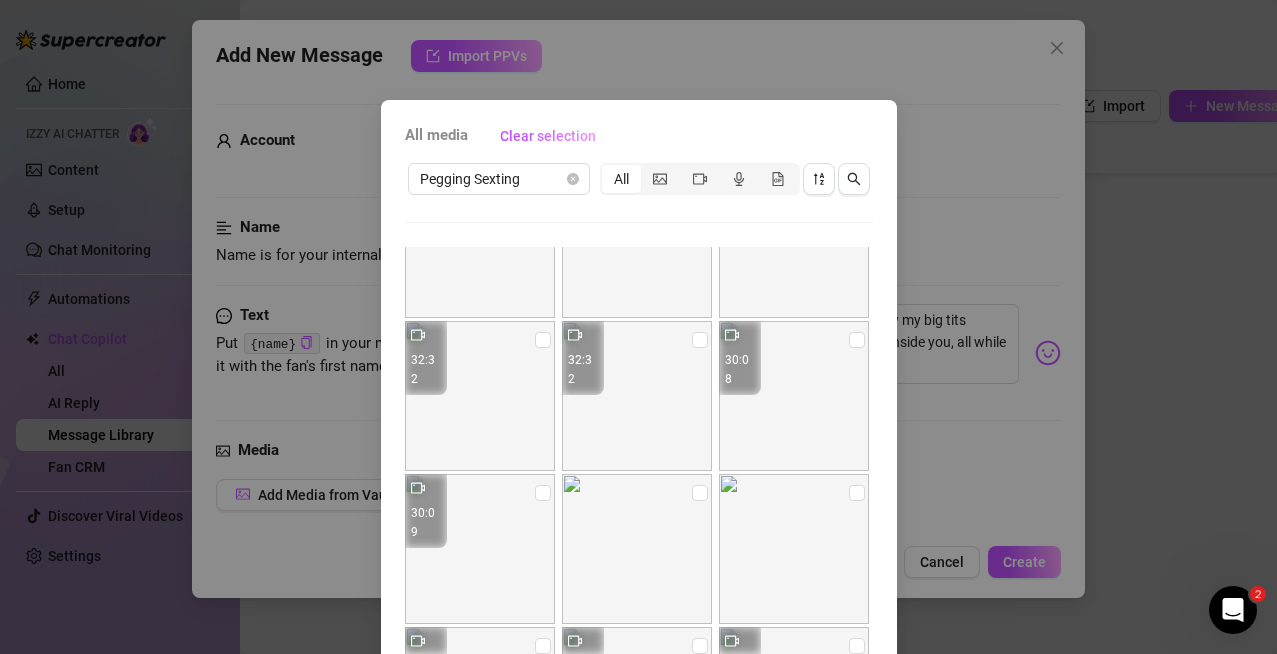 scroll, scrollTop: 754, scrollLeft: 0, axis: vertical 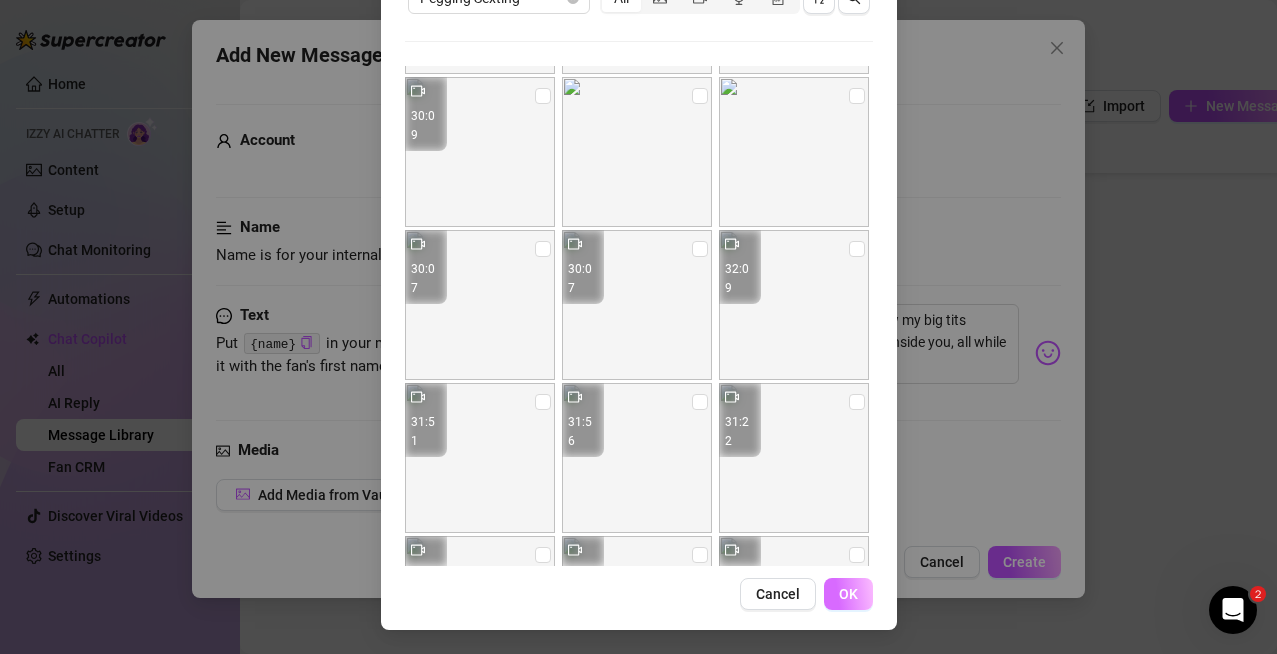 click on "OK" at bounding box center (848, 594) 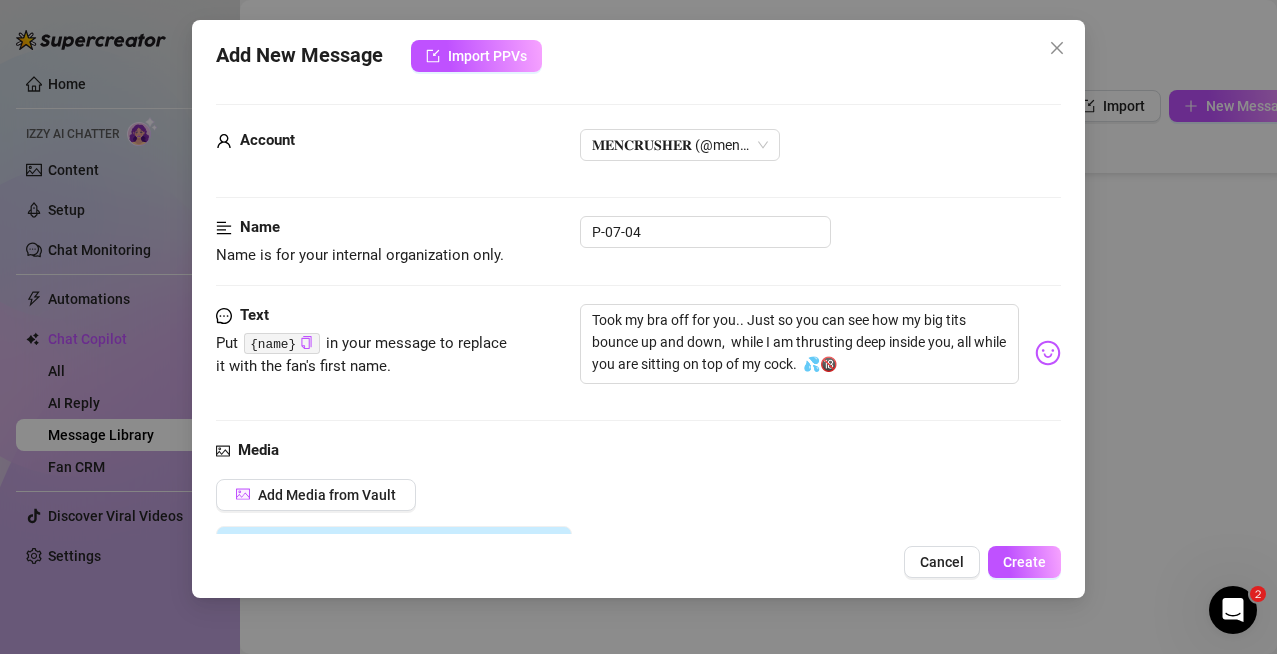 scroll, scrollTop: 378, scrollLeft: 0, axis: vertical 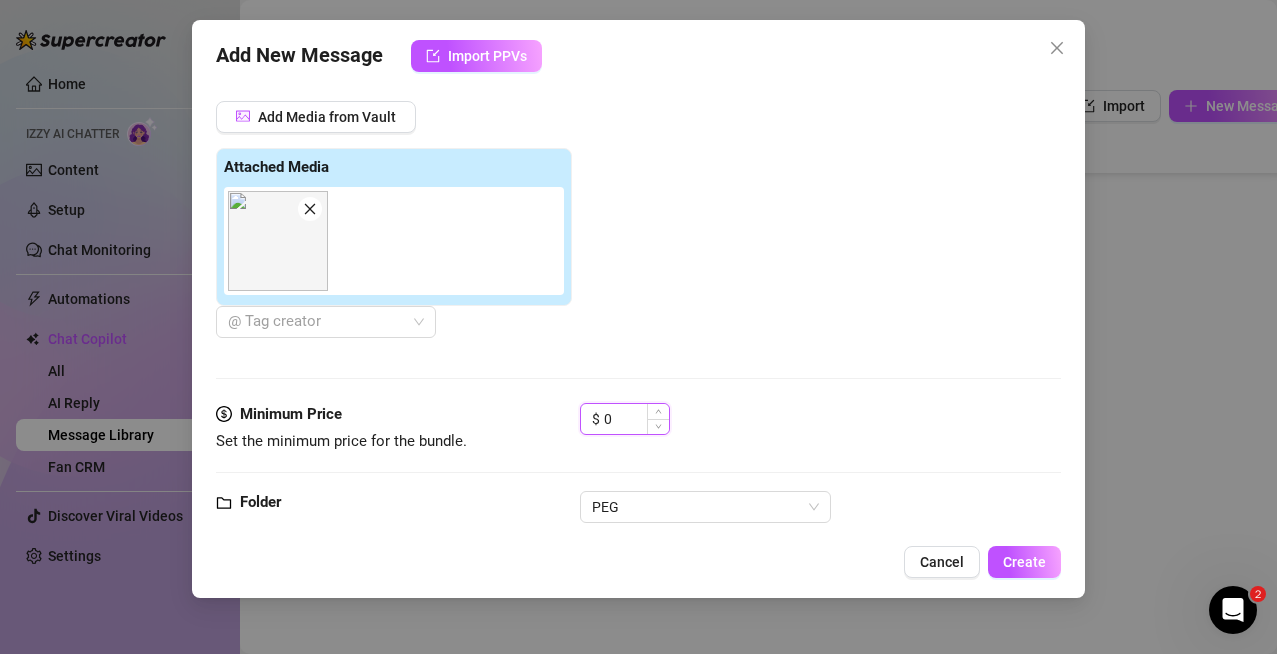 click on "0" at bounding box center [636, 419] 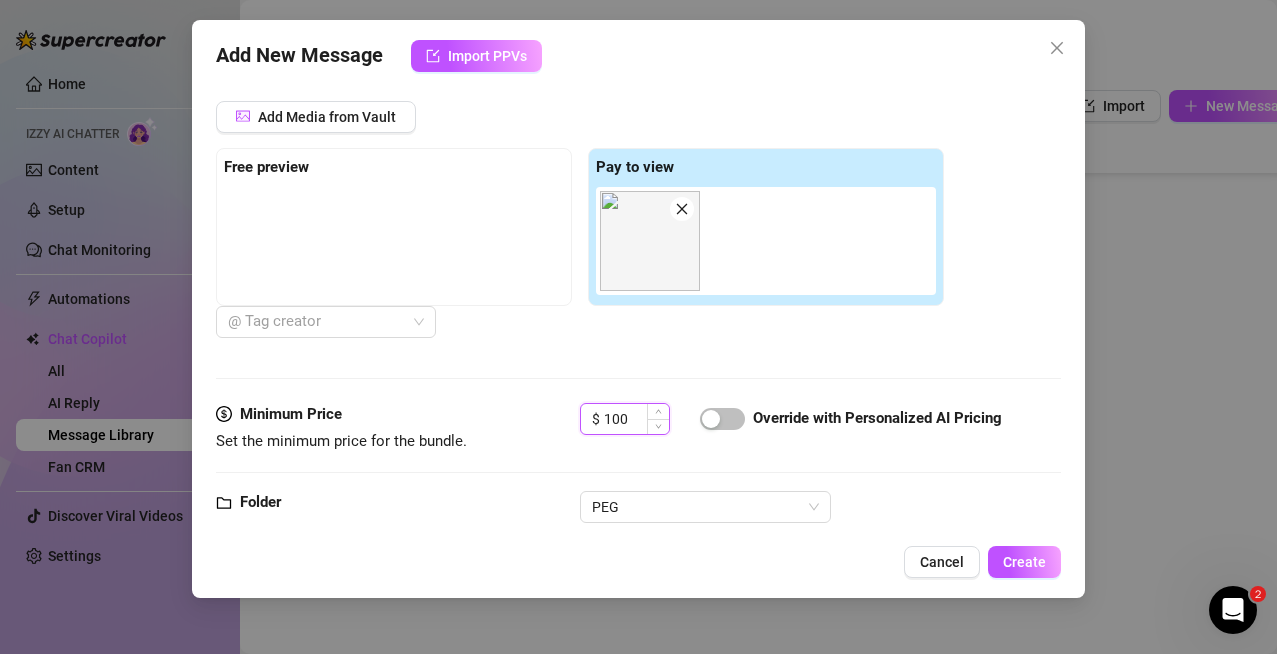 type on "100" 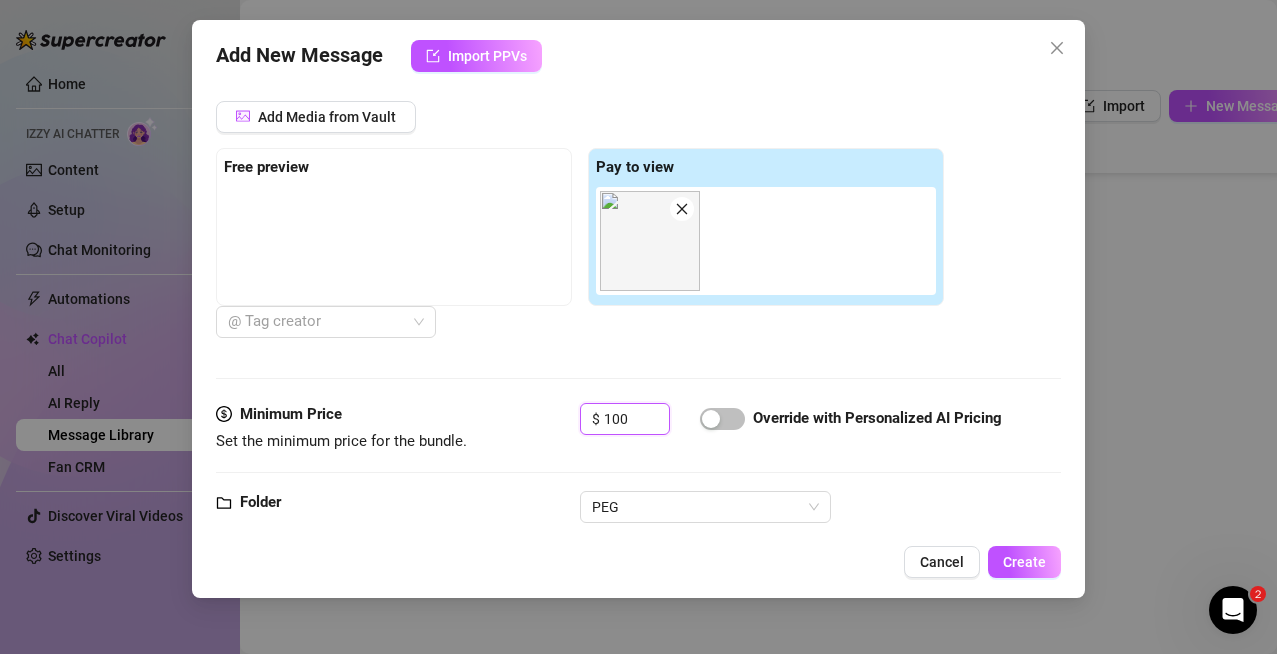 scroll, scrollTop: 422, scrollLeft: 0, axis: vertical 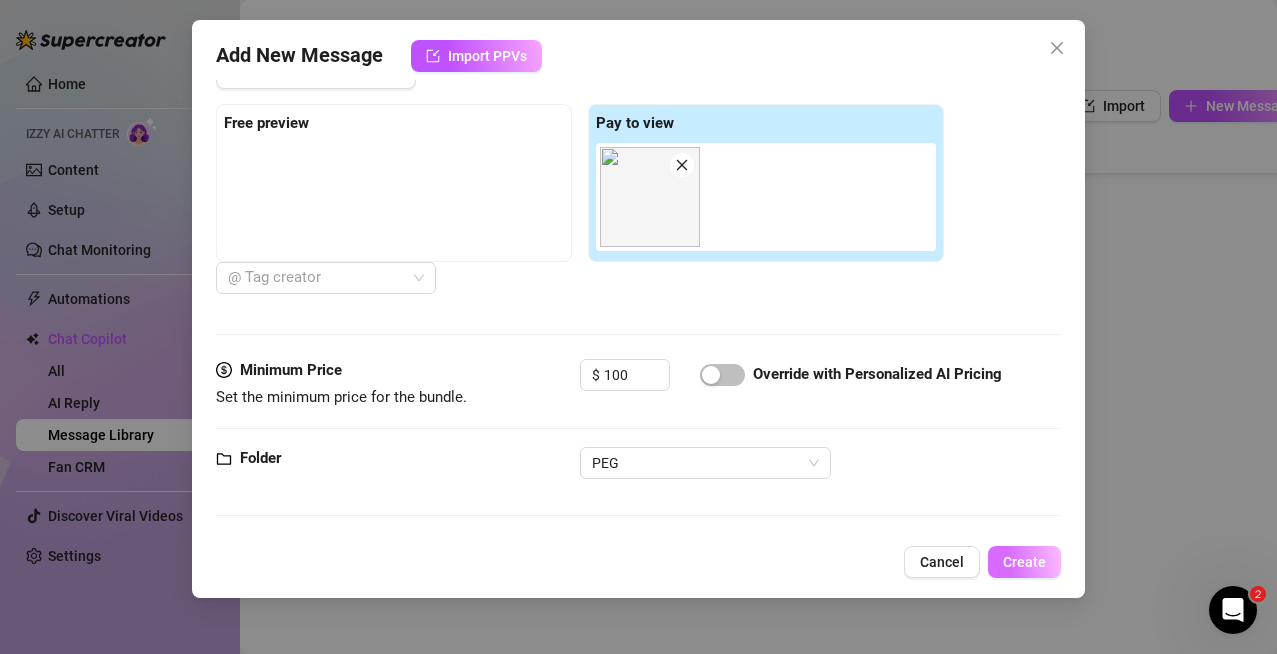 click on "Create" at bounding box center (1024, 562) 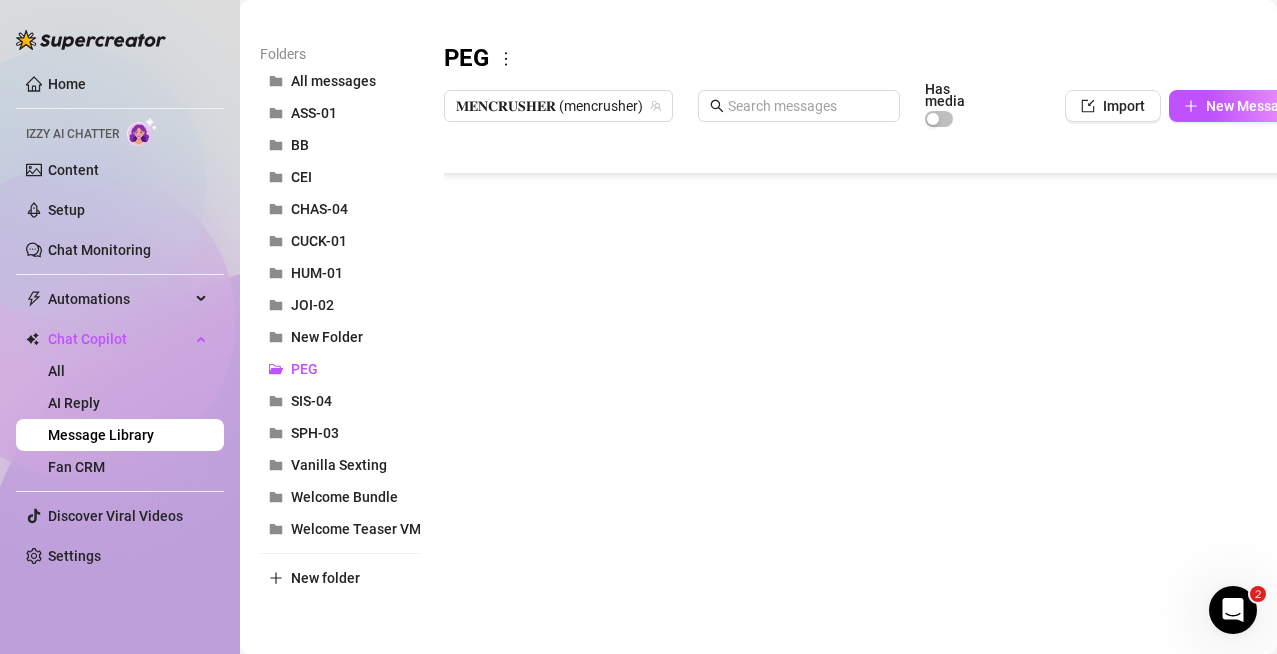 scroll, scrollTop: 0, scrollLeft: 0, axis: both 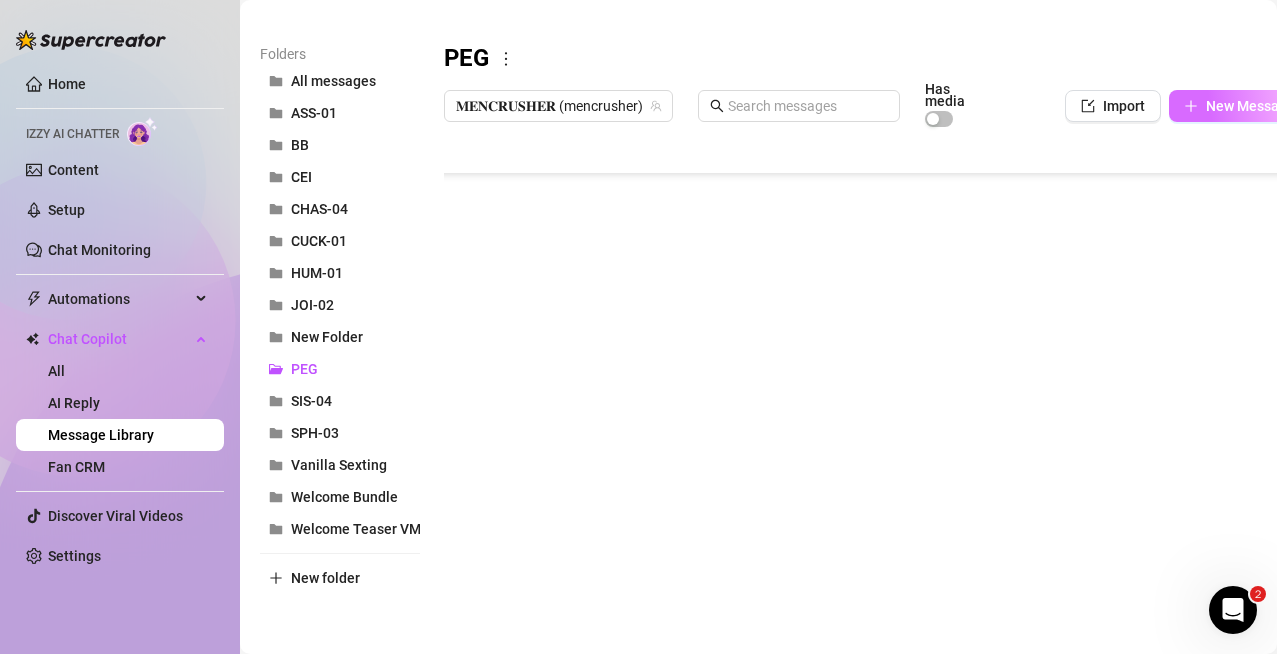 click 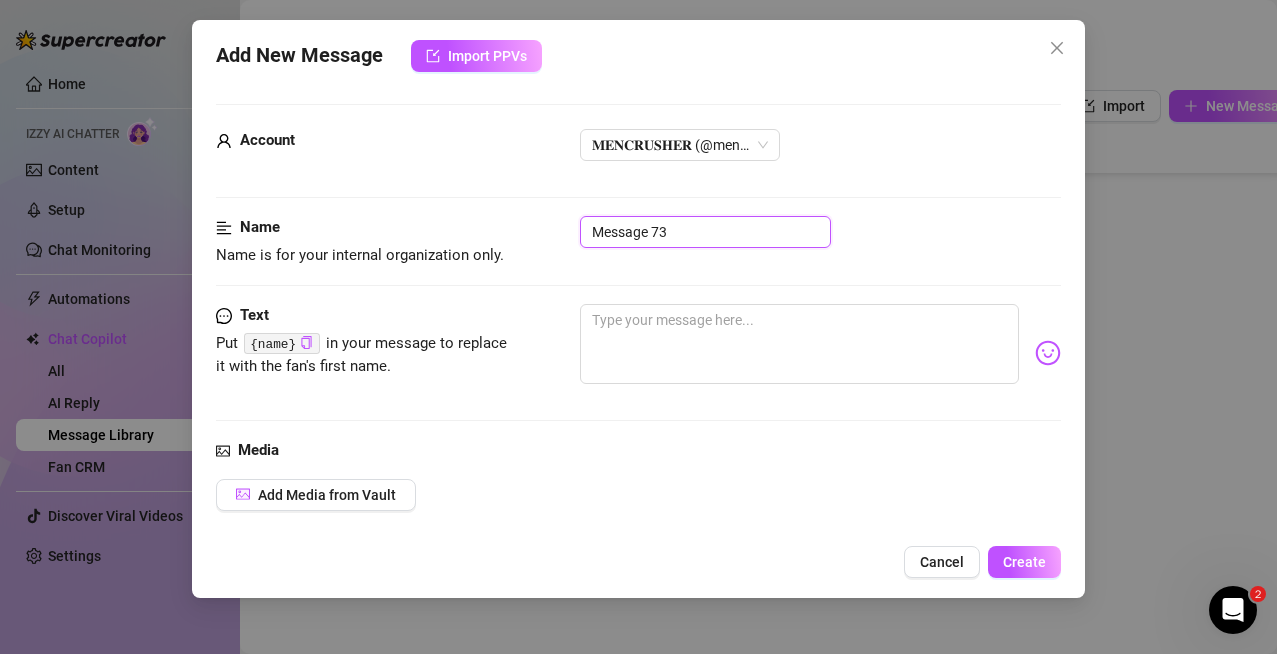 drag, startPoint x: 723, startPoint y: 235, endPoint x: 313, endPoint y: 209, distance: 410.82358 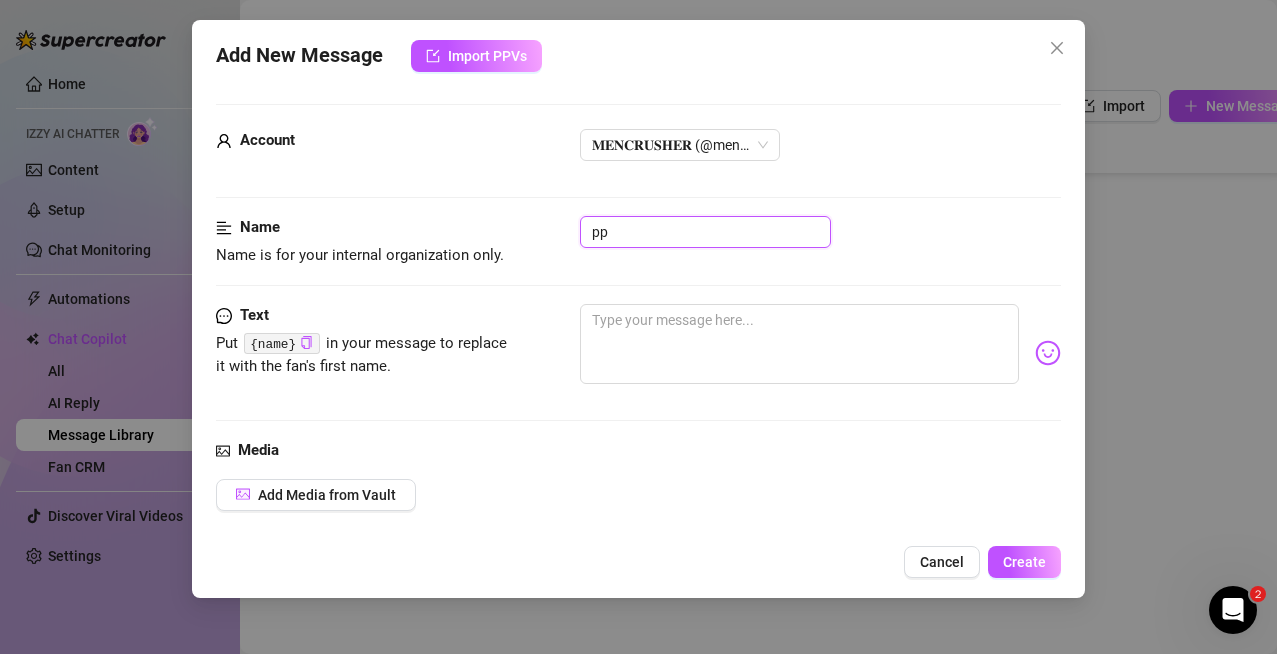 type on "p" 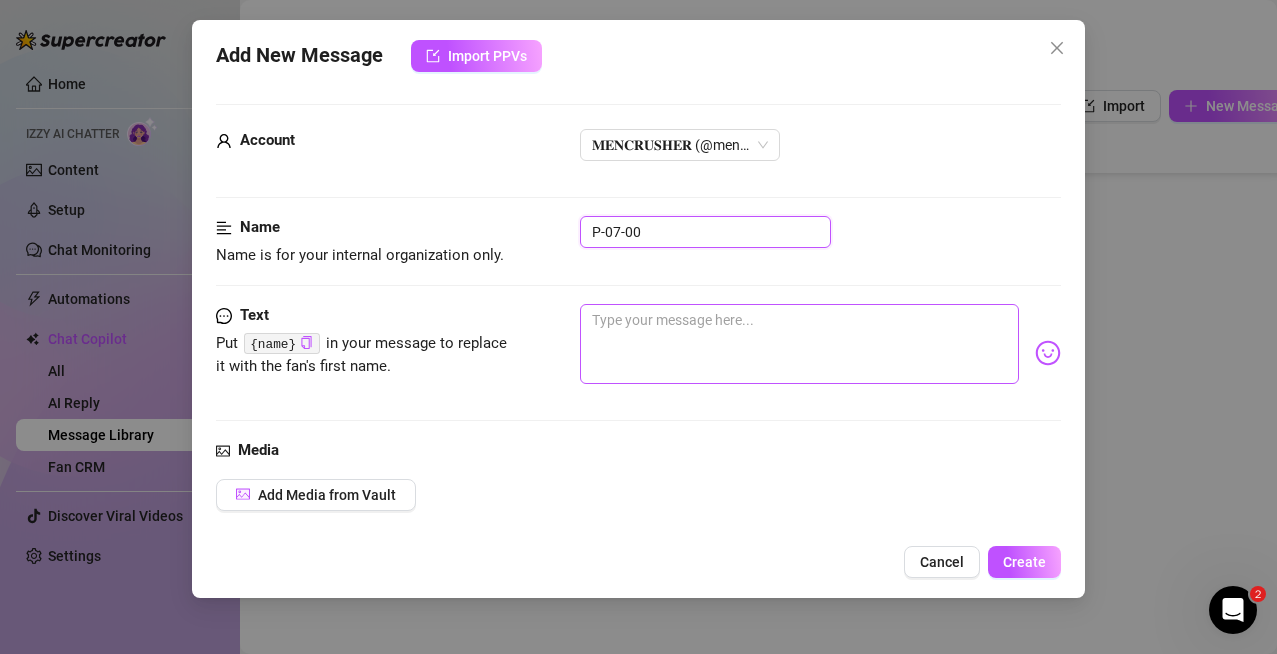 type on "P-07-00" 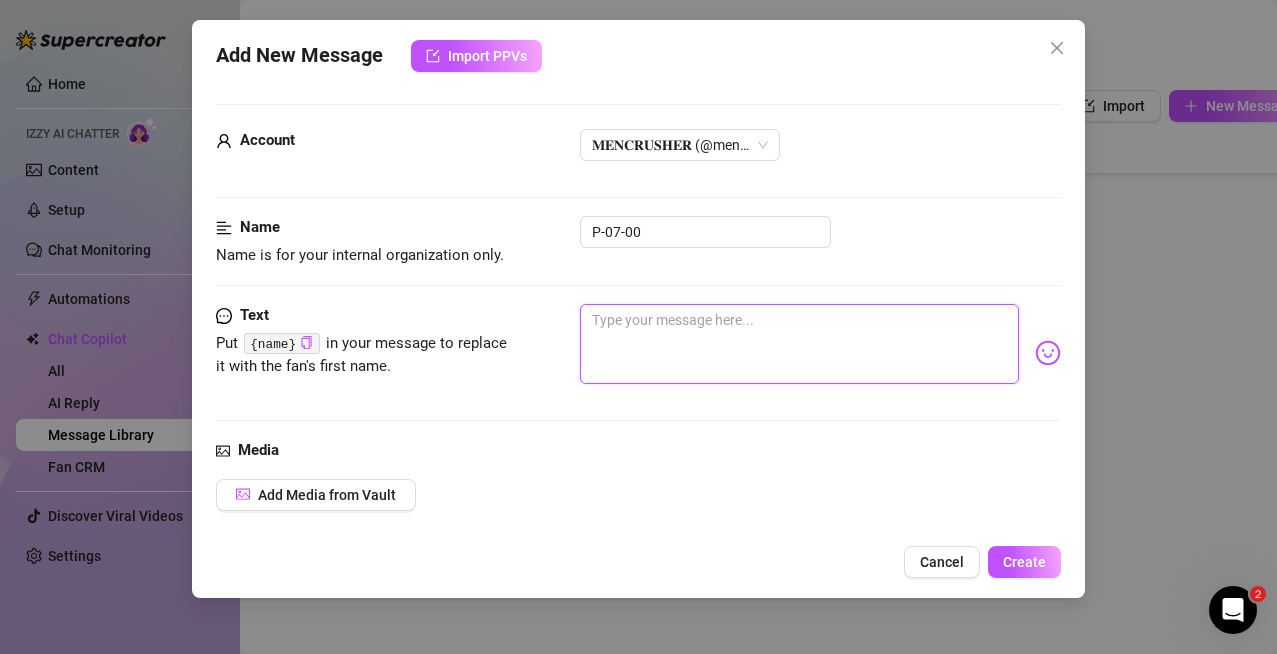 click at bounding box center (800, 344) 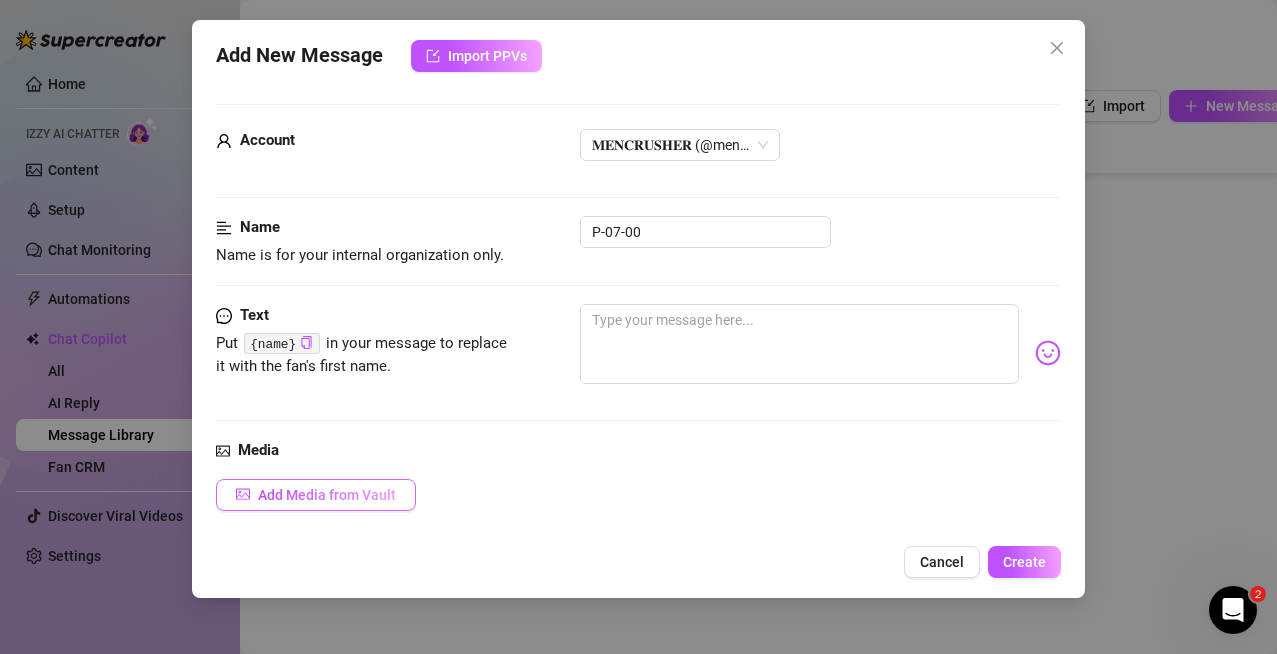 click on "Add Media from Vault" at bounding box center (327, 495) 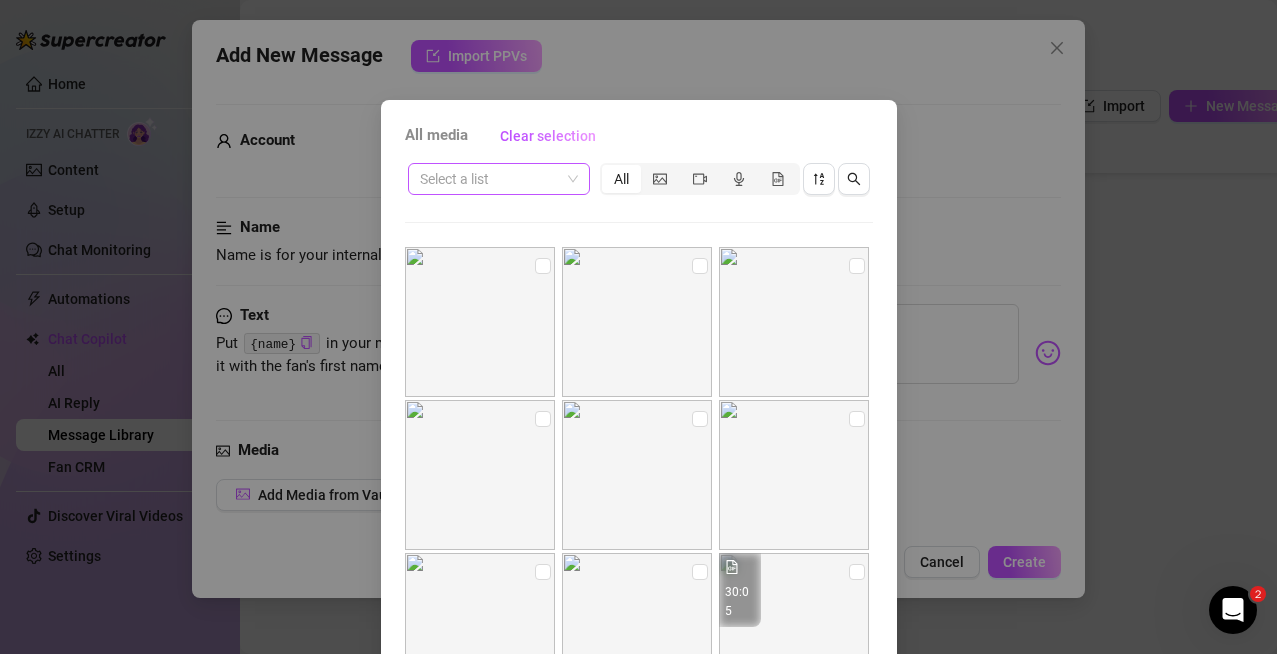 click at bounding box center [490, 179] 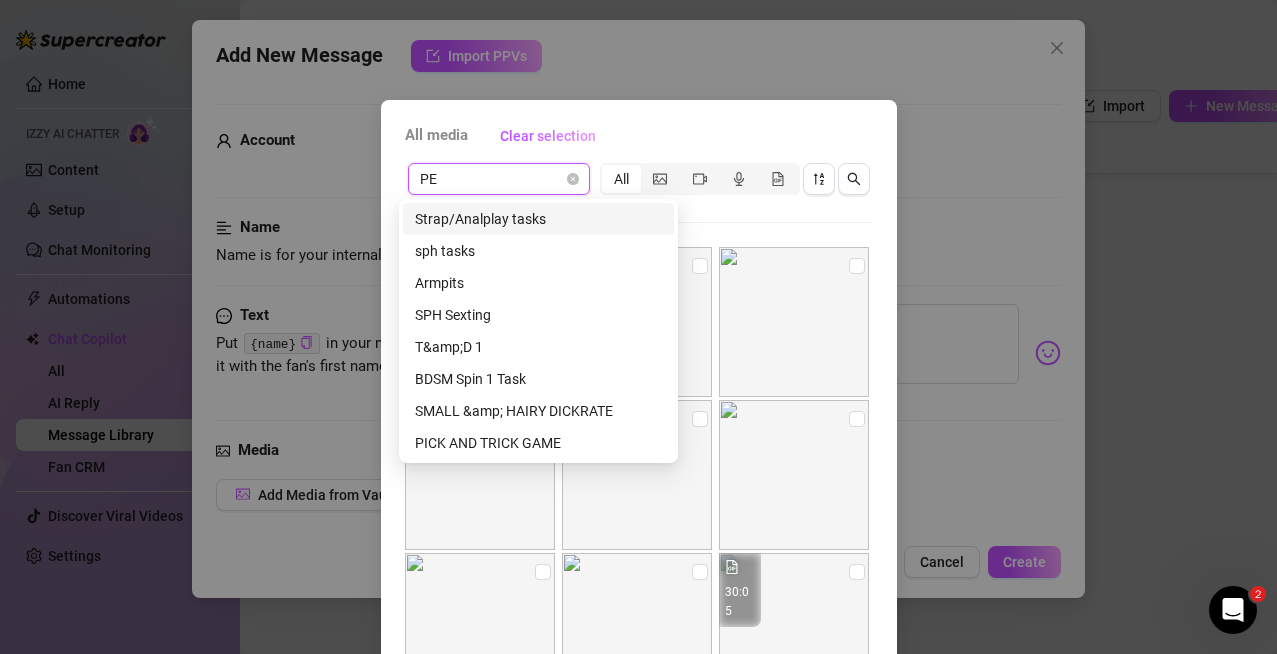type on "PEG" 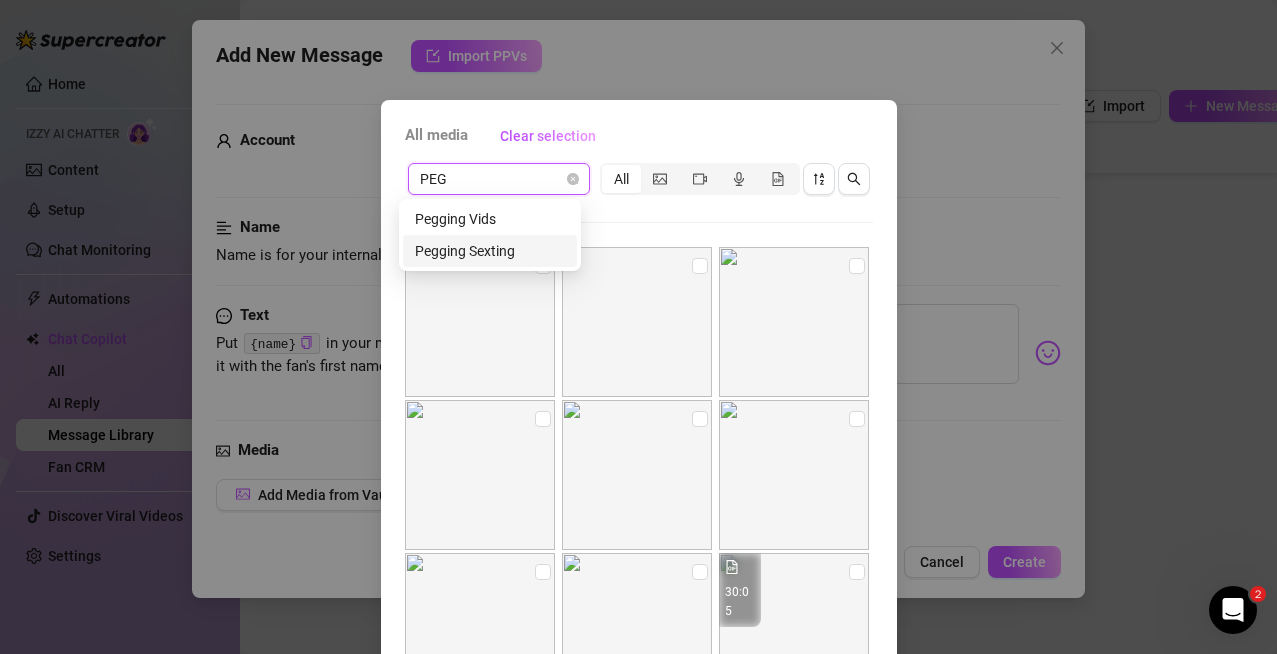 click on "Pegging Sexting" at bounding box center (490, 251) 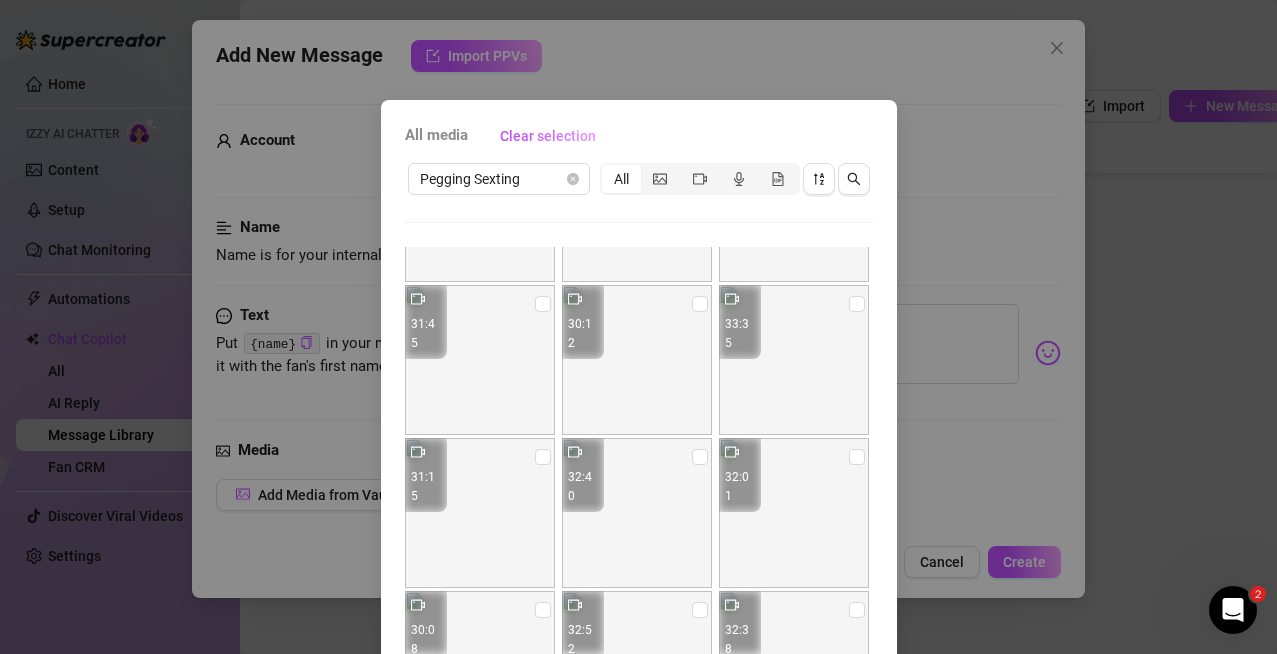 scroll, scrollTop: 186, scrollLeft: 0, axis: vertical 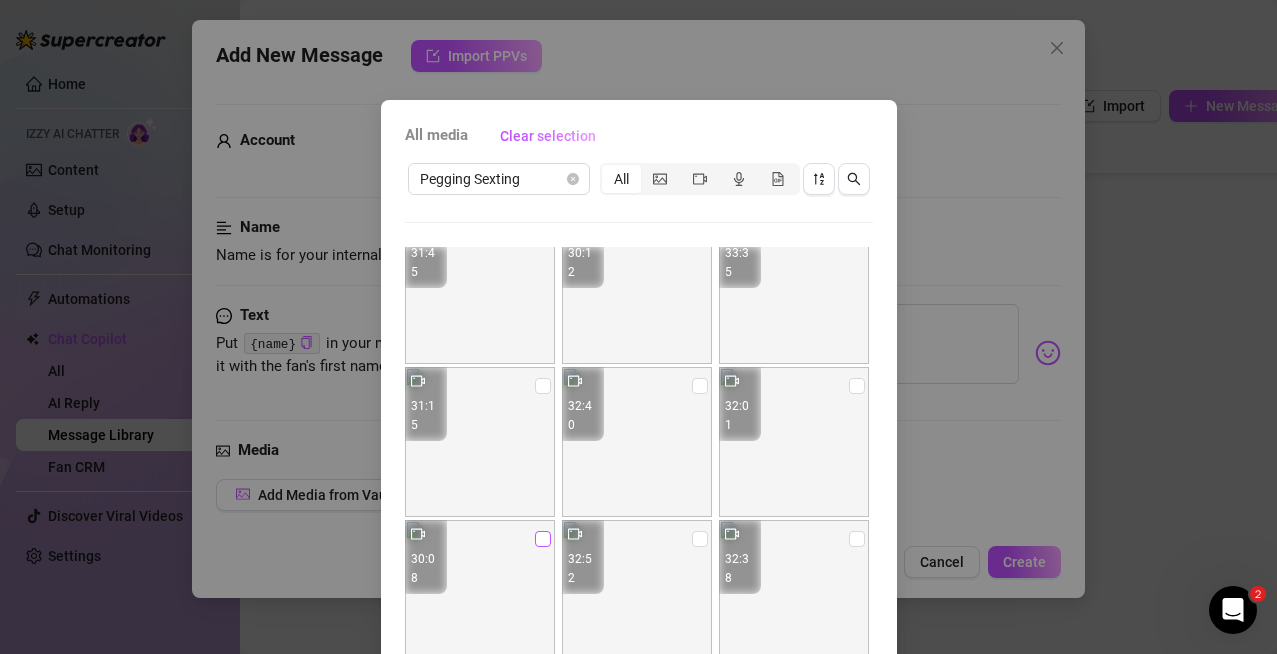 click at bounding box center (543, 539) 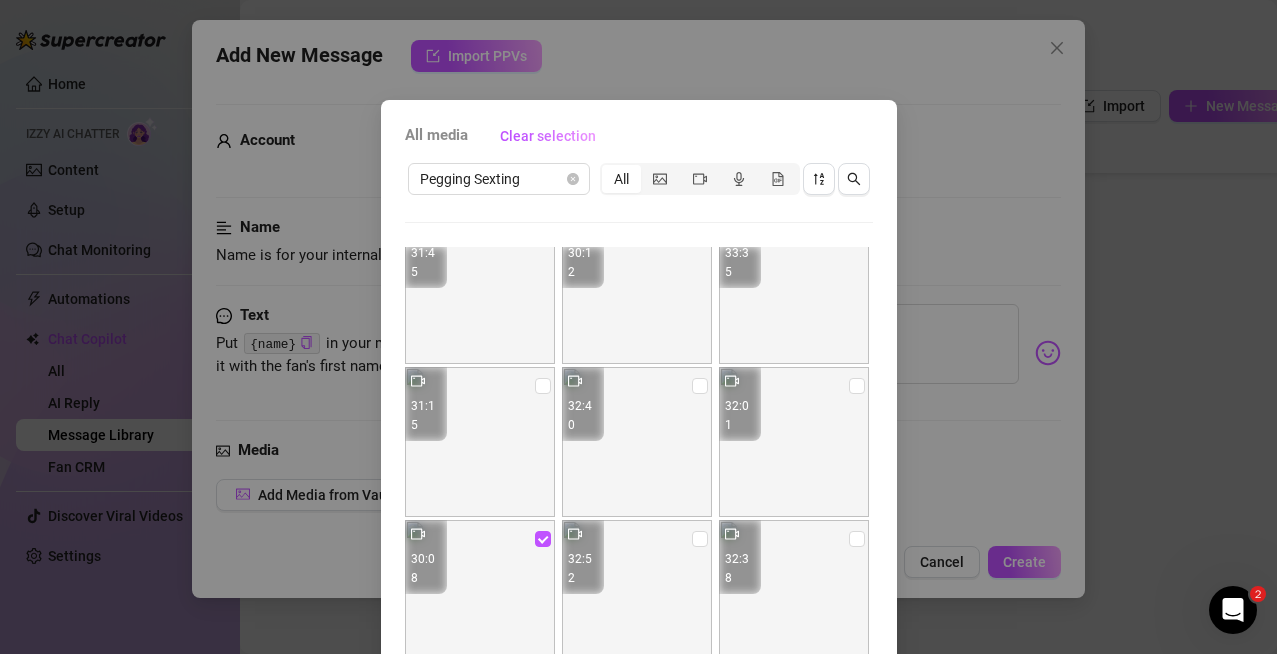 scroll, scrollTop: 181, scrollLeft: 0, axis: vertical 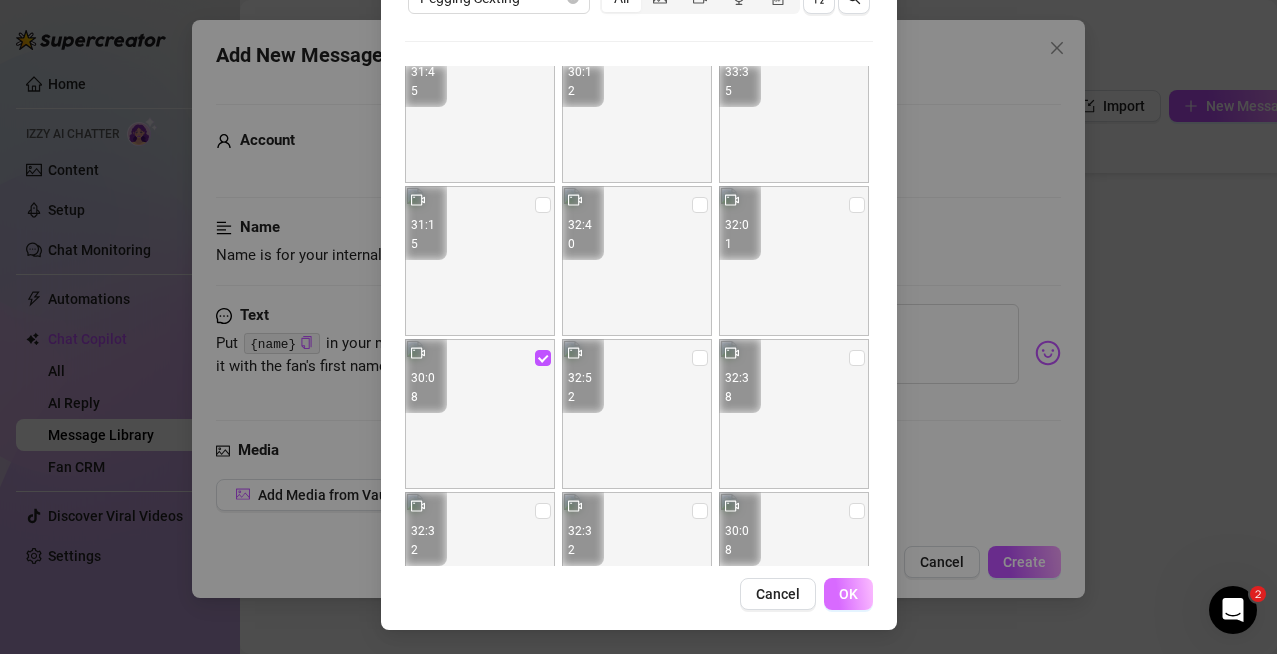 click on "OK" at bounding box center [848, 594] 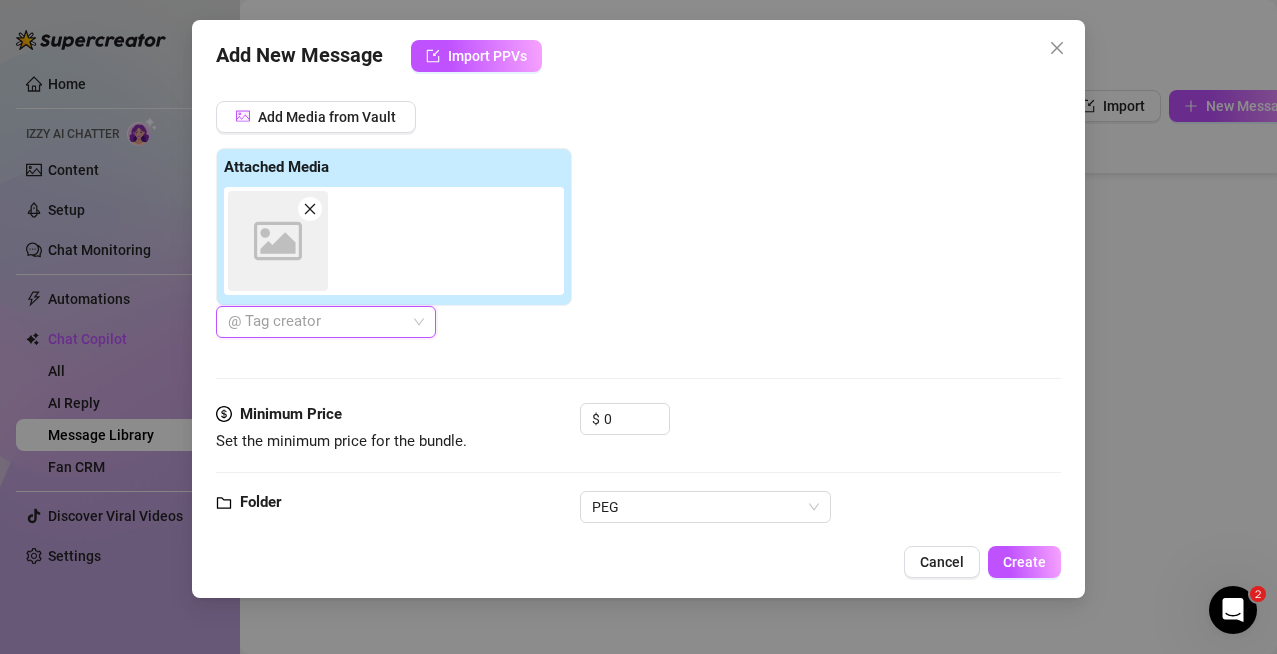 scroll, scrollTop: 0, scrollLeft: 0, axis: both 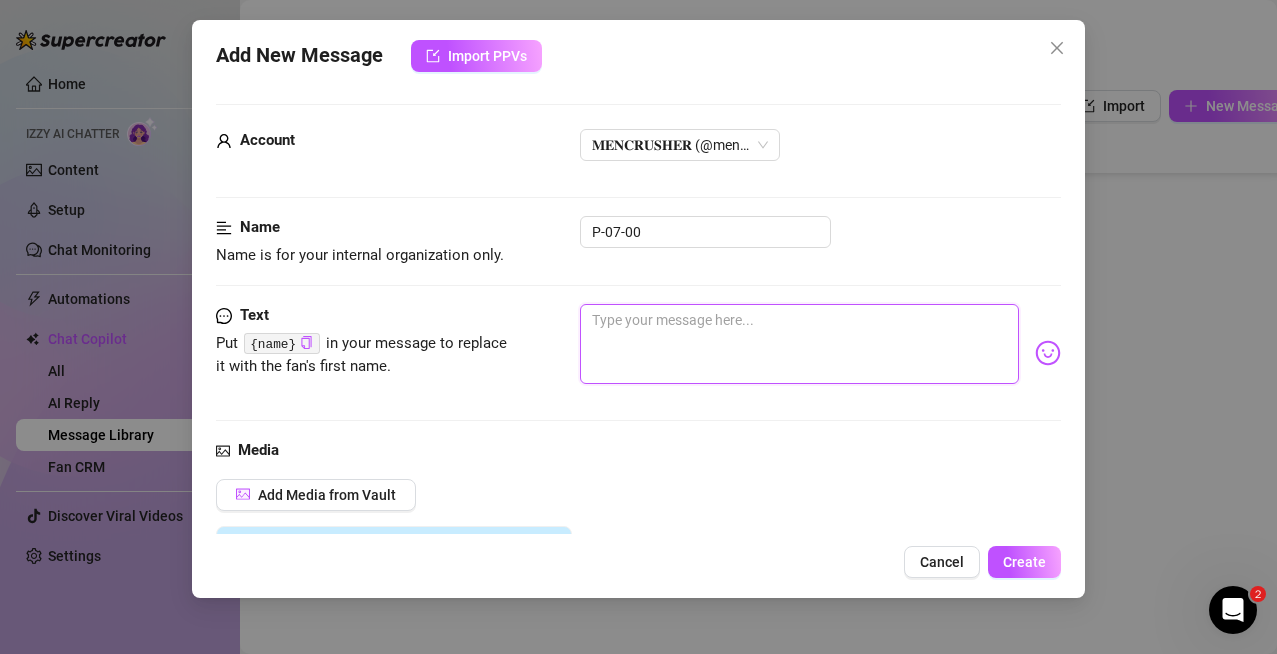 click at bounding box center (800, 344) 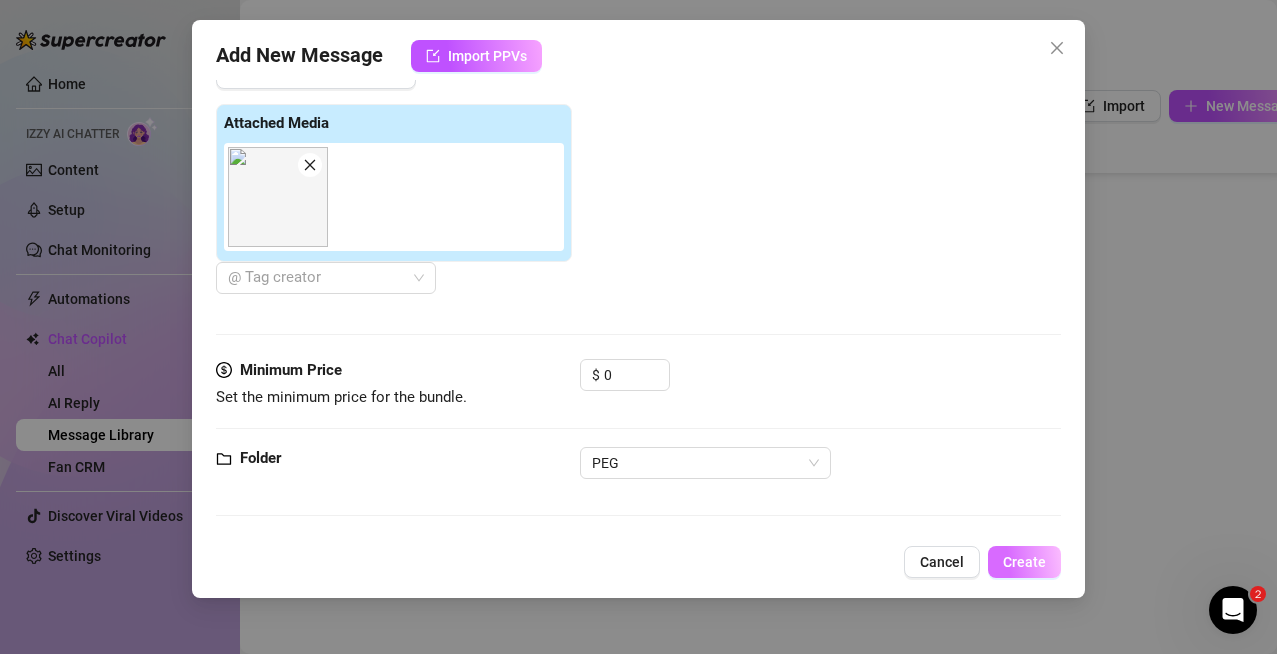 click on "Create" at bounding box center [1024, 562] 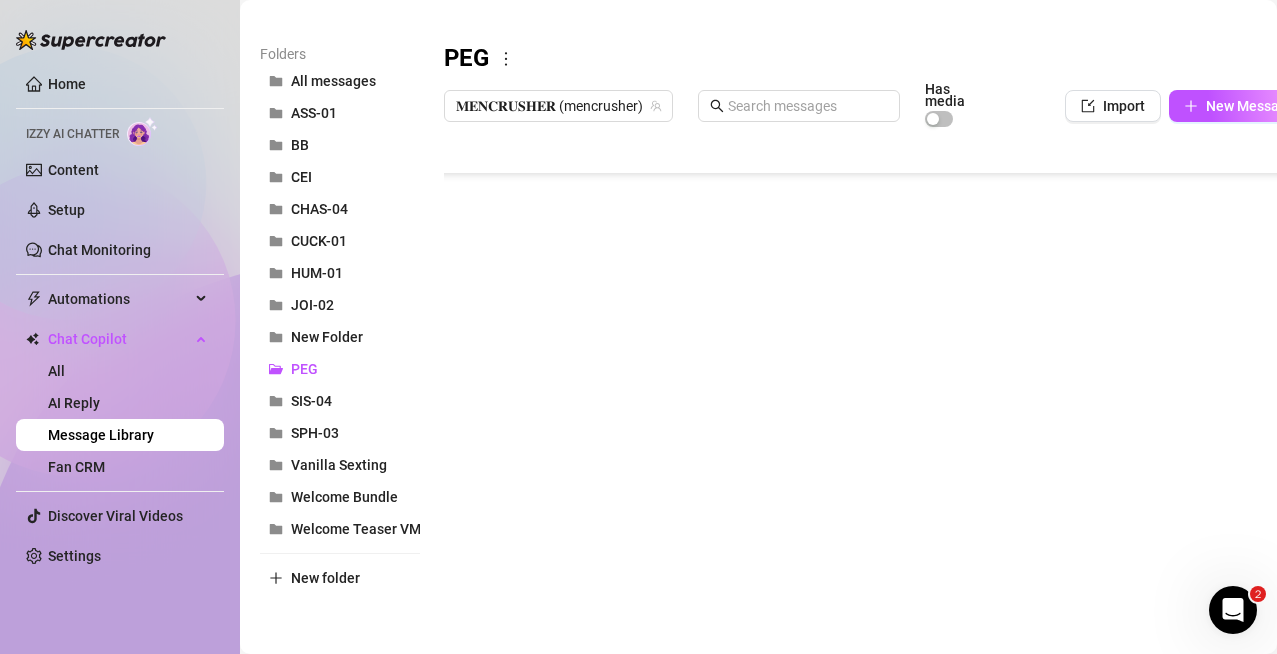 scroll, scrollTop: 217, scrollLeft: 0, axis: vertical 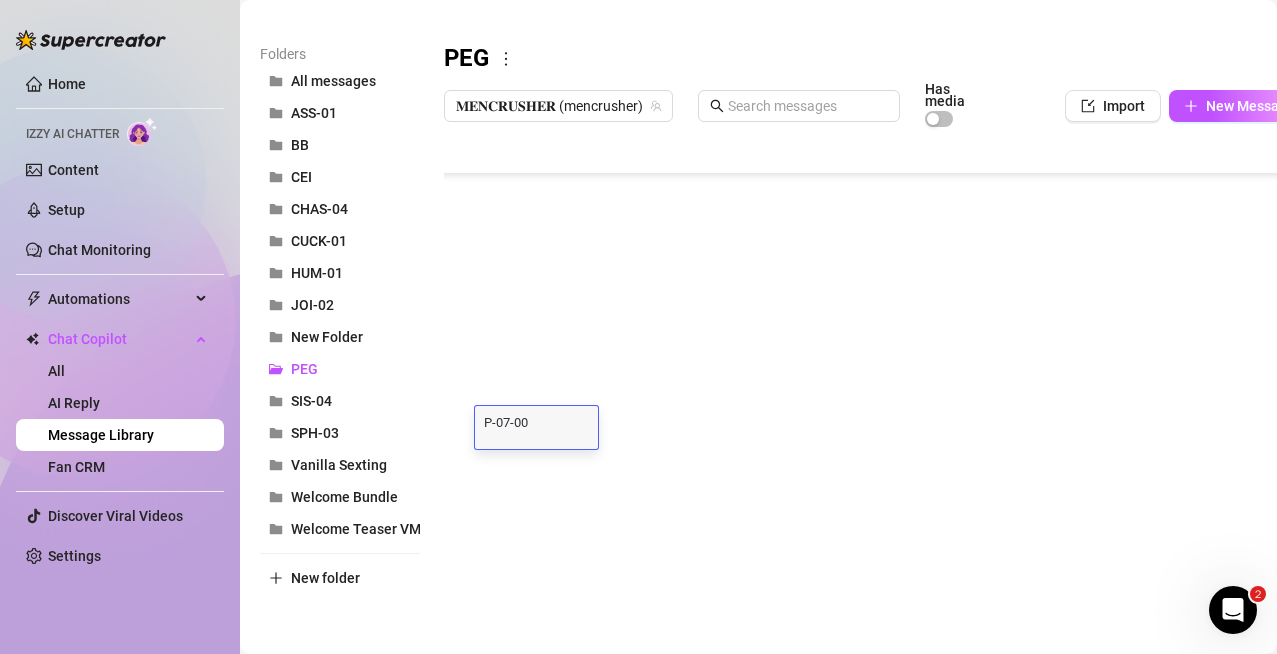 click on "P-07-00
P-07-00" at bounding box center (536, 427) 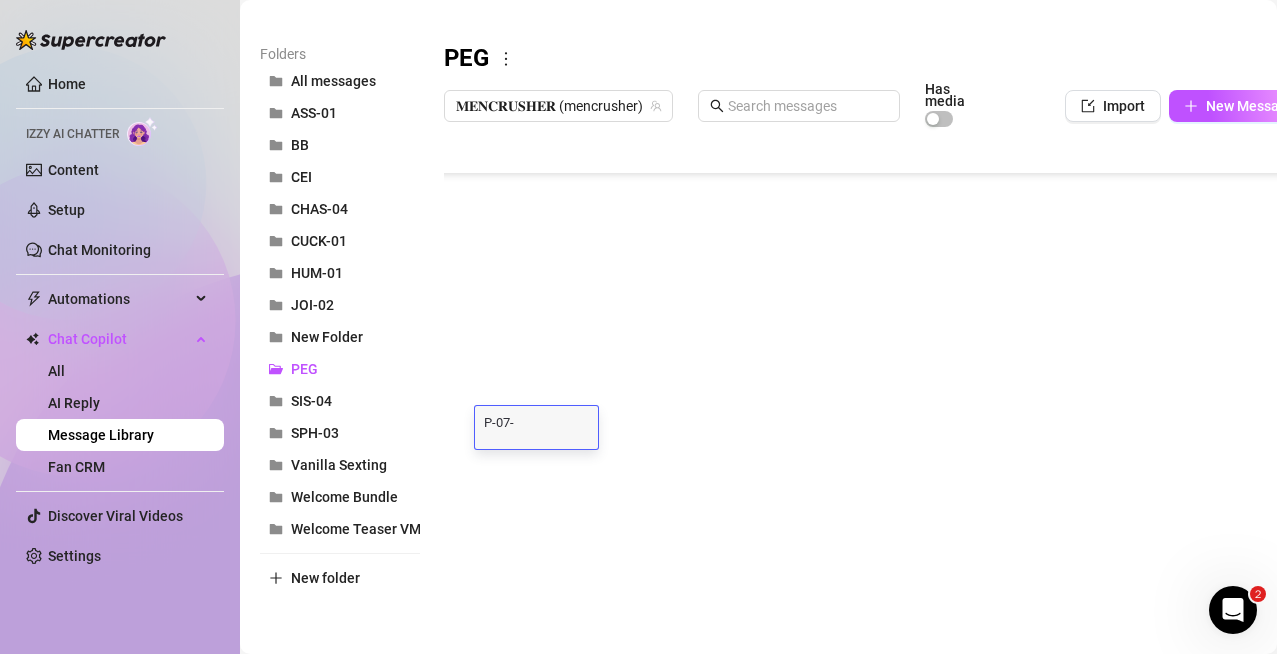 type on "P-07-0" 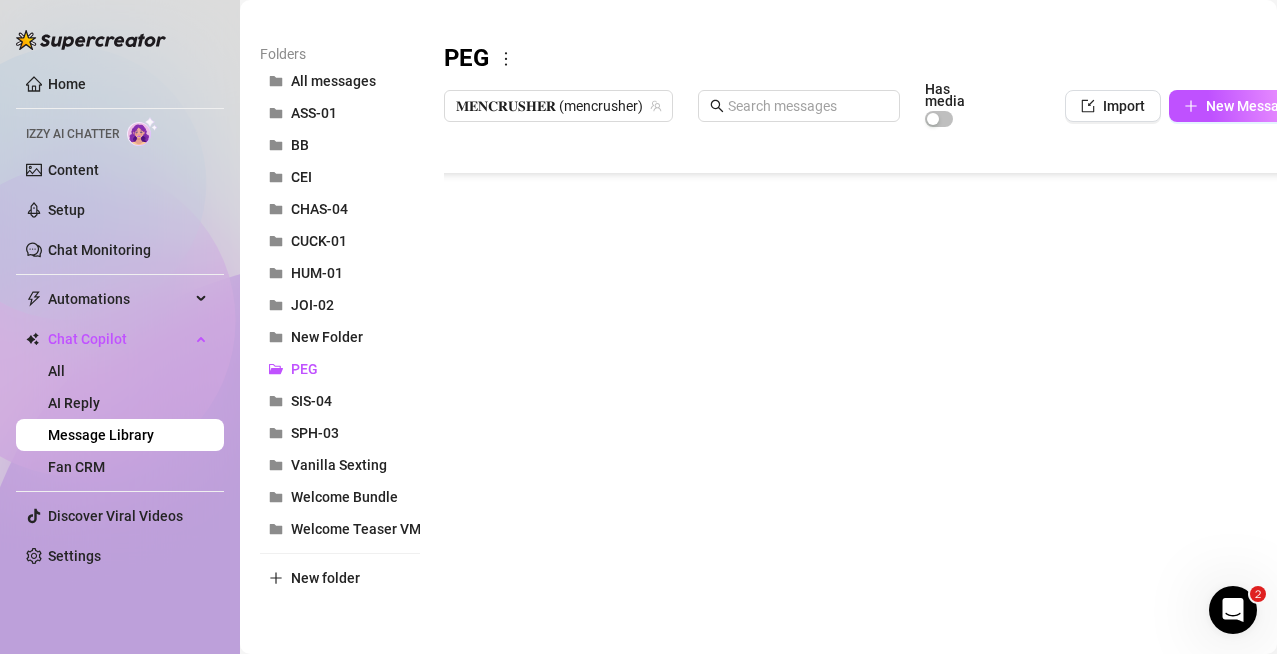 click at bounding box center (873, 360) 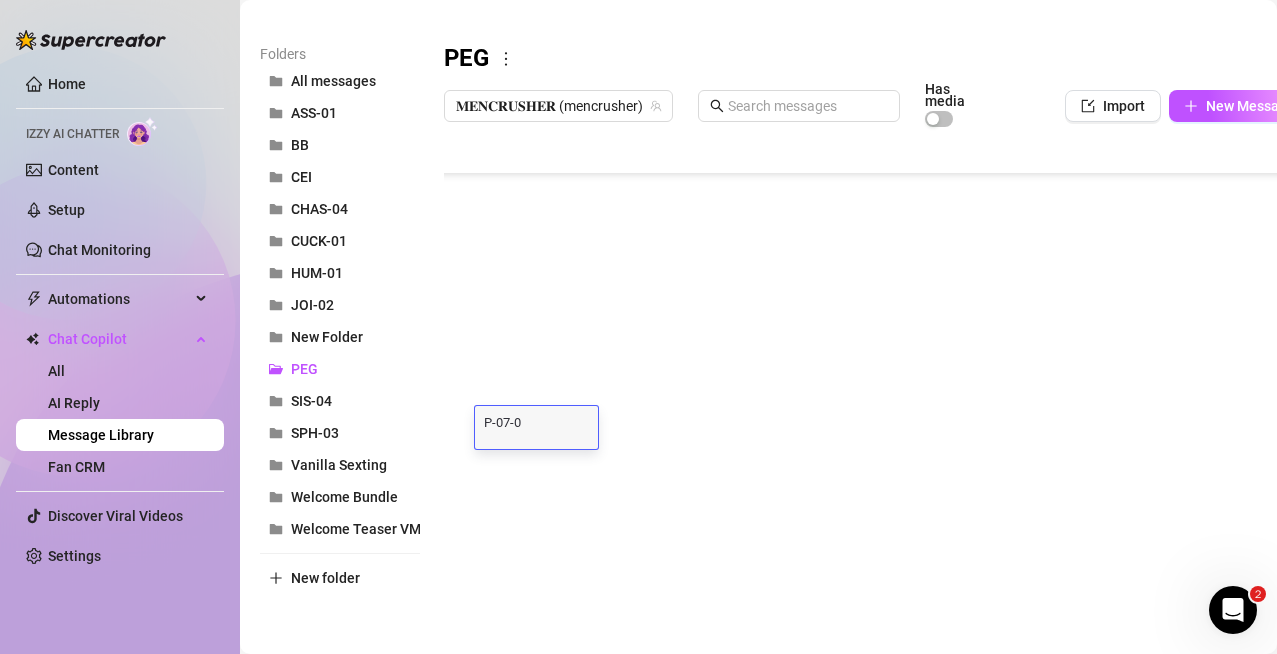 click on "P-07-0" at bounding box center (536, 421) 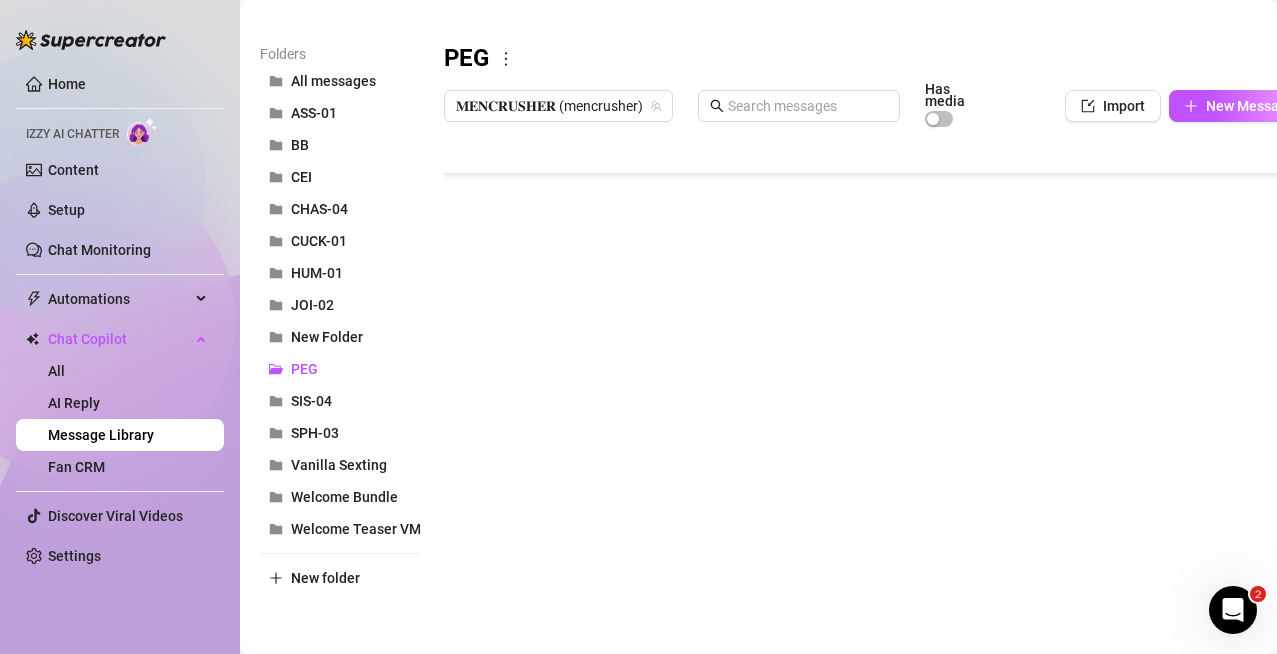 click at bounding box center (873, 360) 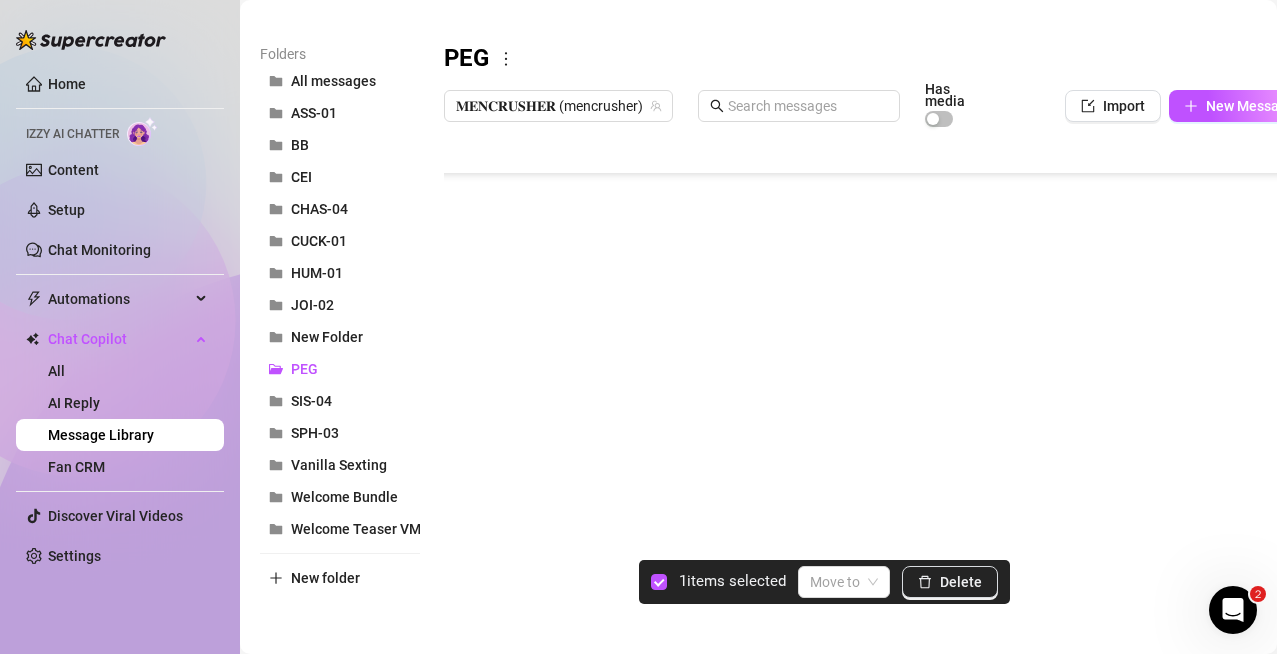 drag, startPoint x: 450, startPoint y: 428, endPoint x: 454, endPoint y: 267, distance: 161.04968 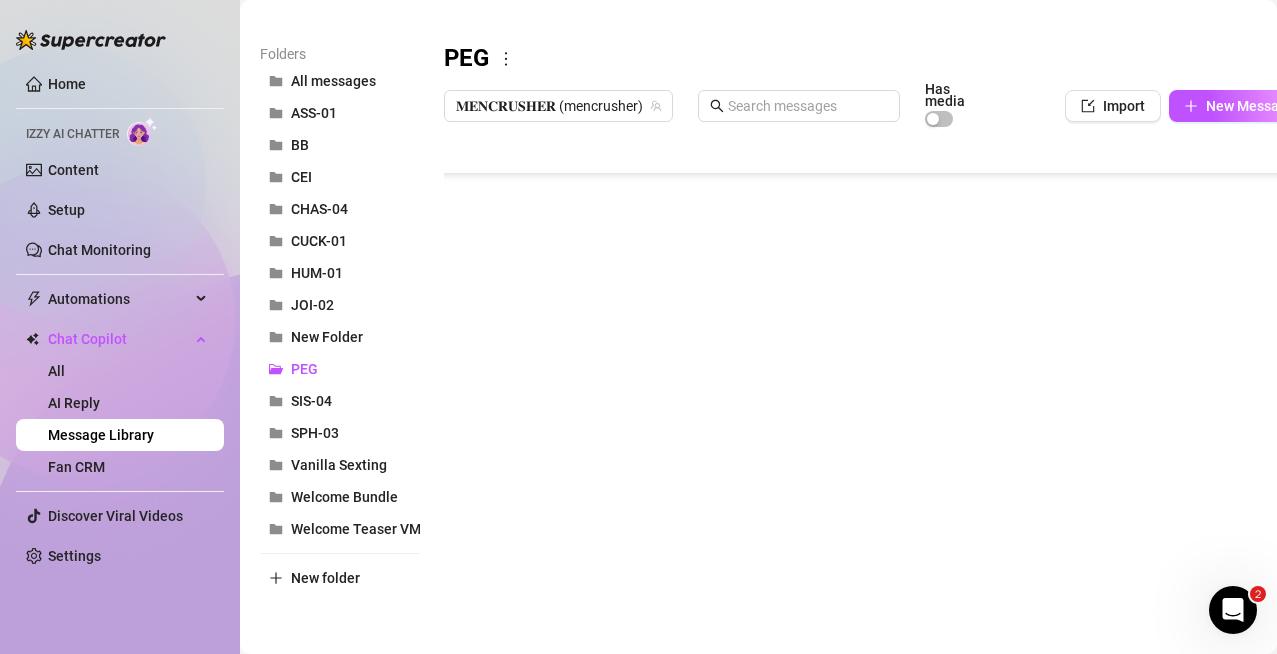 click at bounding box center (873, 360) 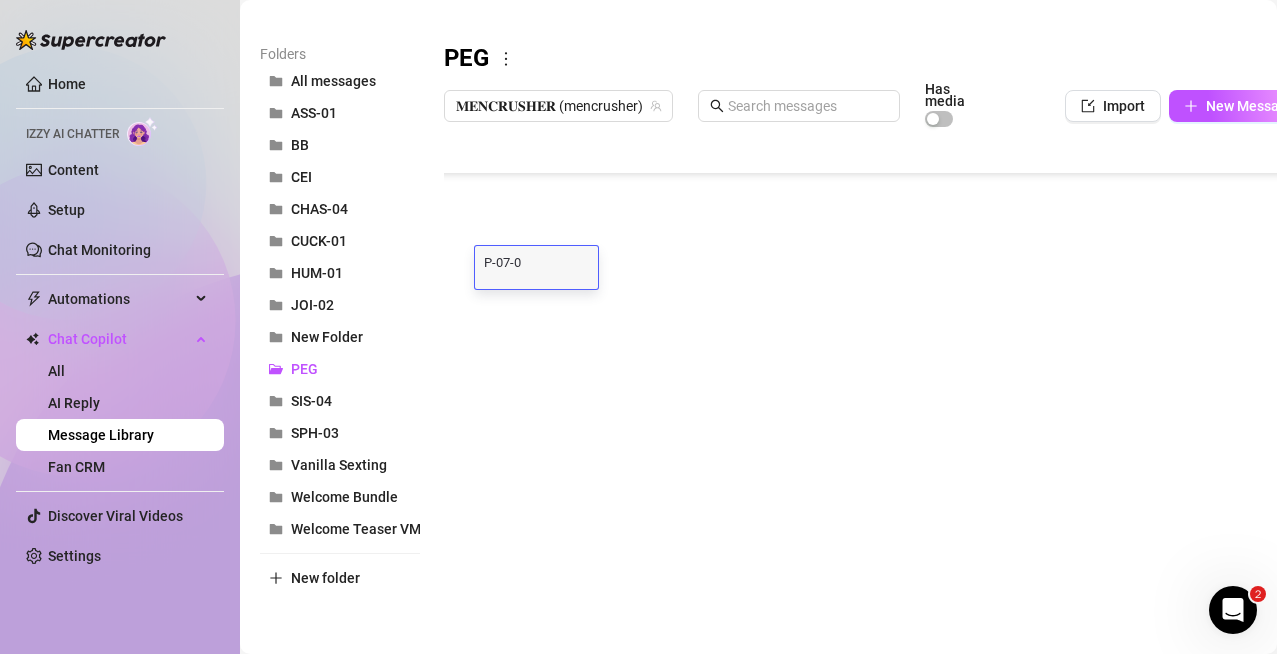click on "P-07-0" at bounding box center (536, 261) 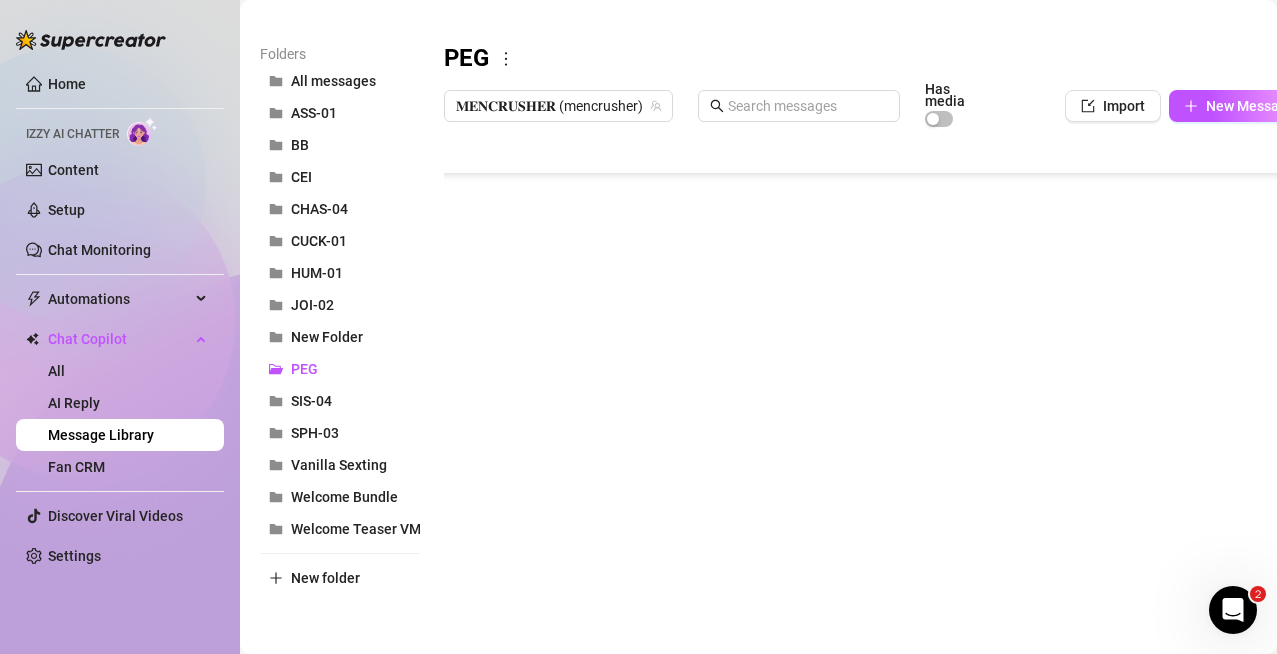 click at bounding box center [873, 360] 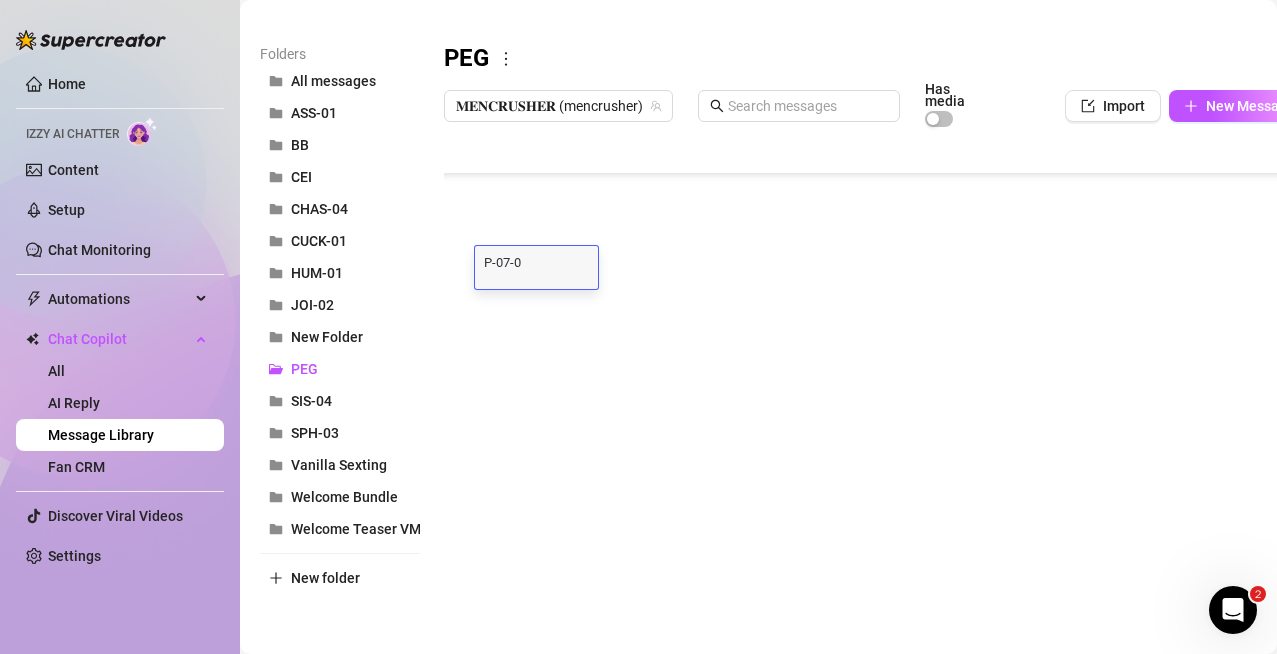 click on "P-07-0" at bounding box center [536, 261] 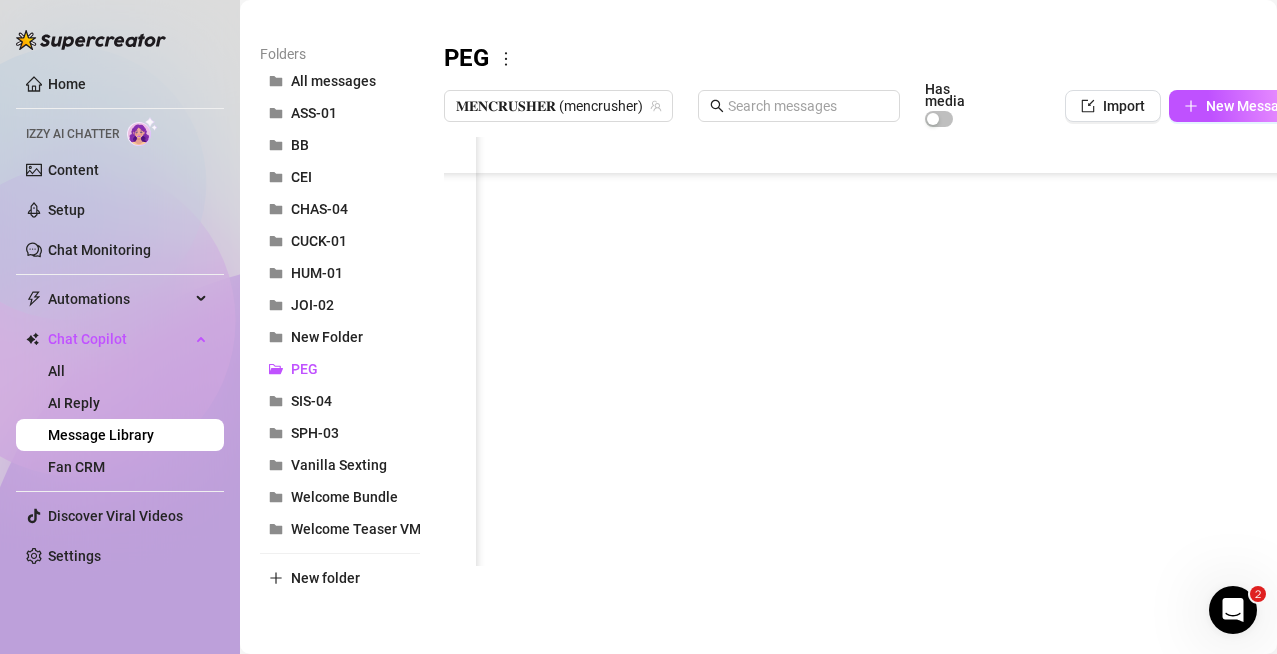 scroll, scrollTop: 217, scrollLeft: 171, axis: both 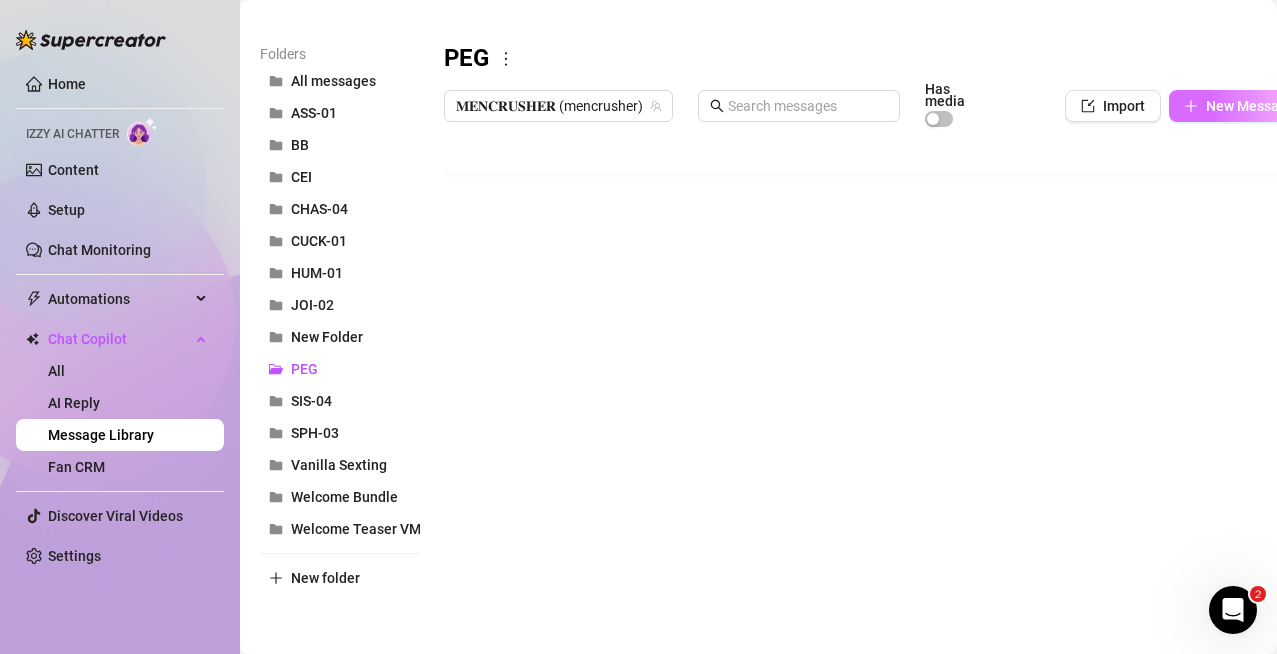 click on "New Message" at bounding box center (1250, 106) 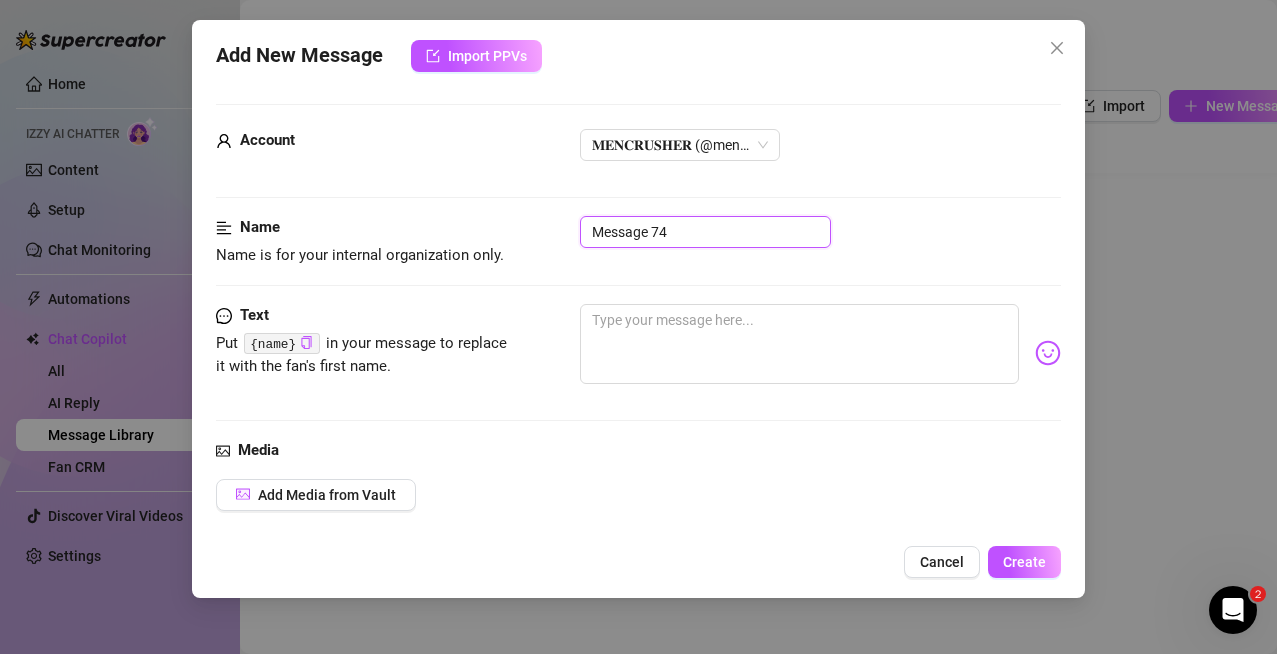 drag, startPoint x: 707, startPoint y: 245, endPoint x: 316, endPoint y: 282, distance: 392.74673 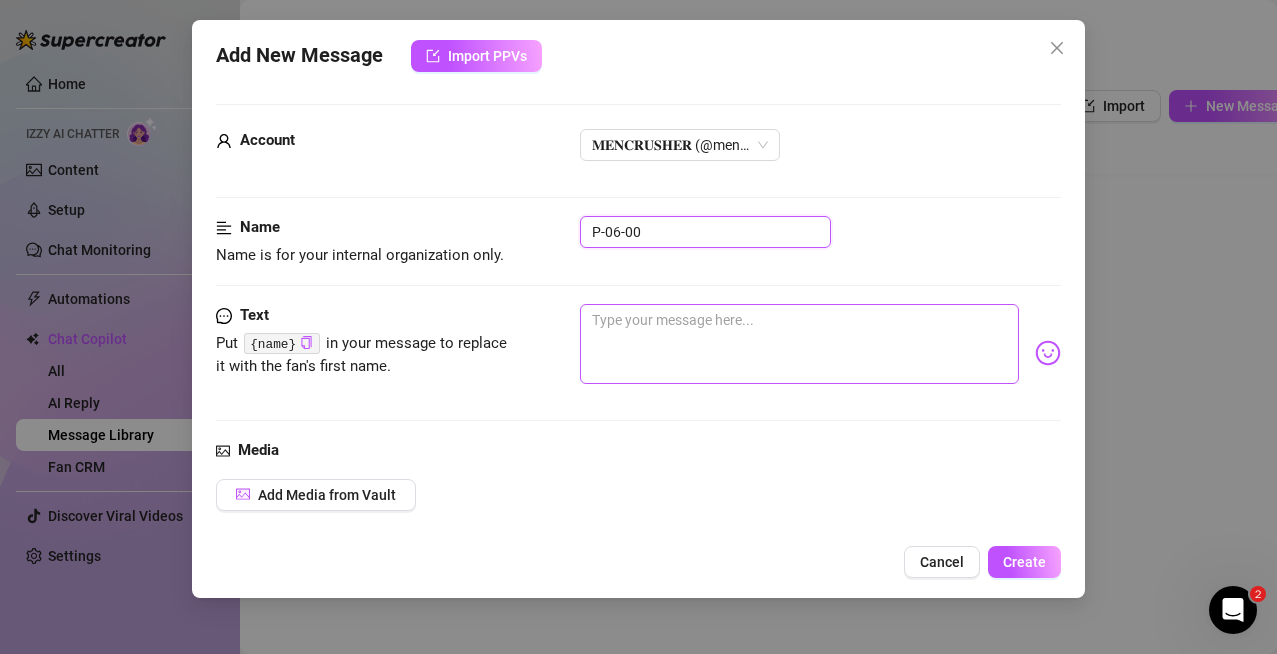 type on "P-06-00" 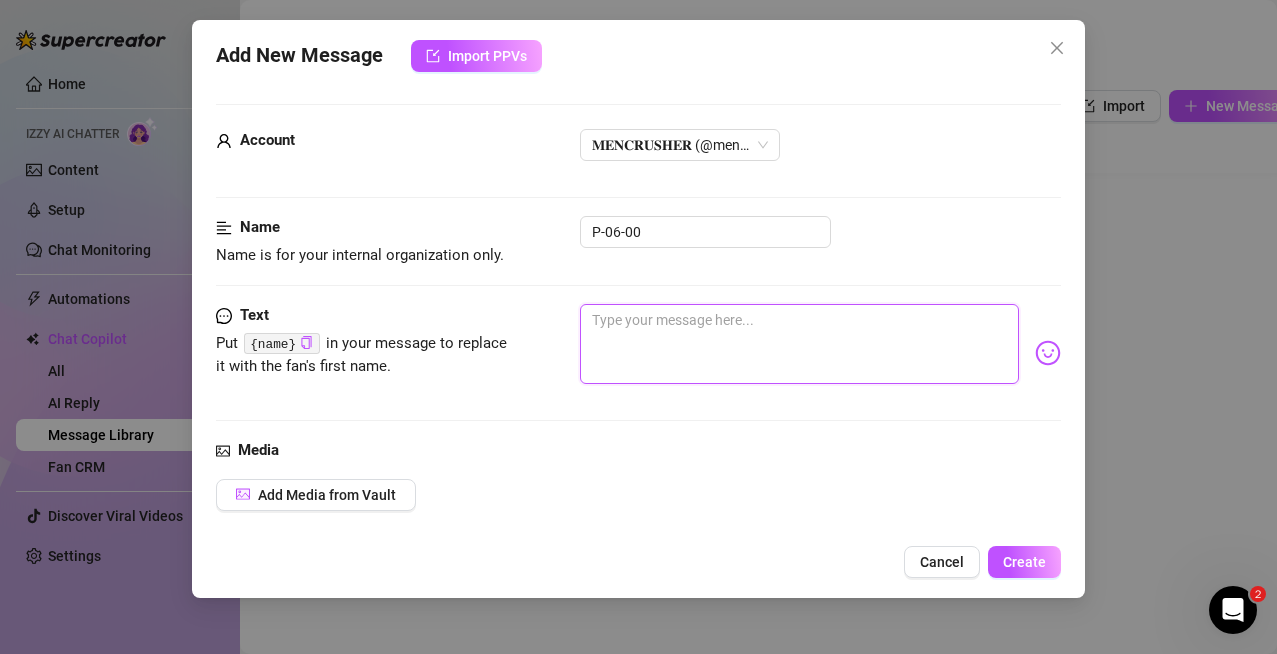 click at bounding box center (800, 344) 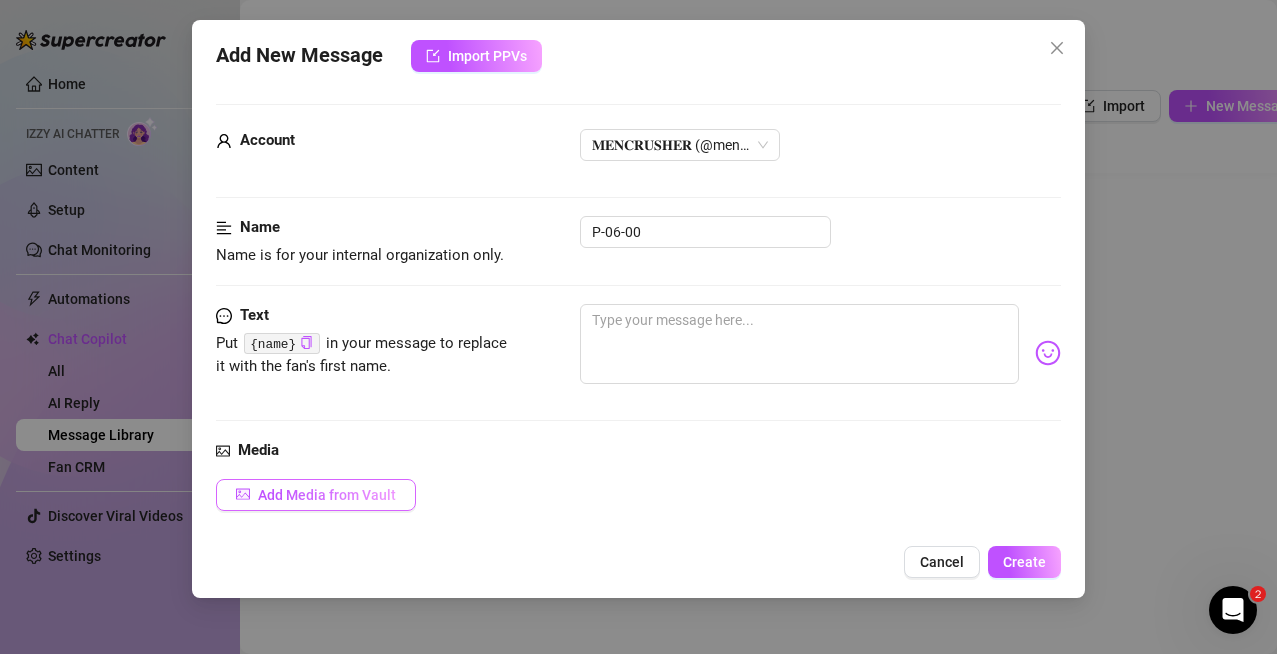 click on "Add Media from Vault" at bounding box center [327, 495] 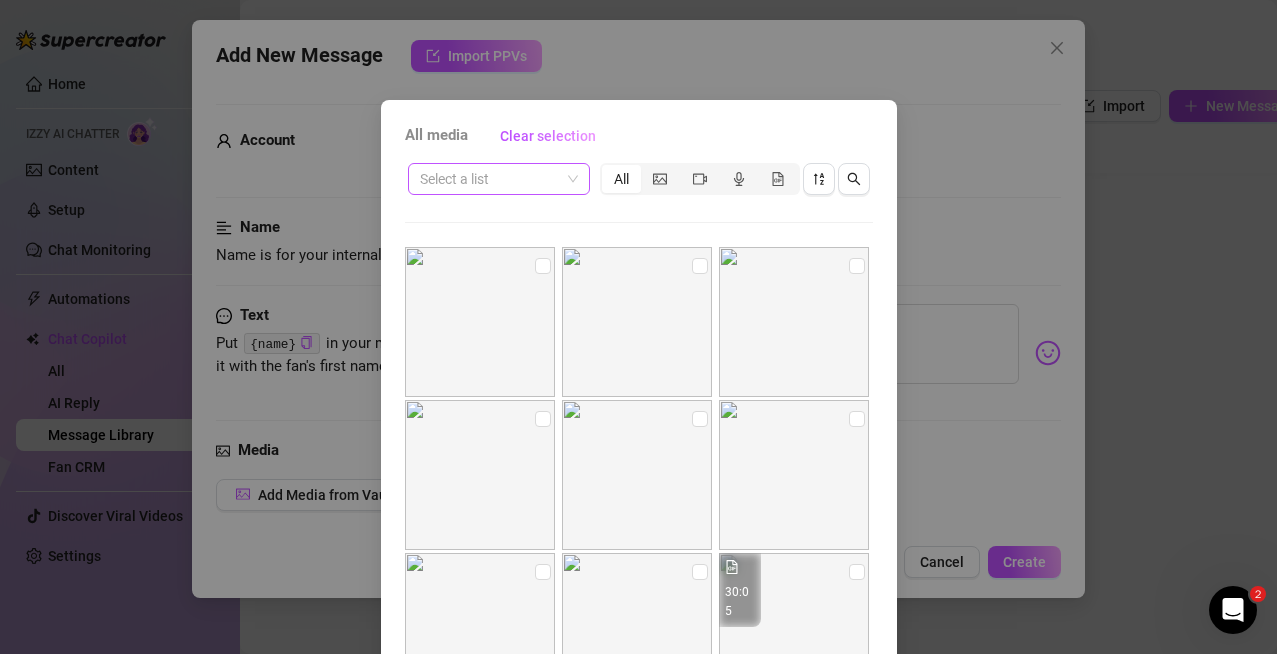 click at bounding box center [490, 179] 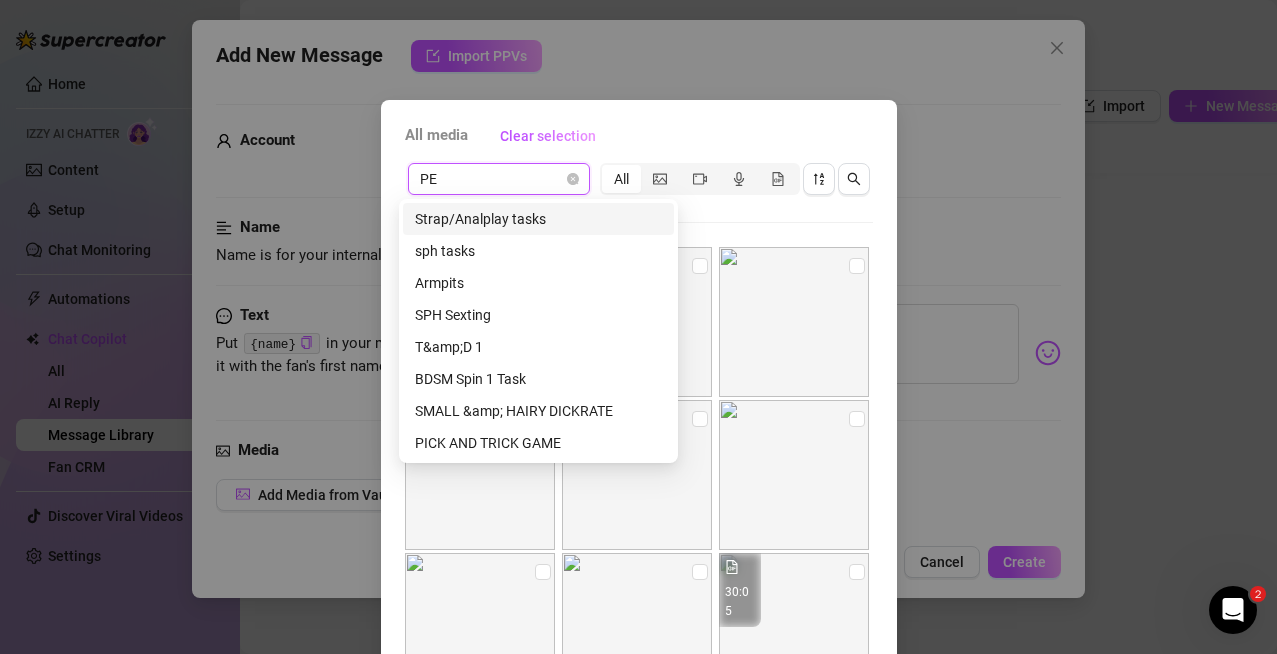 type on "PEG" 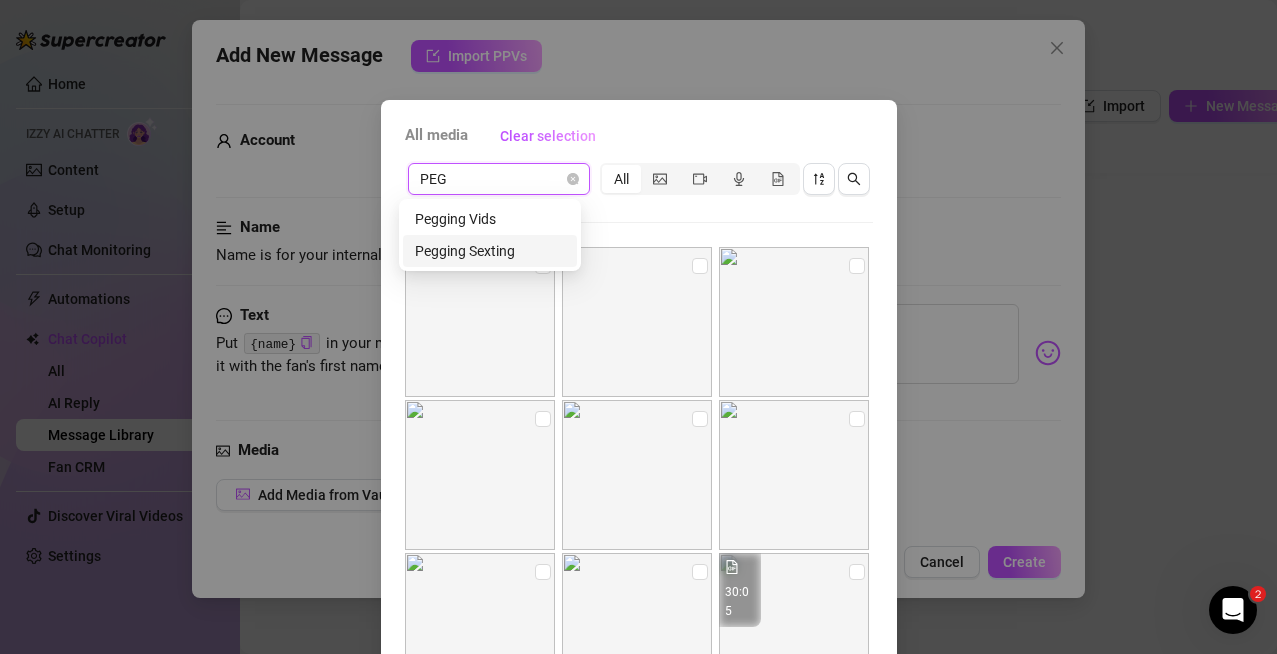 click on "Pegging Sexting" at bounding box center (490, 251) 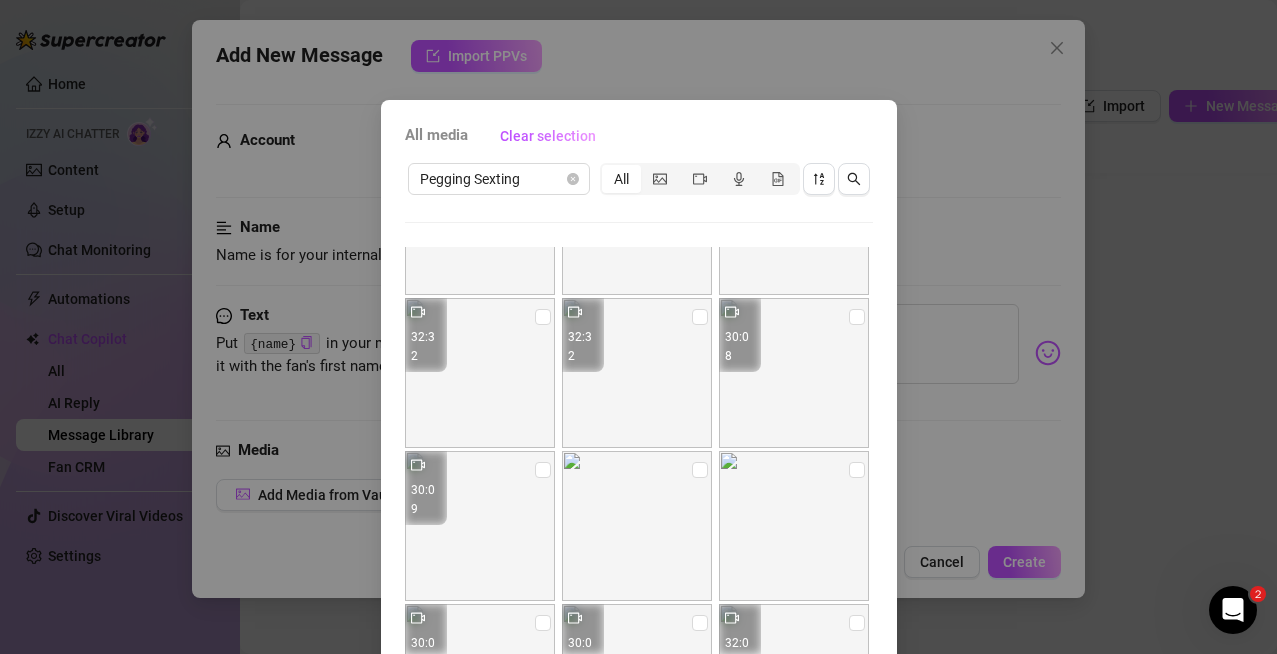 scroll, scrollTop: 562, scrollLeft: 0, axis: vertical 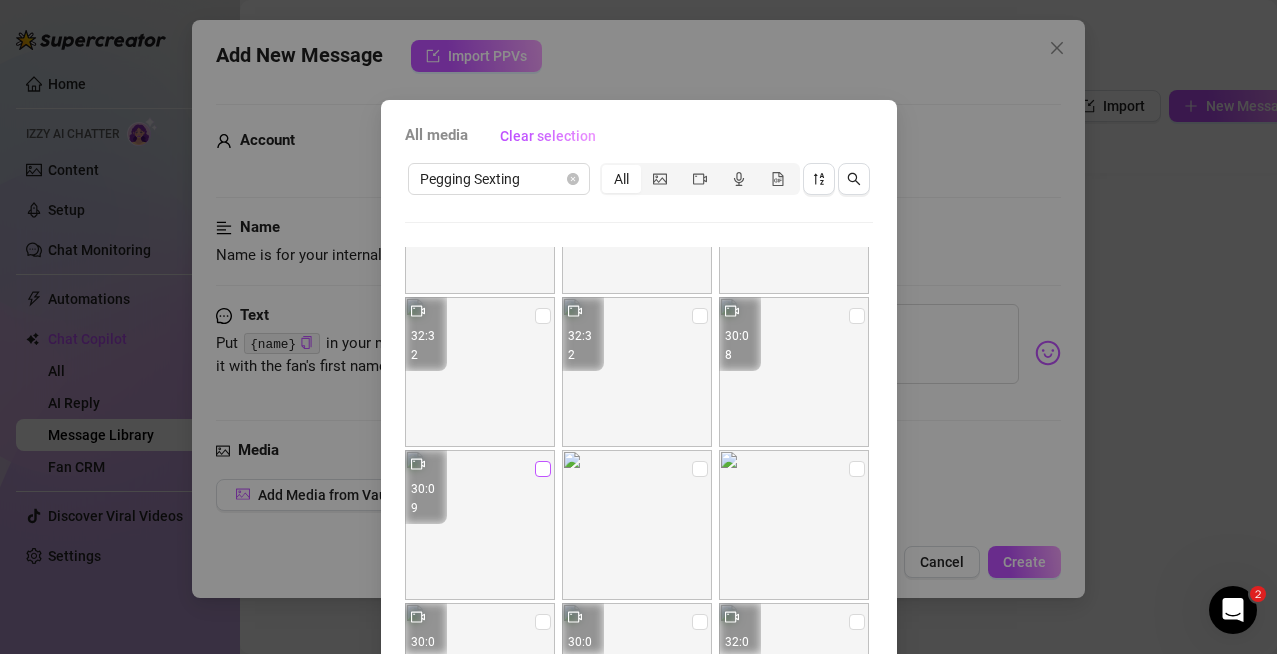 click at bounding box center [543, 469] 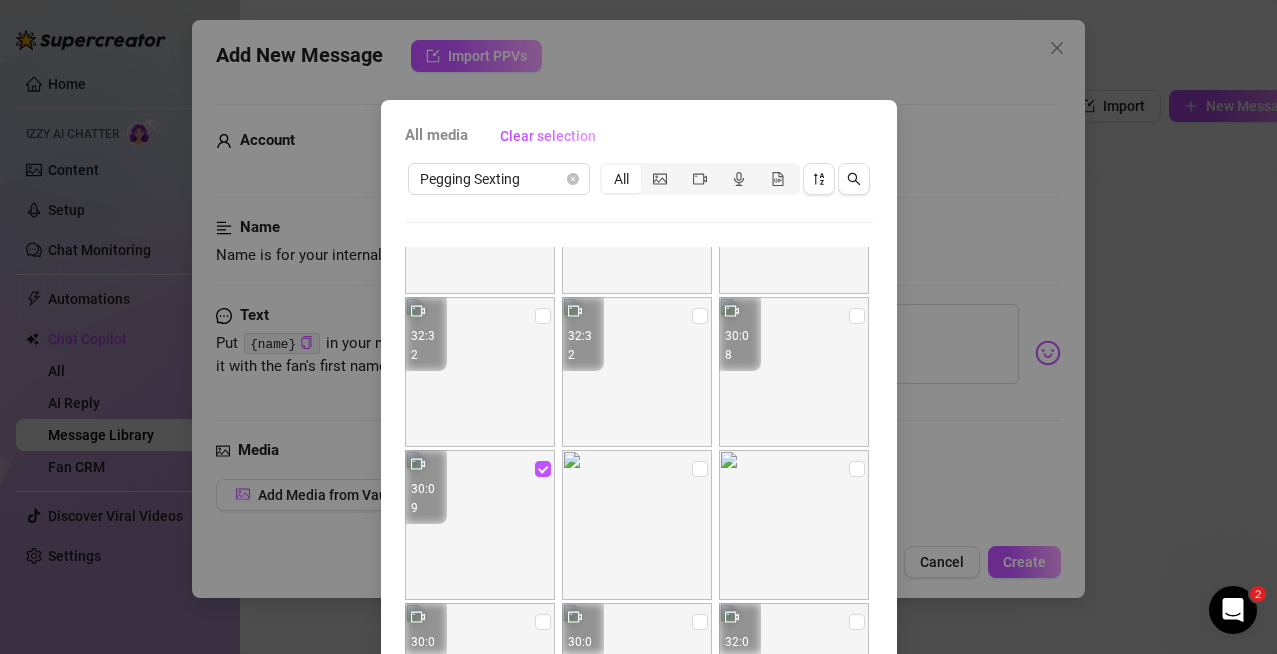 scroll, scrollTop: 907, scrollLeft: 0, axis: vertical 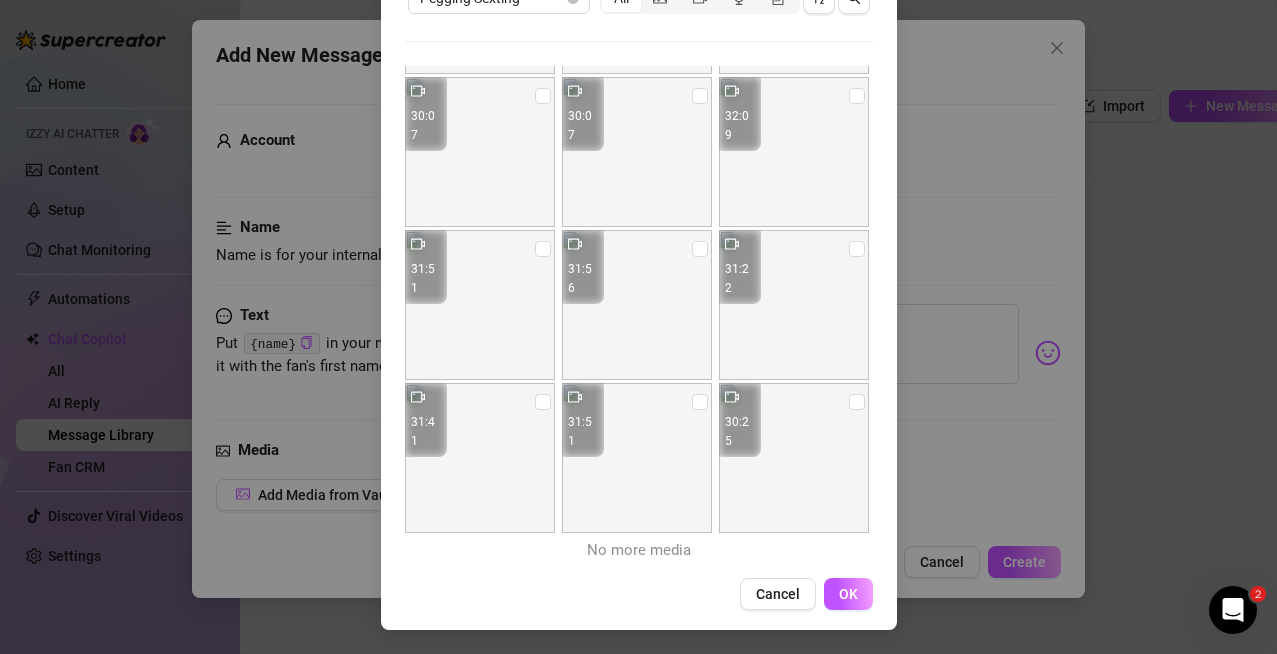 click on "OK" at bounding box center (848, 594) 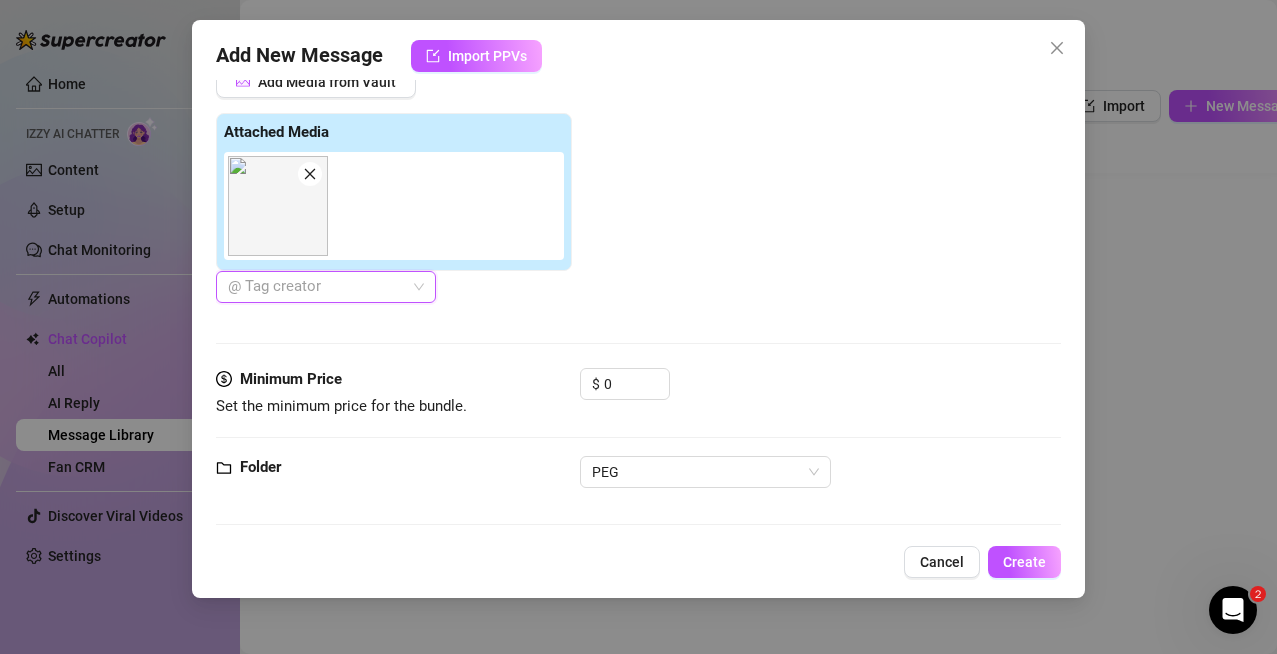 scroll, scrollTop: 422, scrollLeft: 0, axis: vertical 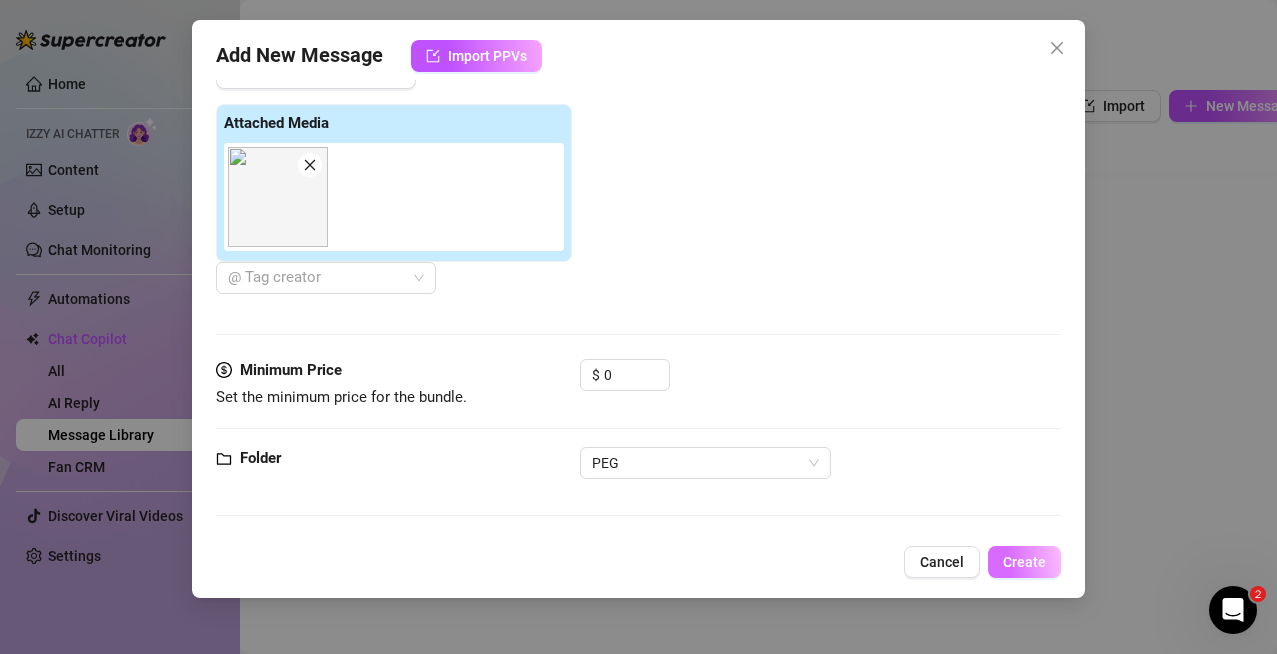 click on "Create" at bounding box center [1024, 562] 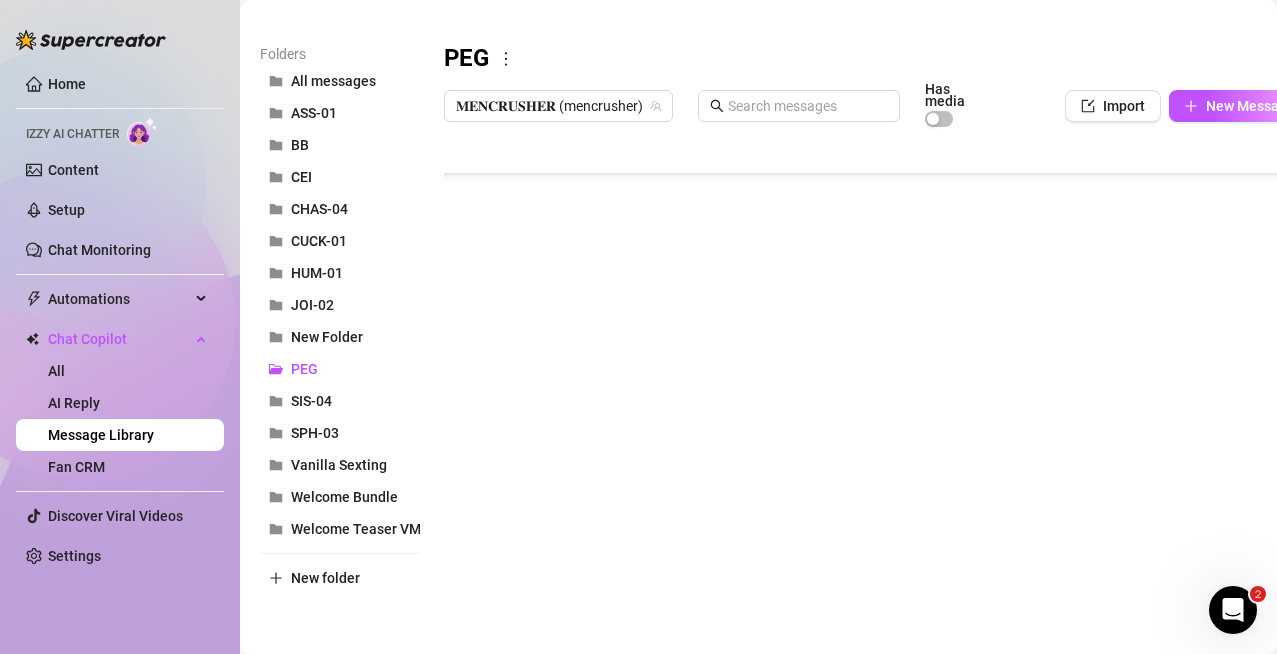 scroll, scrollTop: 257, scrollLeft: 0, axis: vertical 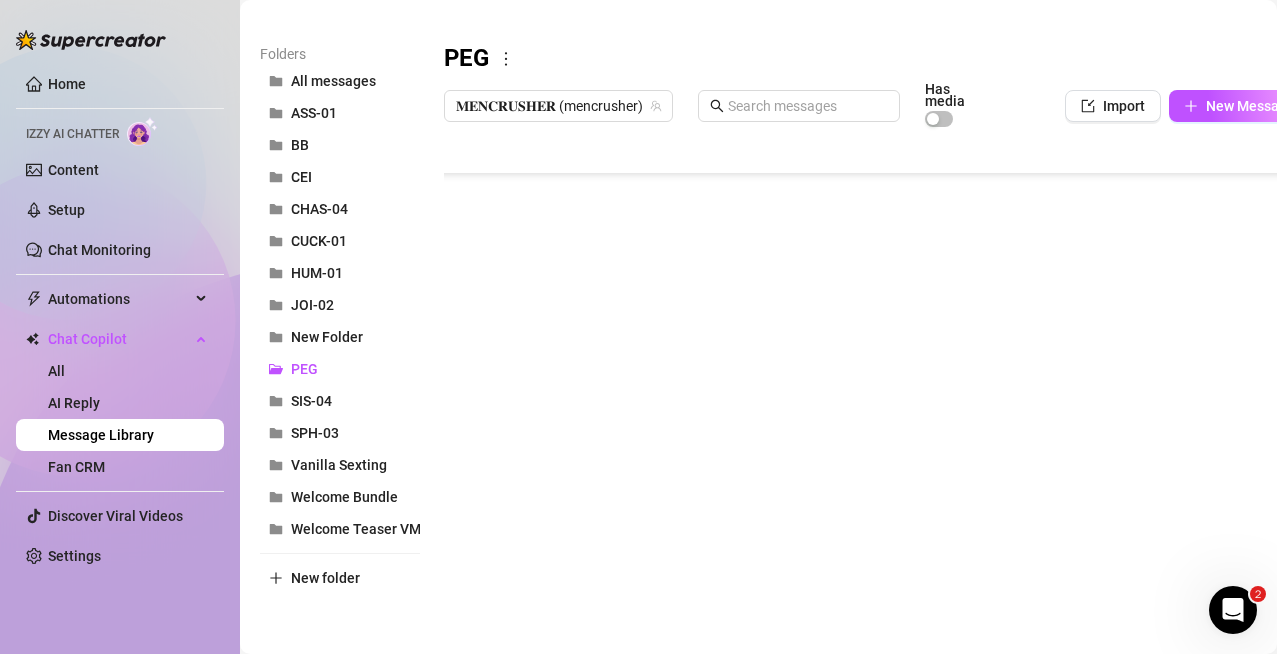 drag, startPoint x: 447, startPoint y: 433, endPoint x: 467, endPoint y: 117, distance: 316.6323 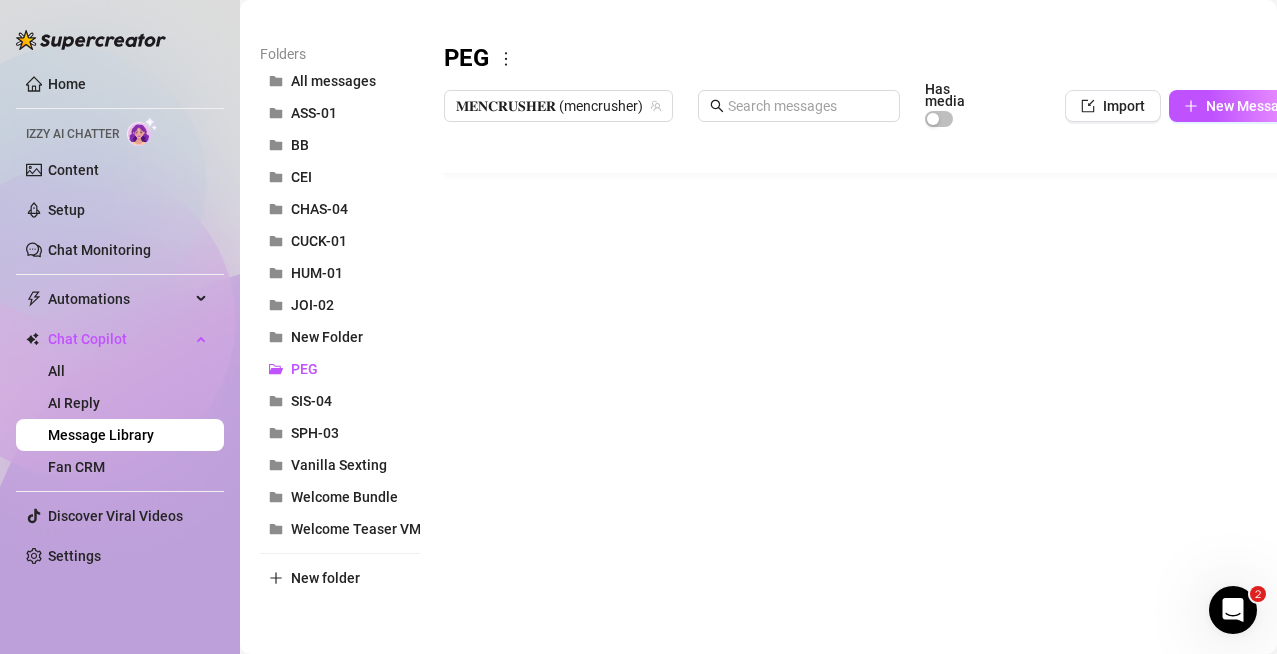 scroll, scrollTop: 0, scrollLeft: 0, axis: both 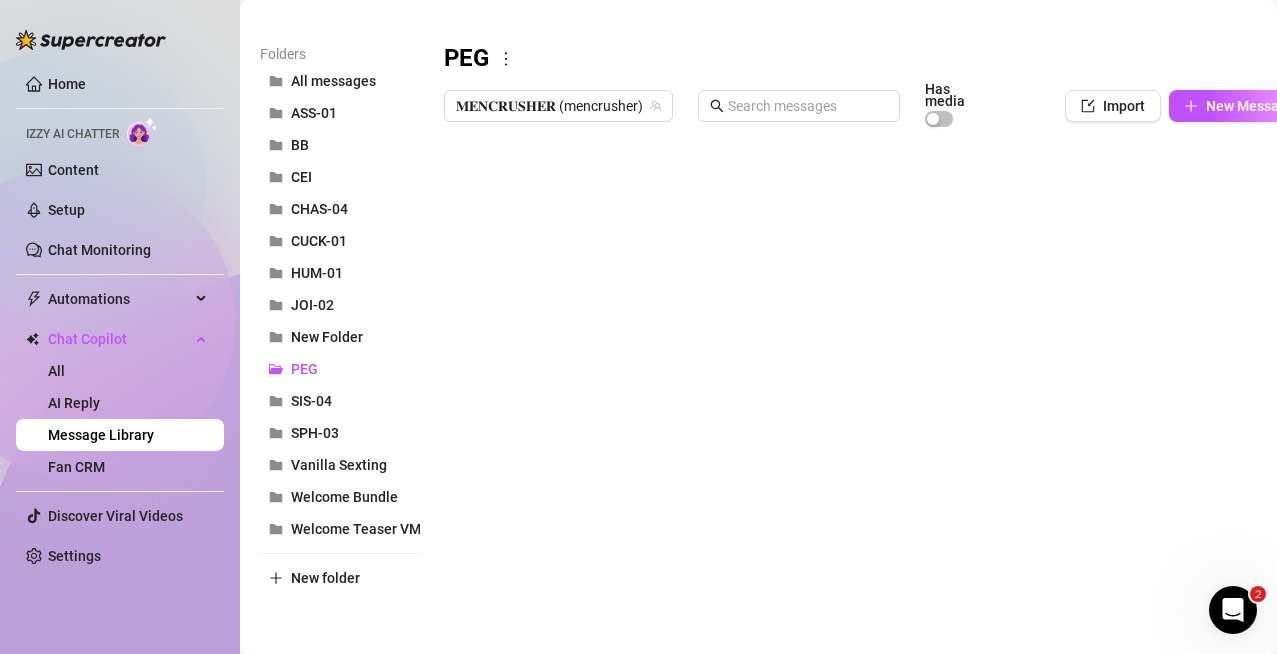 drag, startPoint x: 447, startPoint y: 165, endPoint x: 465, endPoint y: 327, distance: 162.99693 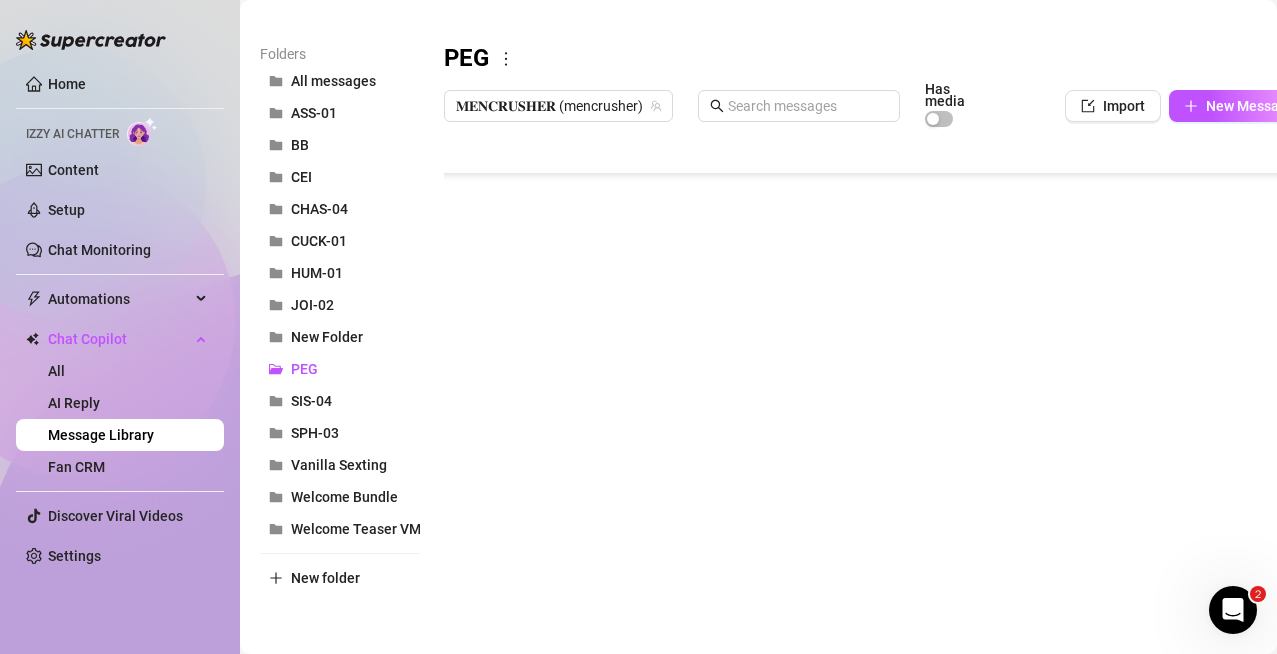 scroll, scrollTop: 0, scrollLeft: 0, axis: both 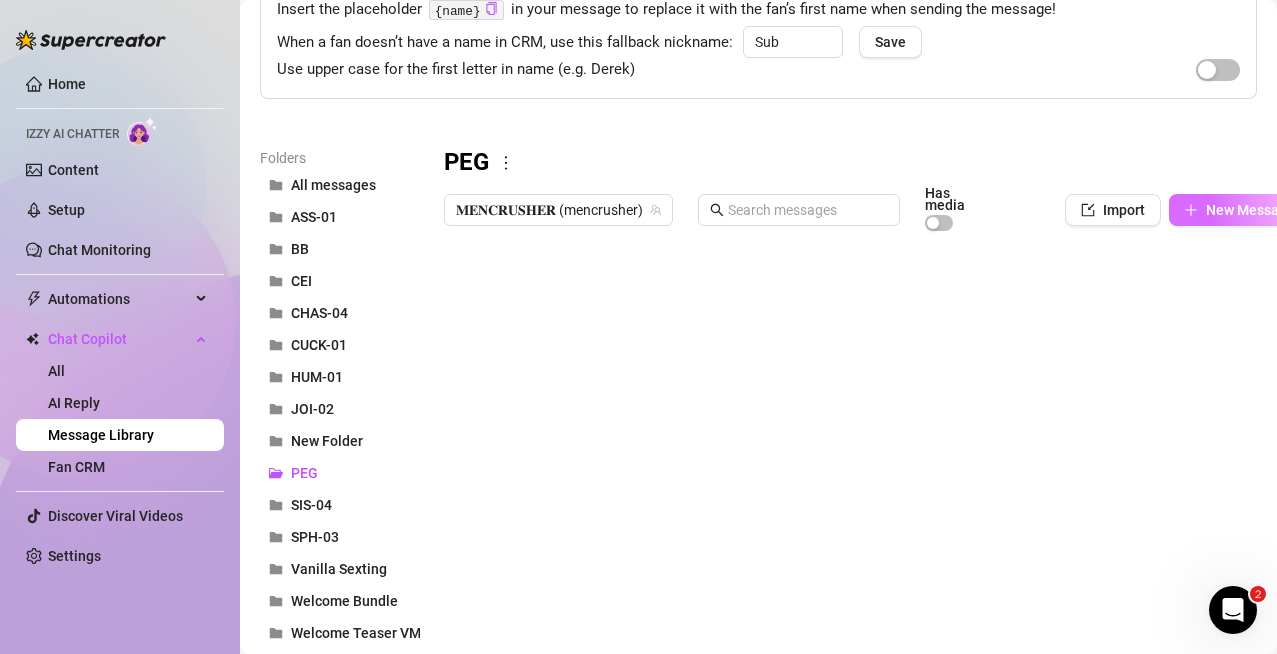 click on "New Message" at bounding box center (1250, 210) 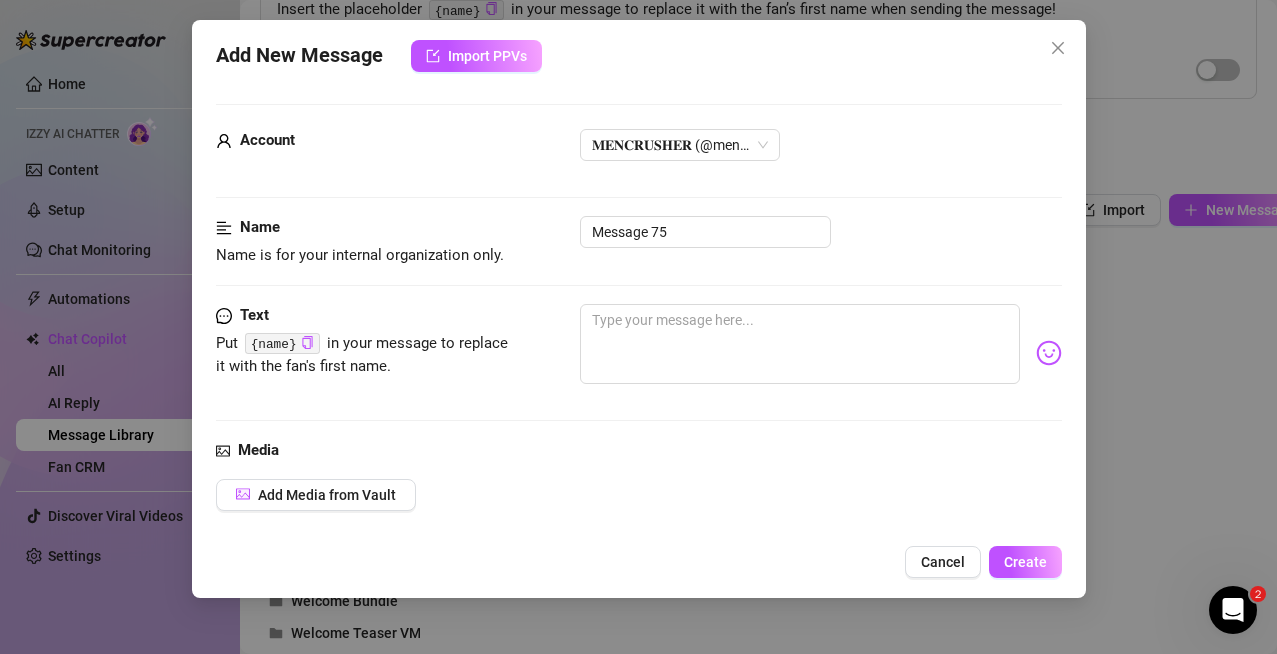 click on "Message 75" at bounding box center (821, 232) 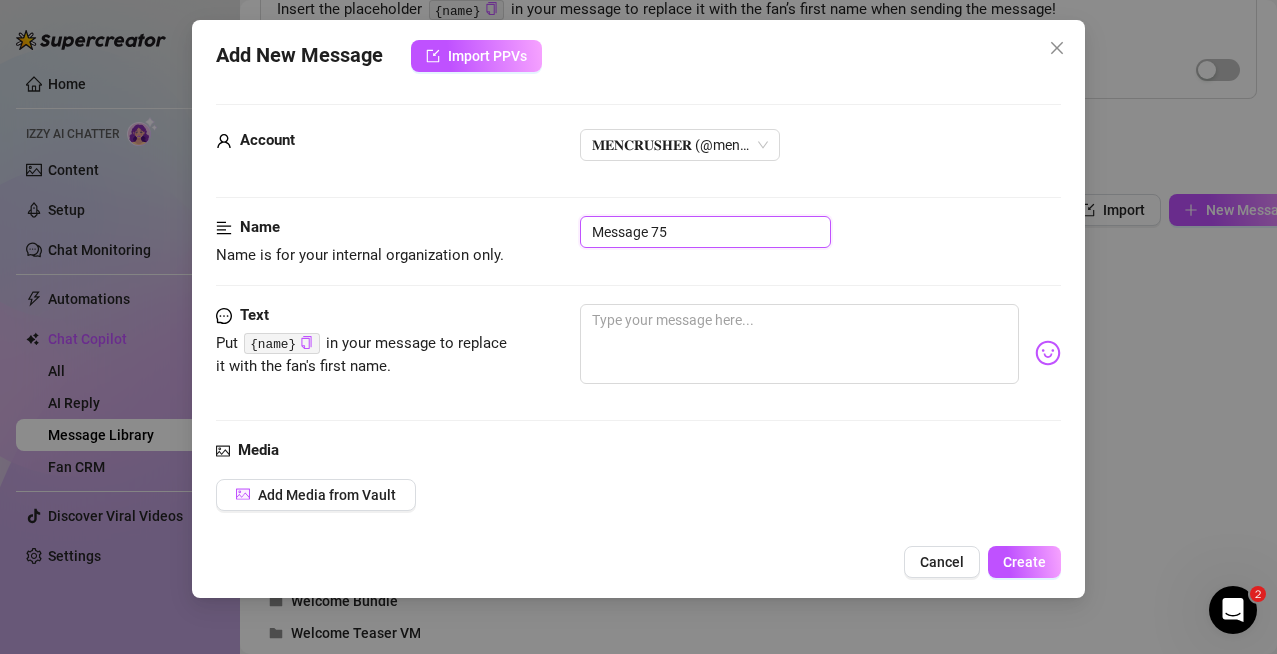 click on "Message 75" at bounding box center [705, 232] 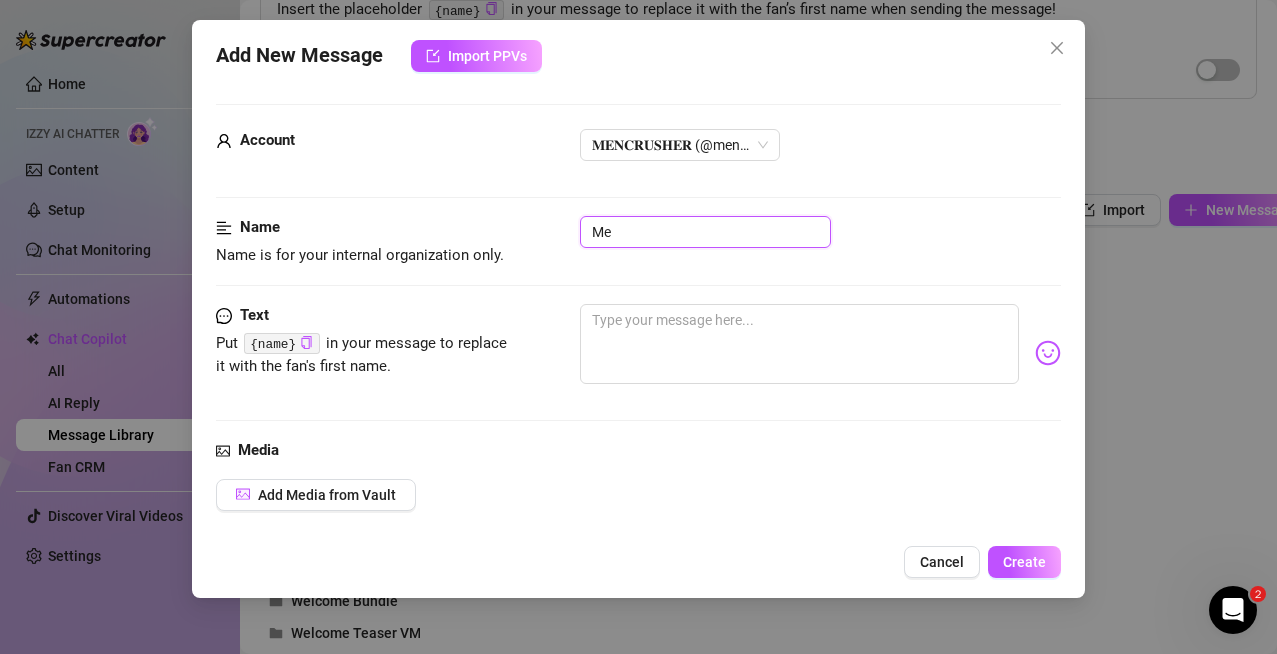 type on "M" 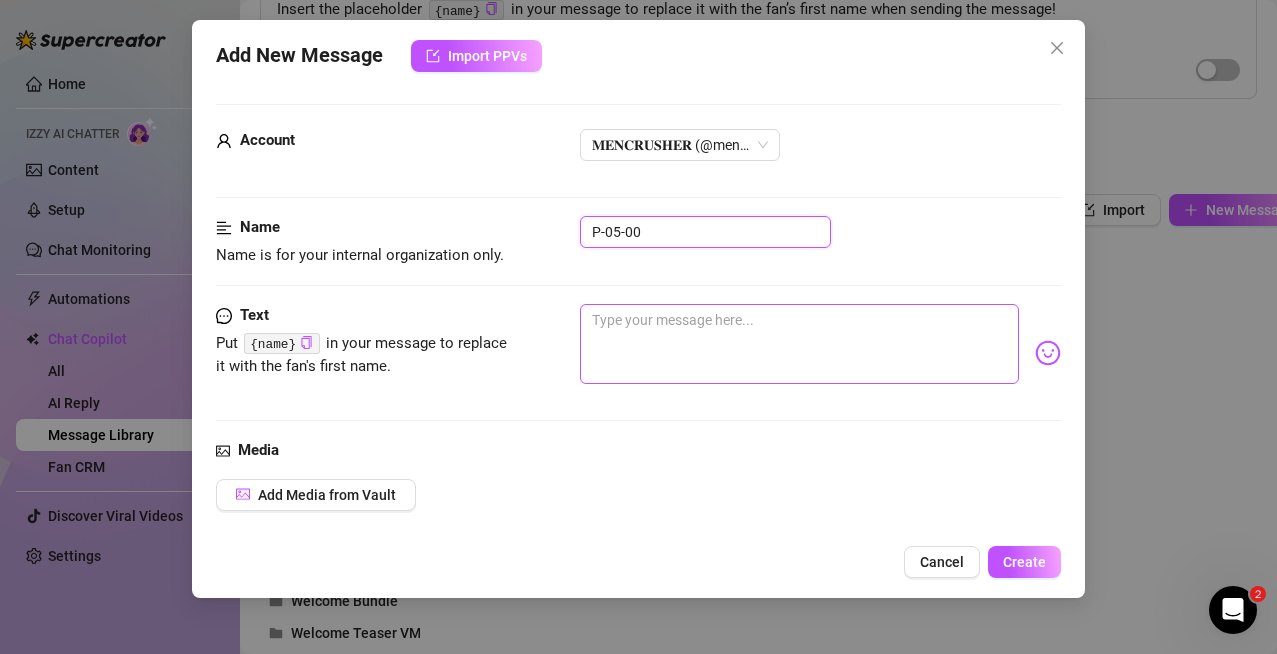 type on "P-05-00" 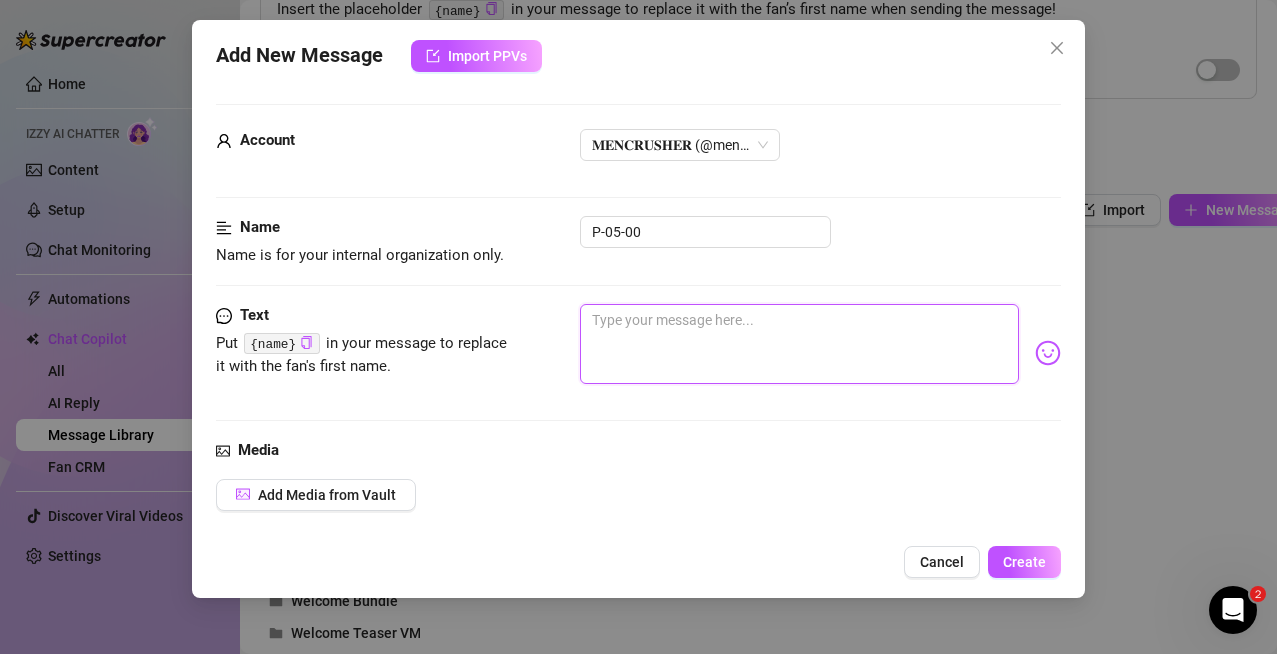 click at bounding box center [800, 344] 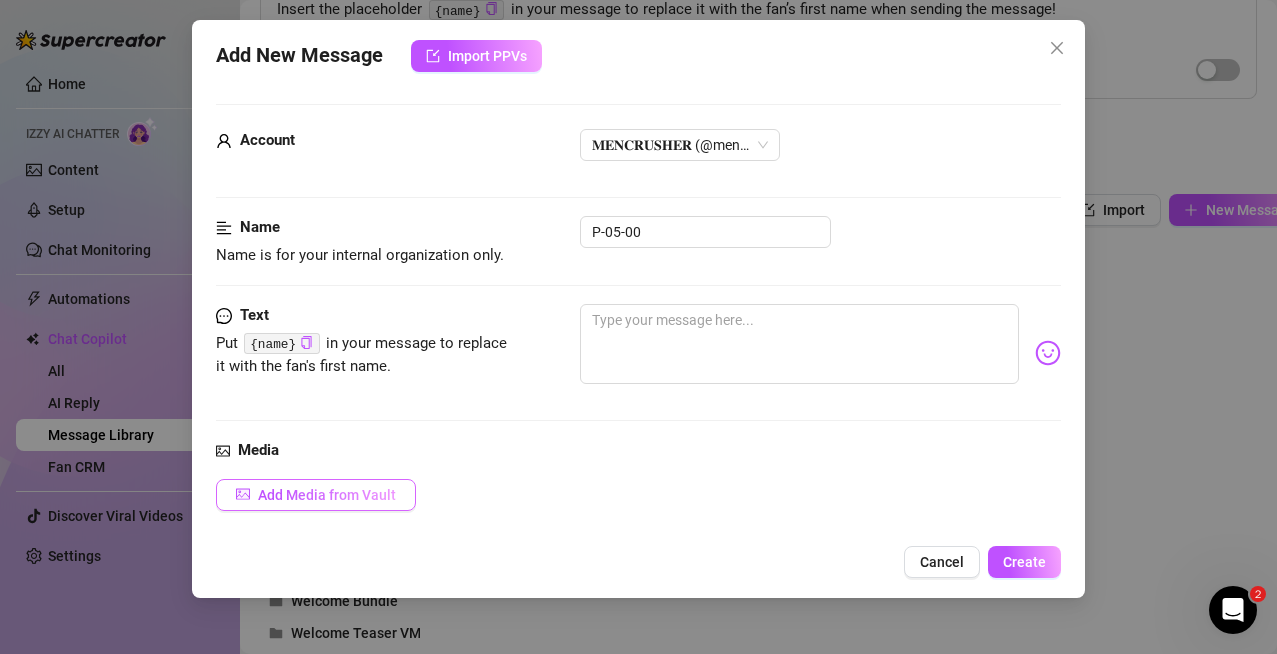 click on "Add Media from Vault" at bounding box center [327, 495] 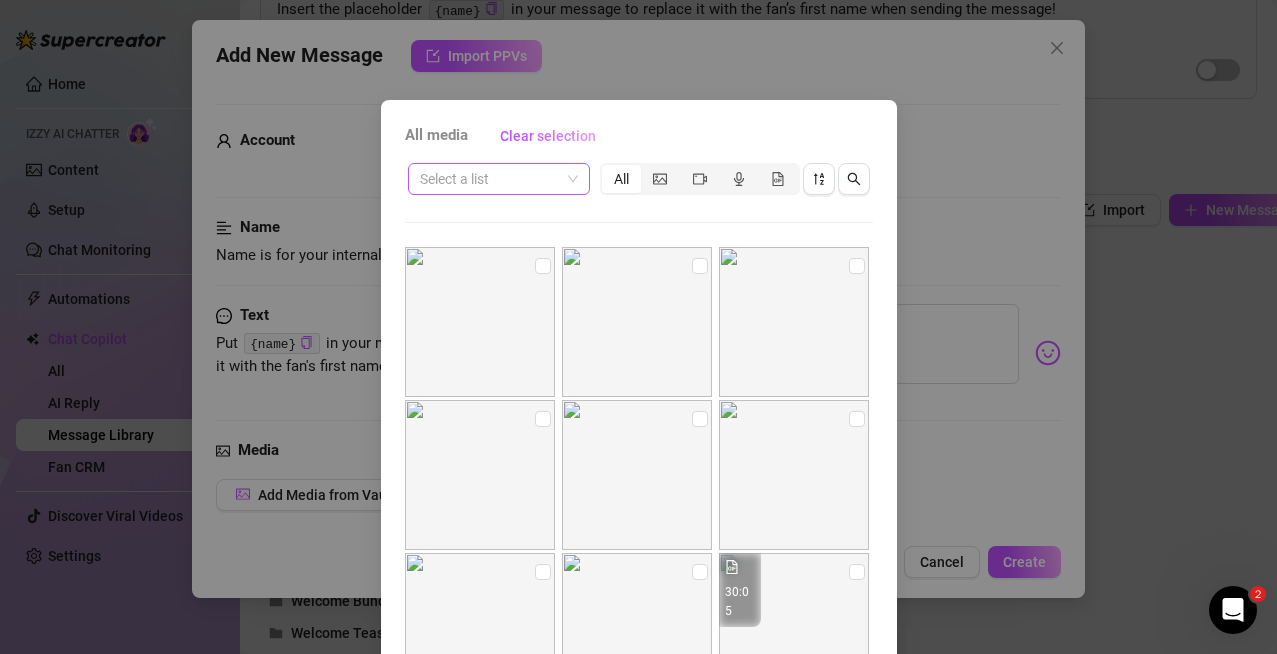 click at bounding box center (490, 179) 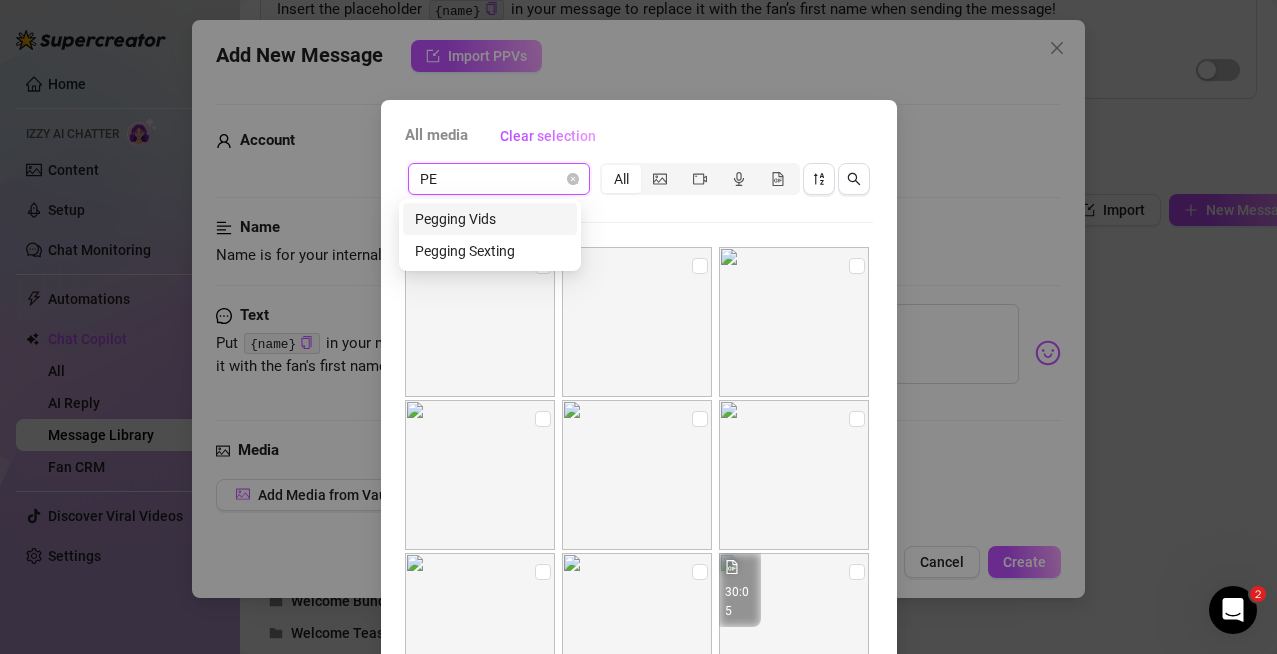 type on "PEG" 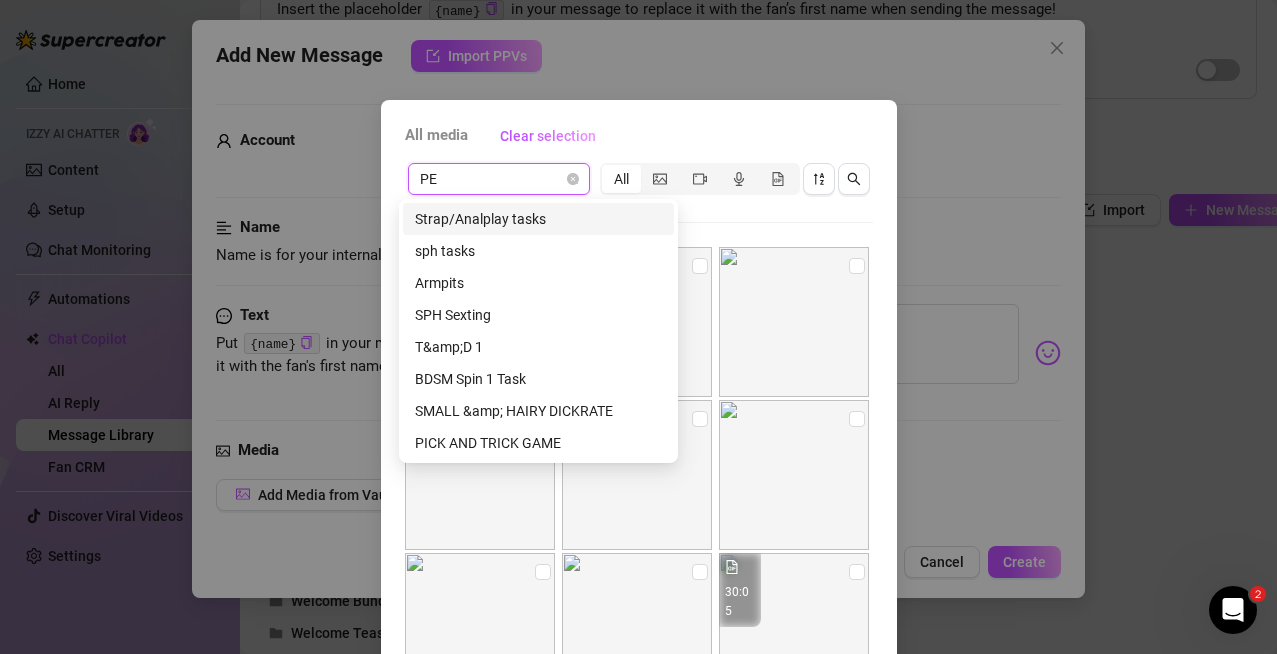type on "PEG" 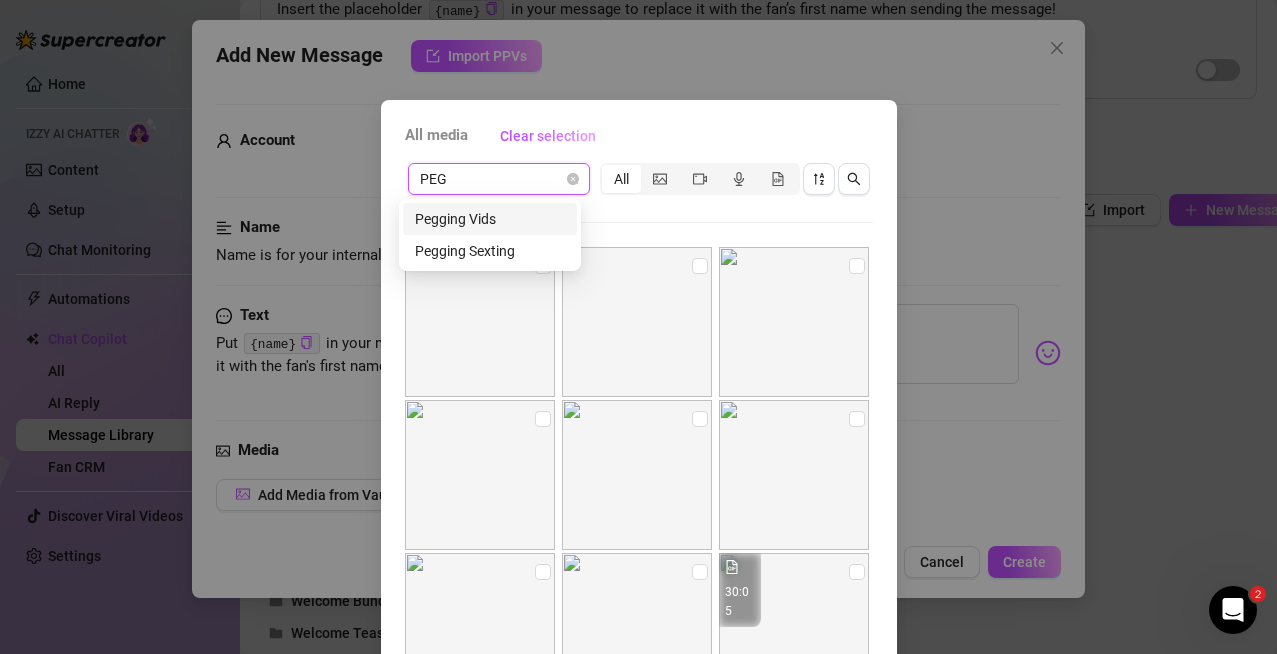 click on "Pegging Sexting" at bounding box center (490, 251) 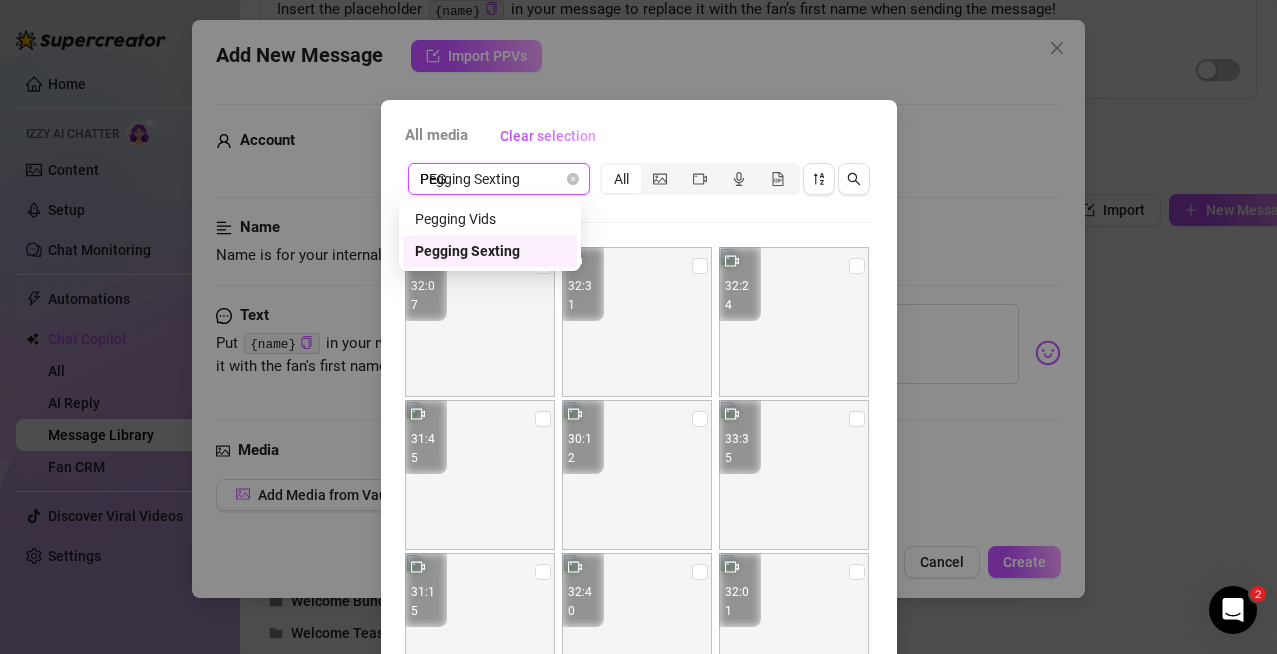 type 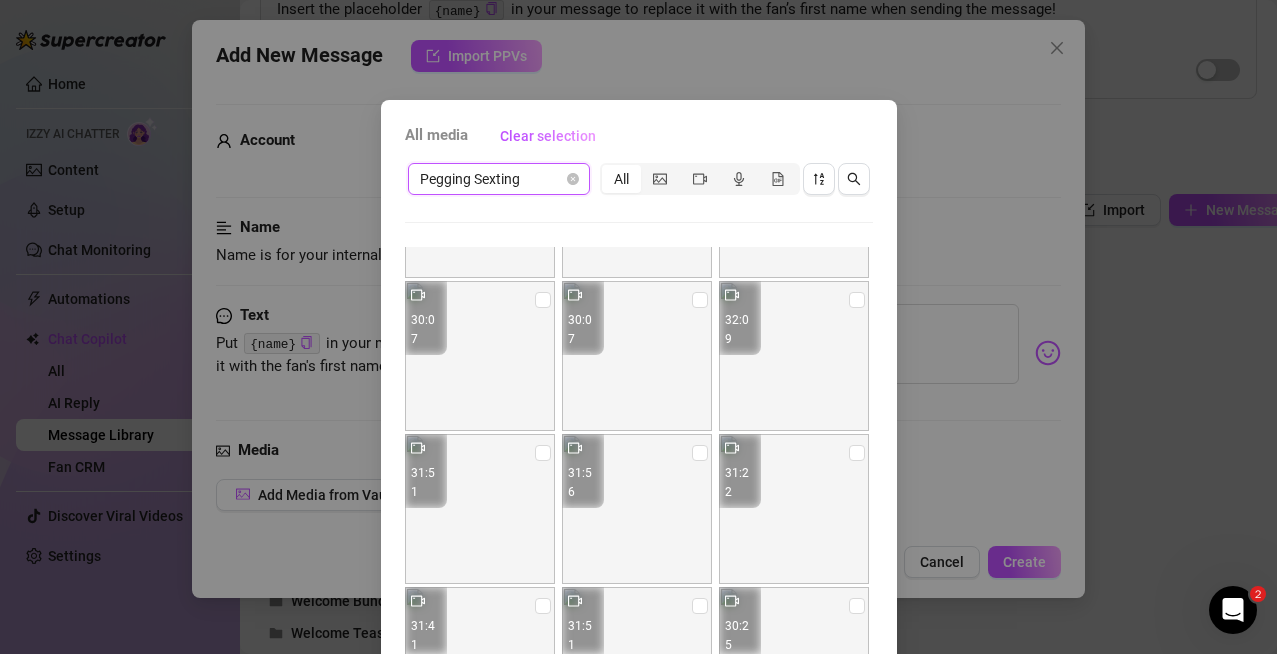 scroll, scrollTop: 883, scrollLeft: 0, axis: vertical 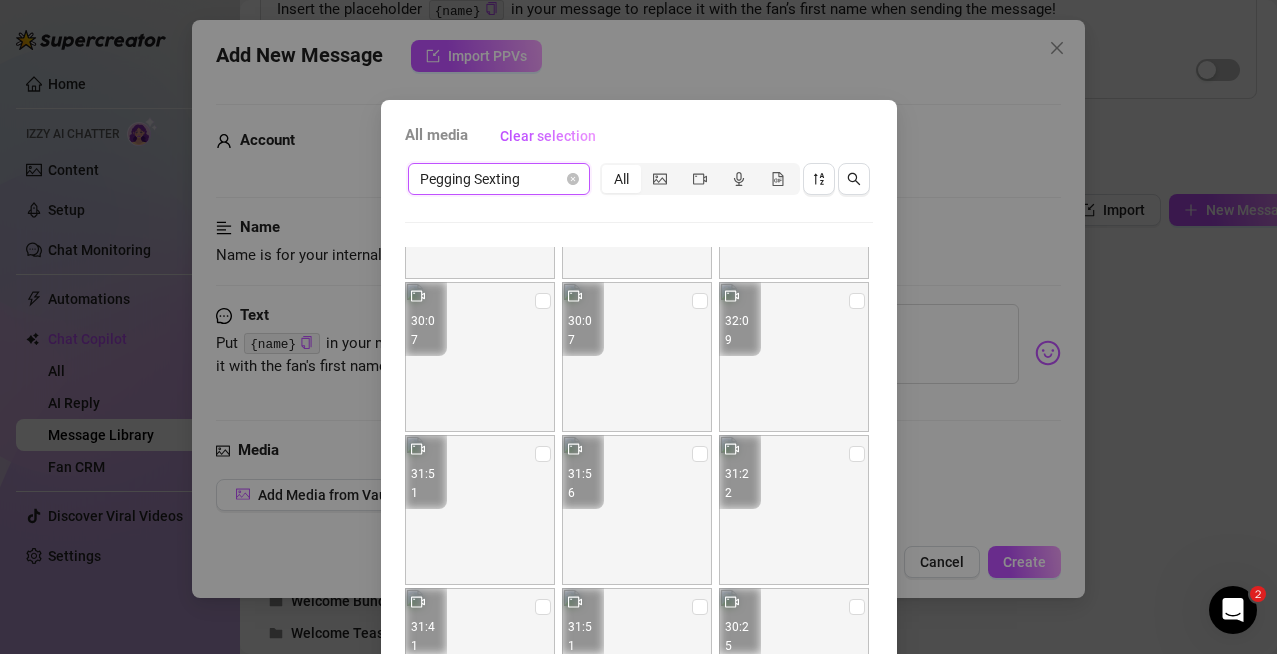 click at bounding box center [480, 357] 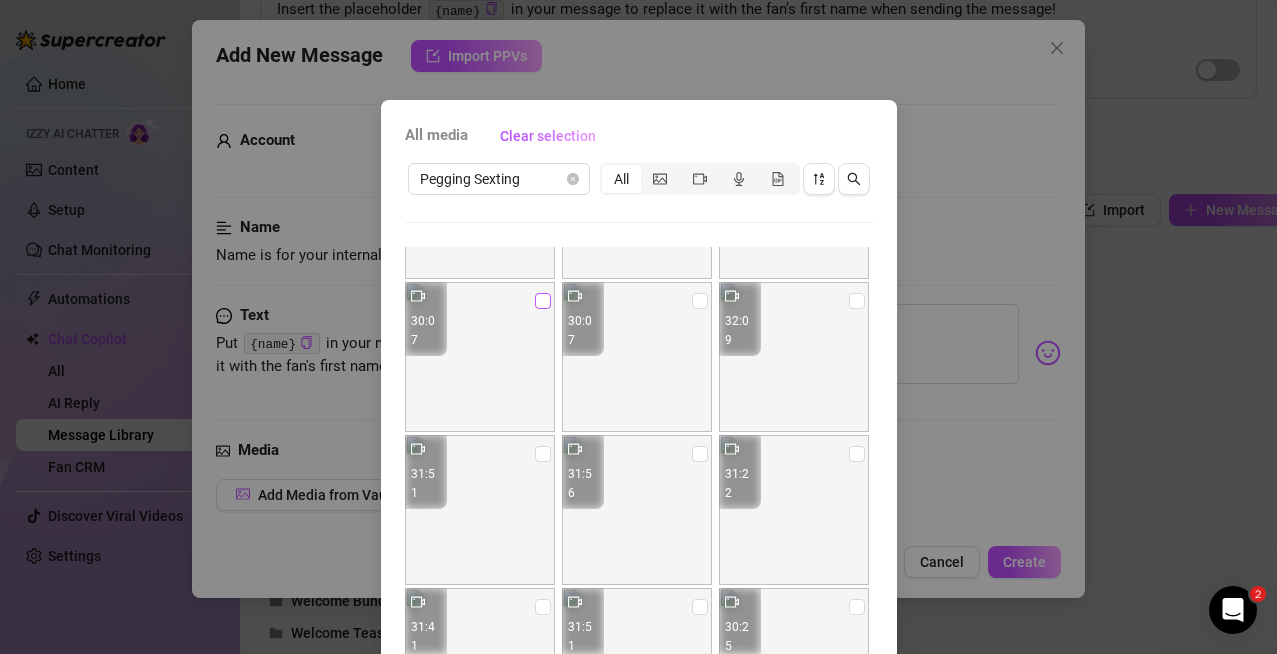 click at bounding box center [543, 301] 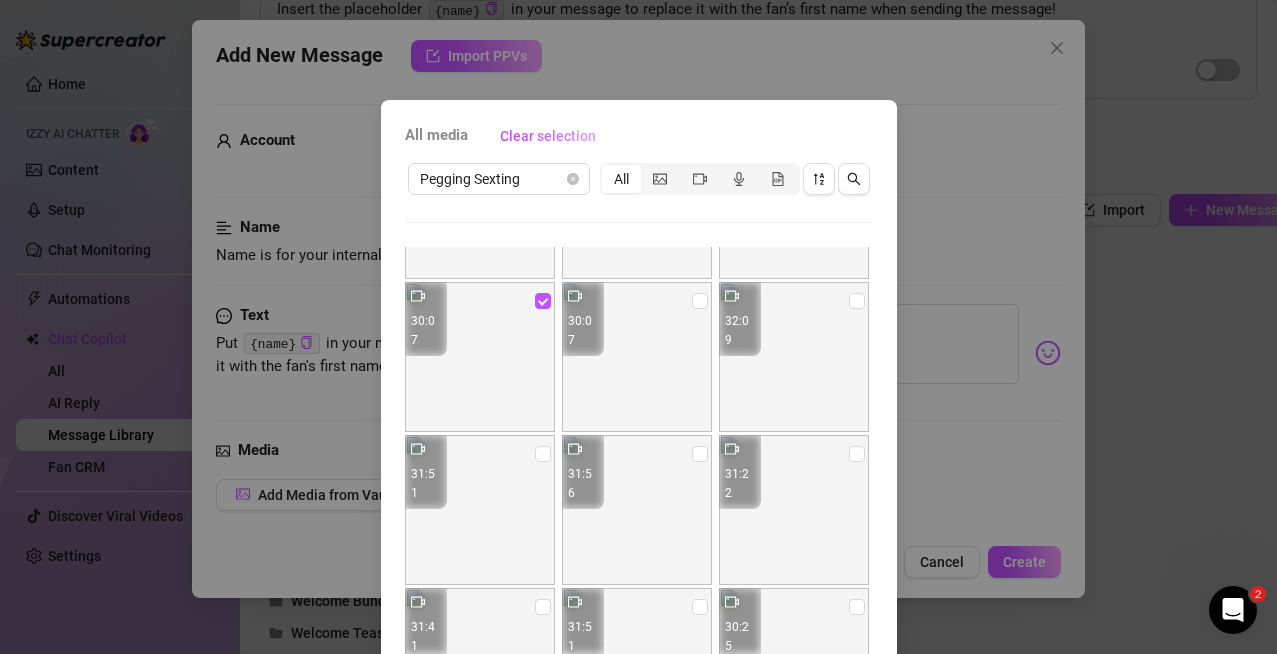 scroll, scrollTop: 181, scrollLeft: 0, axis: vertical 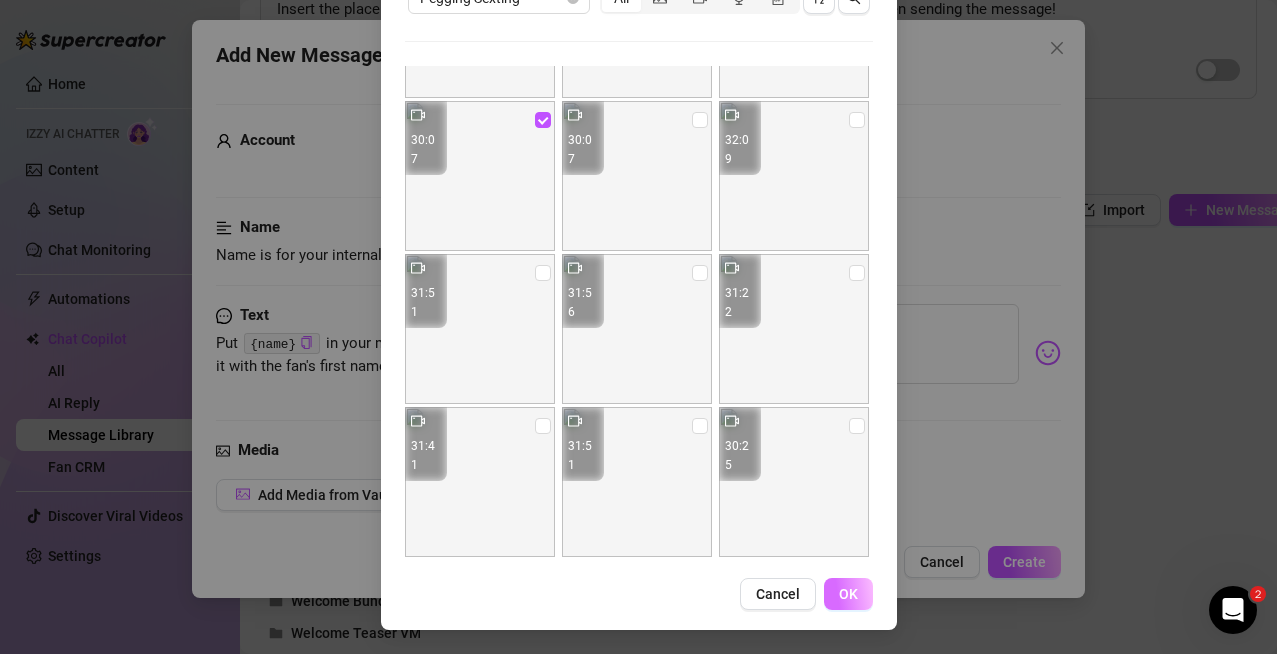 click on "OK" at bounding box center (848, 594) 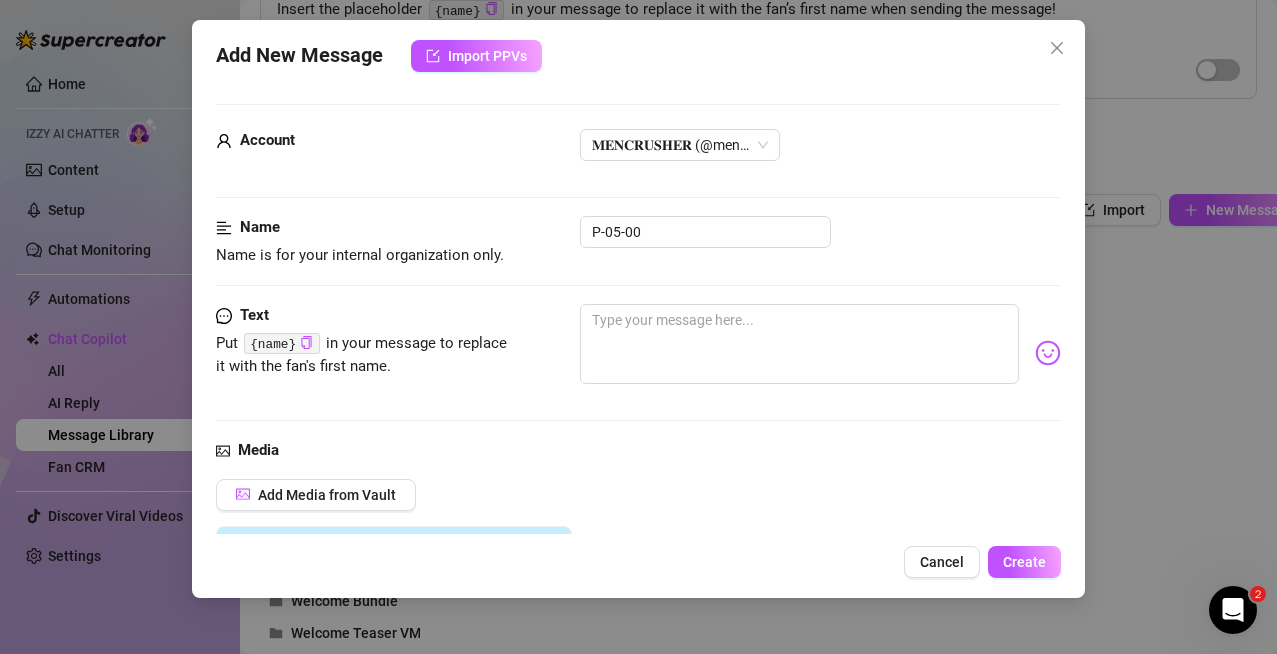 scroll, scrollTop: 378, scrollLeft: 0, axis: vertical 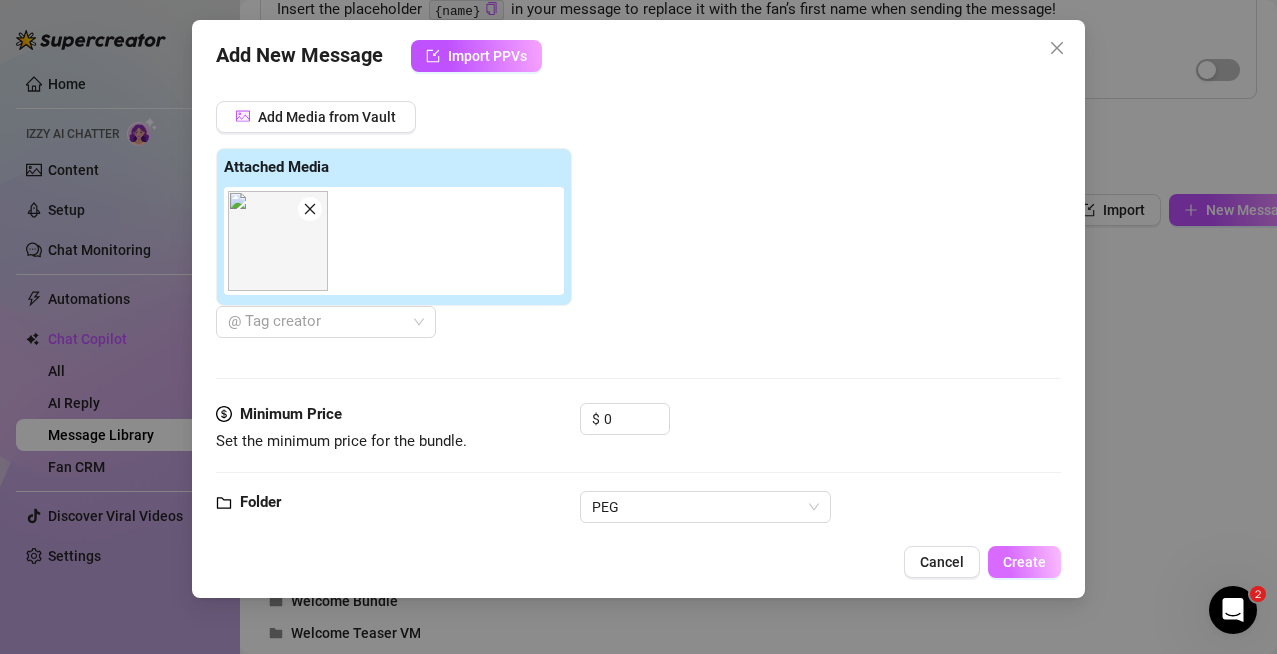 click on "Create" at bounding box center (1024, 562) 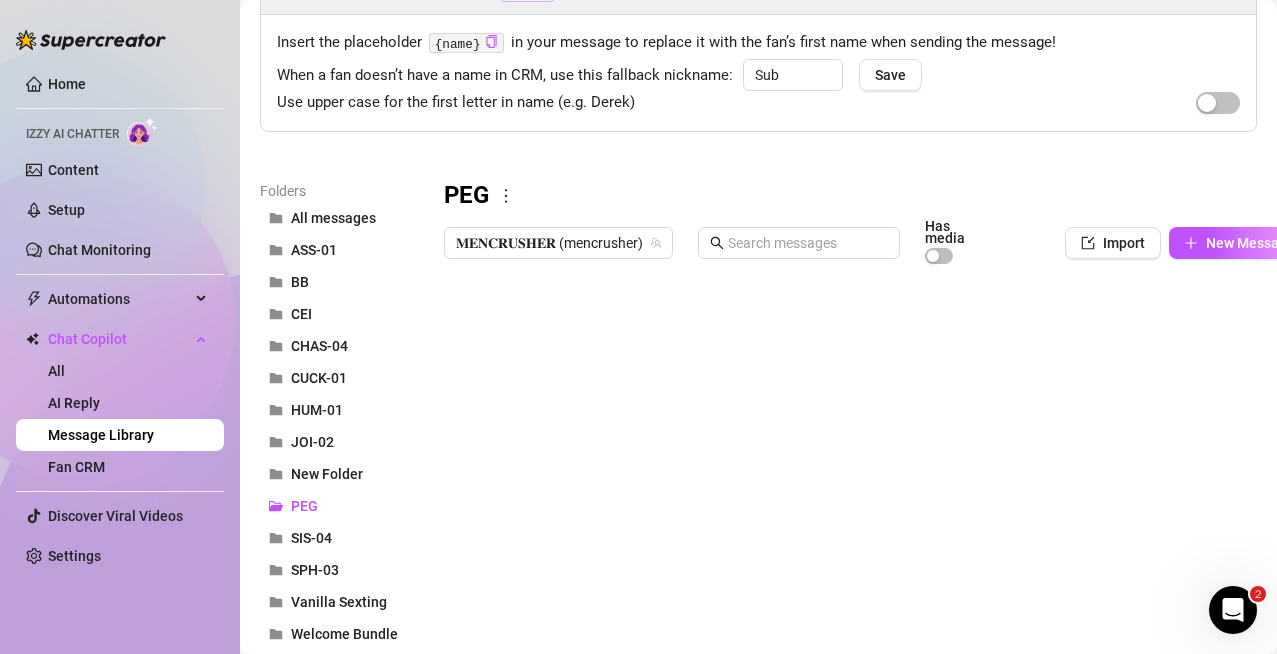 scroll, scrollTop: 158, scrollLeft: 0, axis: vertical 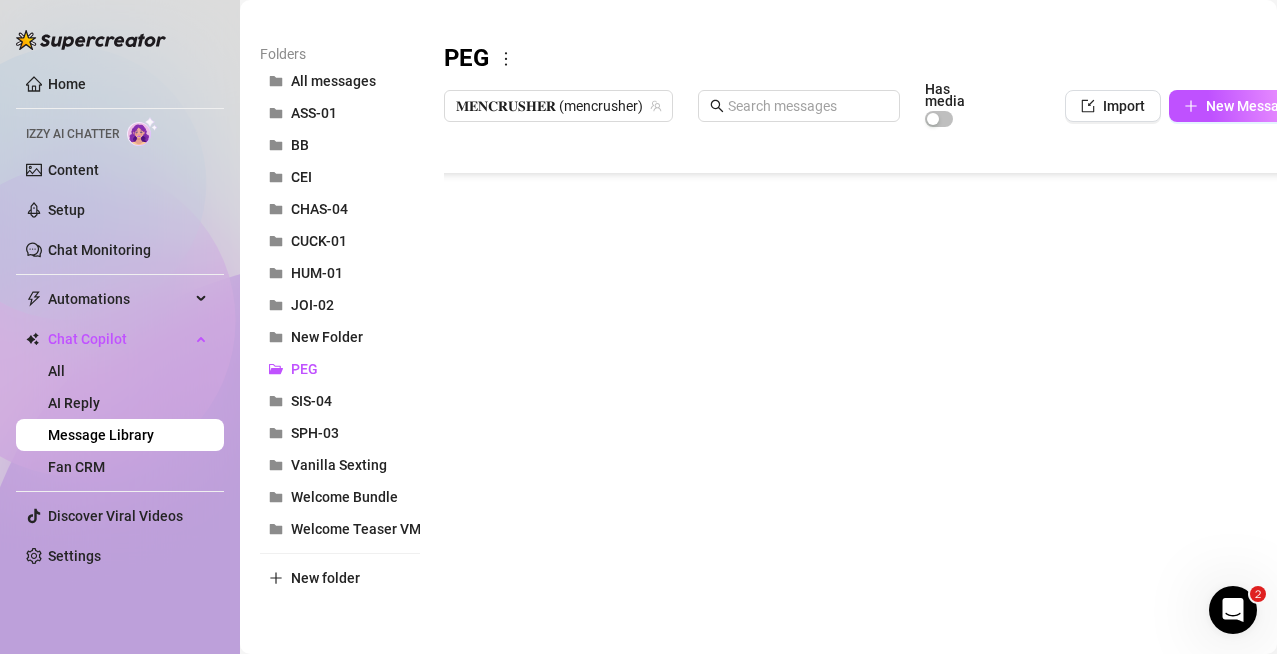 drag, startPoint x: 446, startPoint y: 427, endPoint x: 440, endPoint y: -51, distance: 478.03766 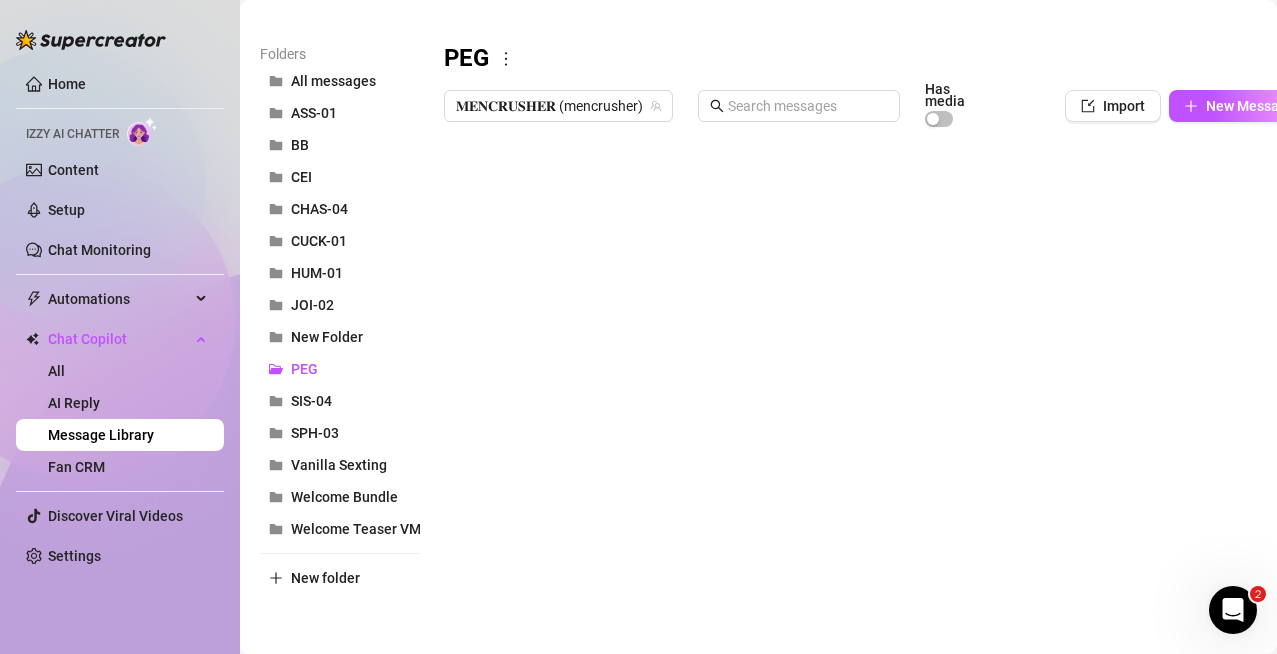 scroll, scrollTop: 0, scrollLeft: 0, axis: both 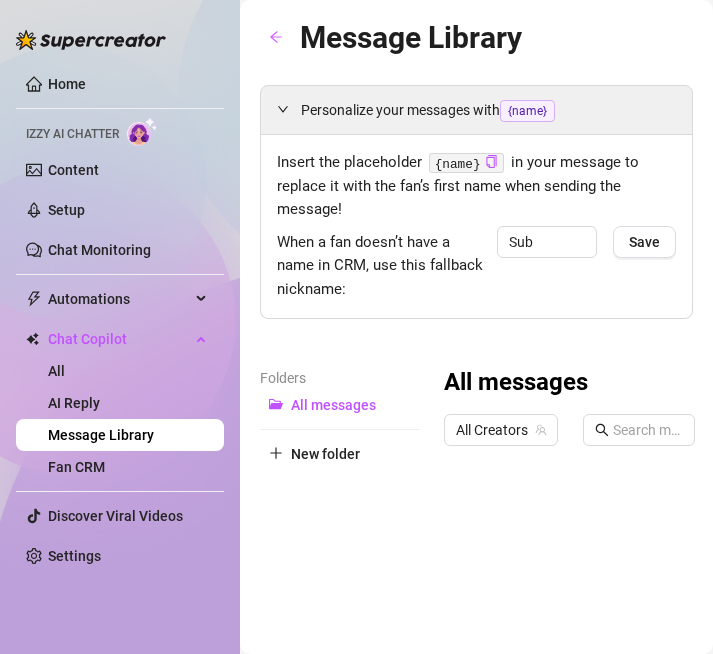 type on "Sub" 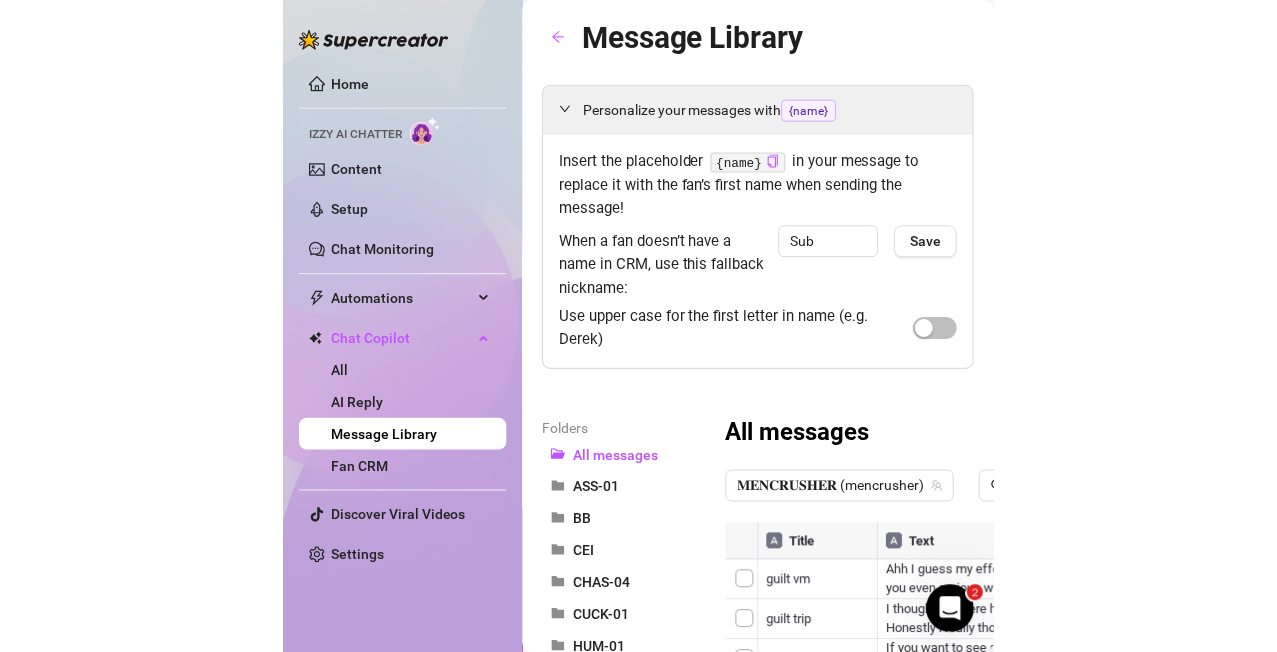 scroll, scrollTop: 0, scrollLeft: 0, axis: both 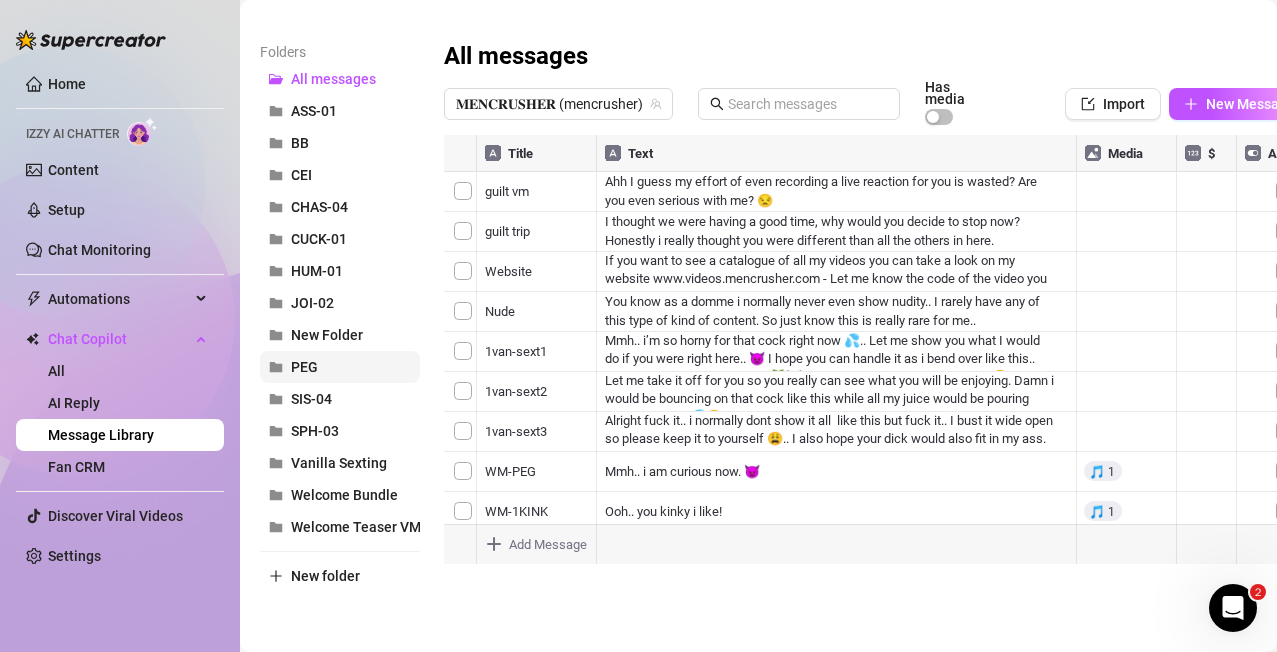 click on "PEG" at bounding box center (340, 367) 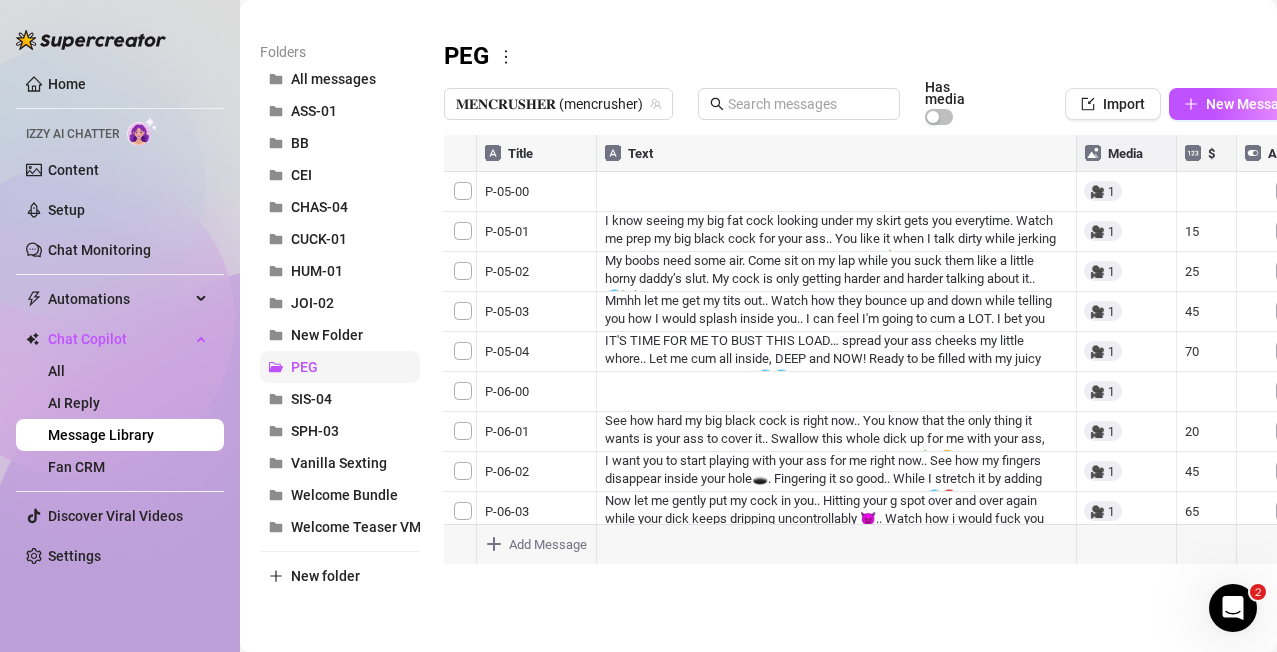 click on "PEG" at bounding box center (304, 367) 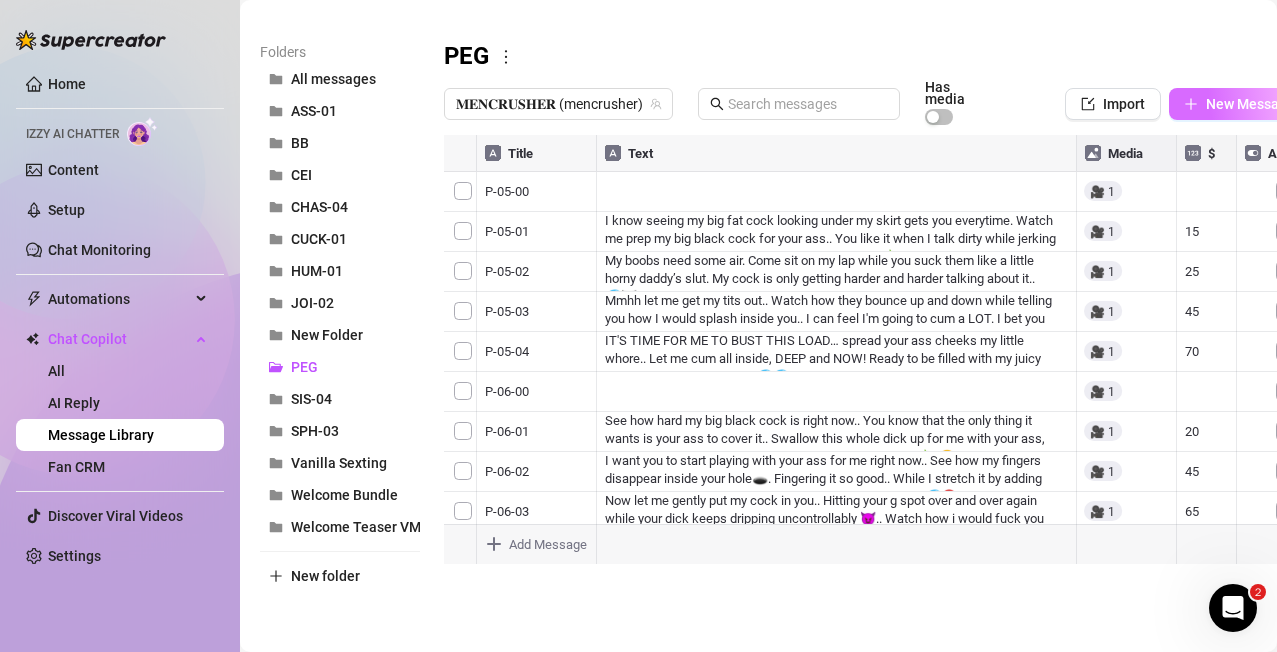 click on "New Message" at bounding box center (1250, 104) 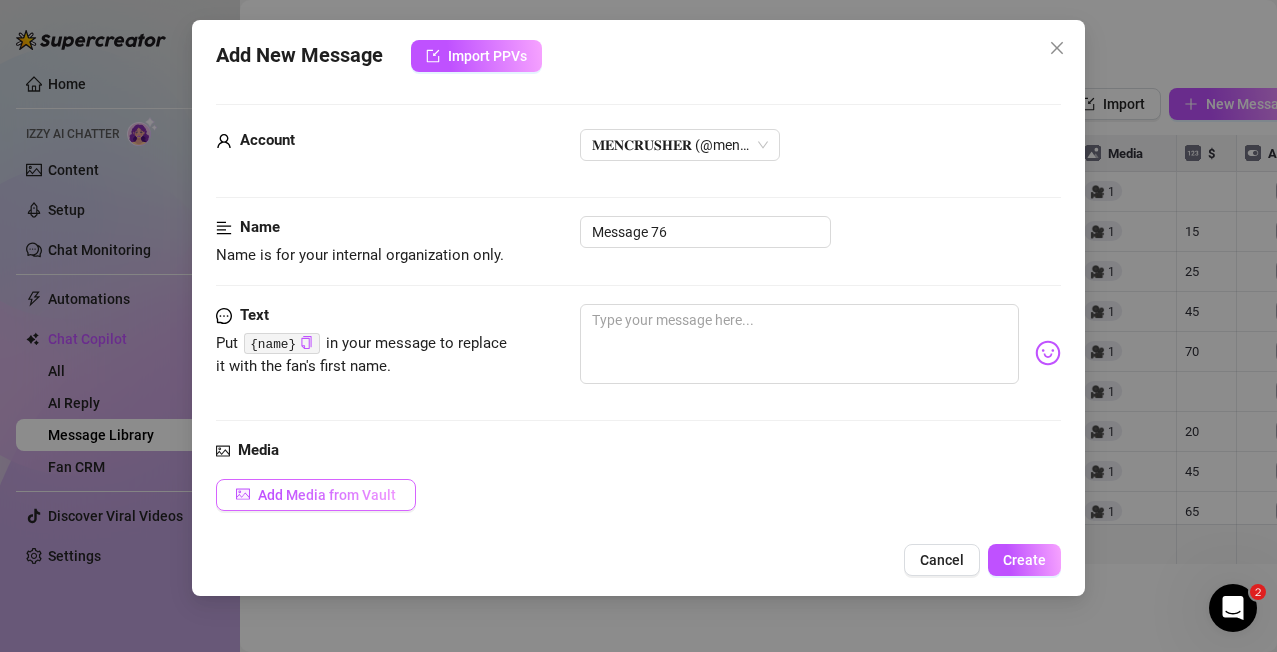 click on "Add Media from Vault" at bounding box center [327, 495] 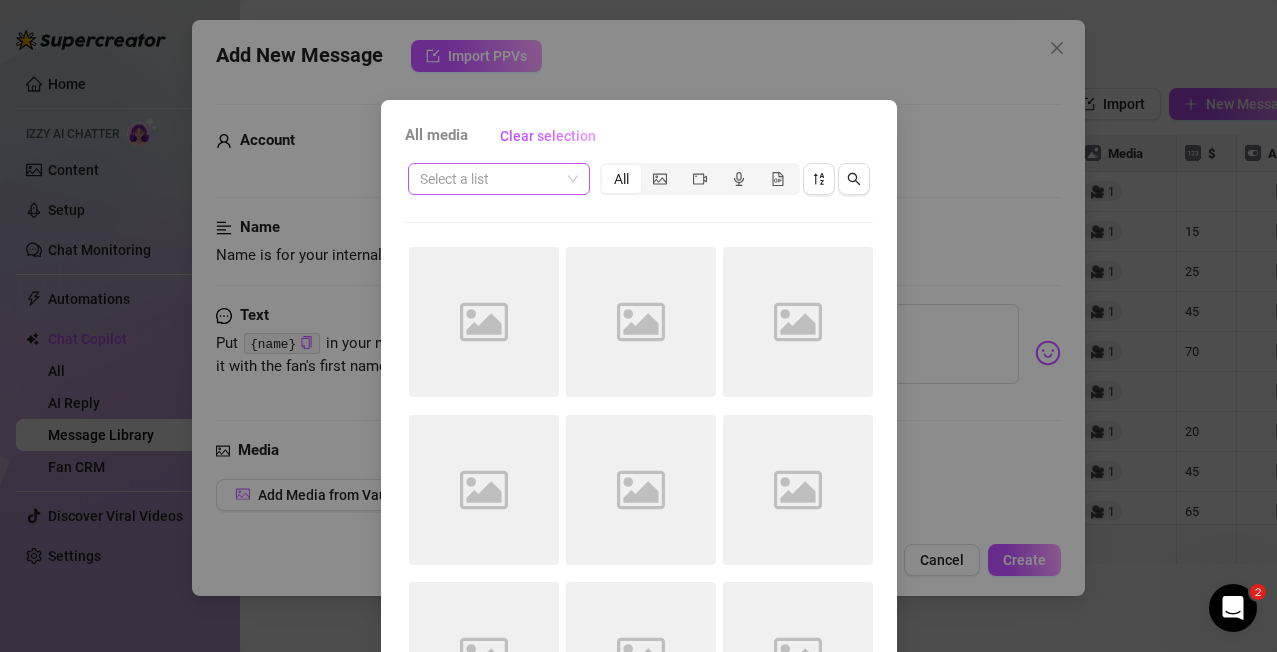 click at bounding box center [490, 179] 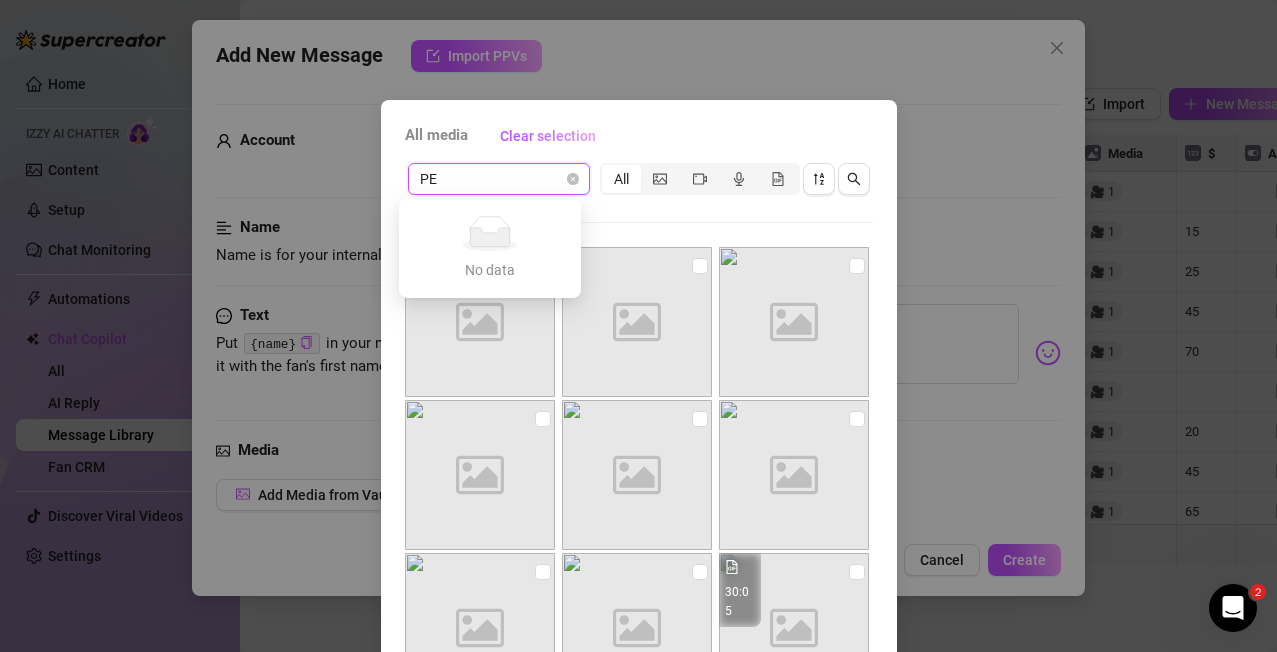 type on "P" 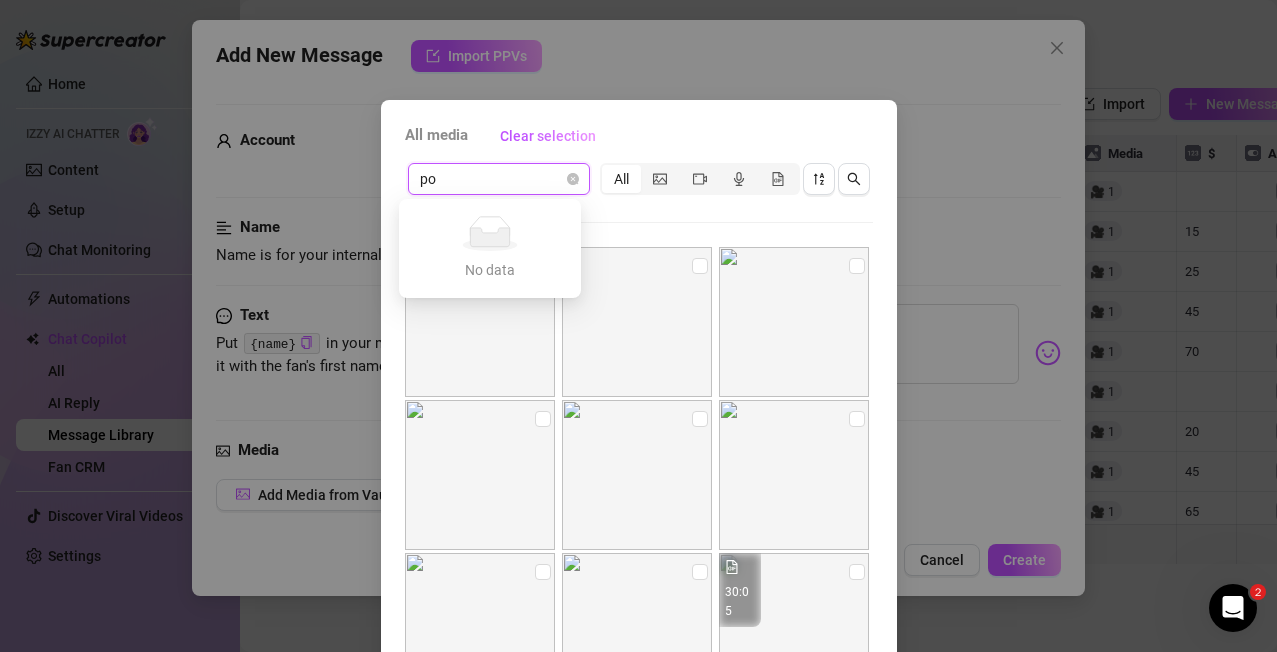 type on "p" 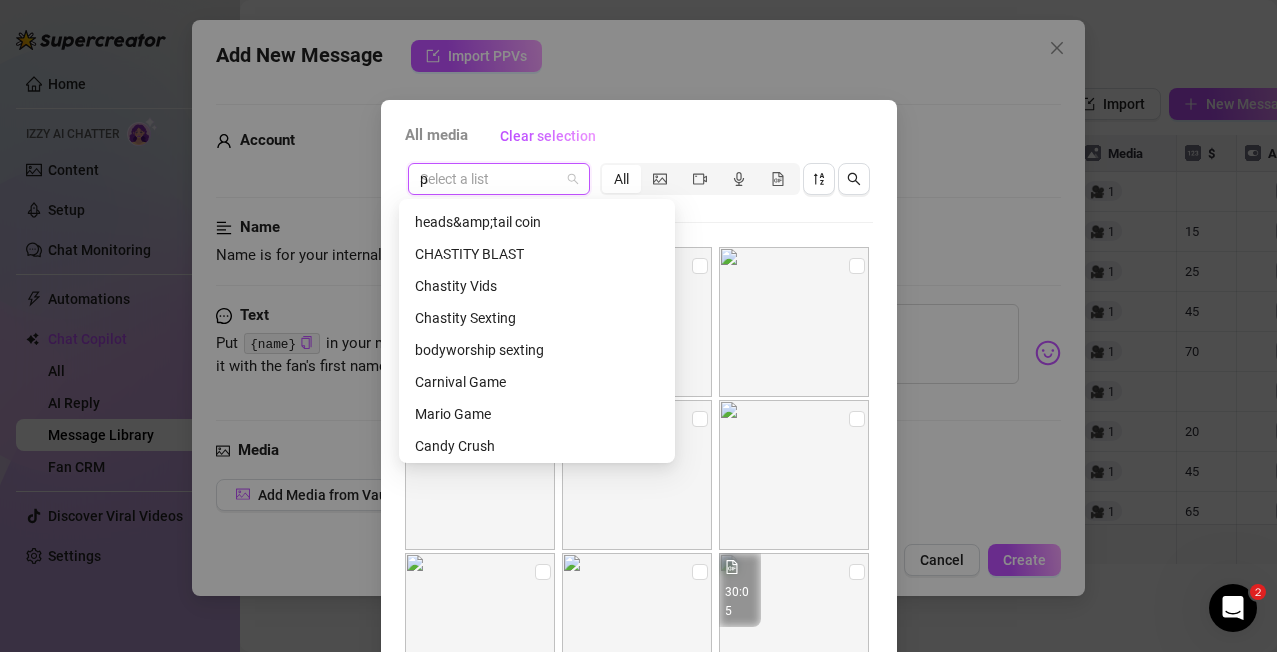 scroll, scrollTop: 0, scrollLeft: 0, axis: both 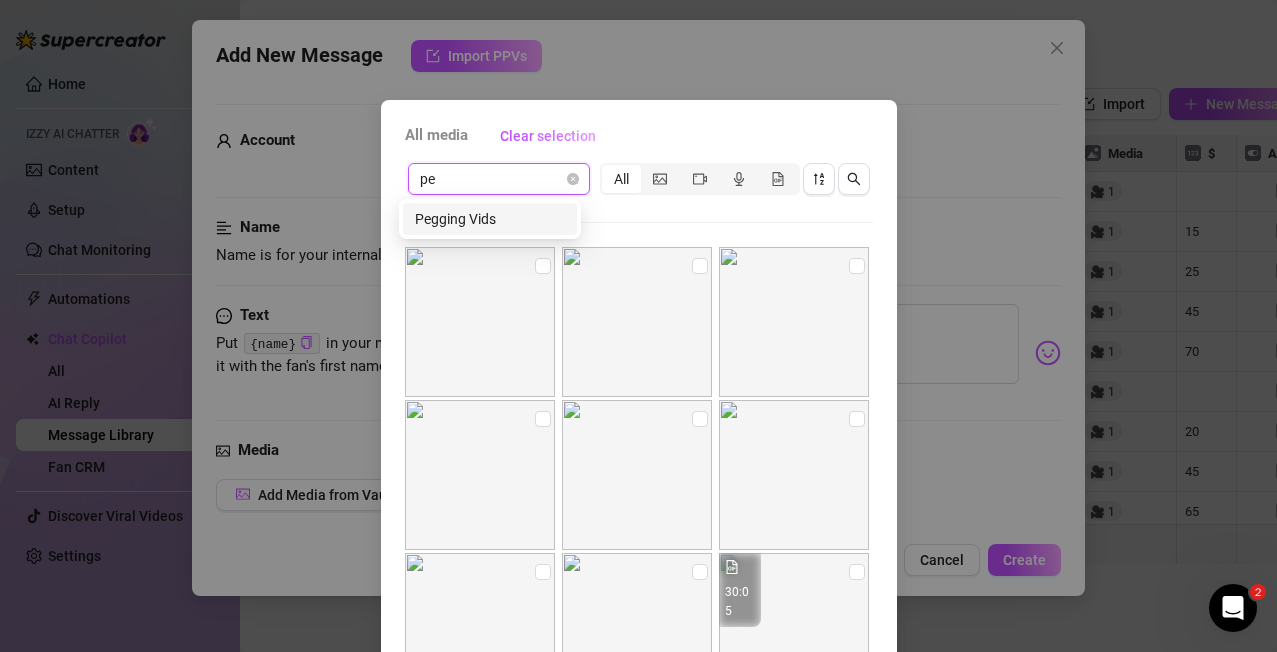 type on "p" 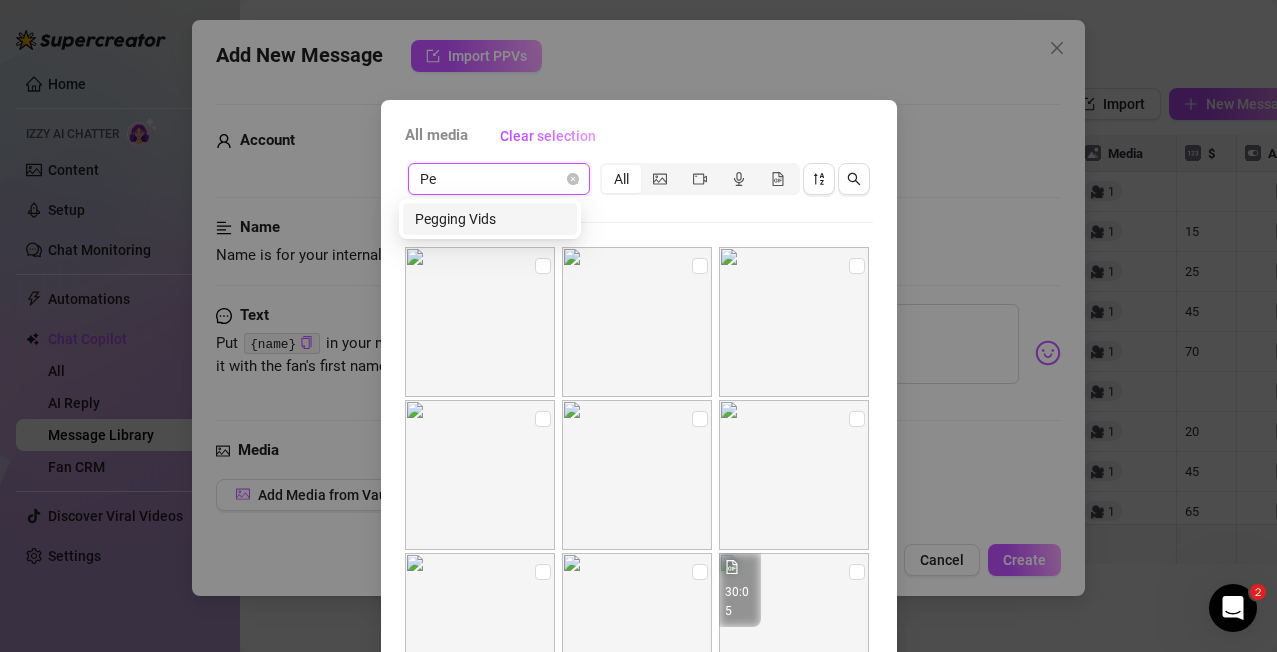 type on "P" 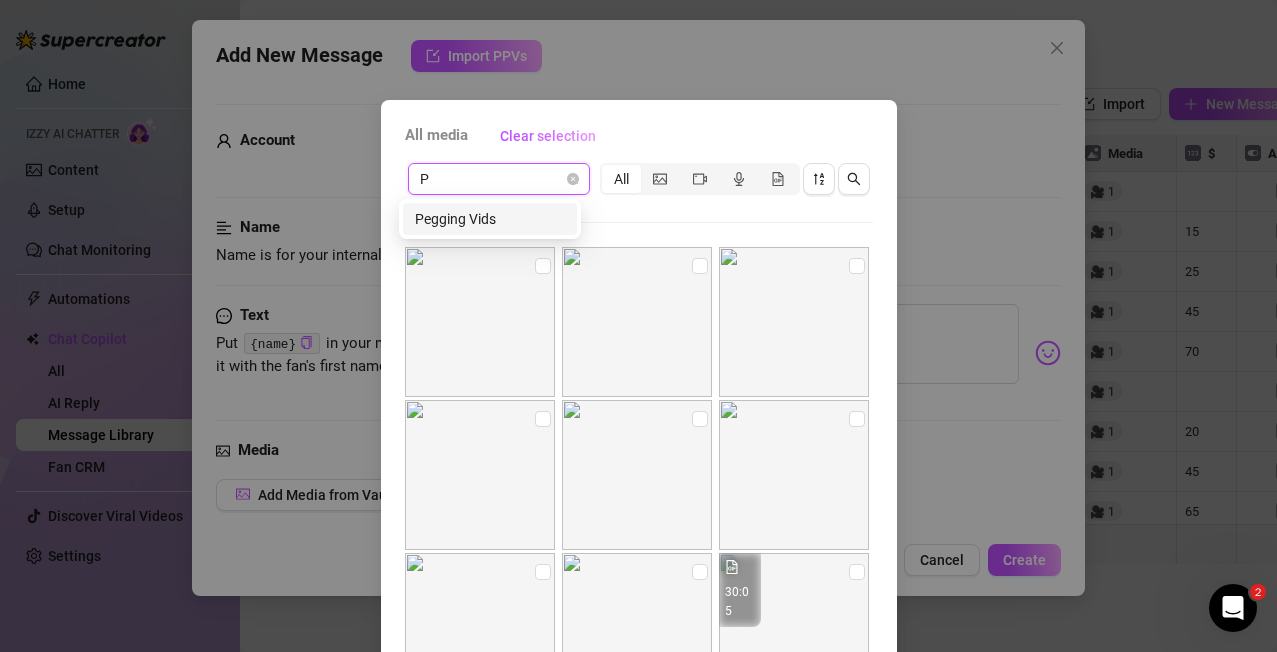 type 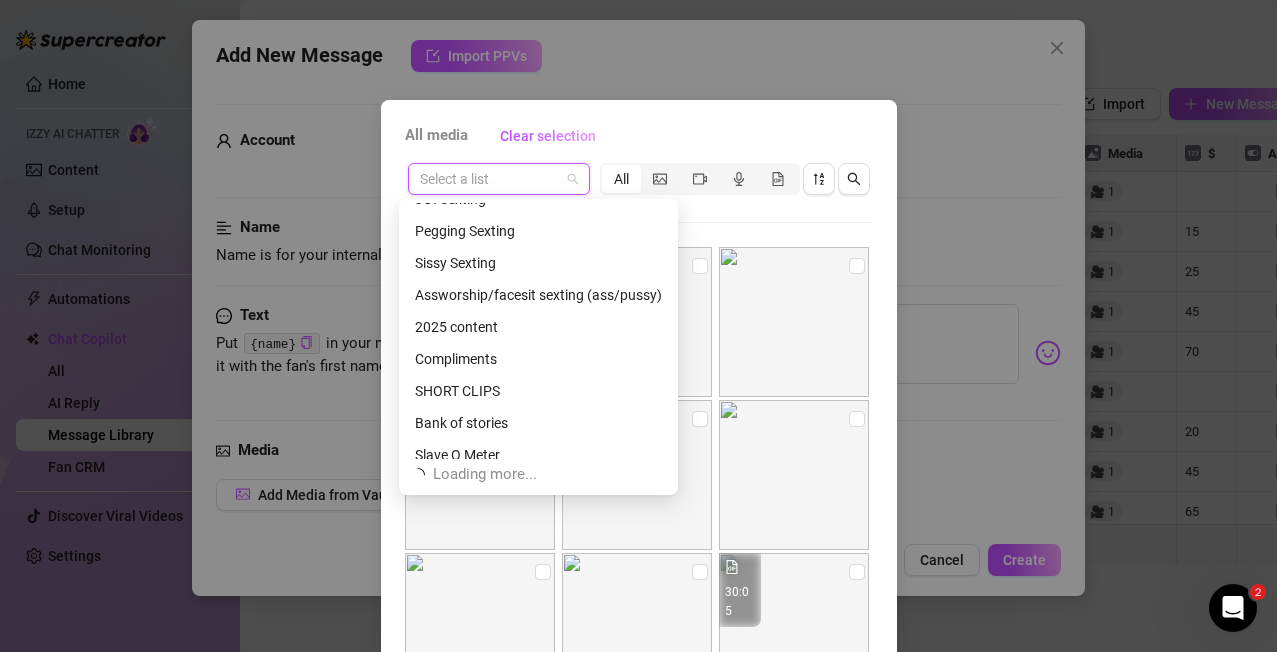 scroll, scrollTop: 5179, scrollLeft: 0, axis: vertical 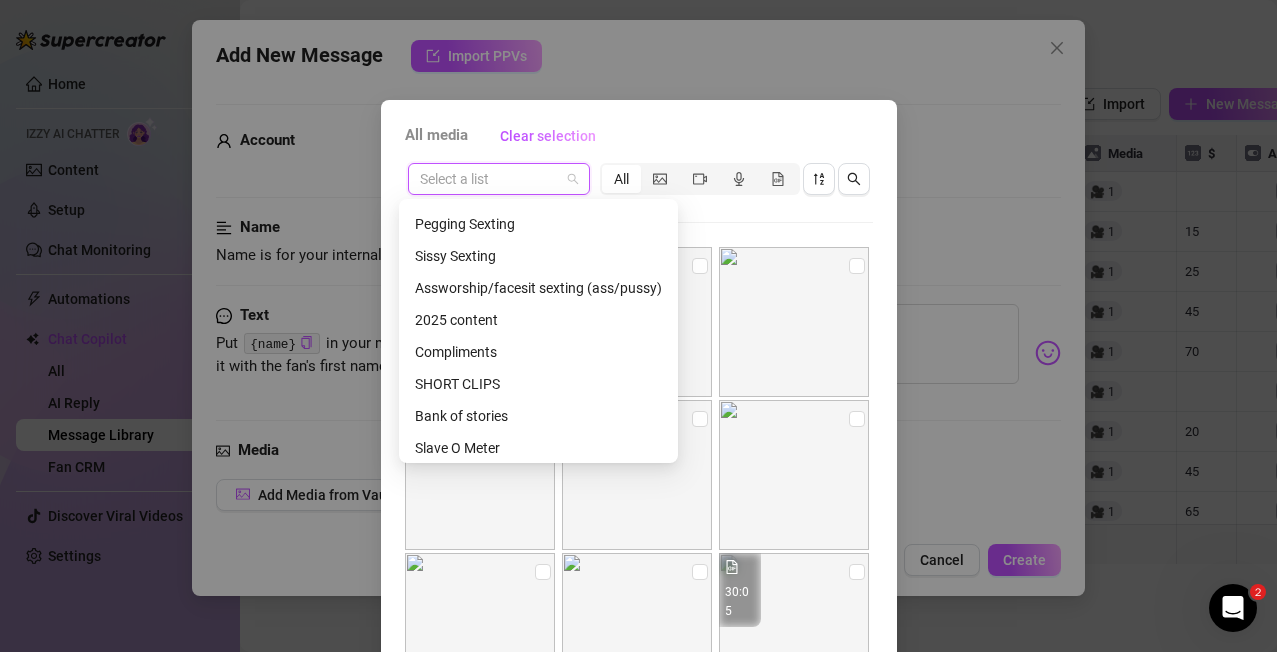 click on "Pegging Sexting" at bounding box center [538, 224] 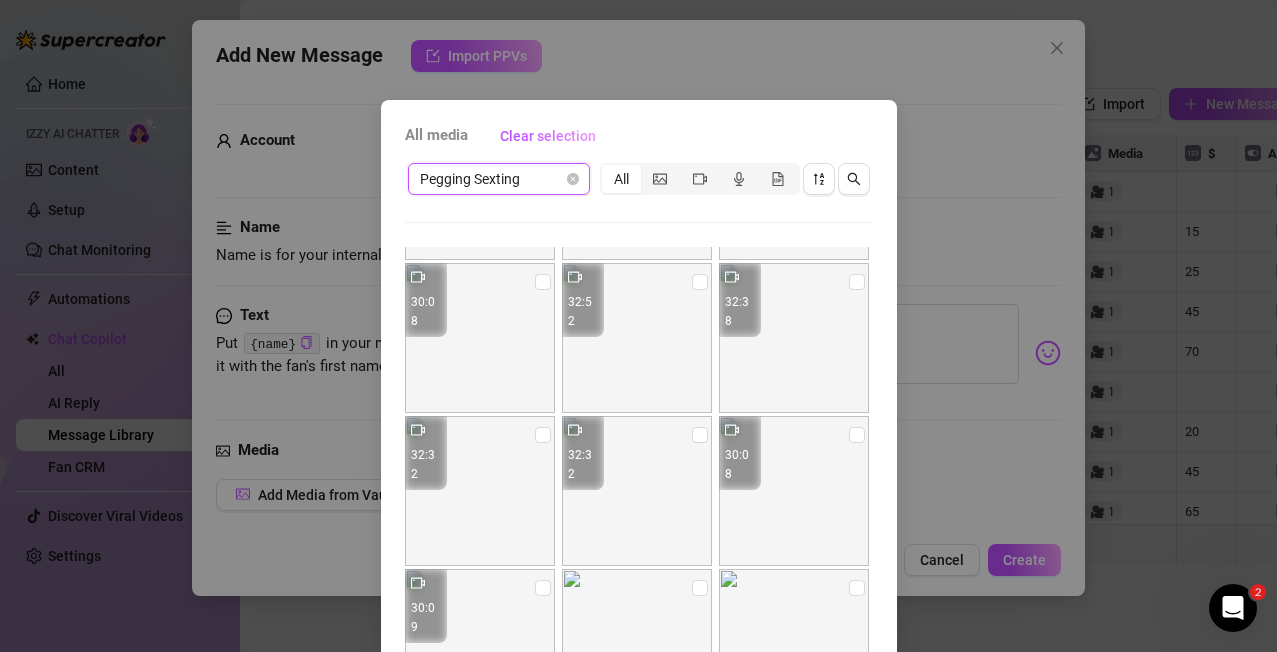 scroll, scrollTop: 754, scrollLeft: 0, axis: vertical 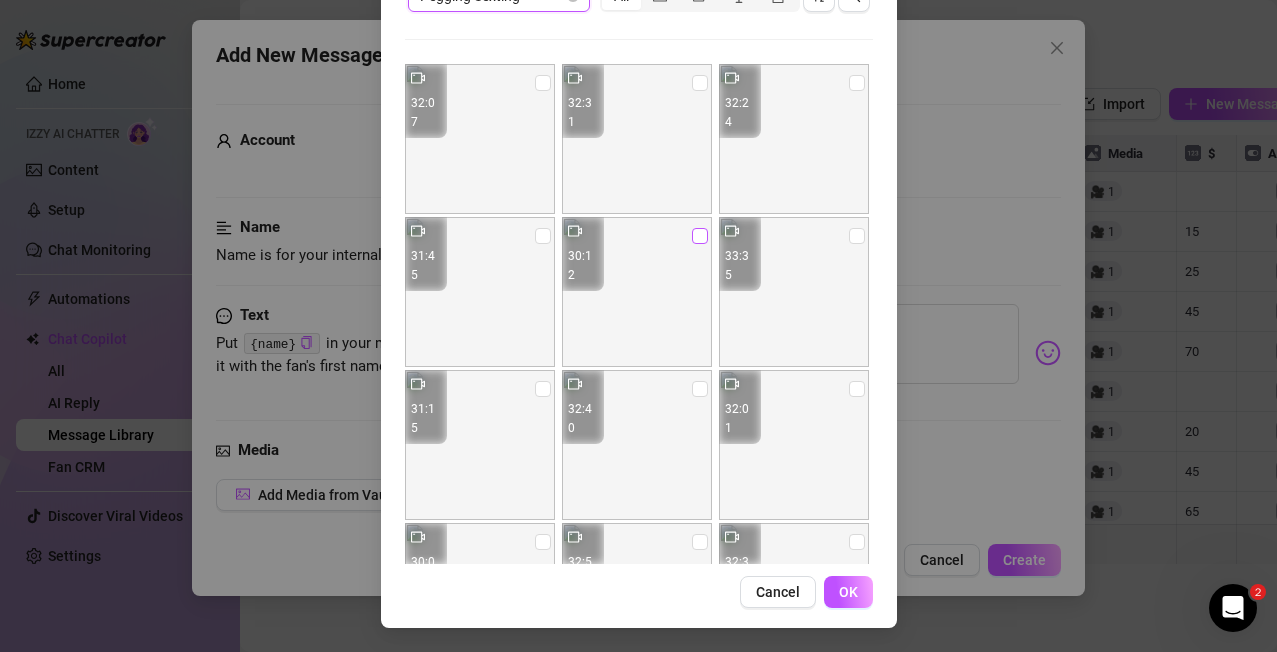 click at bounding box center (700, 236) 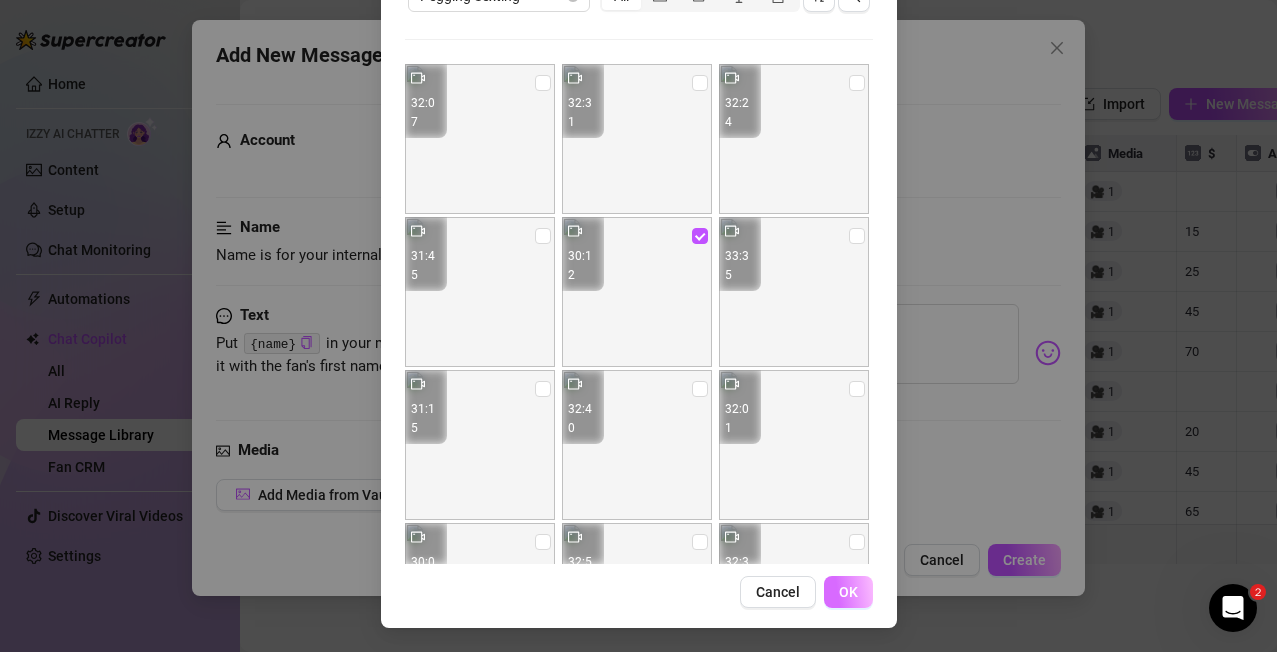 click on "OK" at bounding box center [848, 592] 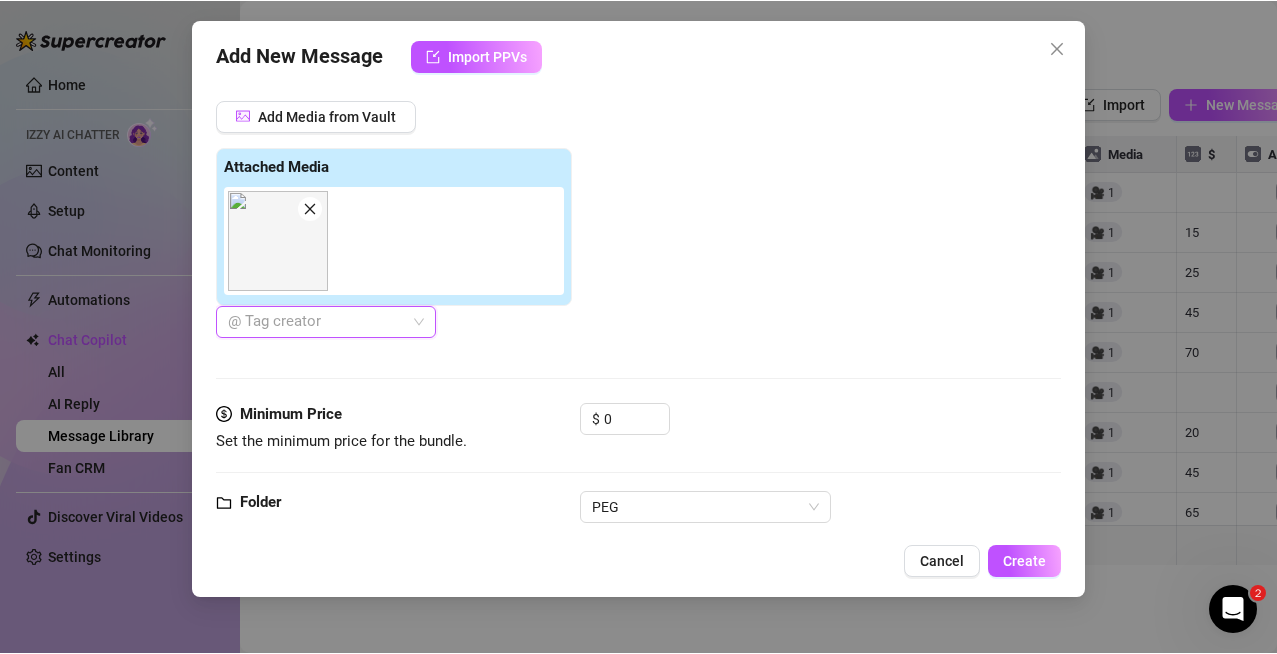 scroll, scrollTop: 0, scrollLeft: 0, axis: both 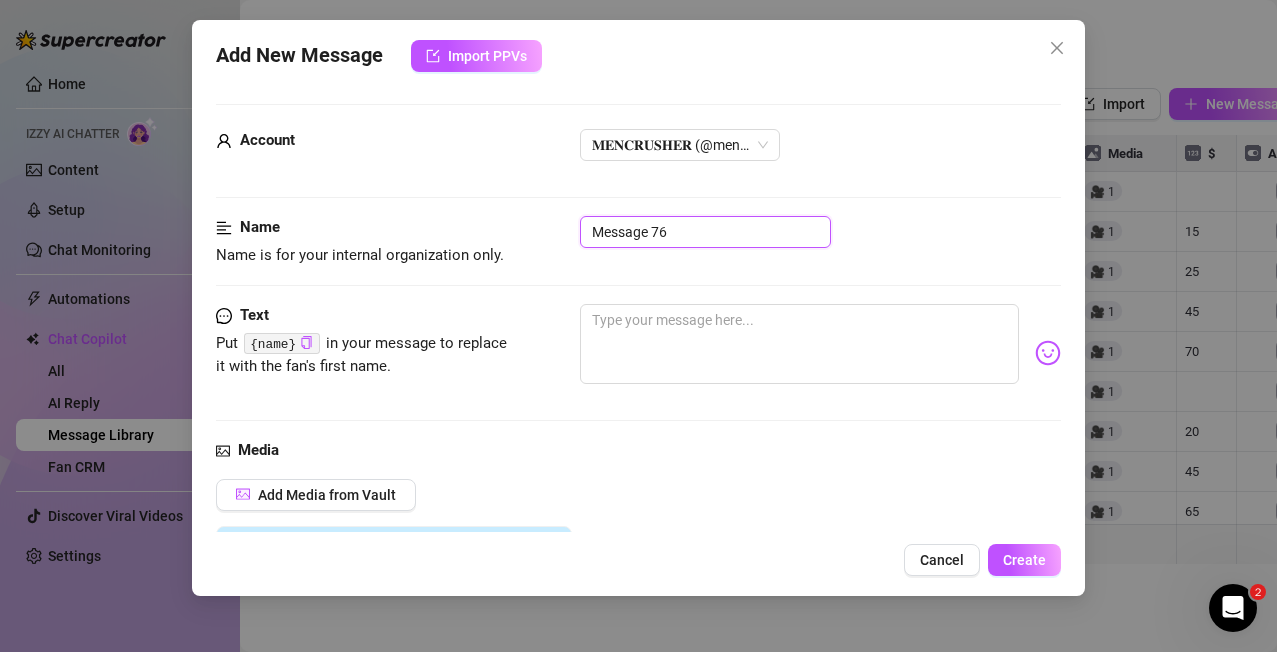 drag, startPoint x: 686, startPoint y: 226, endPoint x: 326, endPoint y: 233, distance: 360.06805 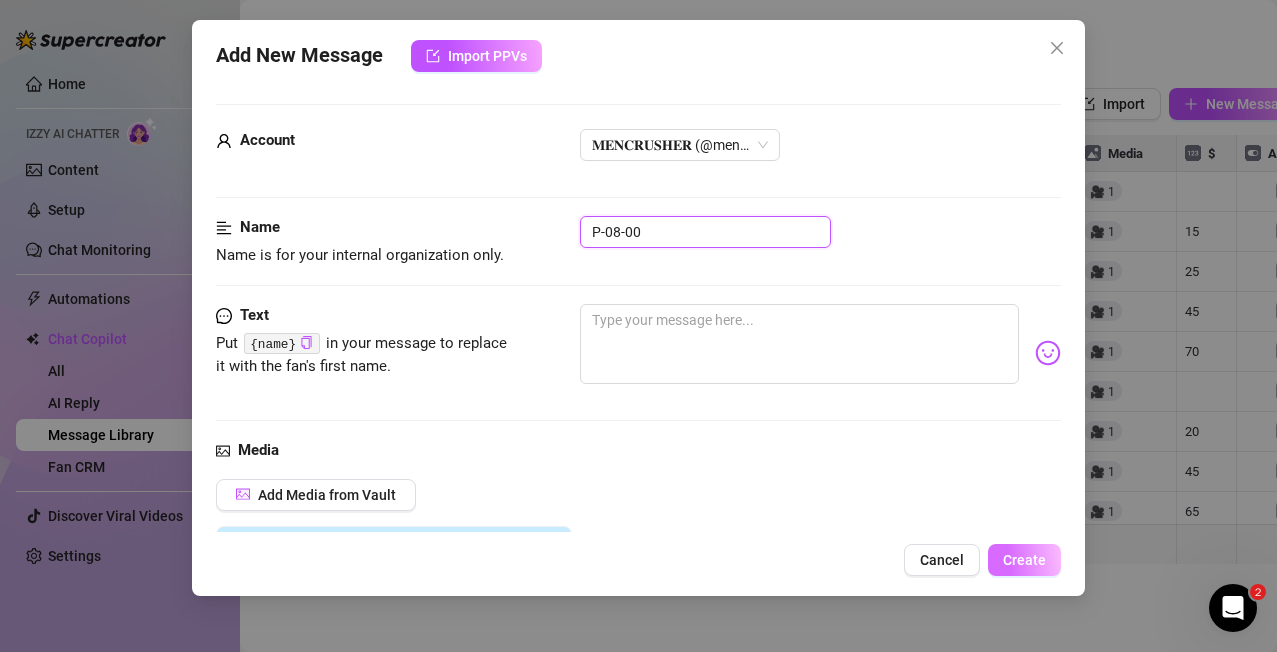 type on "P-08-00" 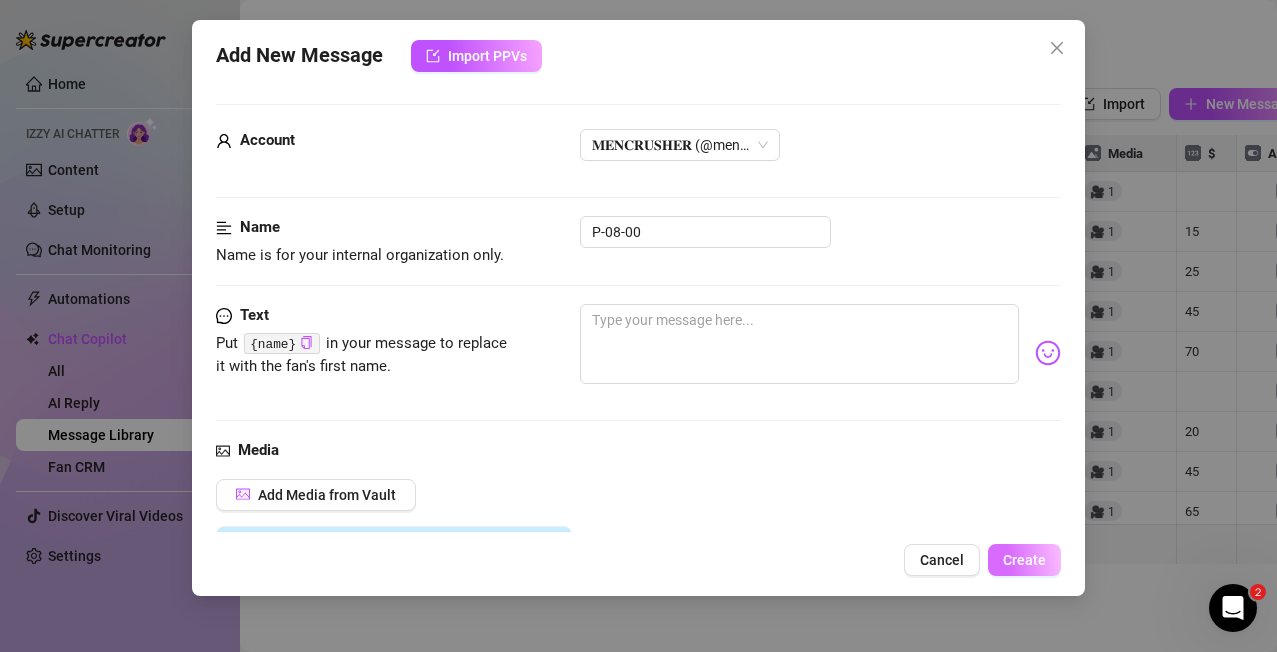 click on "Create" at bounding box center [1024, 560] 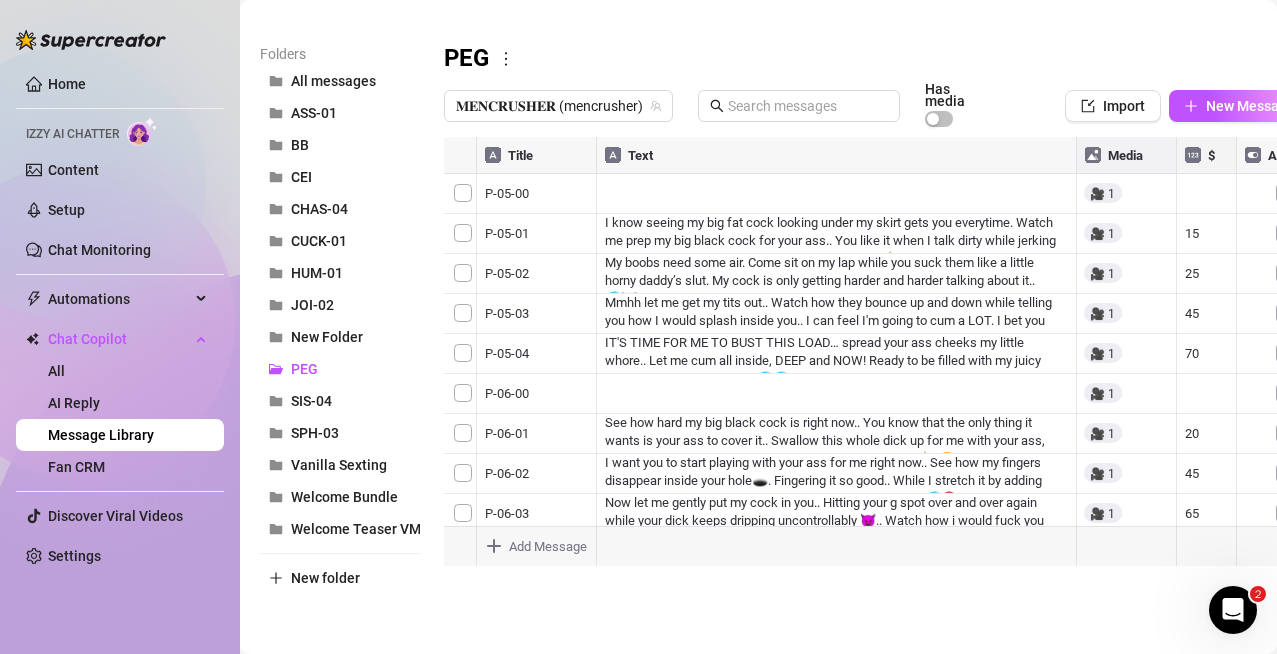scroll, scrollTop: 274, scrollLeft: 0, axis: vertical 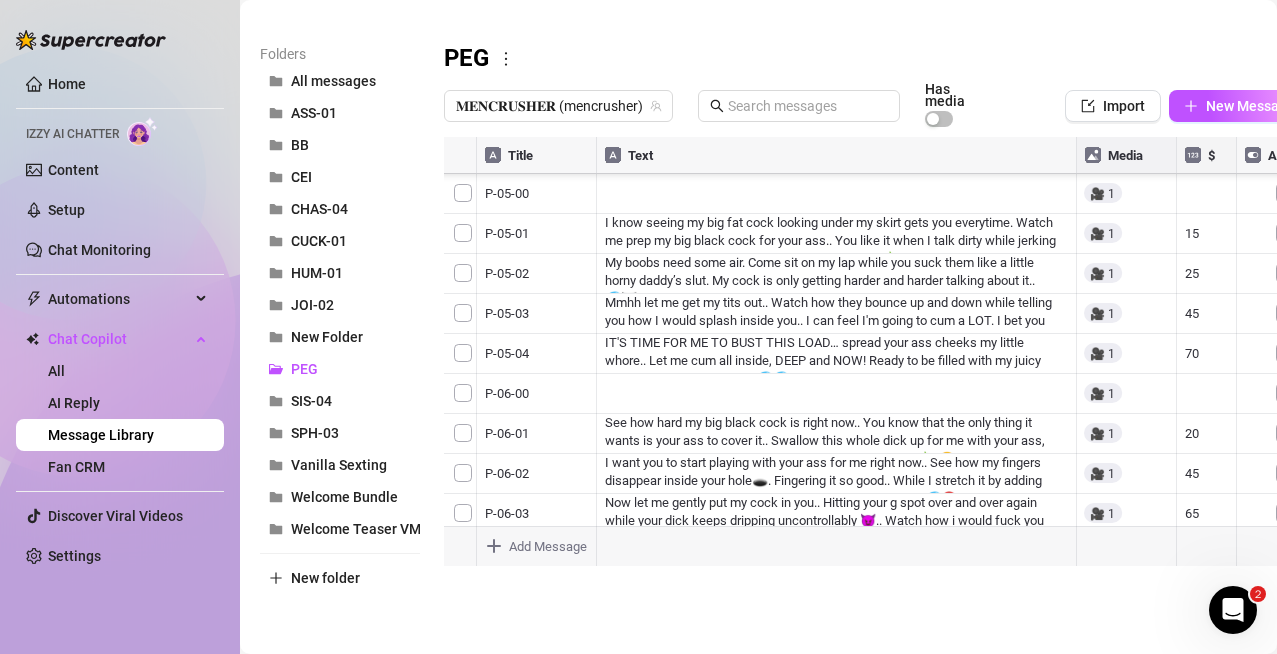 click on "Home Izzy AI Chatter Content Setup Chat Monitoring Automations Chat Copilot All AI Reply Message Library Fan CRM Discover Viral Videos Settings Izzy AI Chatter Message Library Personalize your messages with  {name} Insert the placeholder   {name}   in your message to replace it with the fan’s first name when sending the message! When a fan doesn’t have a name in CRM, use this fallback nickname:   Sub Save Use upper case for the first letter in name (e.g. Derek)   Folders All messages ASS-01 BB CEI CHAS-04 CUCK-01 HUM-01 JOI-02 New Folder PEG SIS-04 SPH-03 Vanilla Sexting  Welcome Bundle Welcome Teaser VM New folder PEG 𝐌𝐄𝐍𝐂𝐑𝐔𝐒𝐇𝐄𝐑 (mencrusher) Has media Import New Message Title Text Media $ AI Pricing P-06-03 Now let me gently put my cock in you.. Hitting your g spot over and over again while your dick keeps dripping uncontrollably 😈.. Watch how i would fuck you deep, exactly like this.. I need you to see it. 65 false P-06-04 85 30" at bounding box center (638, 327) 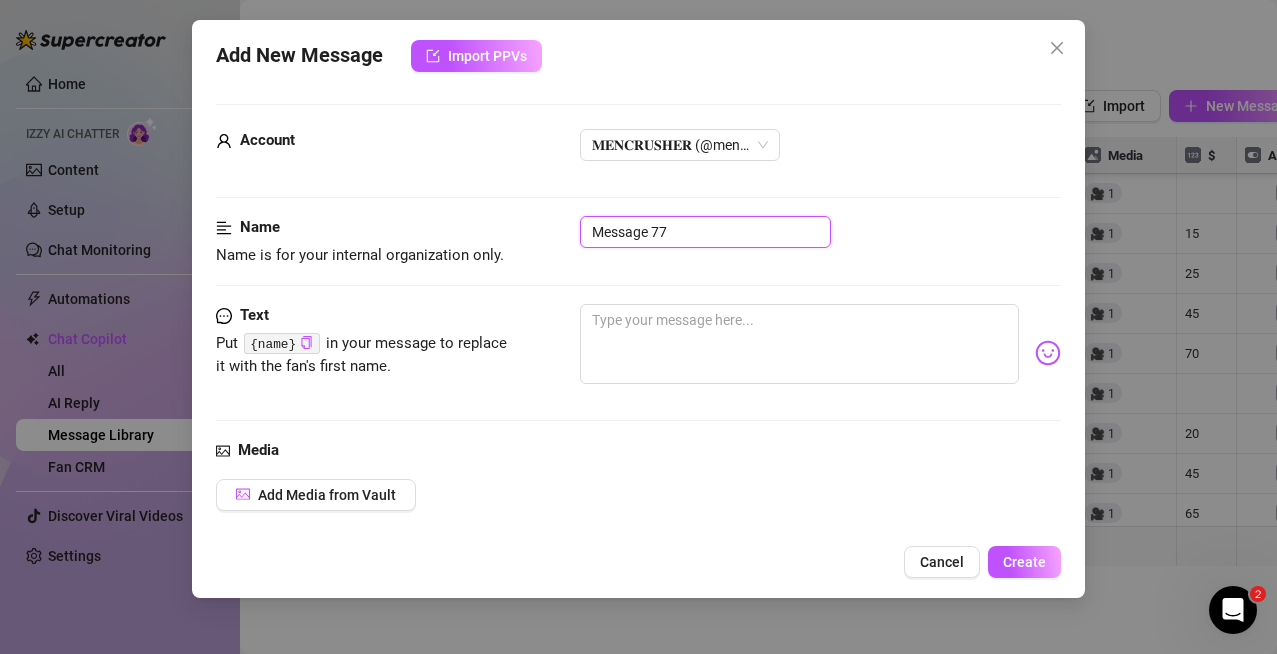 drag, startPoint x: 665, startPoint y: 232, endPoint x: 384, endPoint y: 245, distance: 281.30054 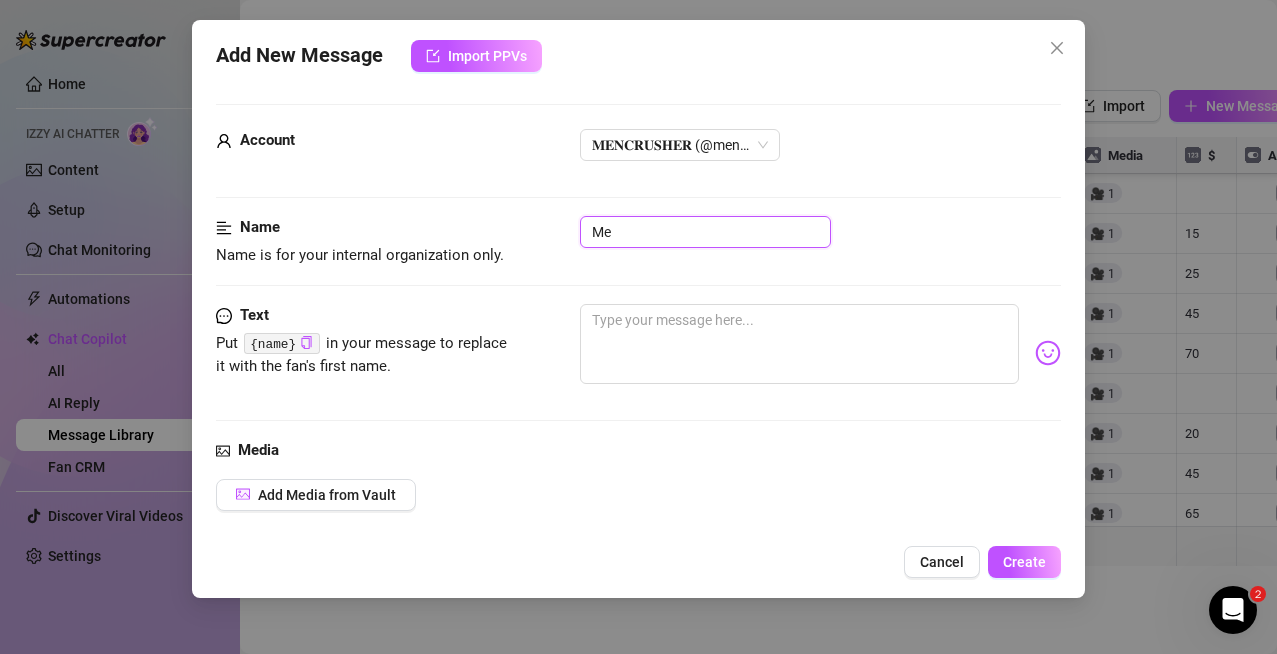 type on "M" 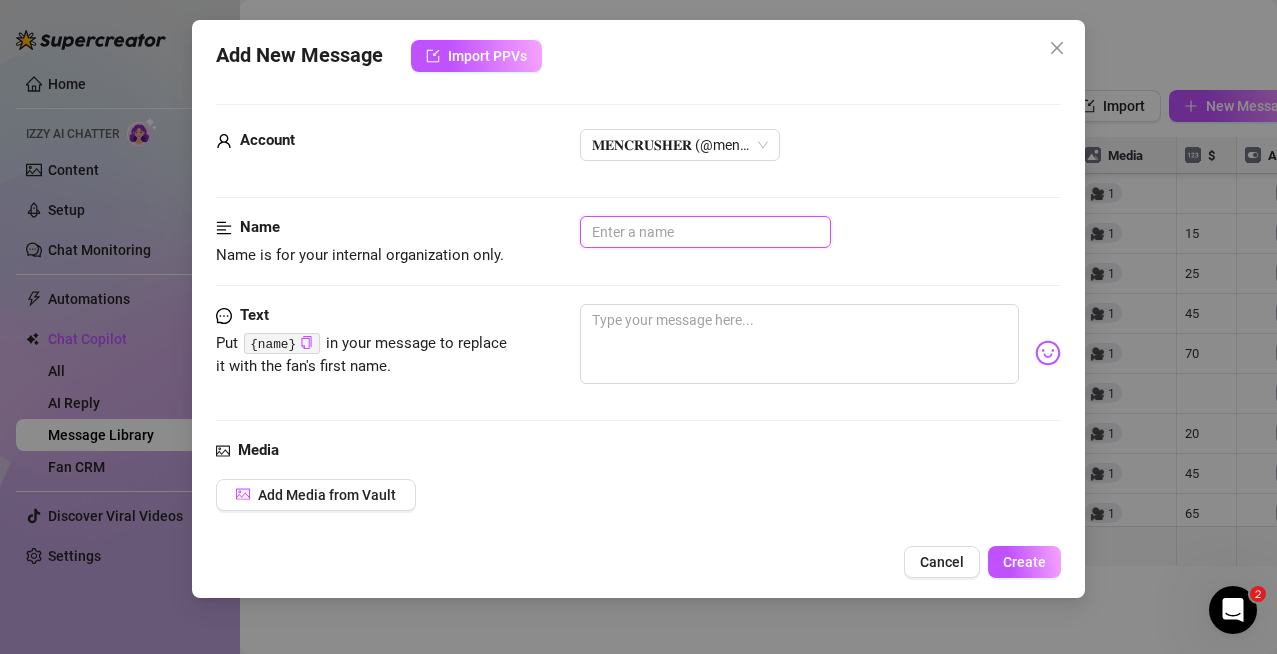 type on "p" 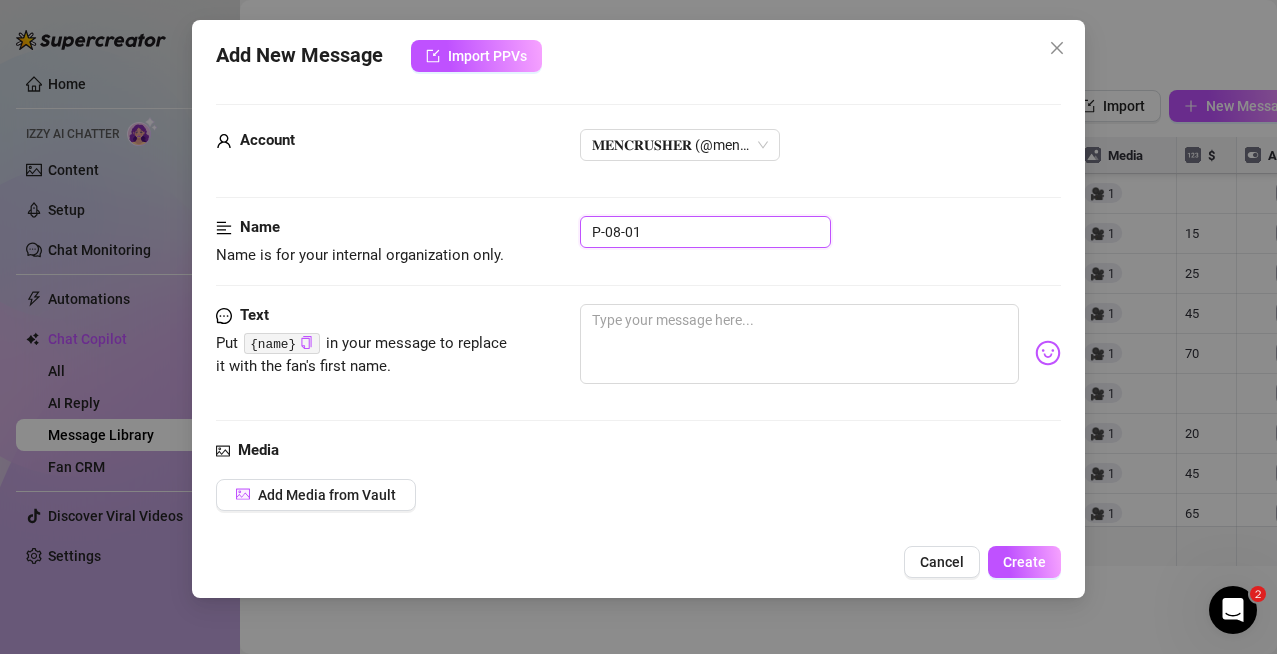 type on "P-08-01" 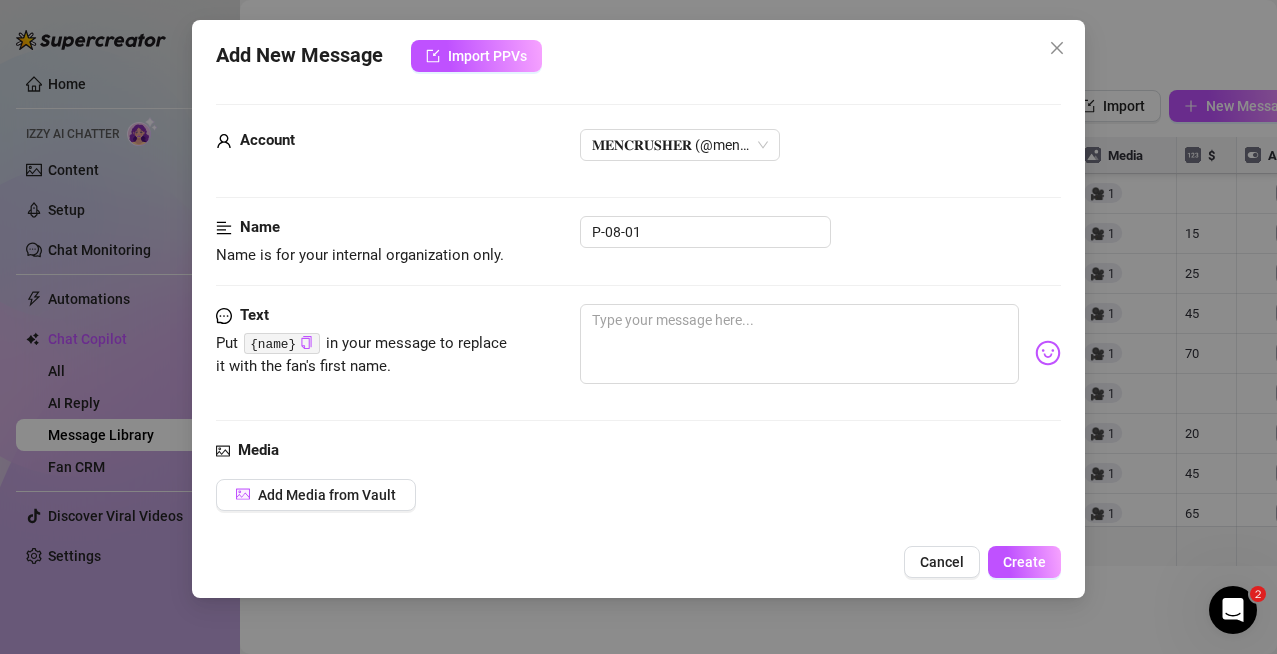 click on "Media Add Media from Vault" at bounding box center (639, 507) 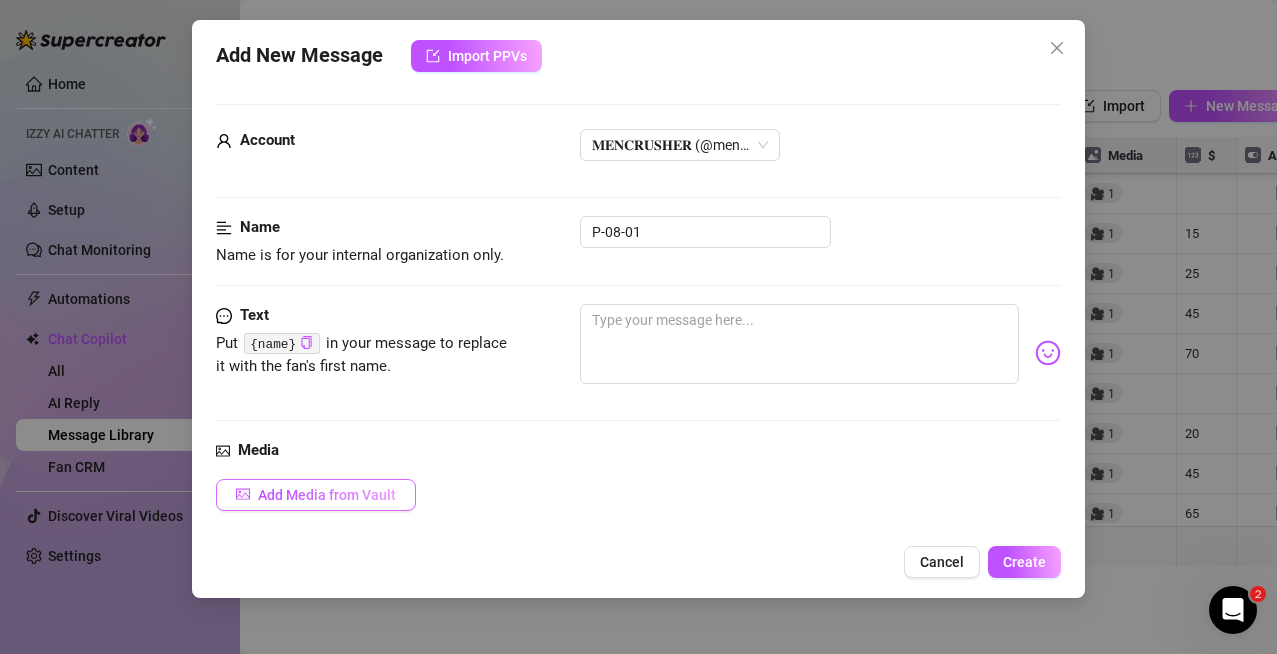 click on "Add Media from Vault" at bounding box center (316, 495) 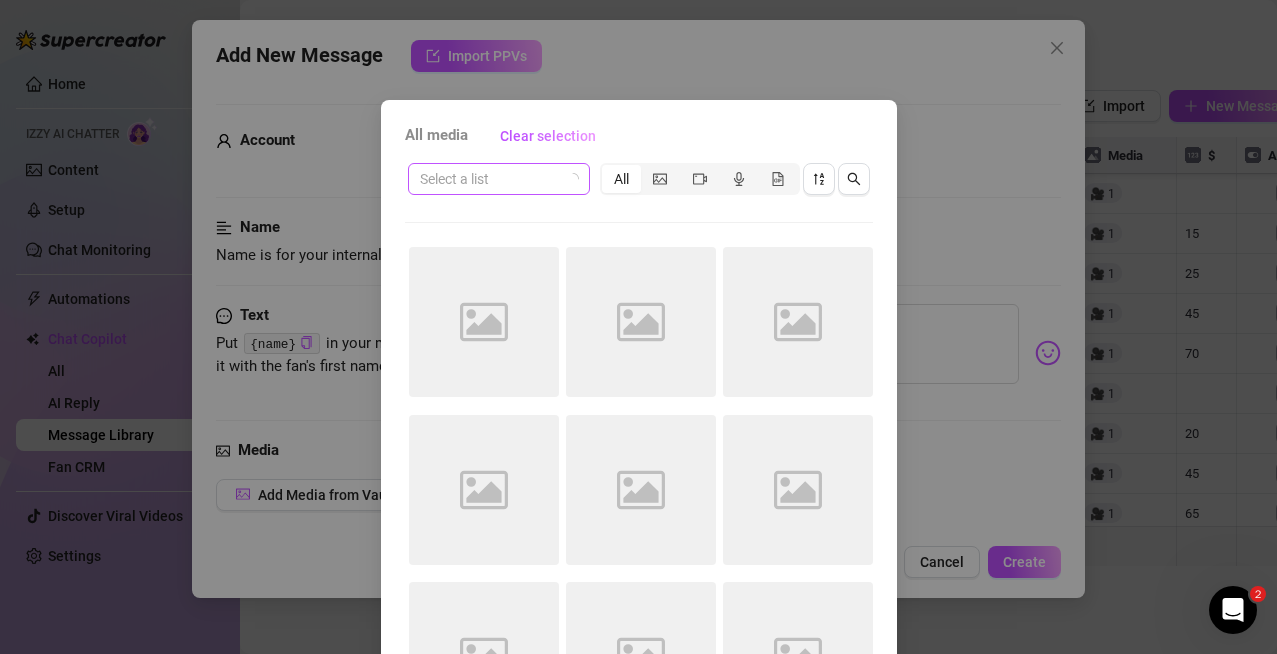 click at bounding box center (490, 179) 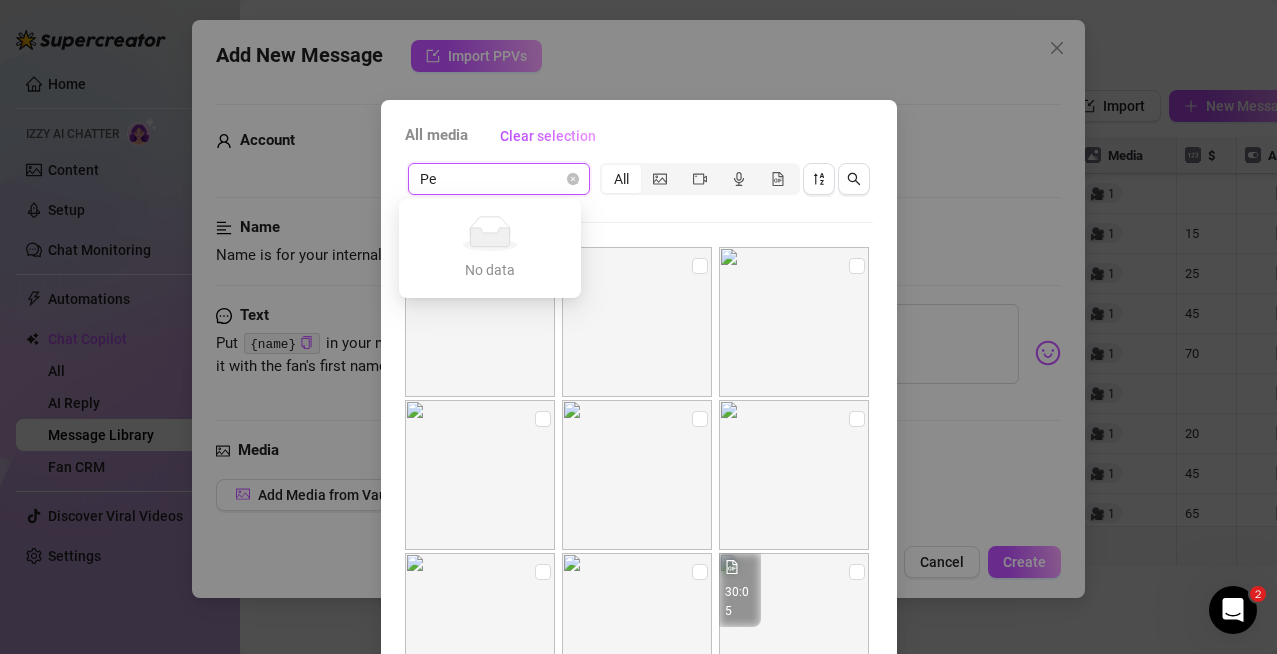 type on "P" 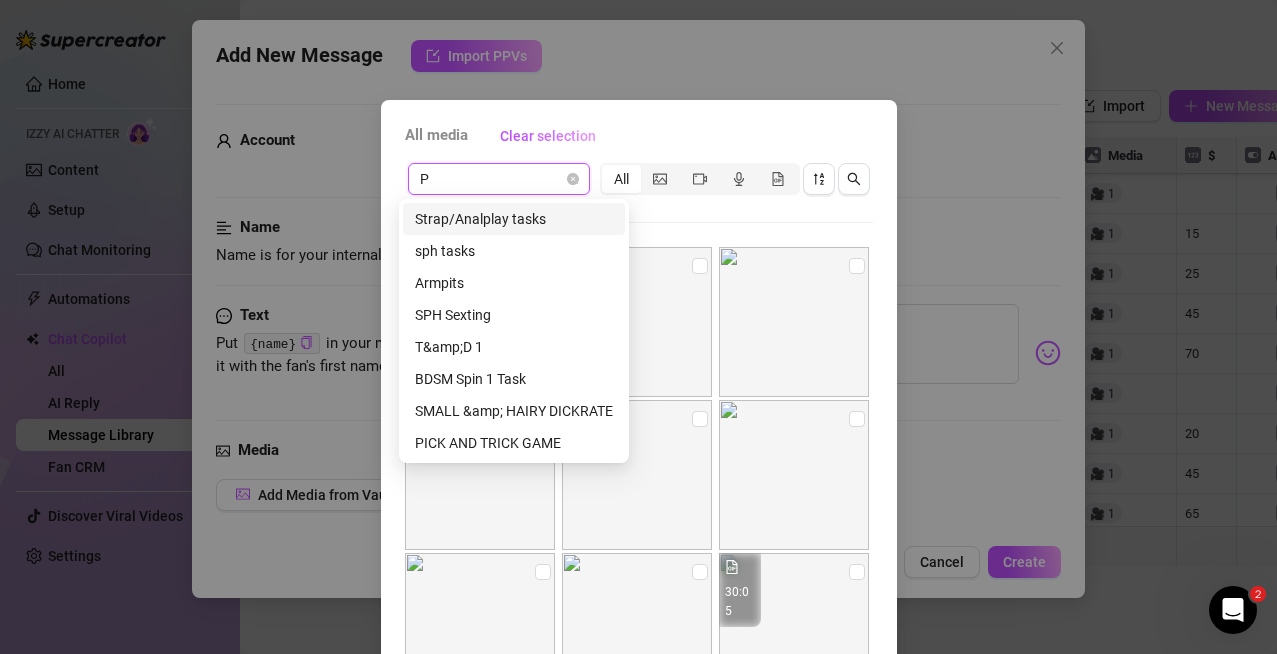 type 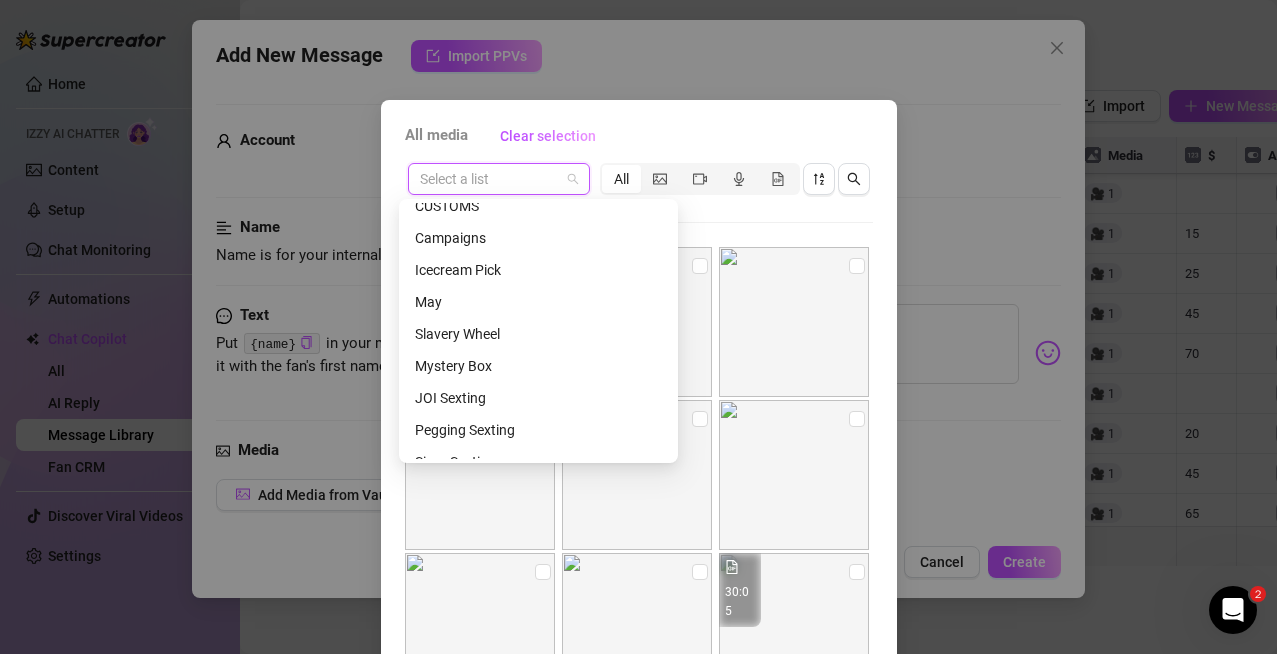 scroll, scrollTop: 4988, scrollLeft: 0, axis: vertical 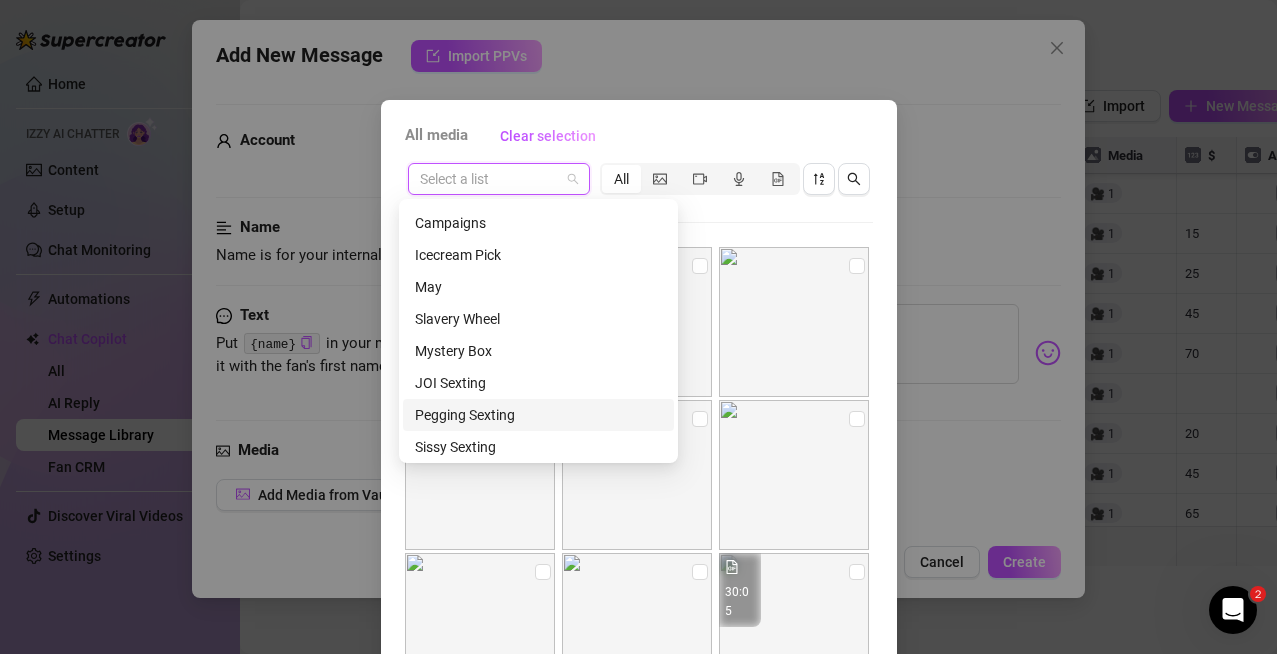 click on "Pegging Sexting" at bounding box center [538, 415] 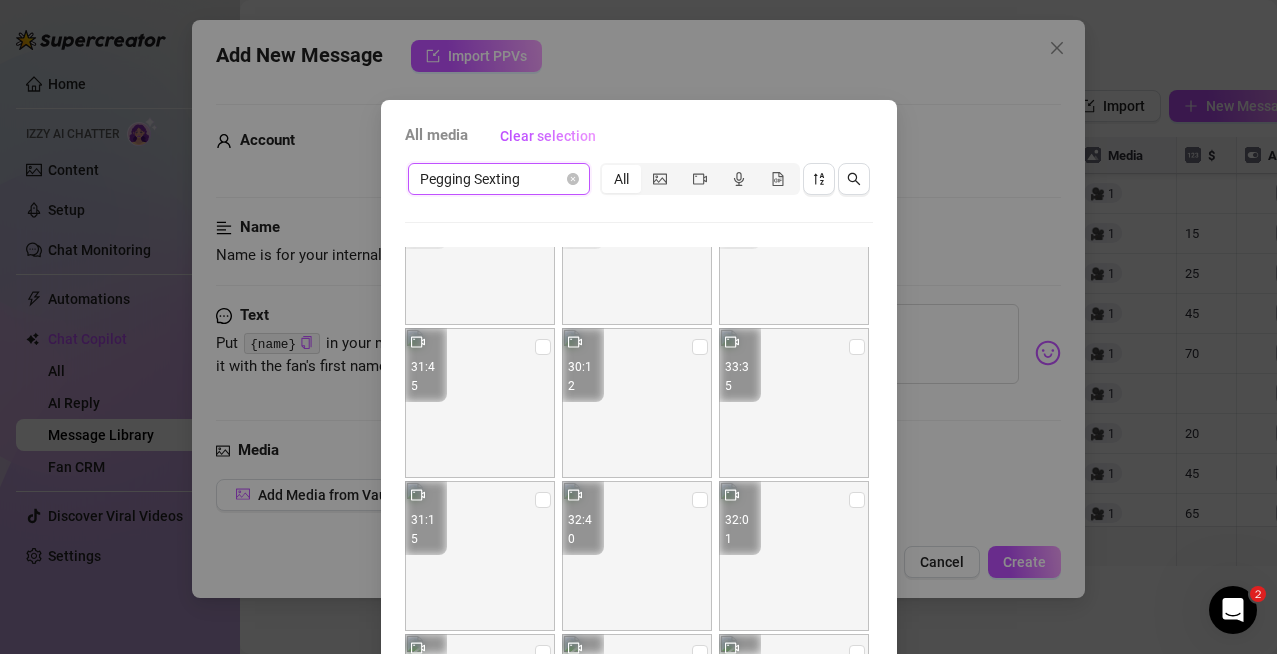 scroll, scrollTop: 71, scrollLeft: 0, axis: vertical 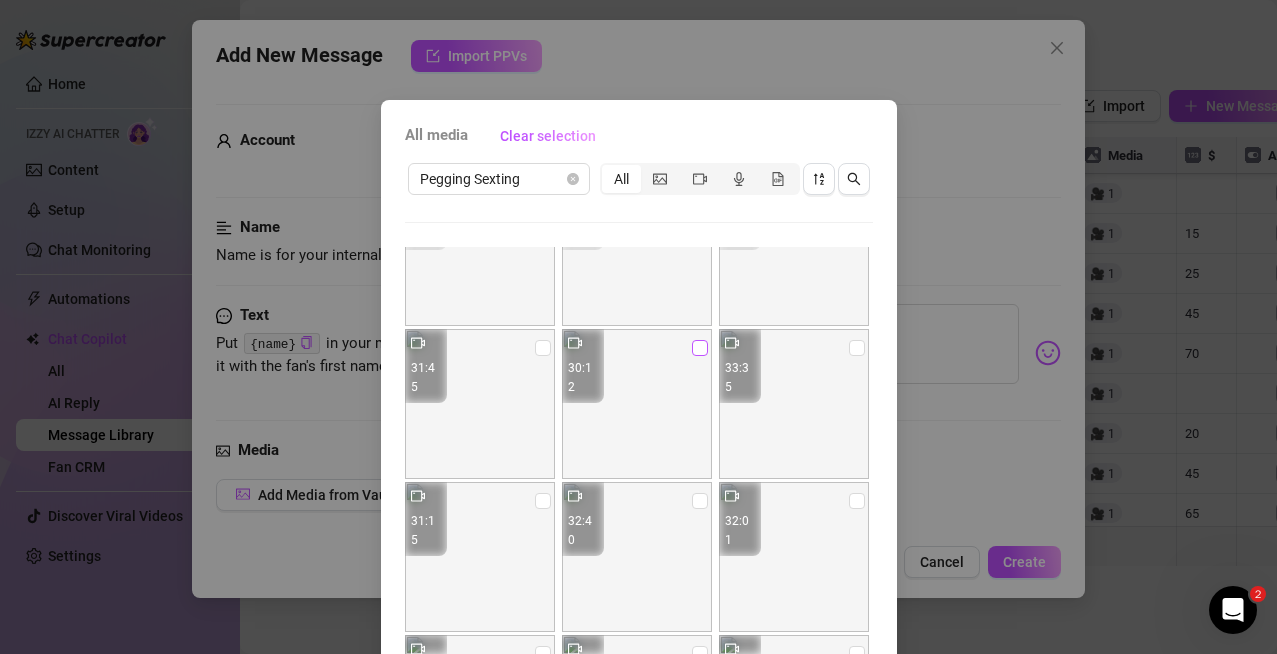 click at bounding box center (700, 348) 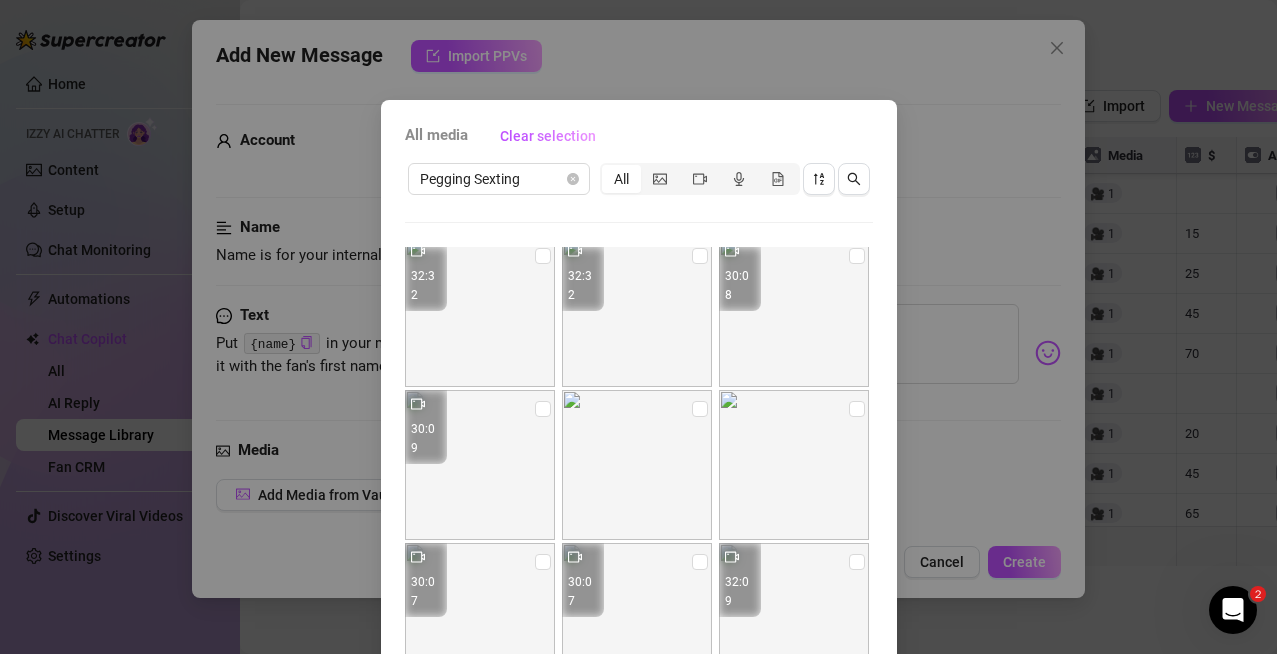 scroll, scrollTop: 754, scrollLeft: 0, axis: vertical 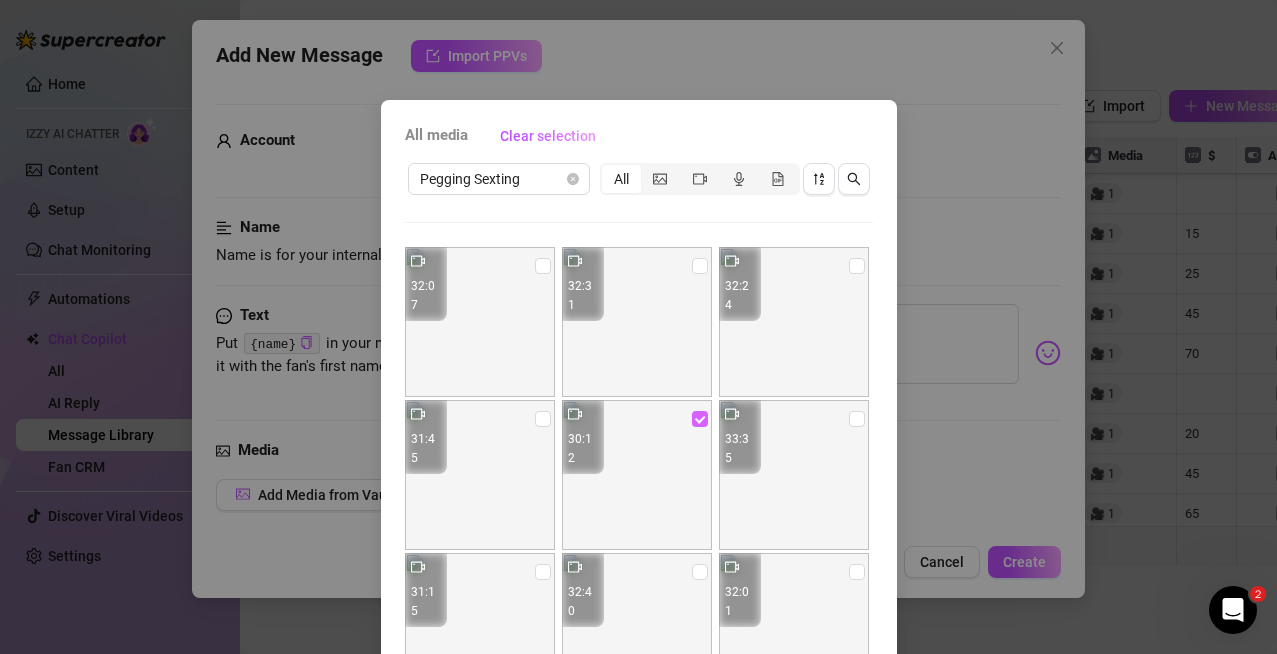 click at bounding box center [700, 419] 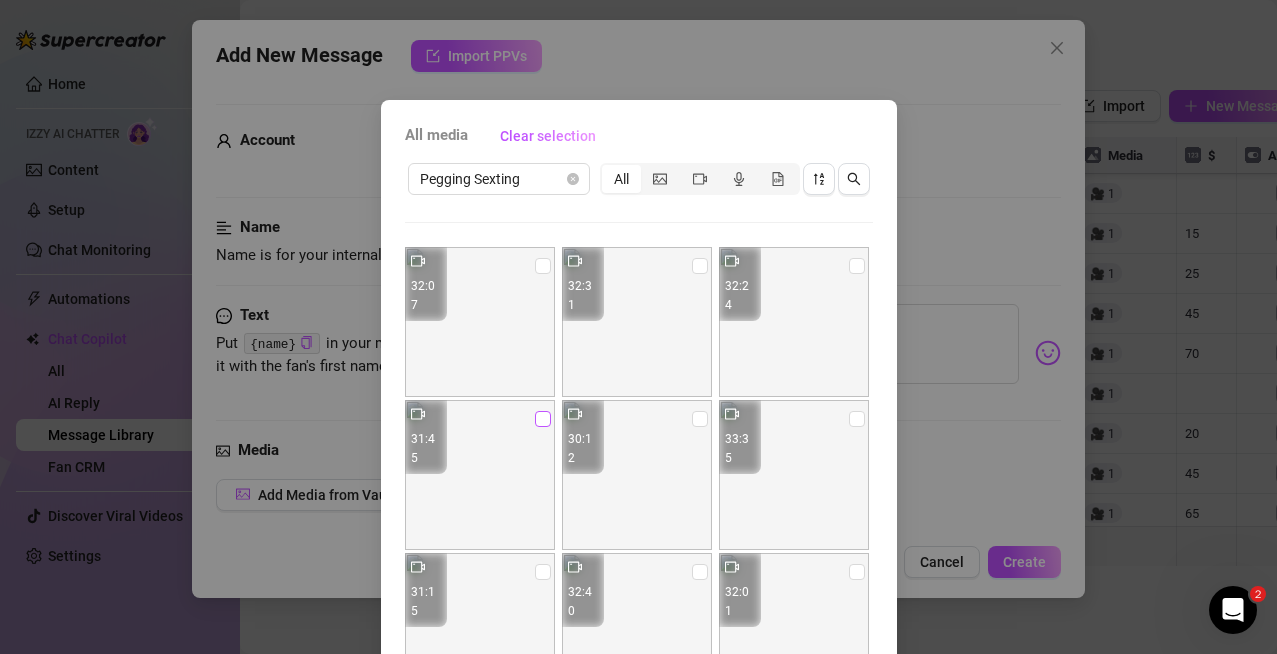 click at bounding box center (543, 419) 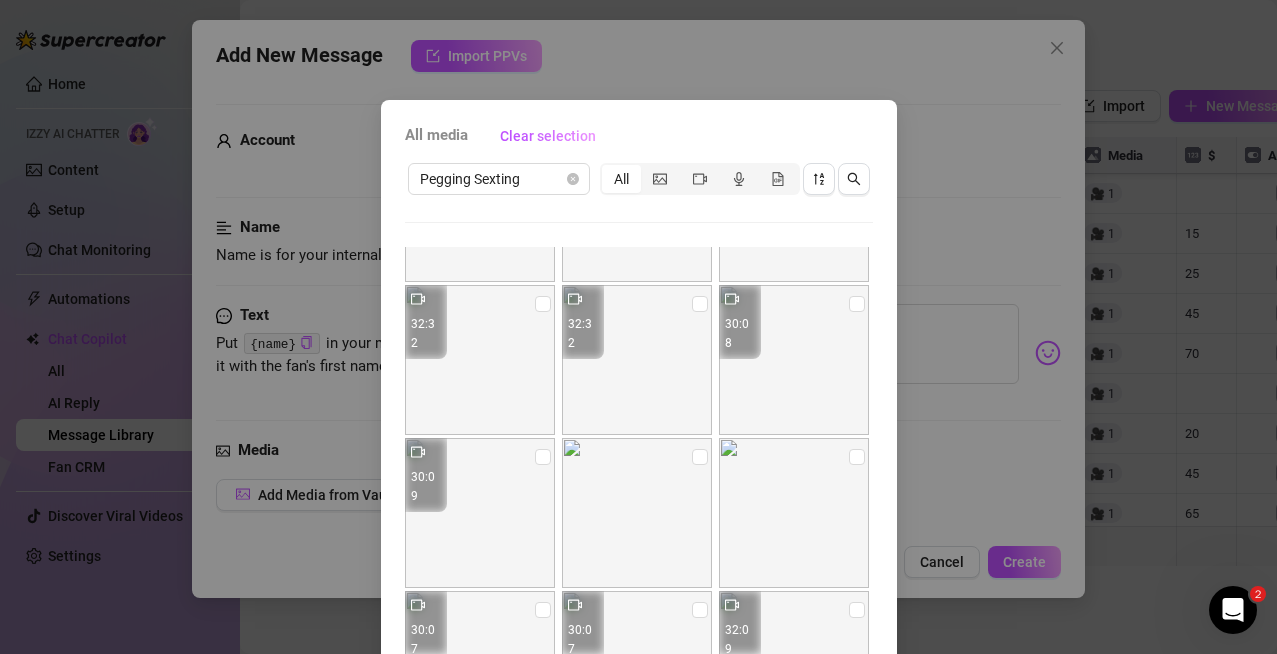 scroll, scrollTop: 907, scrollLeft: 0, axis: vertical 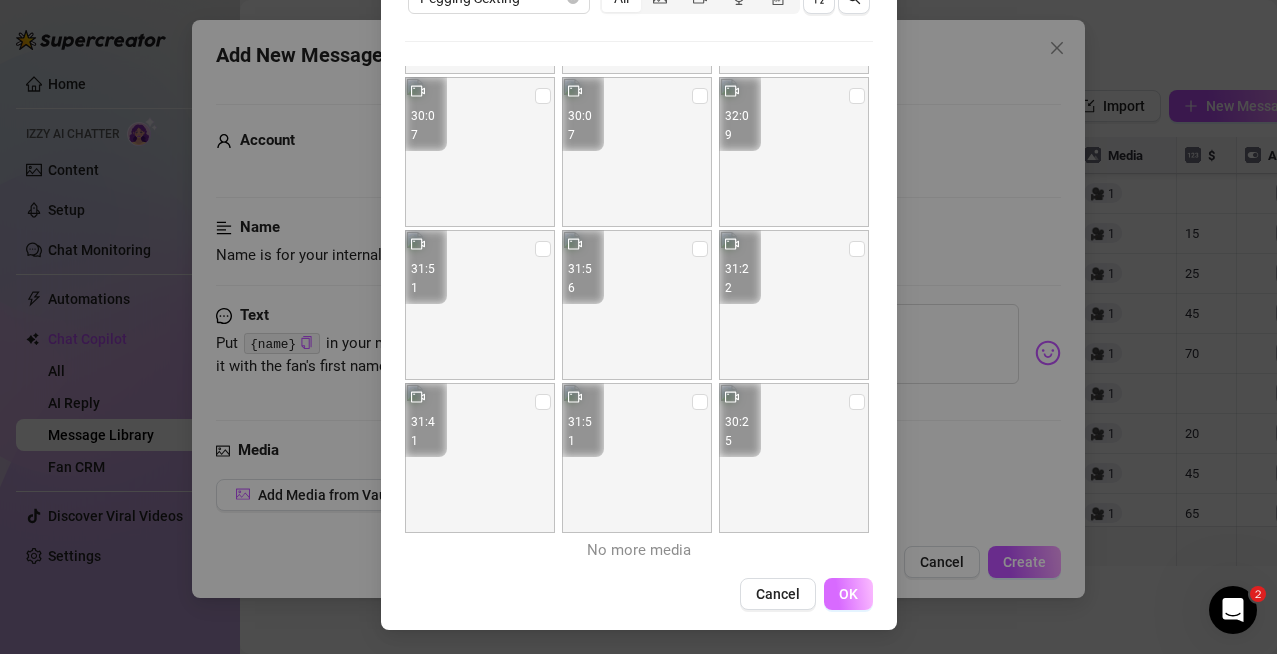 click on "OK" at bounding box center (848, 594) 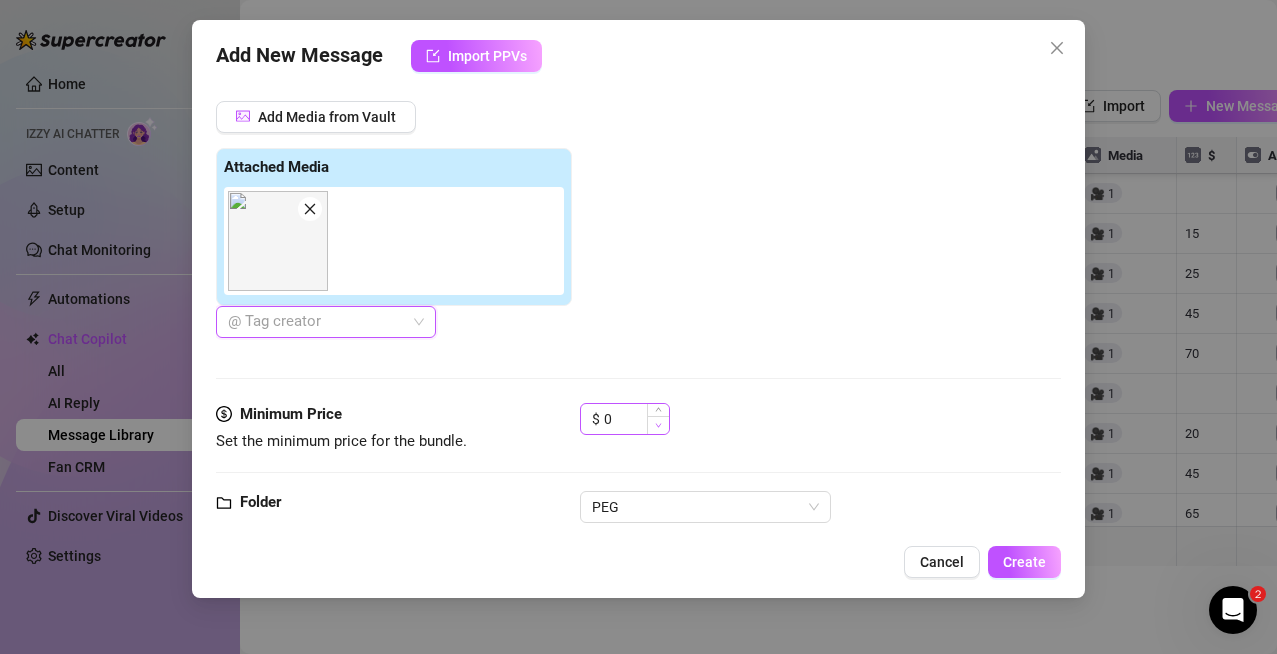 click at bounding box center [658, 425] 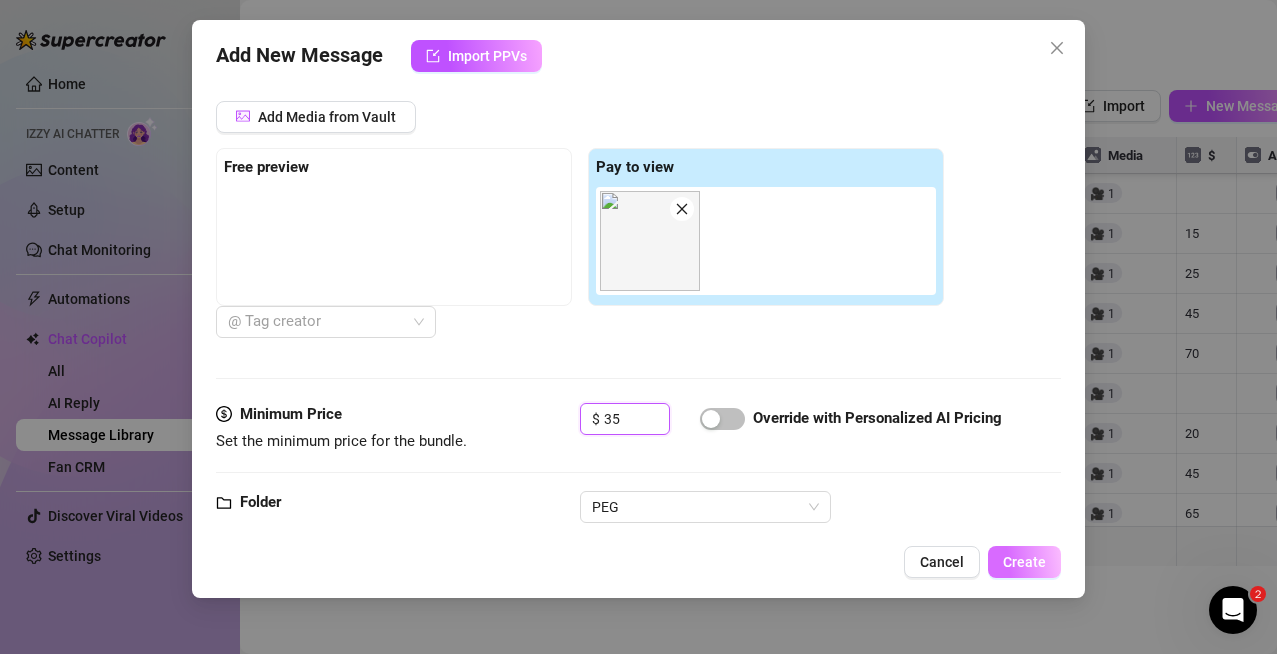 type on "35" 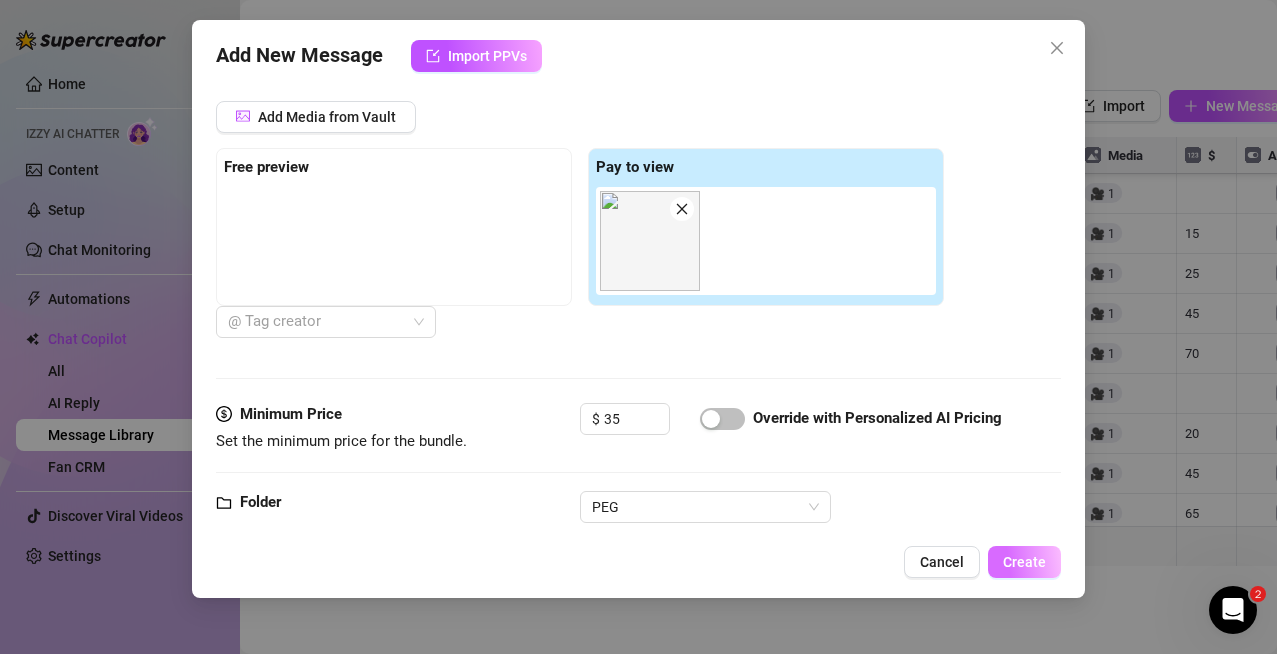 click on "Create" at bounding box center (1024, 562) 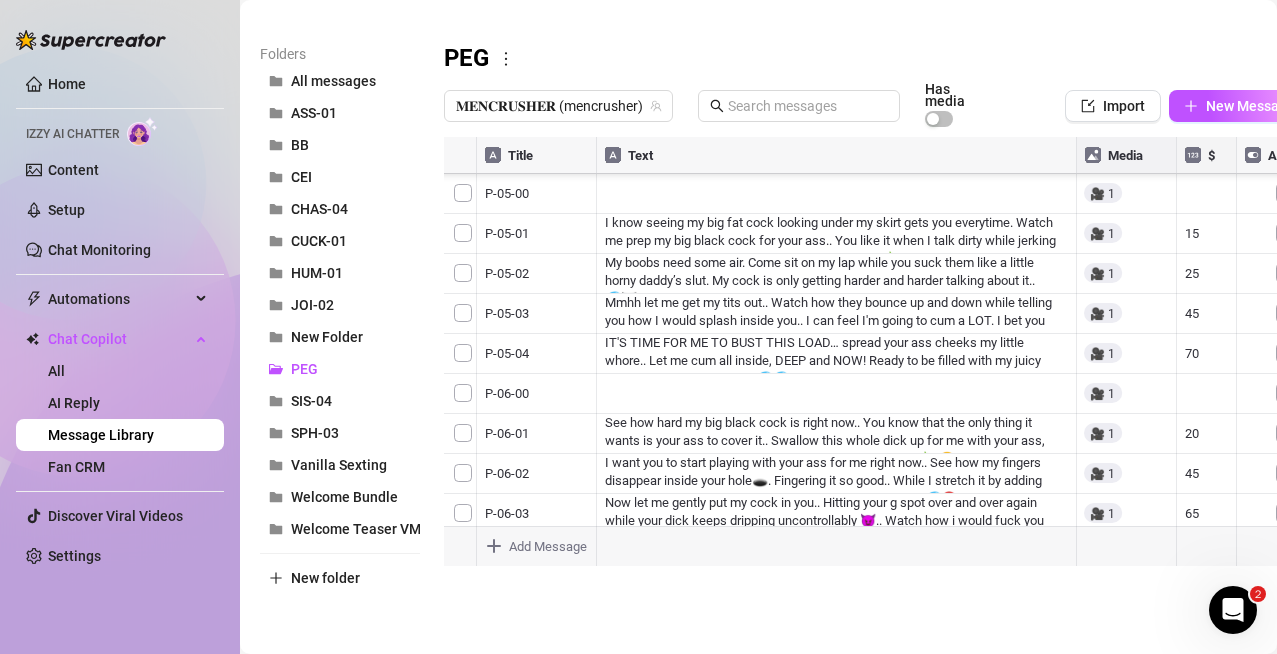 scroll, scrollTop: 377, scrollLeft: 0, axis: vertical 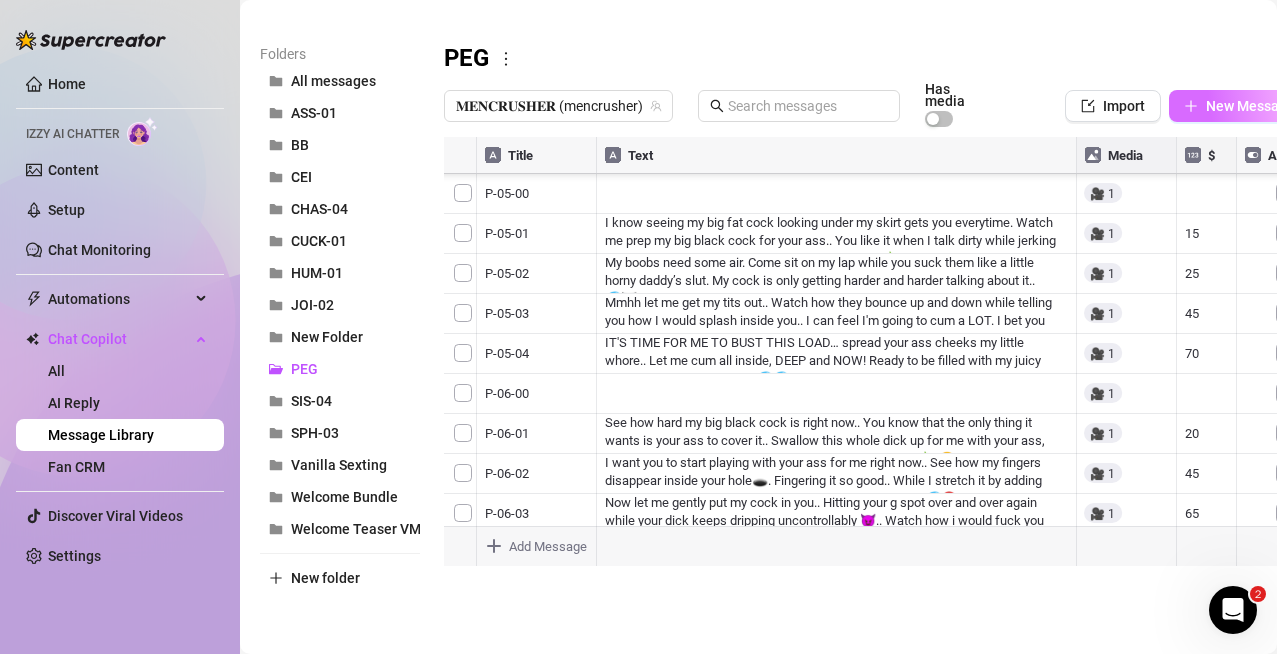 click on "New Message" at bounding box center (1250, 106) 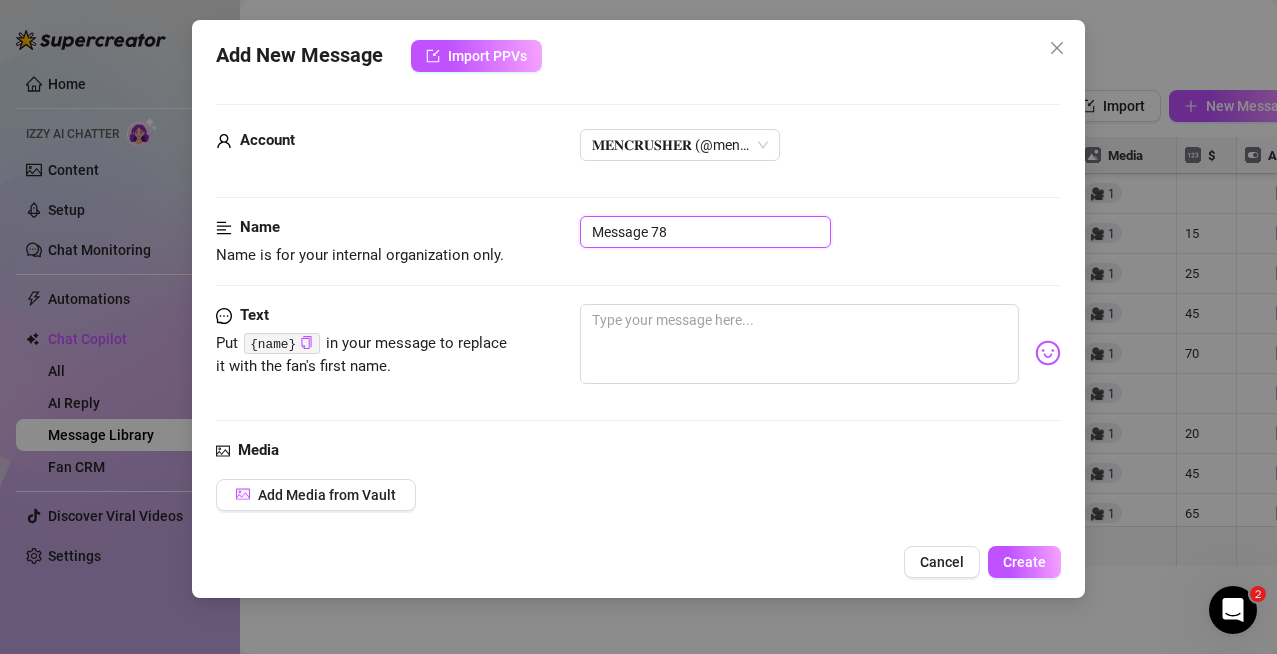 drag, startPoint x: 724, startPoint y: 239, endPoint x: 227, endPoint y: 282, distance: 498.8567 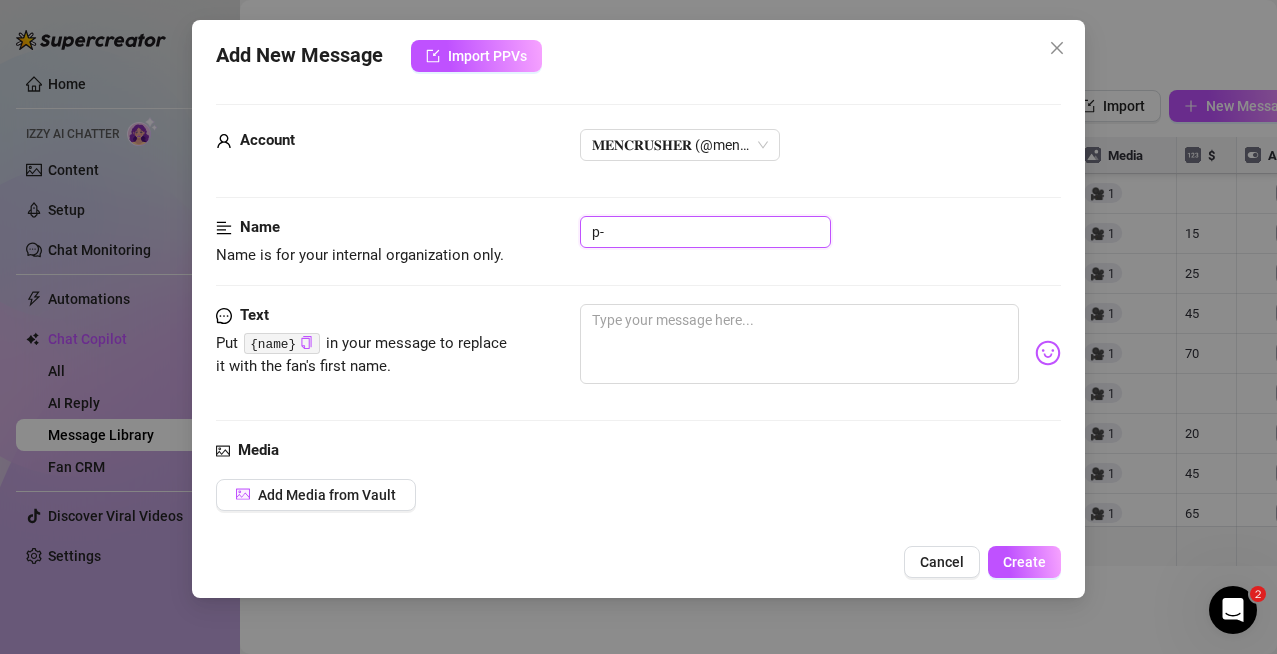type on "p" 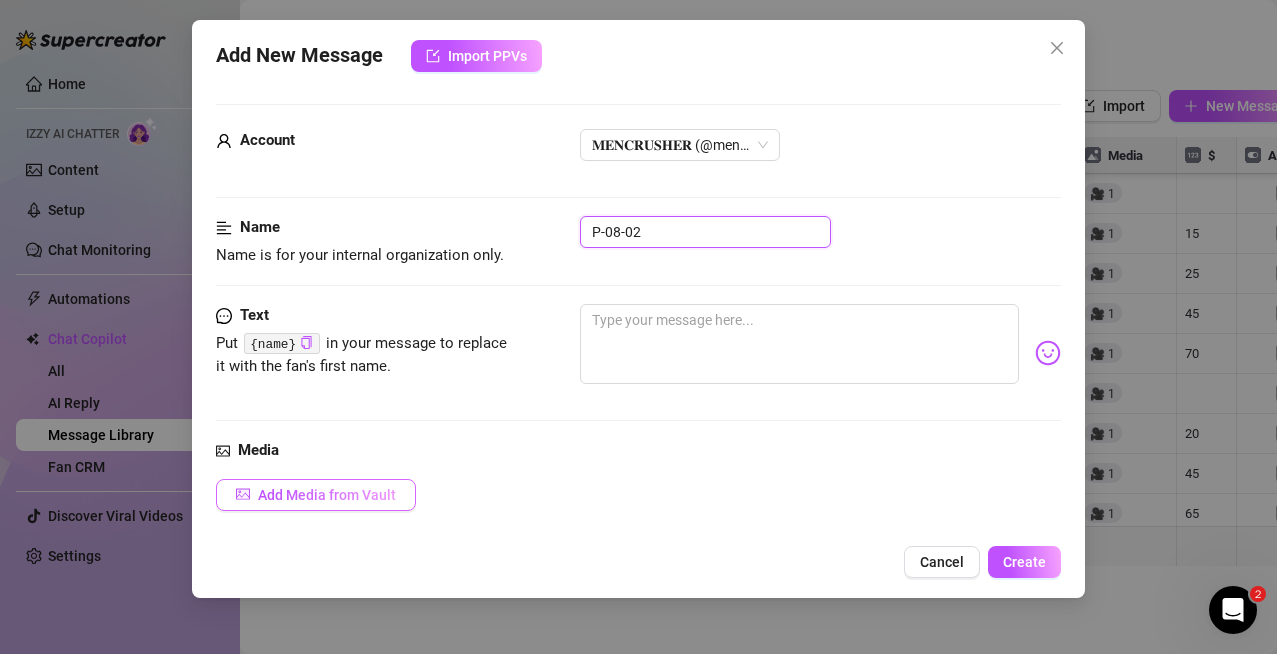 type on "P-08-02" 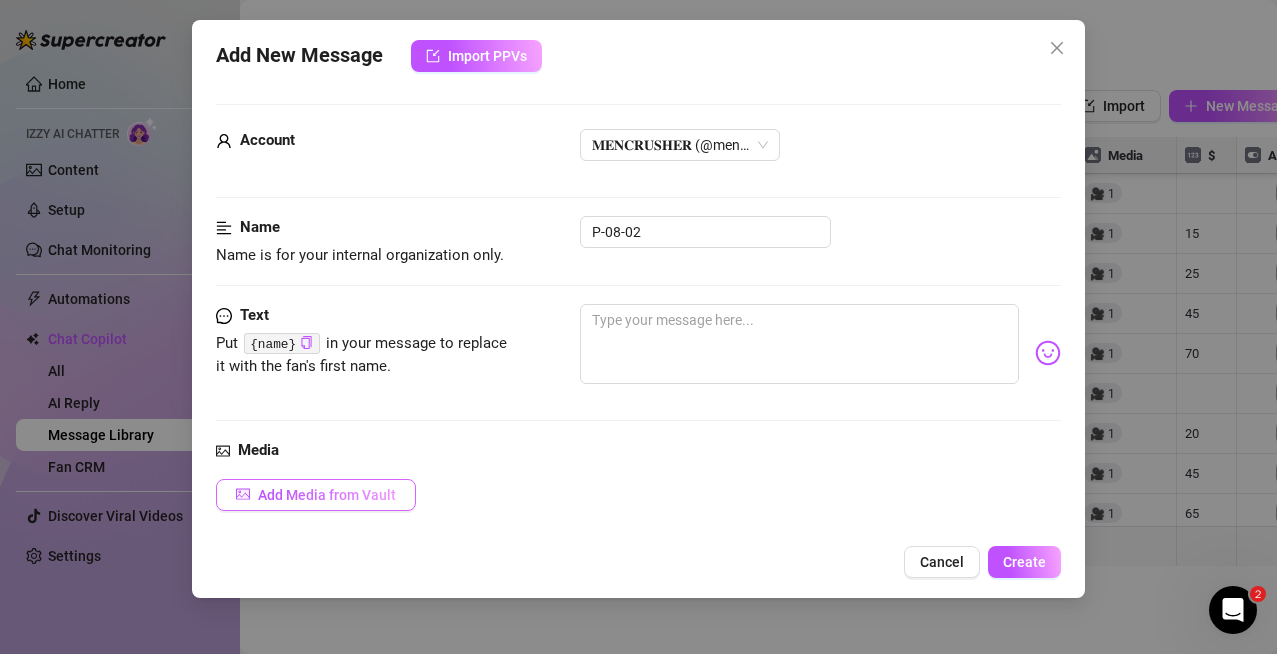 click on "Add Media from Vault" at bounding box center (327, 495) 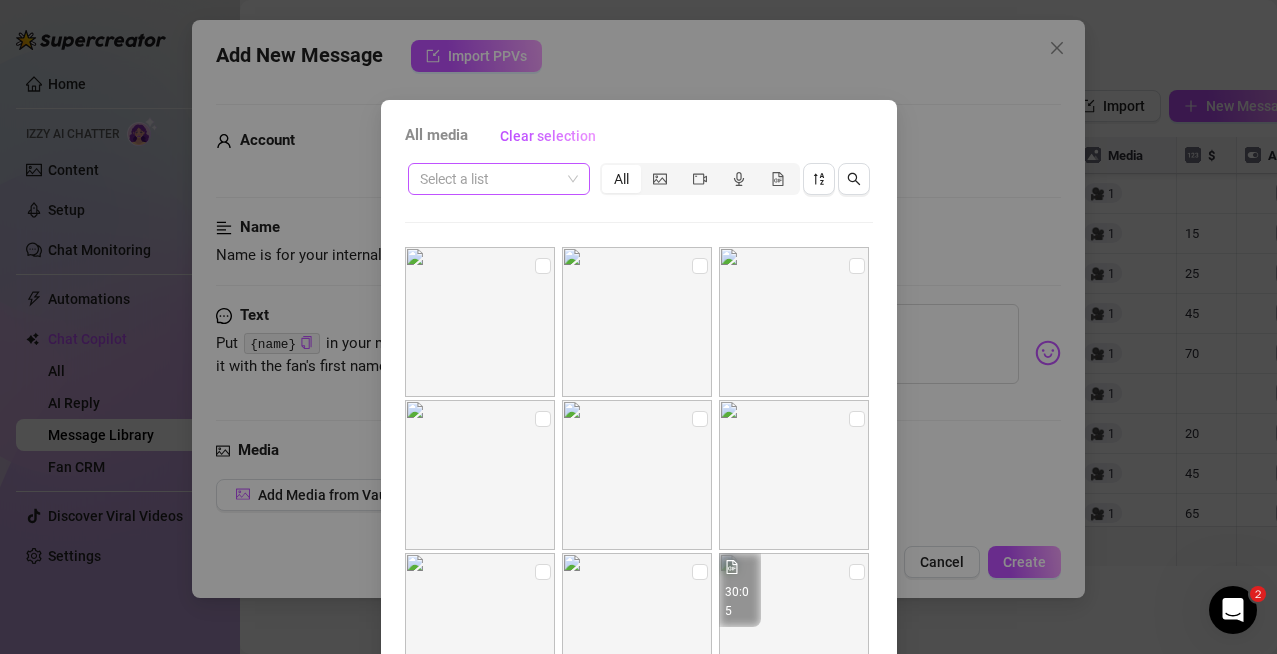 click at bounding box center (490, 179) 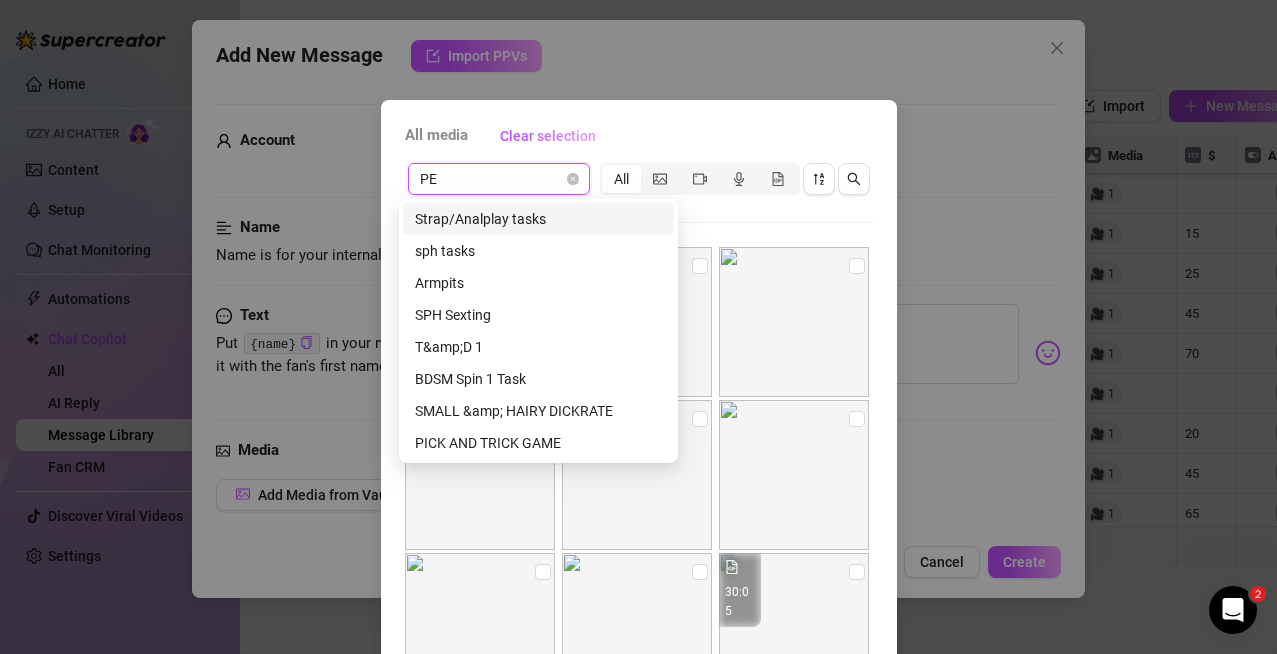 type on "PEG" 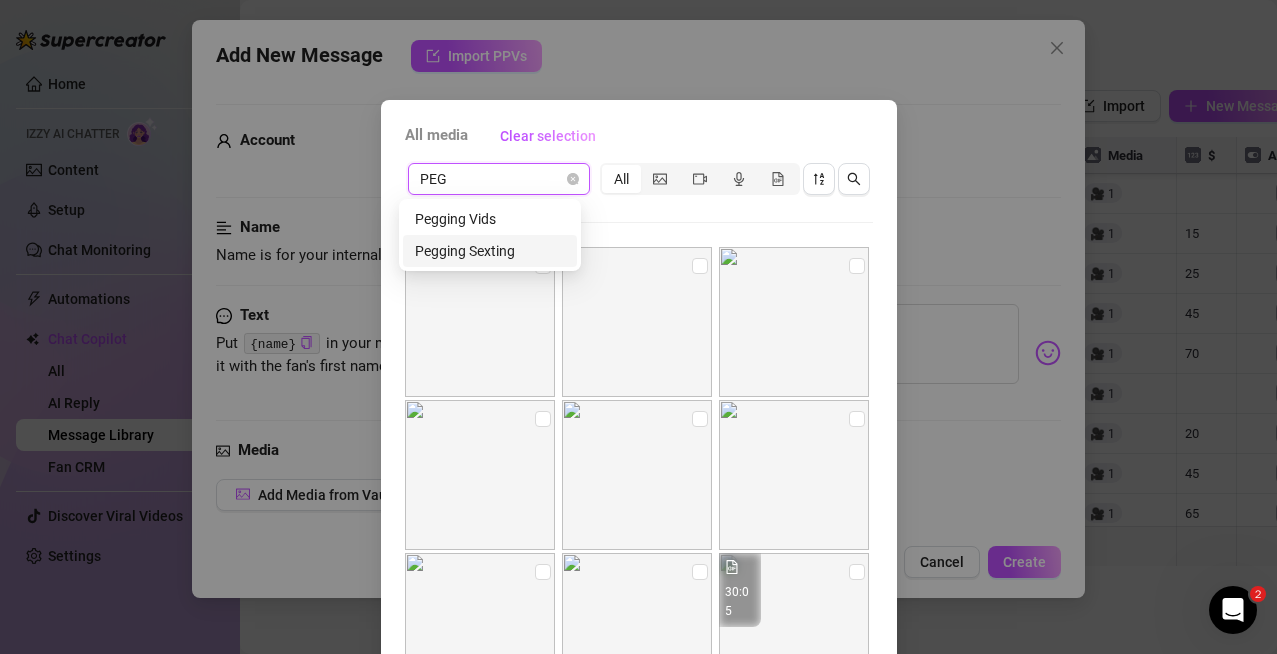 click on "Pegging Sexting" at bounding box center [490, 251] 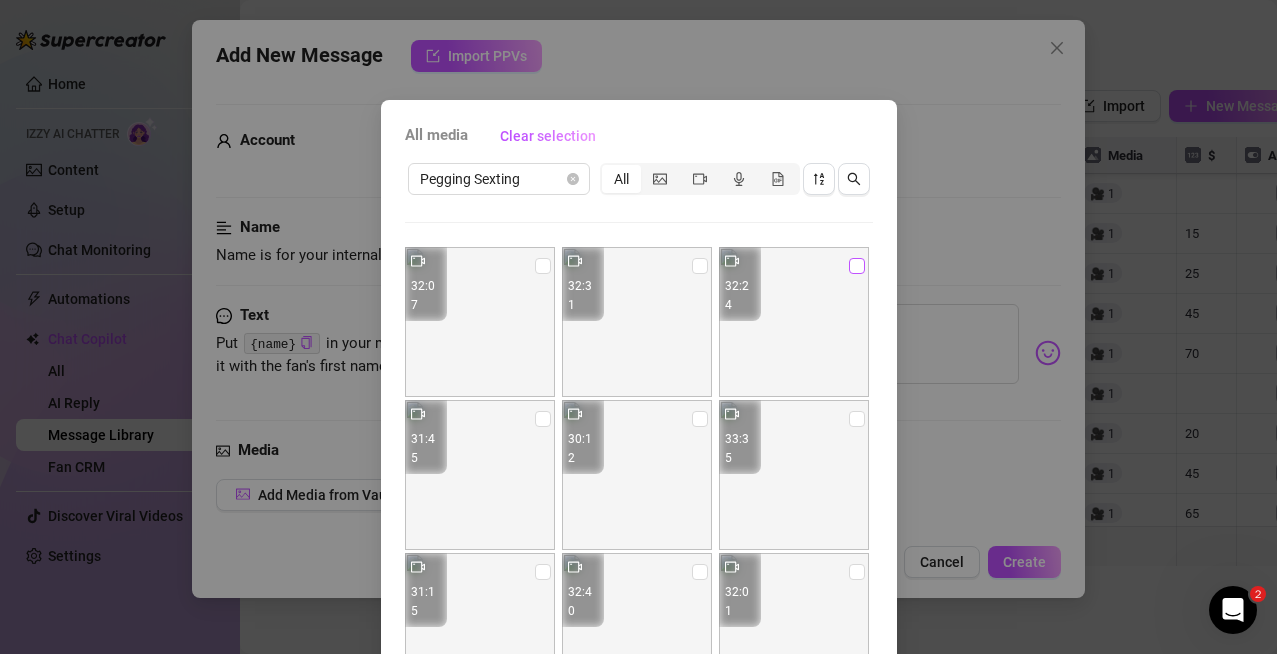 click at bounding box center [857, 266] 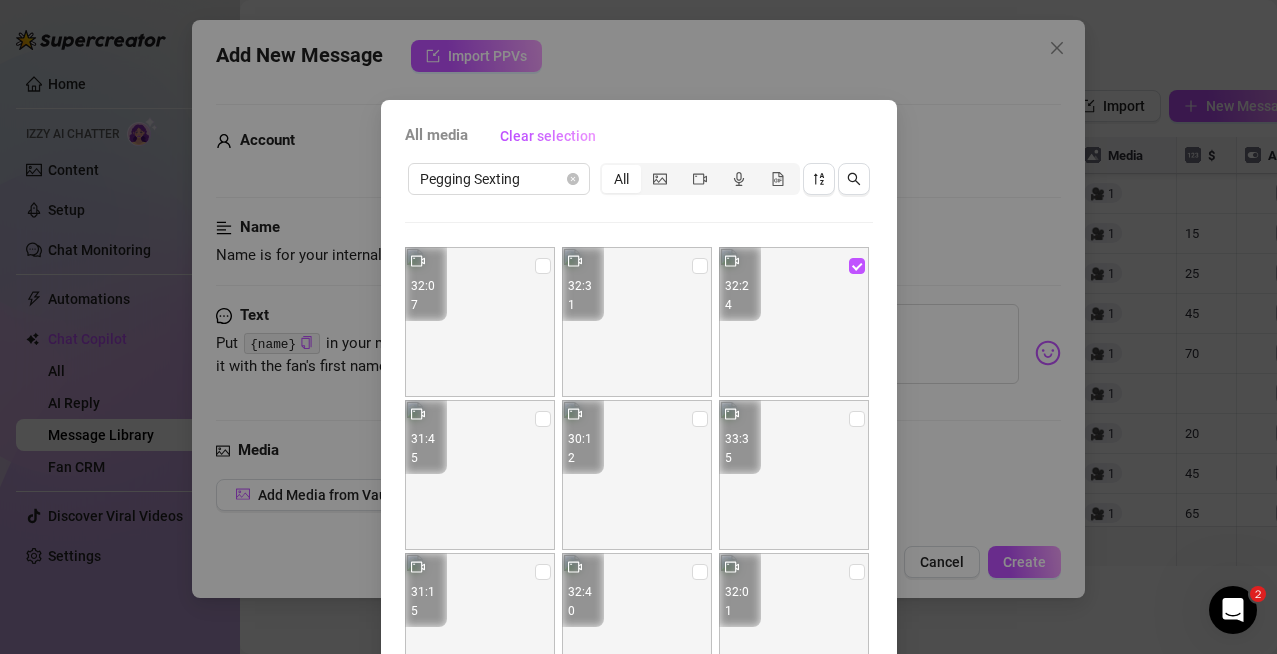 scroll, scrollTop: 898, scrollLeft: 0, axis: vertical 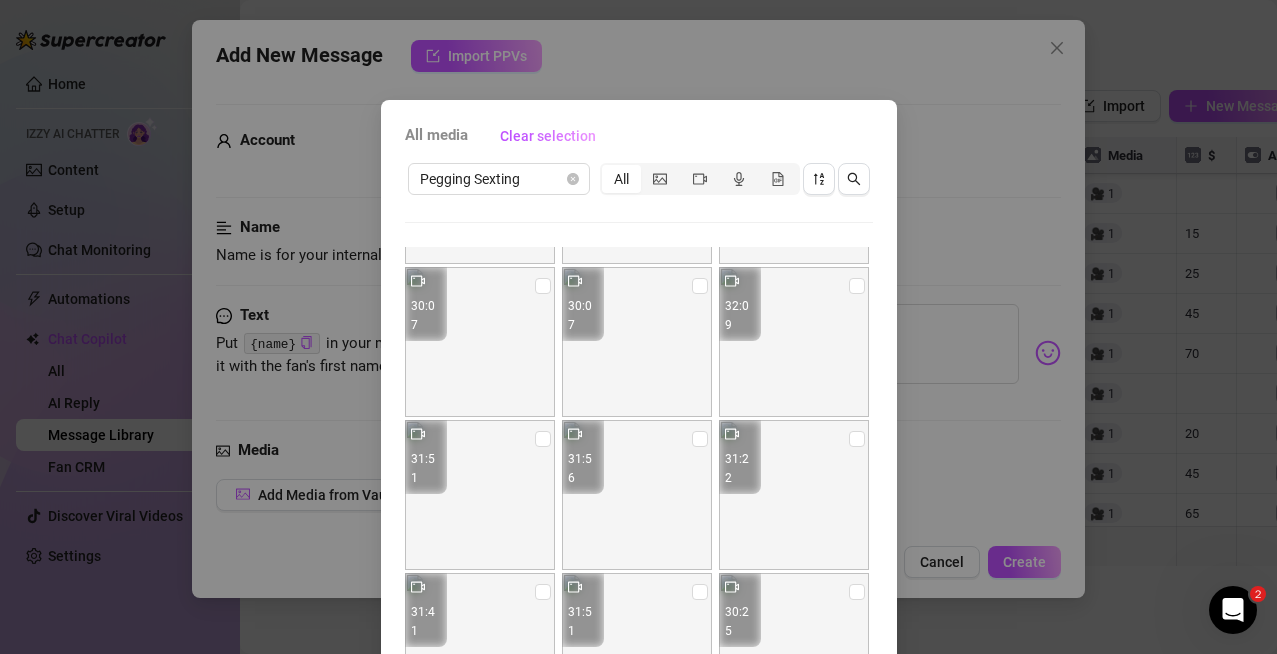 click on "All media Clear selection Pegging Sexting All 32:07 32:31 32:24 31:45 30:12 33:35 31:15 32:40 32:01 30:08 32:52 32:38 32:32 32:32 30:08 30:09 30:07 30:07 32:09 31:51 31:56 31:22 31:41 31:51 30:25 No more media Cancel OK" at bounding box center (639, 455) 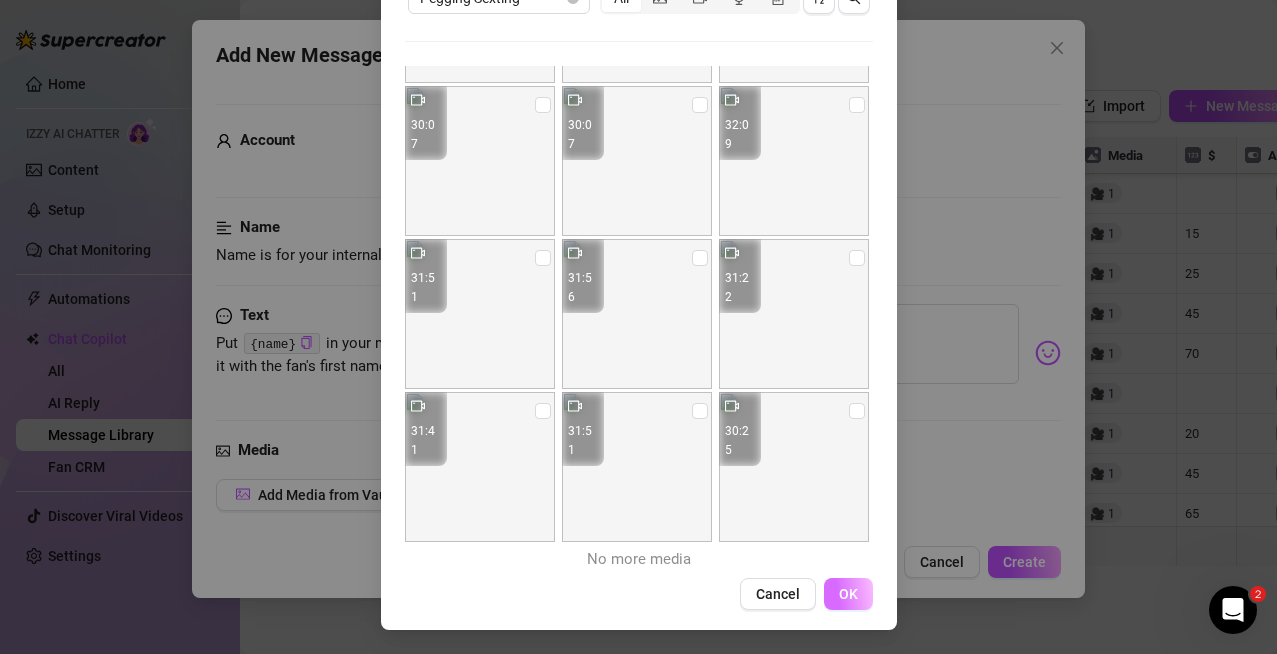 click on "OK" at bounding box center (848, 594) 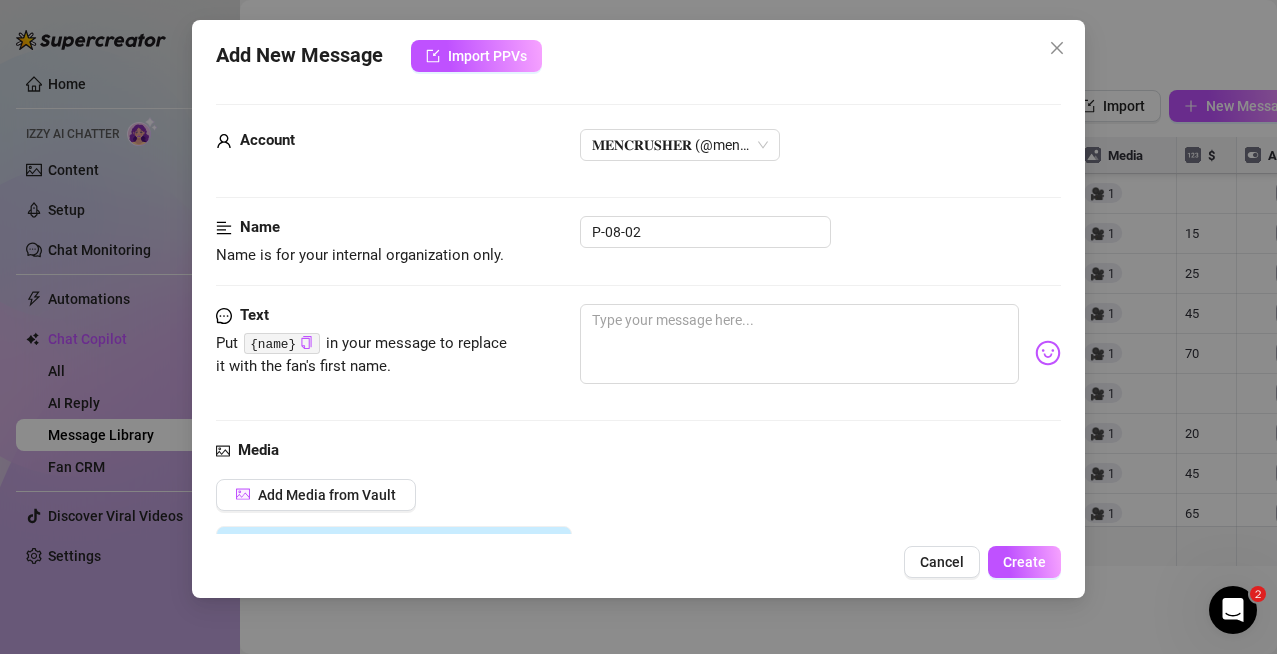 scroll, scrollTop: 378, scrollLeft: 0, axis: vertical 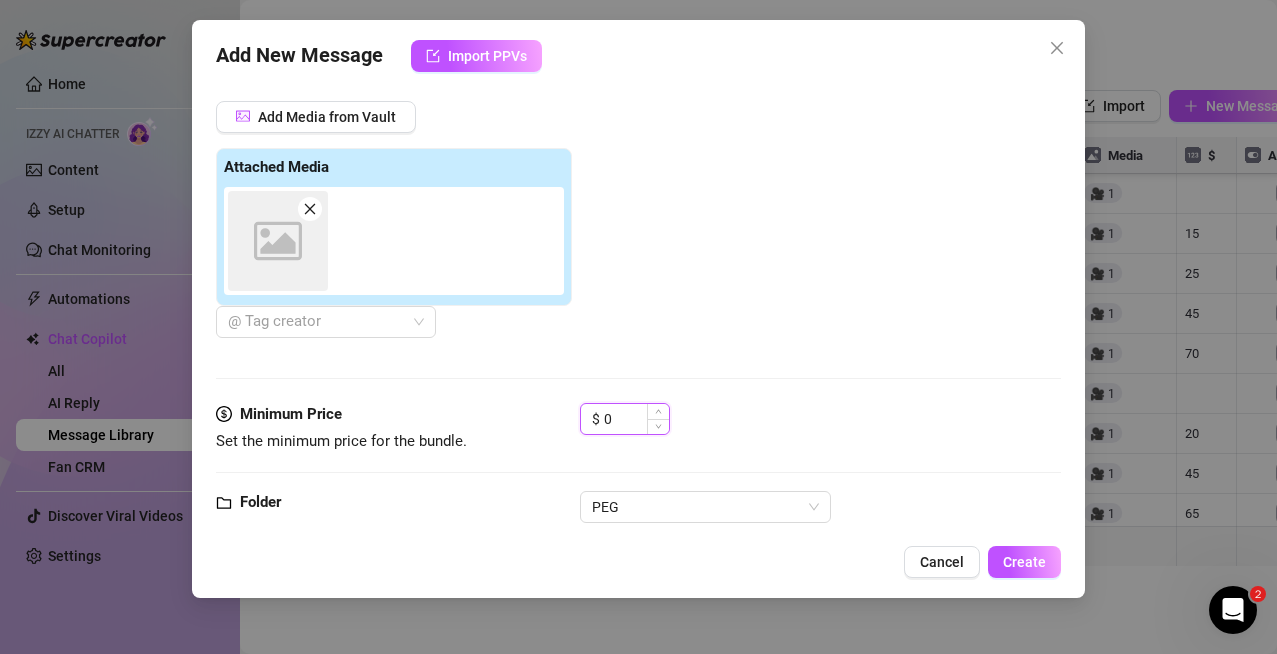 click on "0" at bounding box center (636, 419) 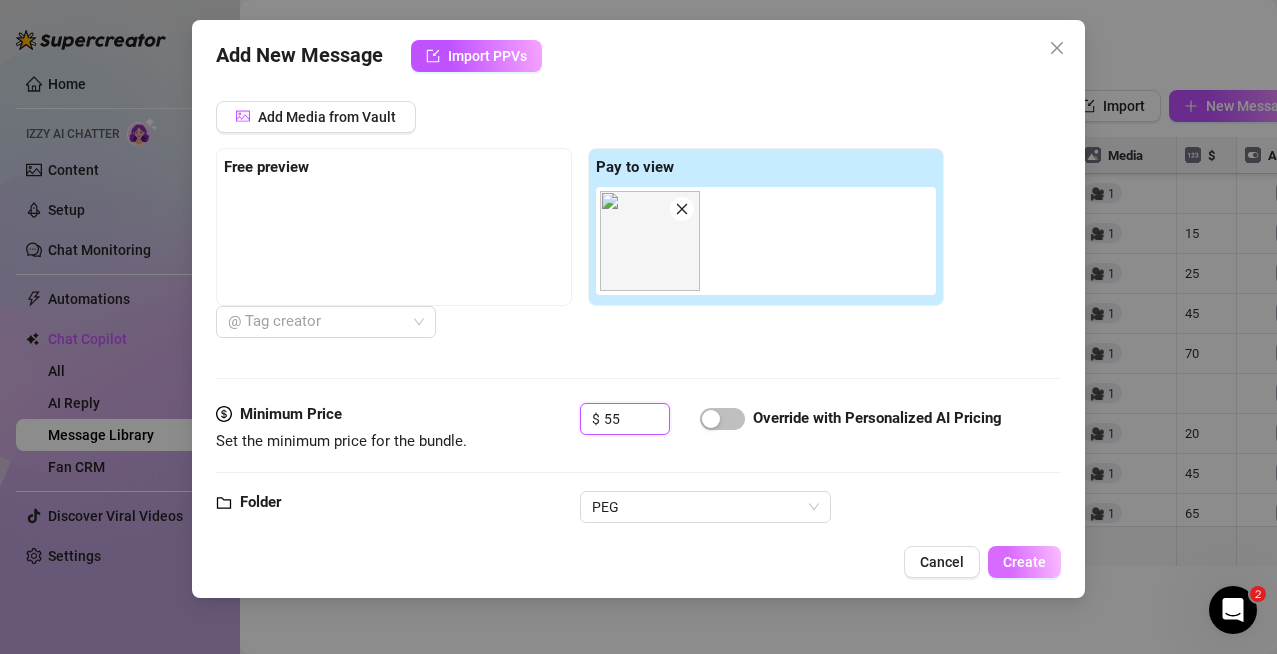 type on "55" 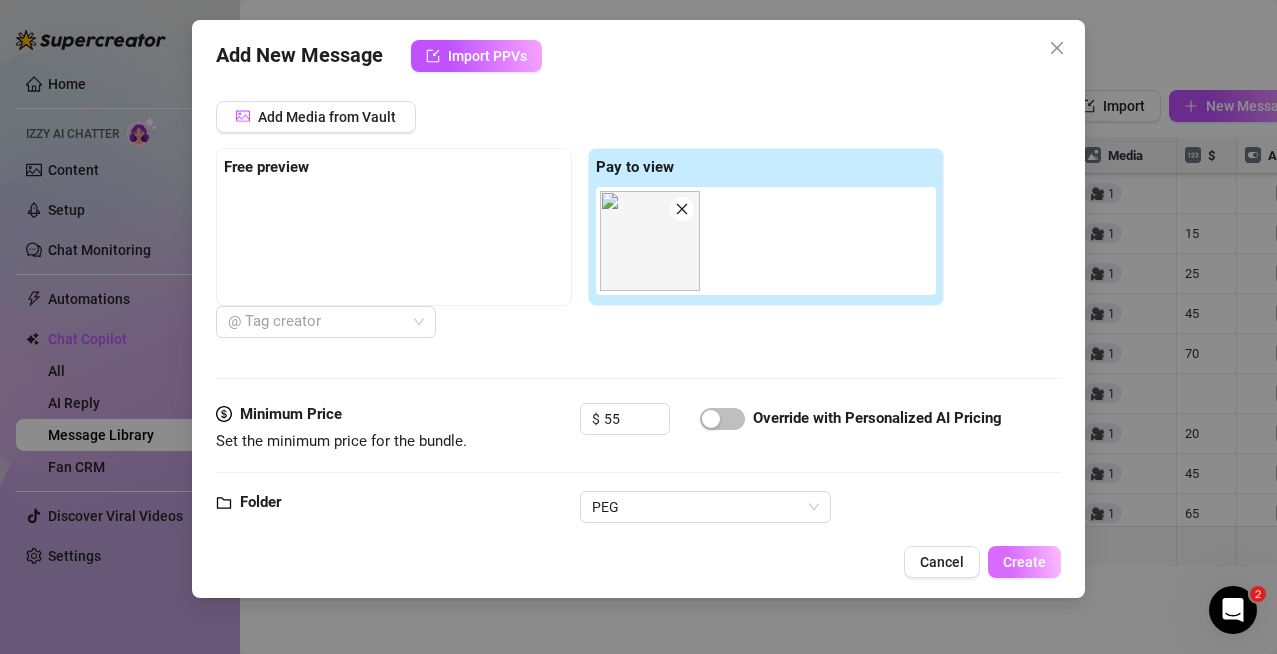 click on "Create" at bounding box center [1024, 562] 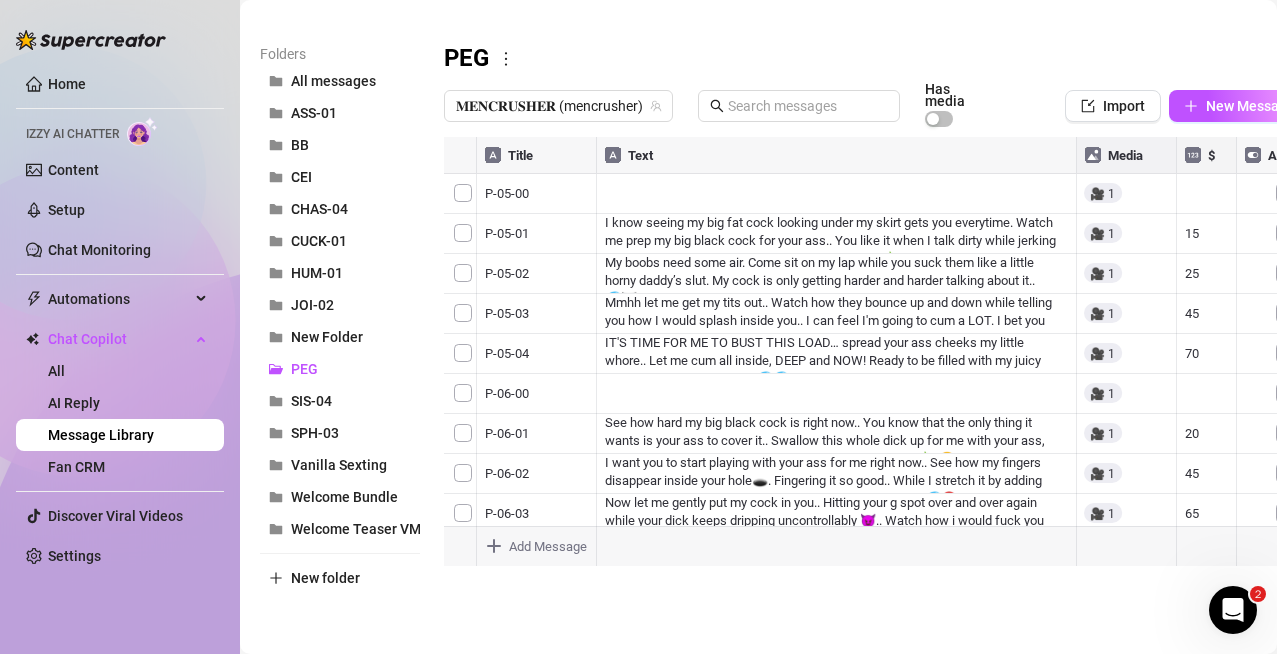scroll, scrollTop: 0, scrollLeft: 0, axis: both 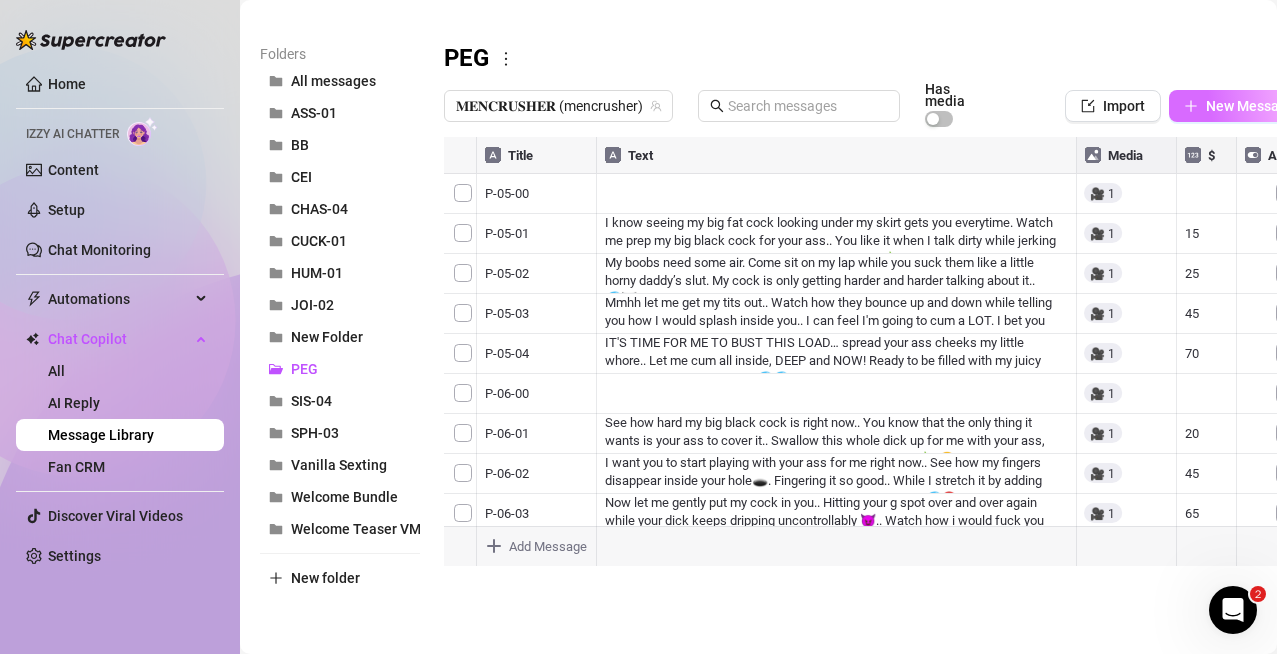 click on "New Message" at bounding box center (1250, 106) 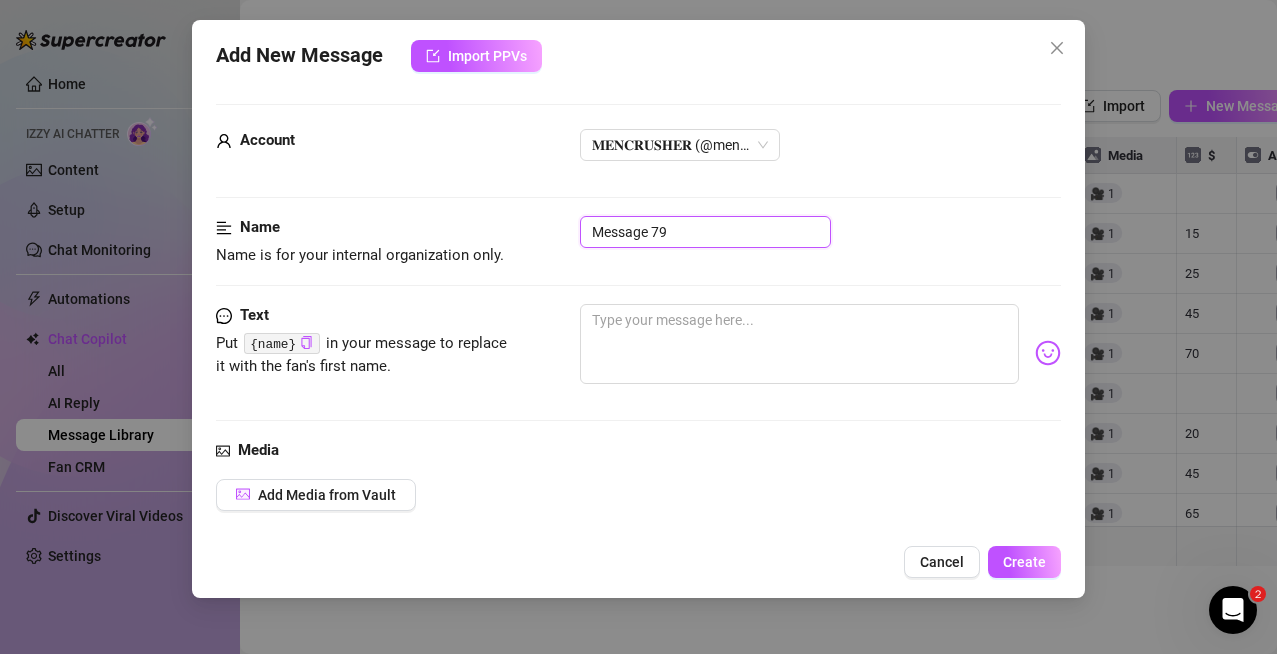 drag, startPoint x: 702, startPoint y: 237, endPoint x: 251, endPoint y: 236, distance: 451.0011 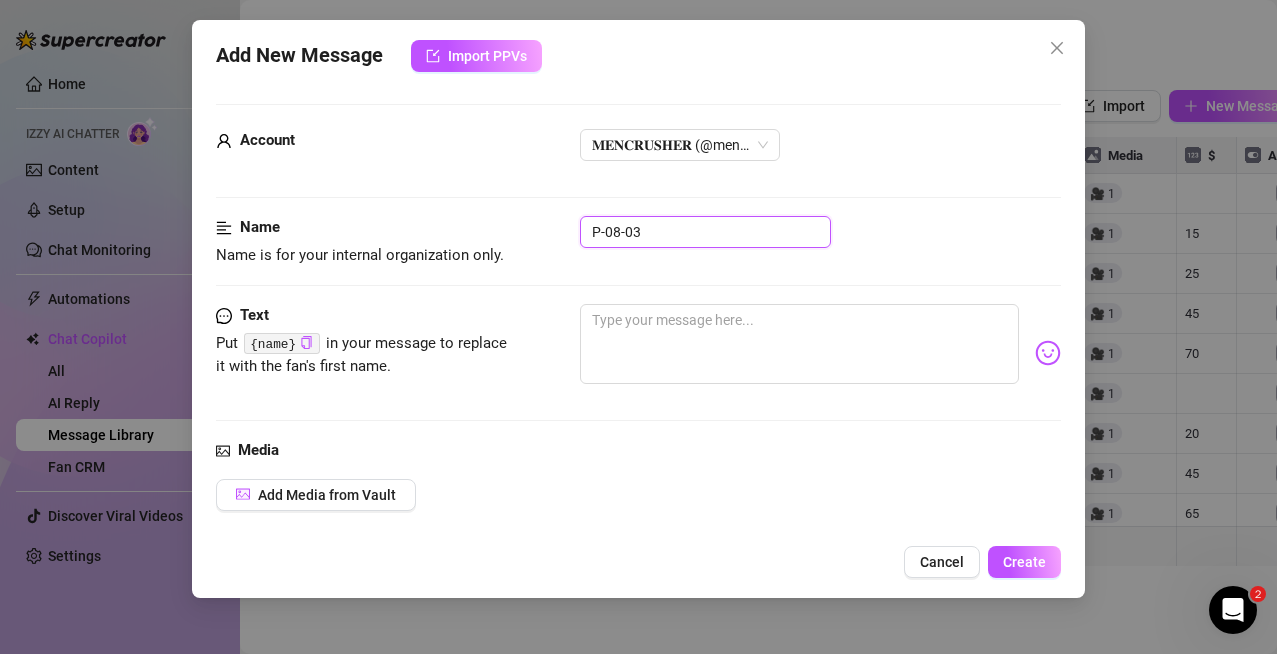 type on "P-08-03" 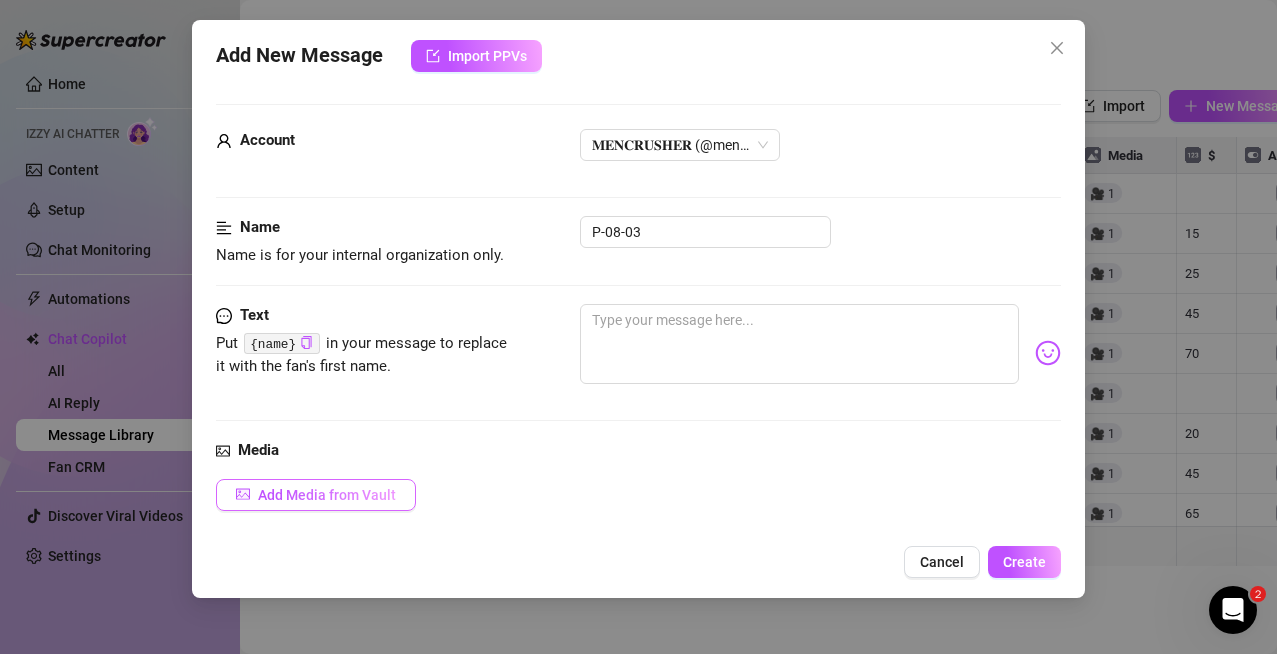 click on "Add Media from Vault" at bounding box center [327, 495] 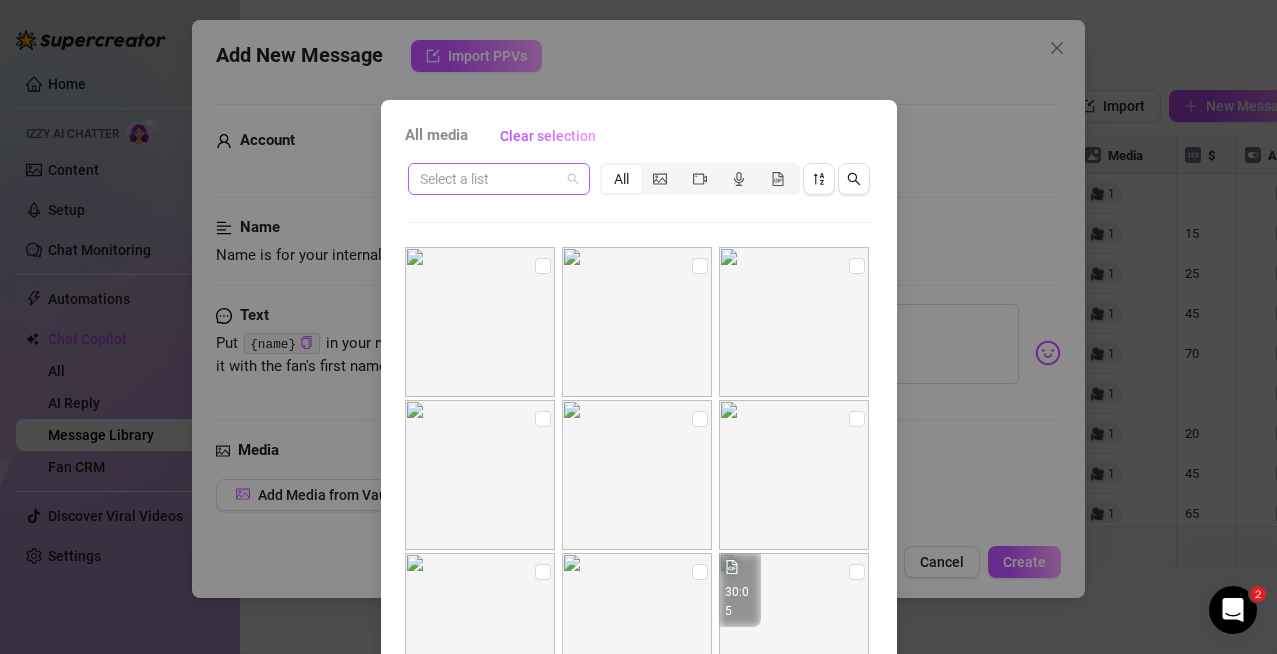 click at bounding box center [490, 179] 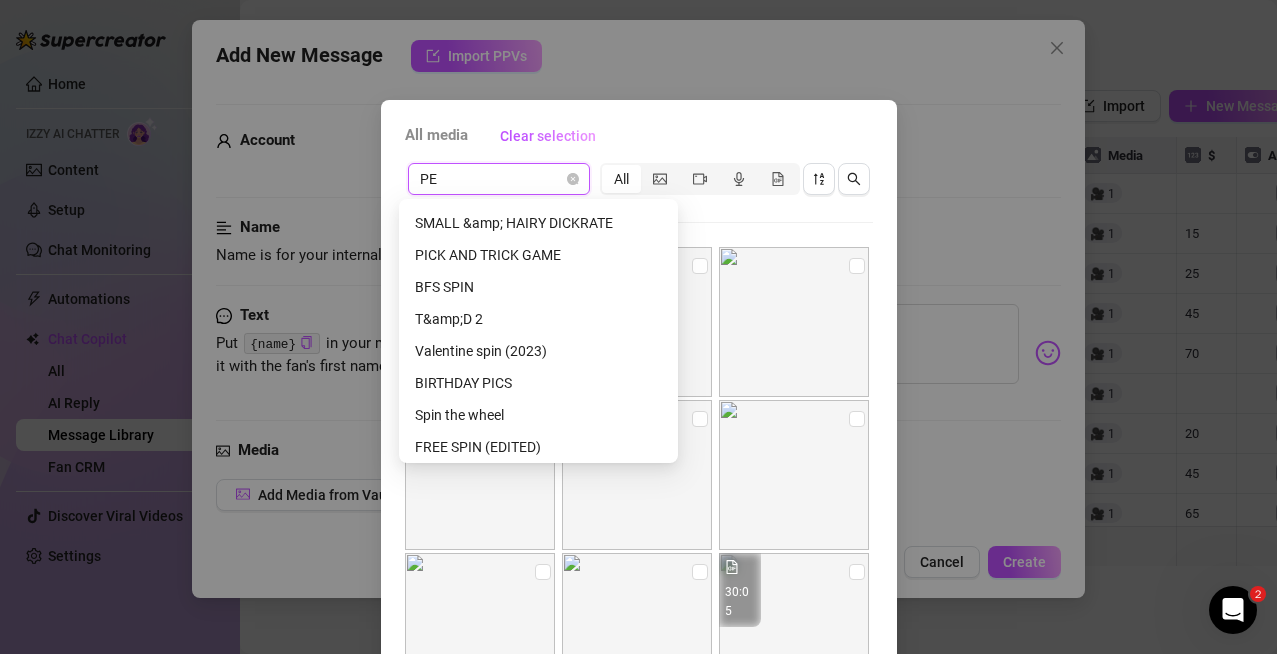 scroll, scrollTop: 0, scrollLeft: 0, axis: both 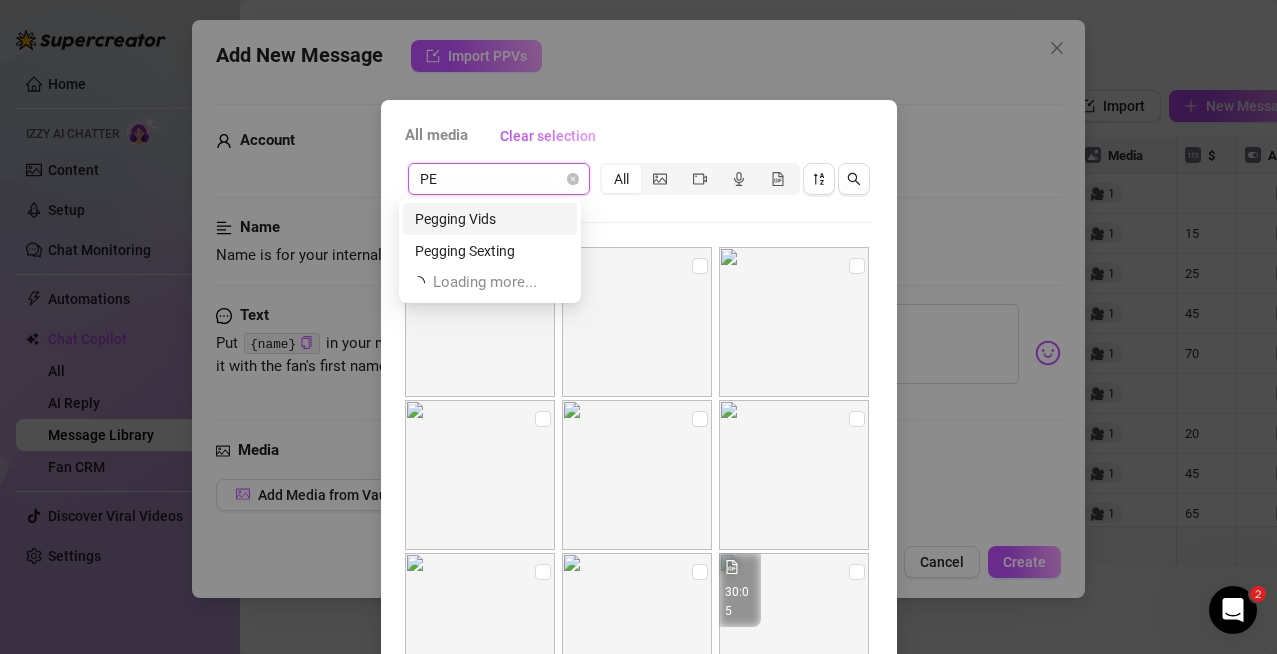 type on "PEG" 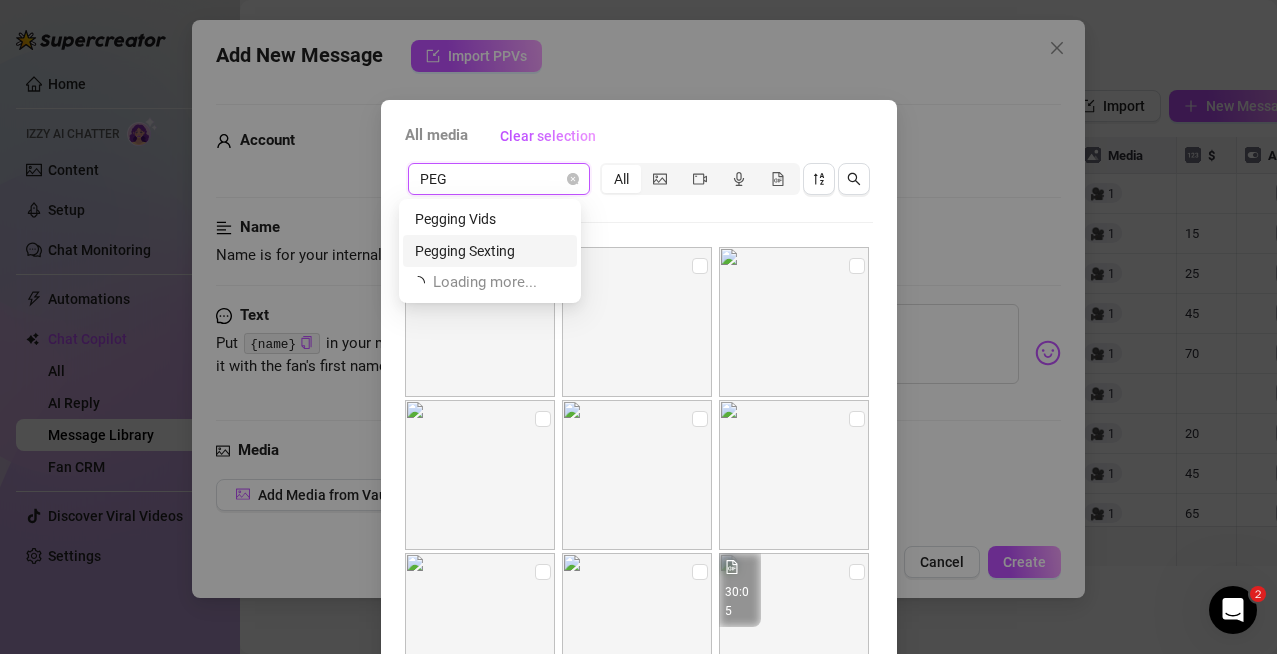 click on "Pegging Sexting" at bounding box center (490, 251) 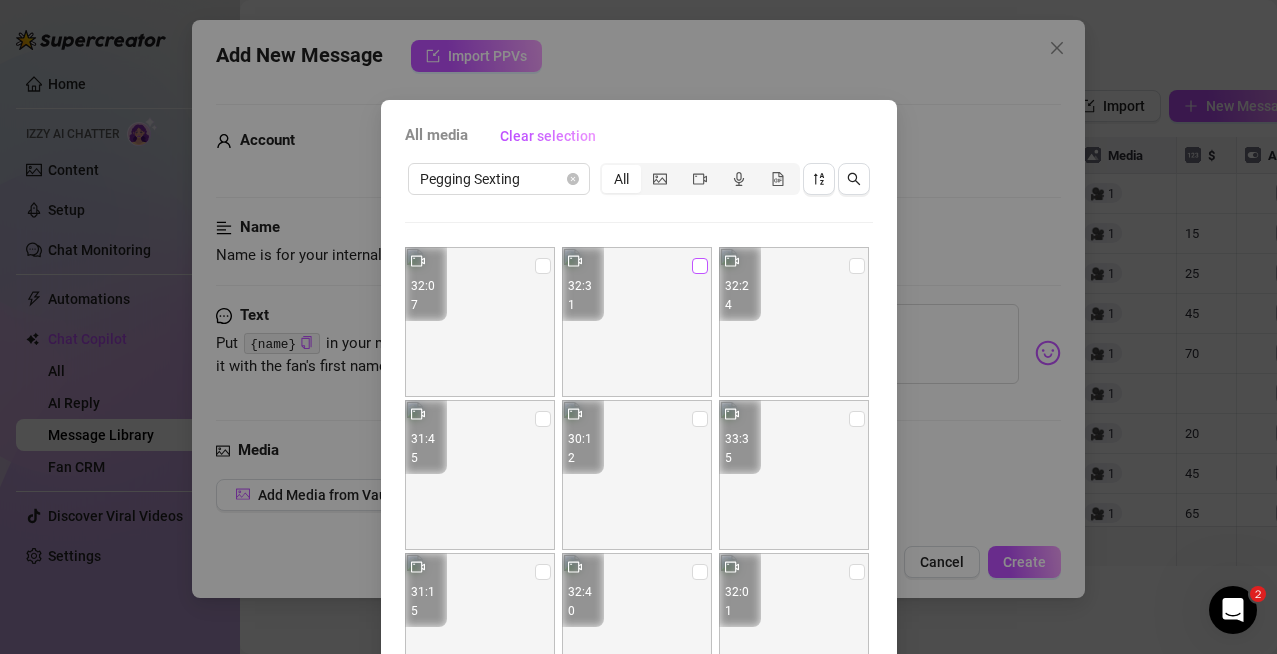 click at bounding box center (700, 266) 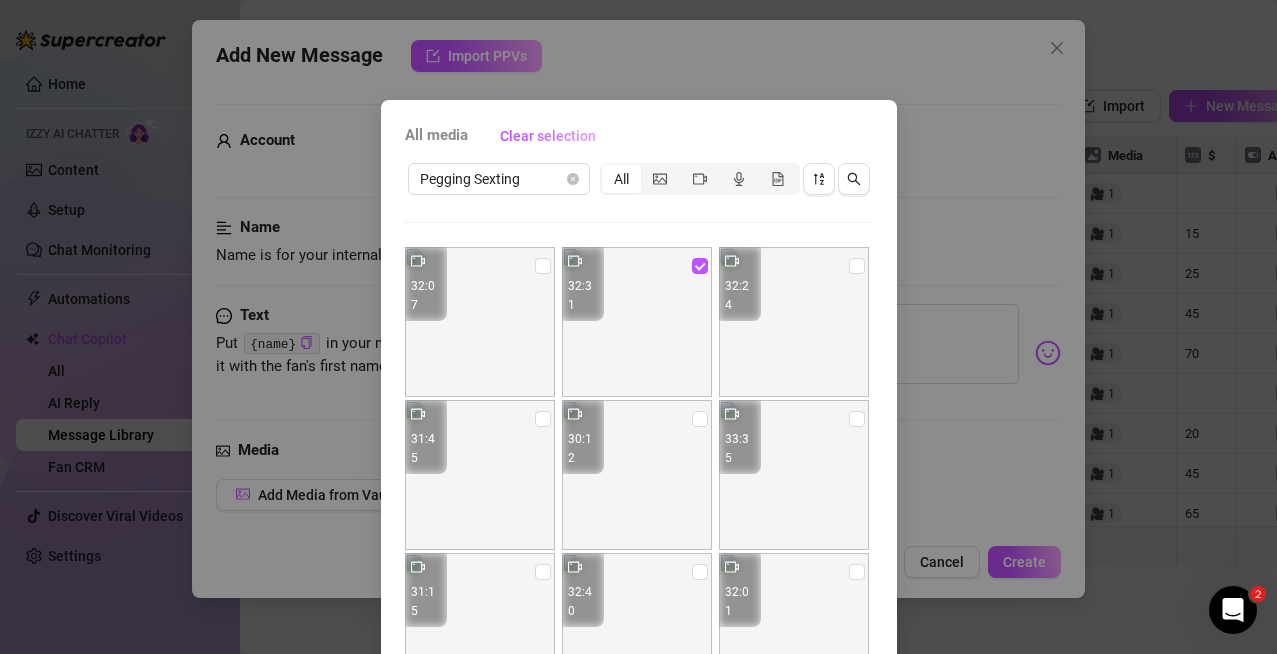 scroll, scrollTop: 181, scrollLeft: 0, axis: vertical 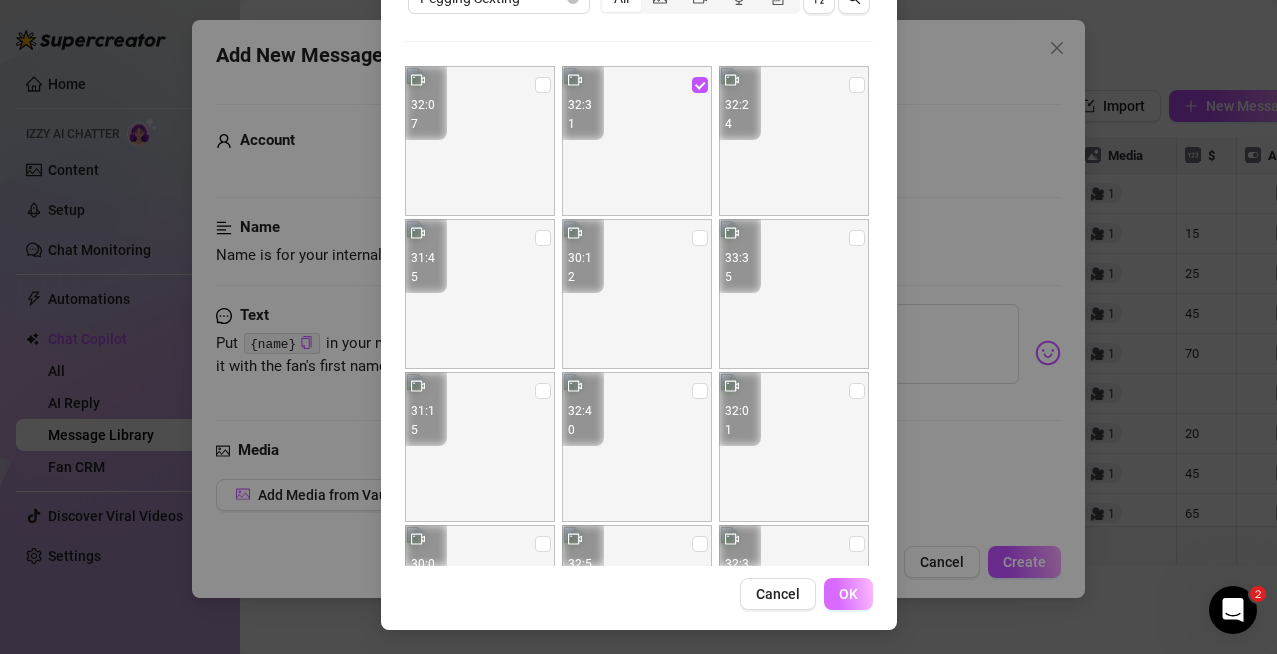 click on "OK" at bounding box center [848, 594] 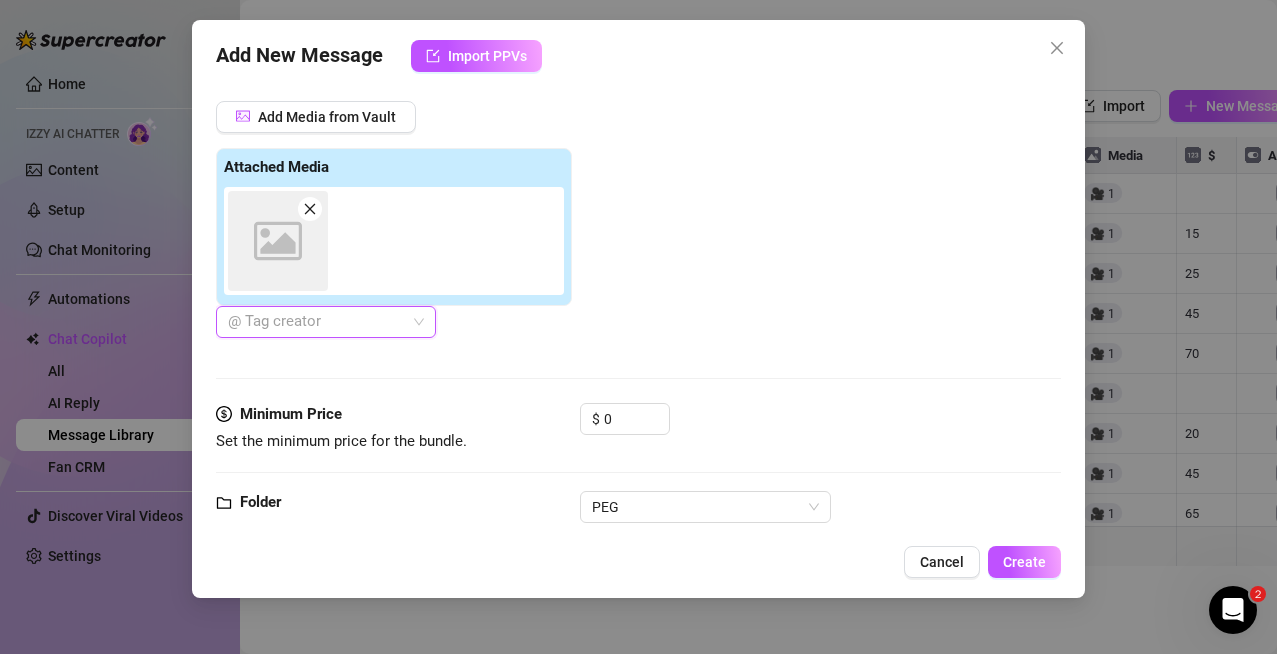 scroll, scrollTop: 422, scrollLeft: 0, axis: vertical 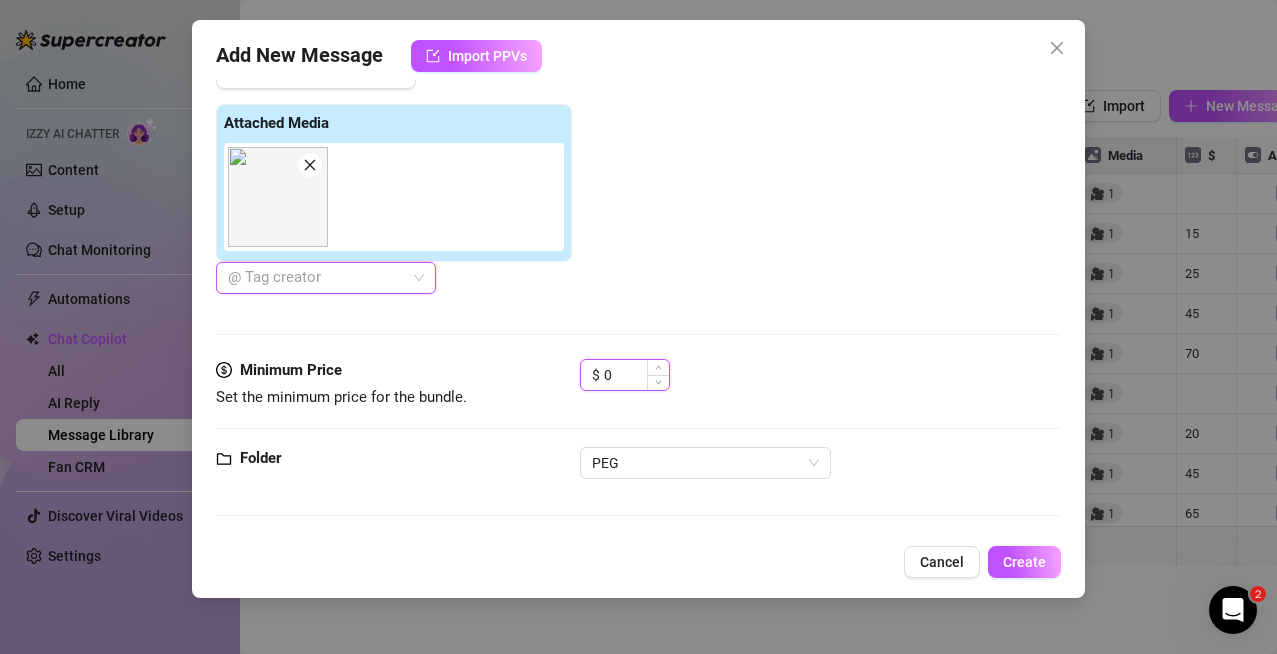 click on "0" at bounding box center [636, 375] 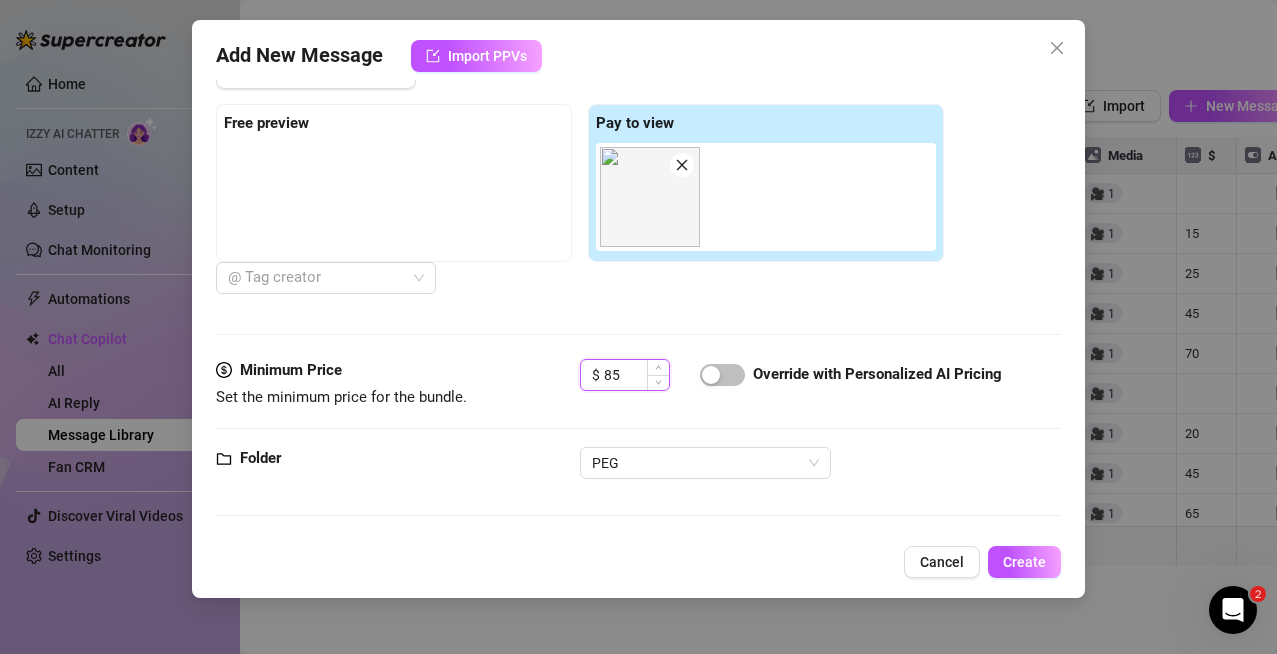 type on "8" 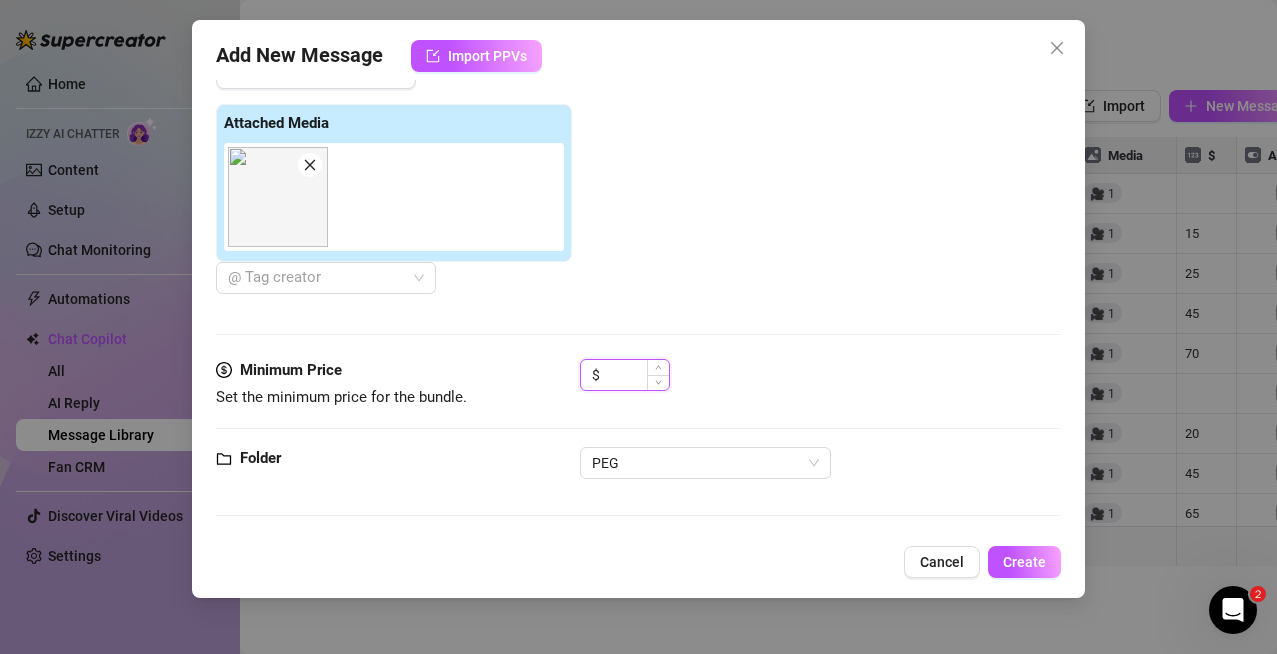 click at bounding box center [636, 375] 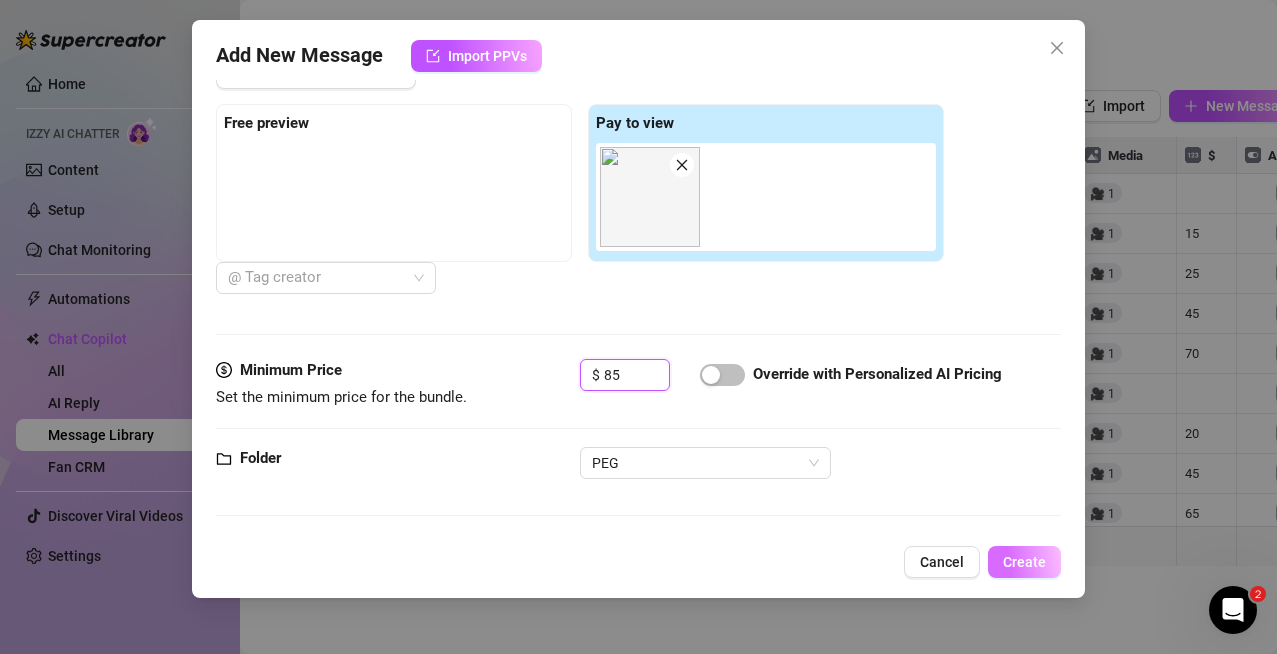 type on "85" 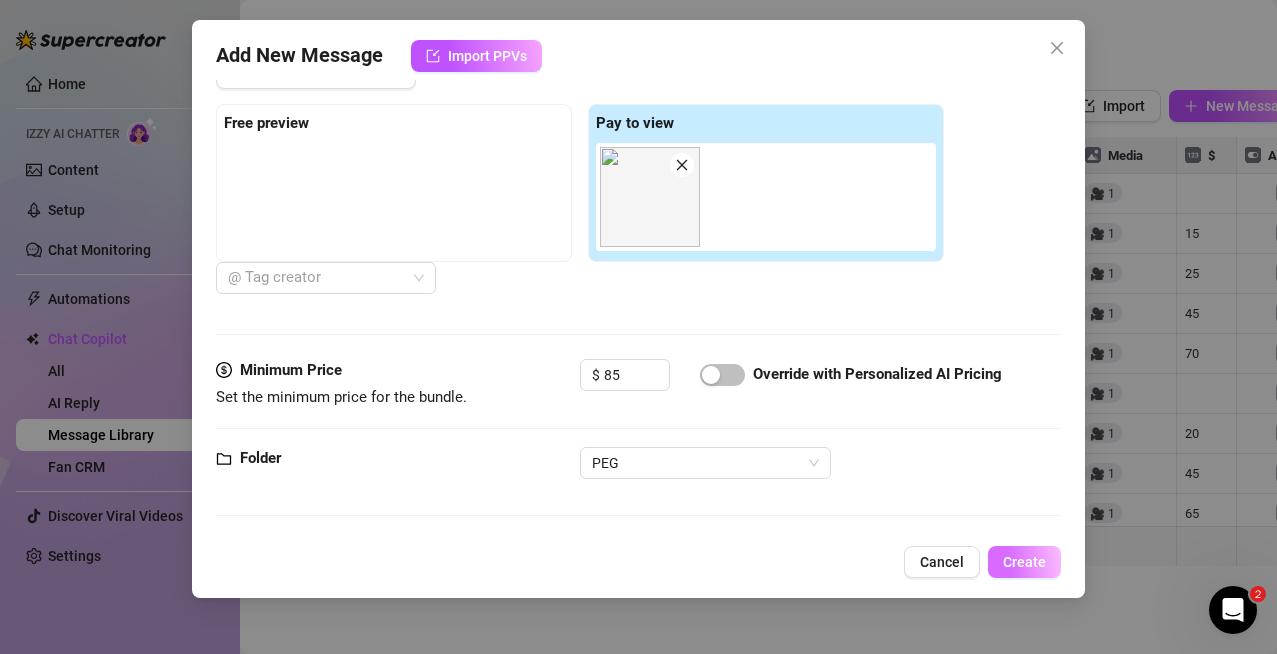 click on "Create" at bounding box center (1024, 562) 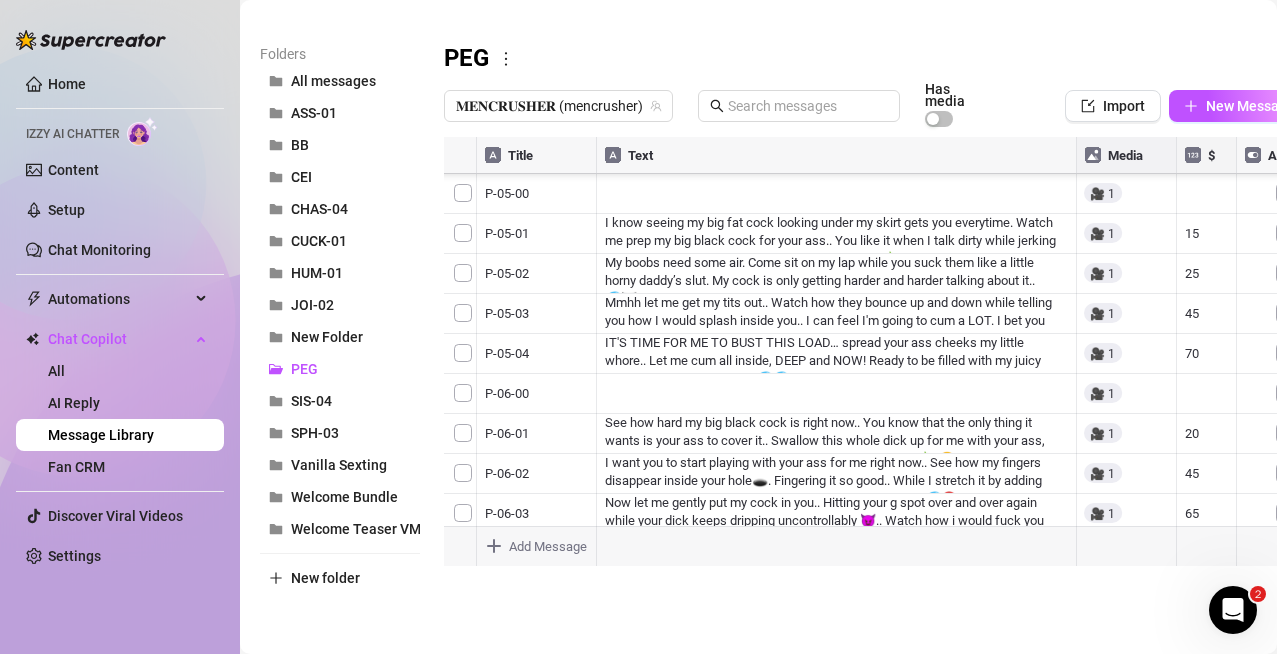 scroll, scrollTop: 457, scrollLeft: 0, axis: vertical 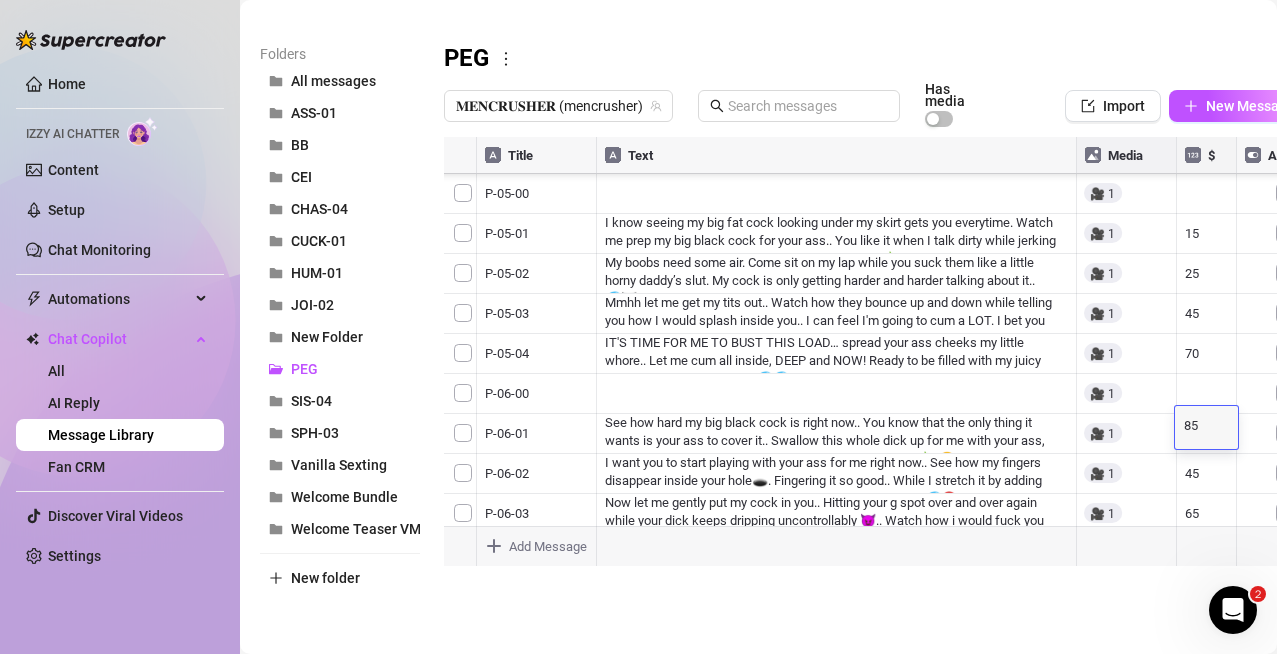 click on "85
85" at bounding box center (1207, 429) 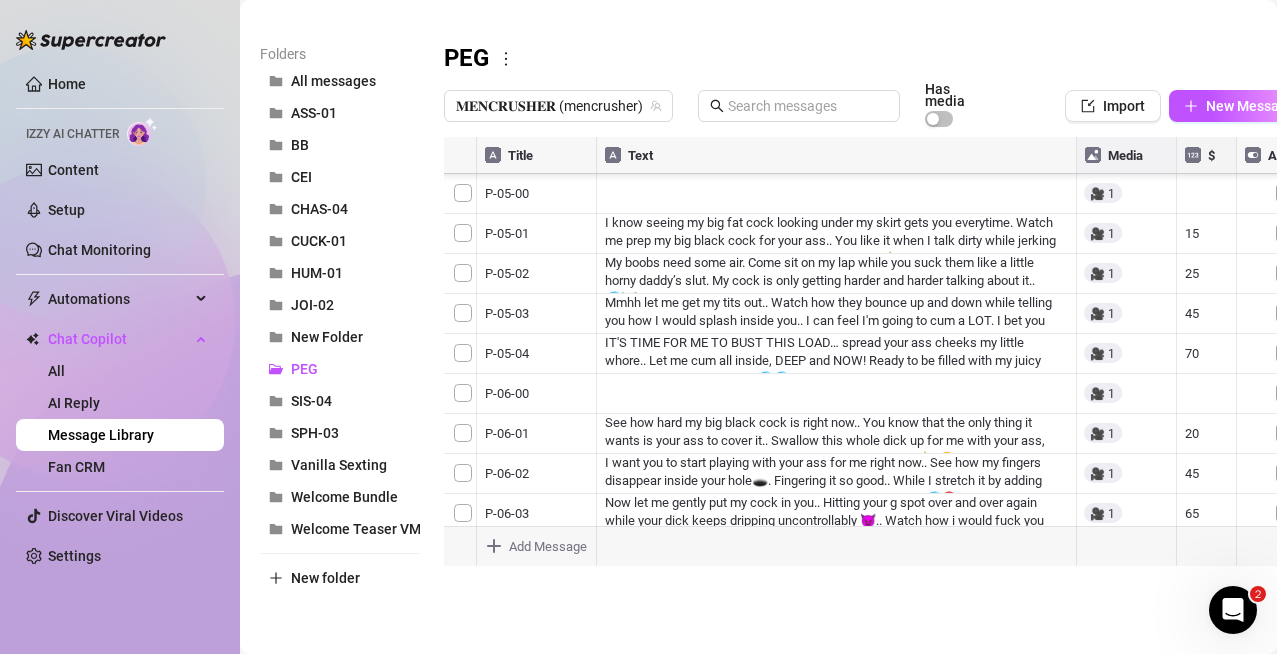 click at bounding box center (873, 360) 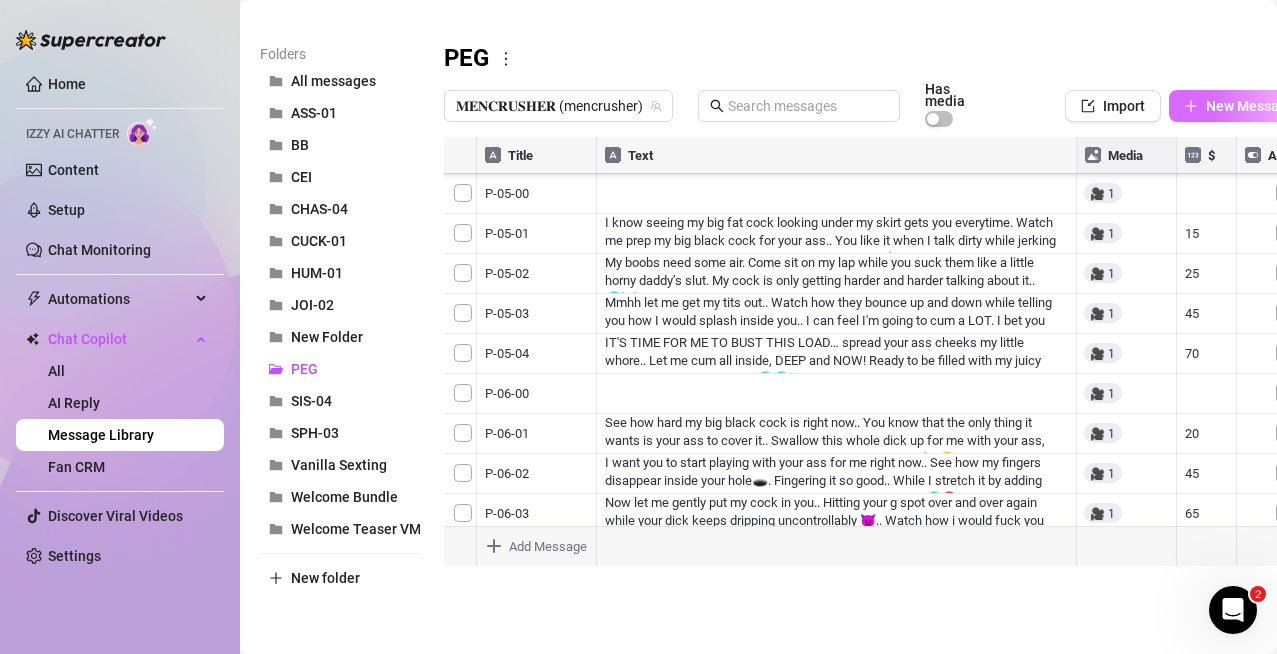 click on "New Message" at bounding box center (1239, 106) 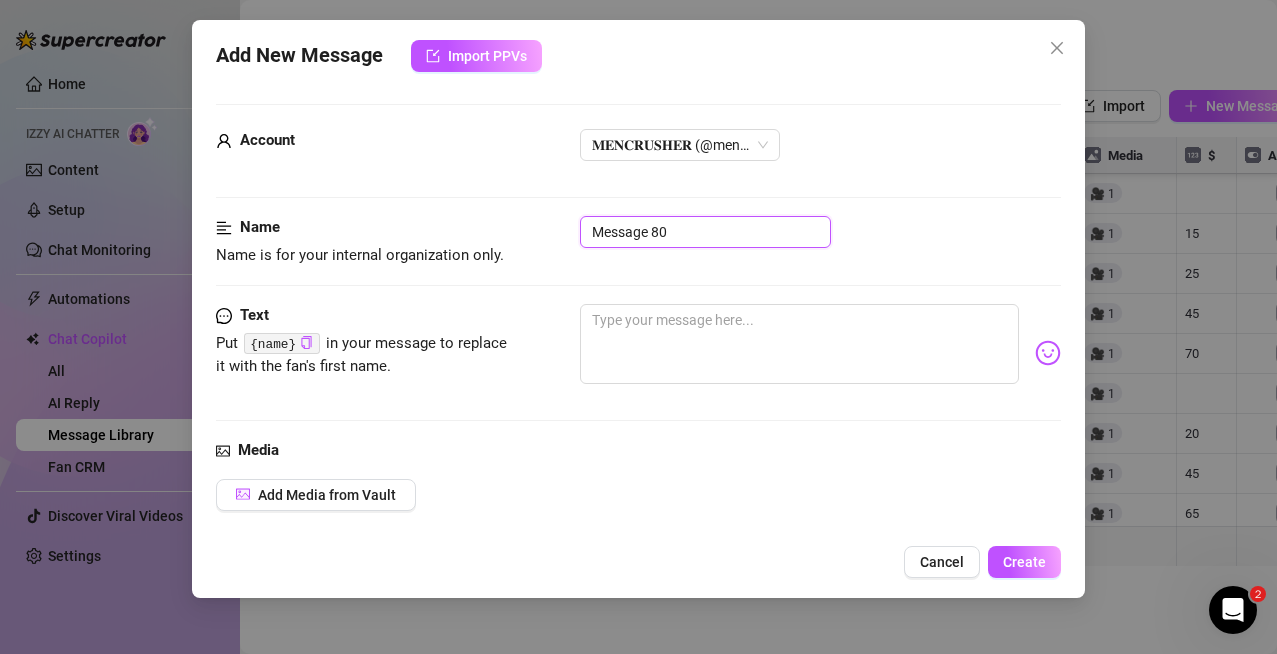 drag, startPoint x: 711, startPoint y: 229, endPoint x: 237, endPoint y: 234, distance: 474.02637 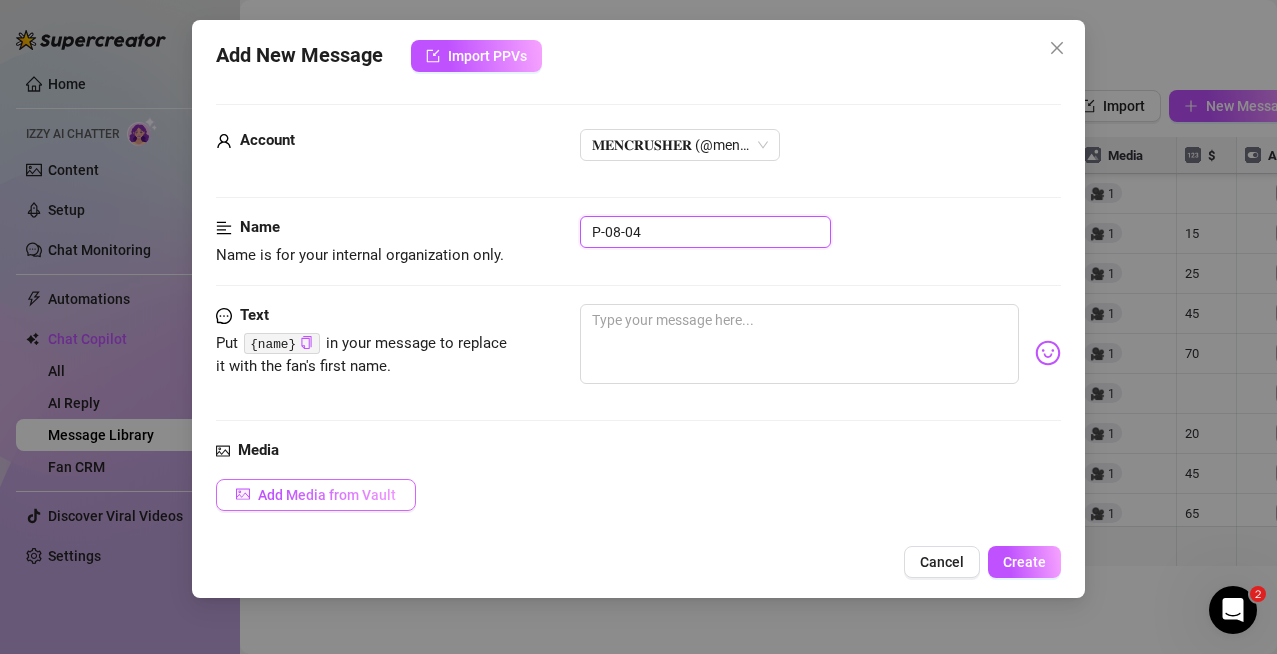 type on "P-08-04" 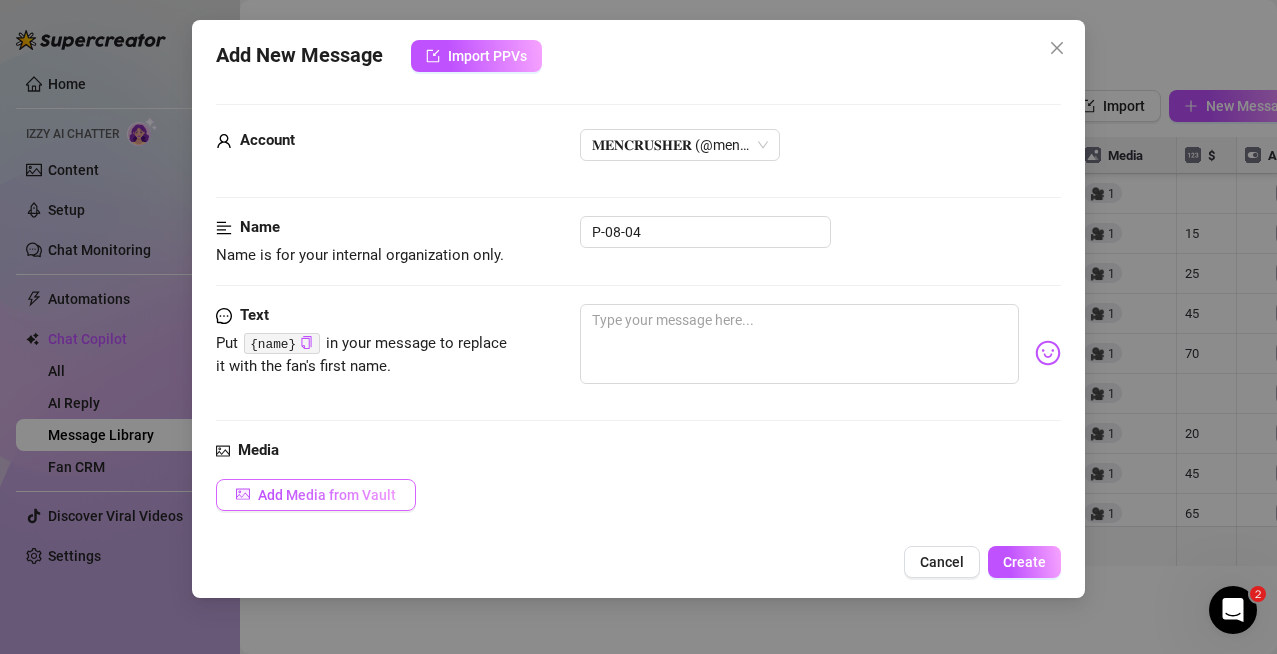 click on "Add Media from Vault" at bounding box center (327, 495) 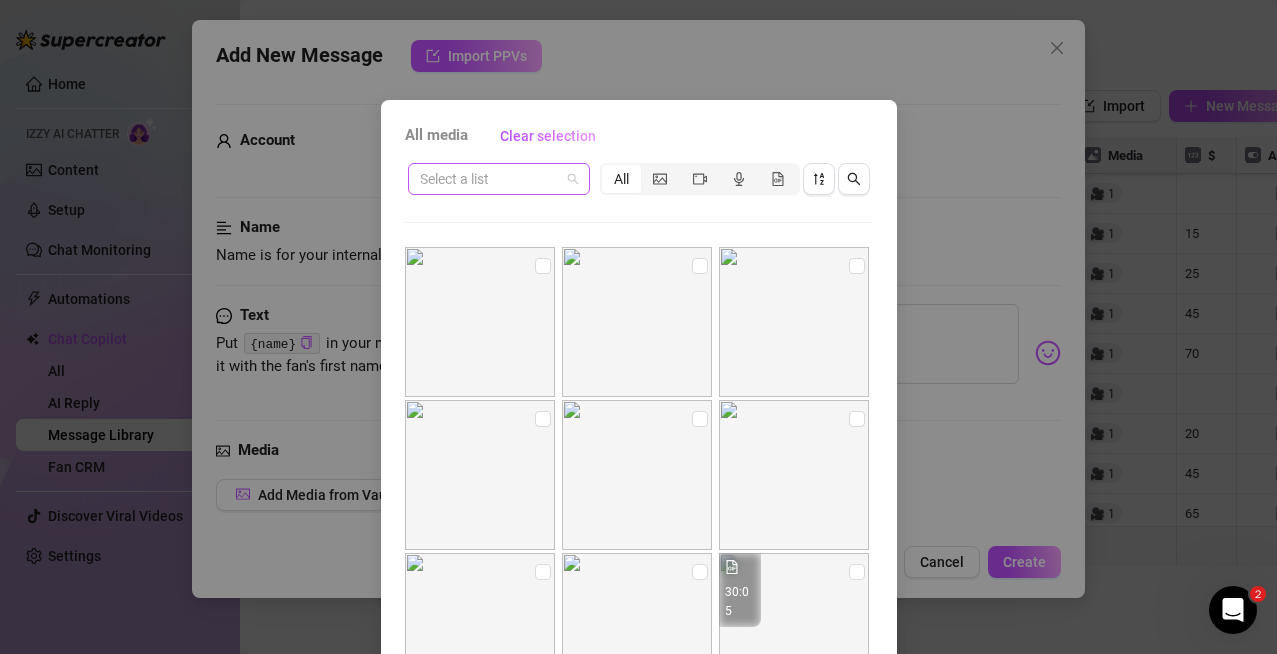 click at bounding box center [490, 179] 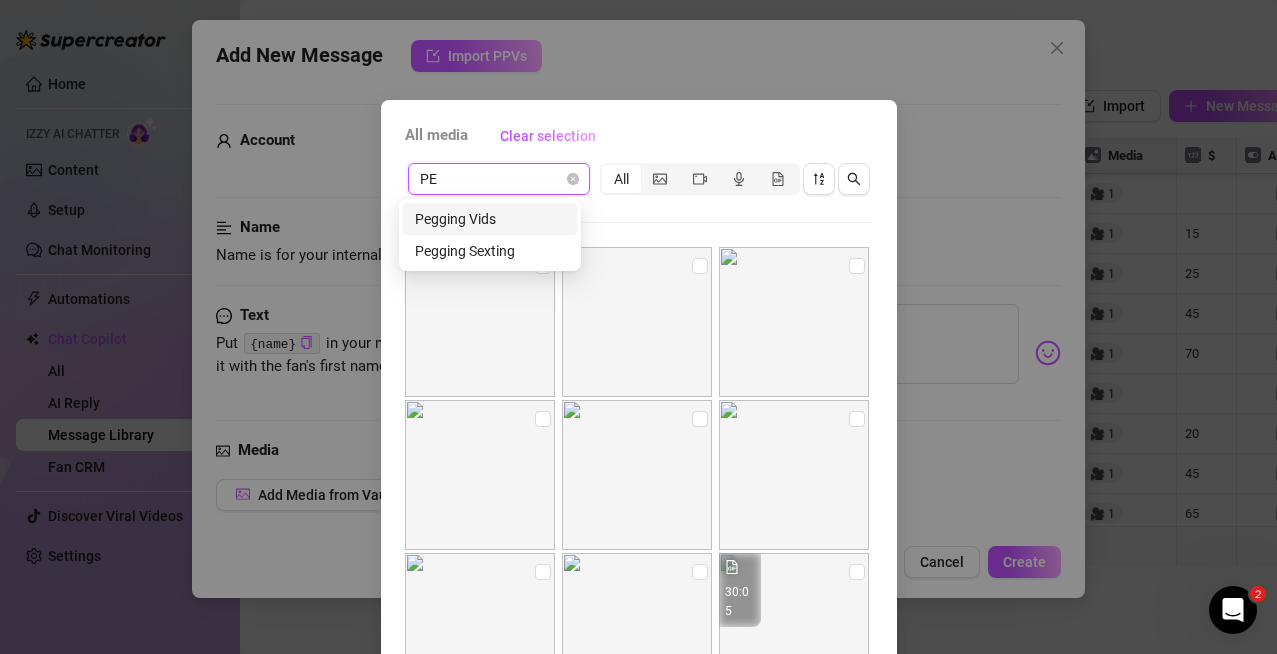 type on "PEG" 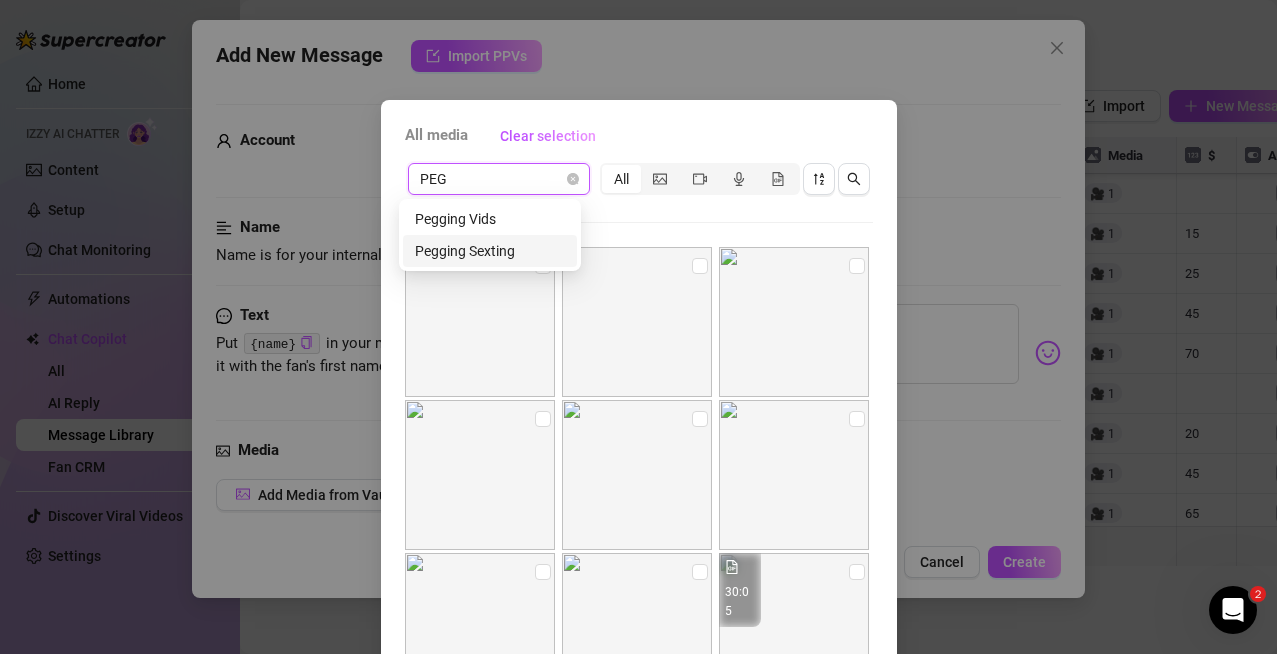 click on "Pegging Sexting" at bounding box center (490, 251) 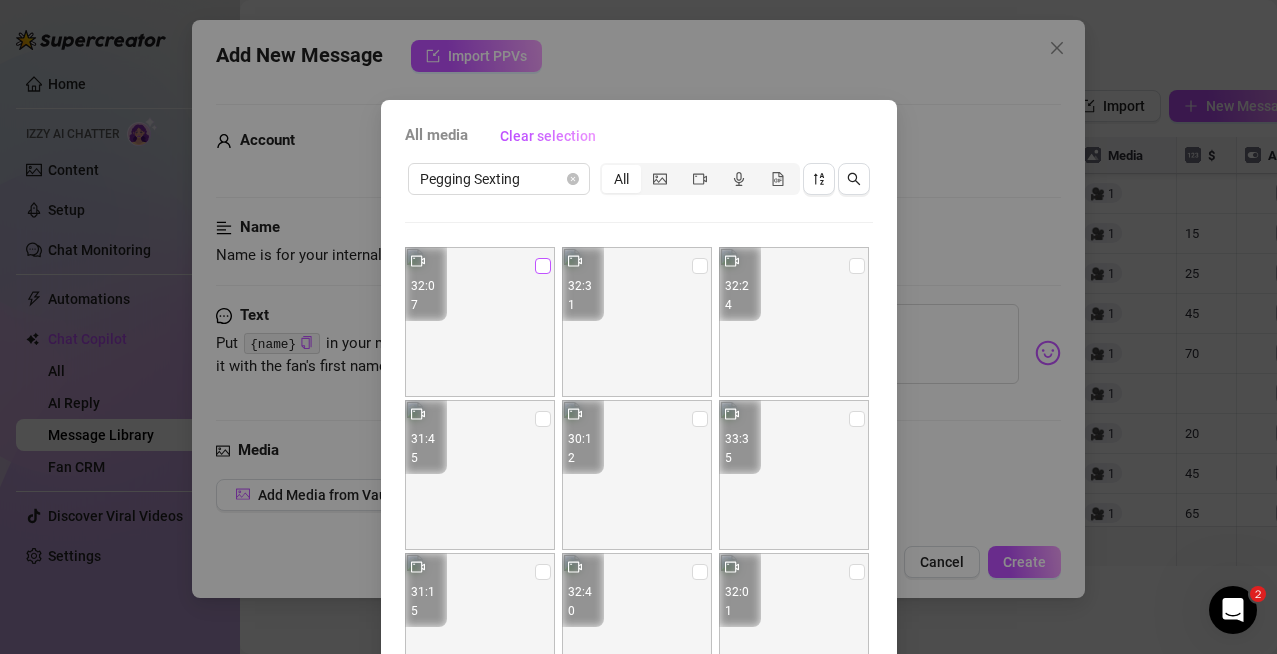 click at bounding box center [543, 266] 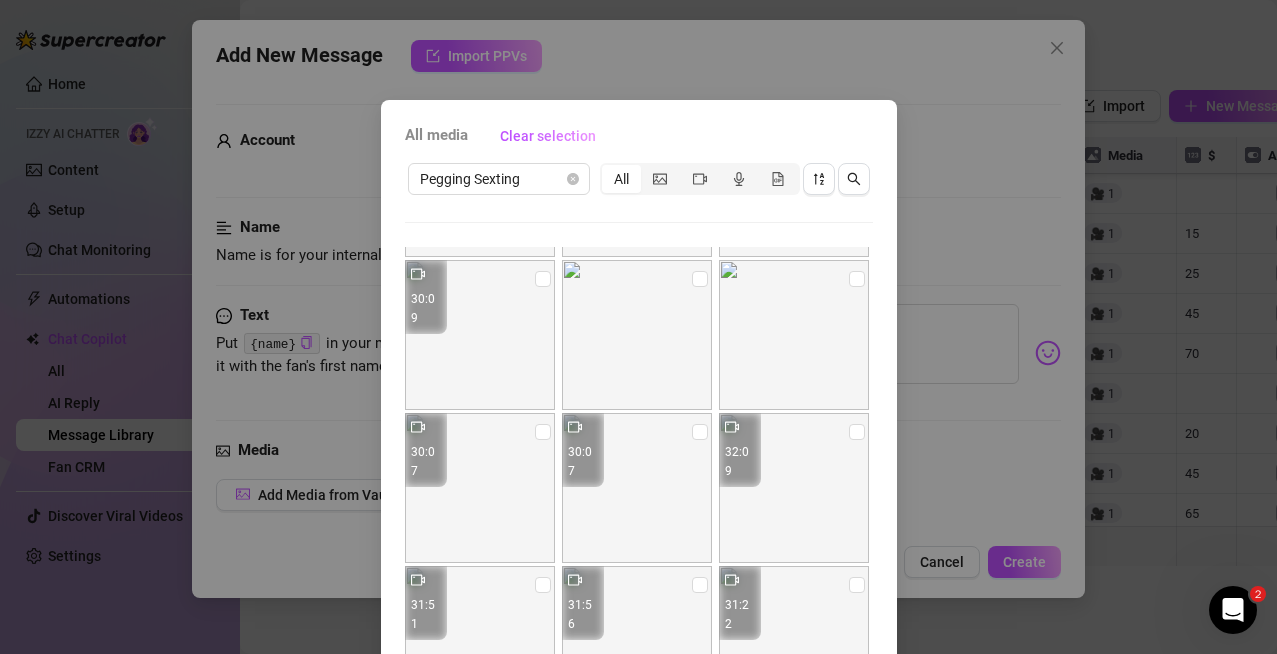 scroll, scrollTop: 907, scrollLeft: 0, axis: vertical 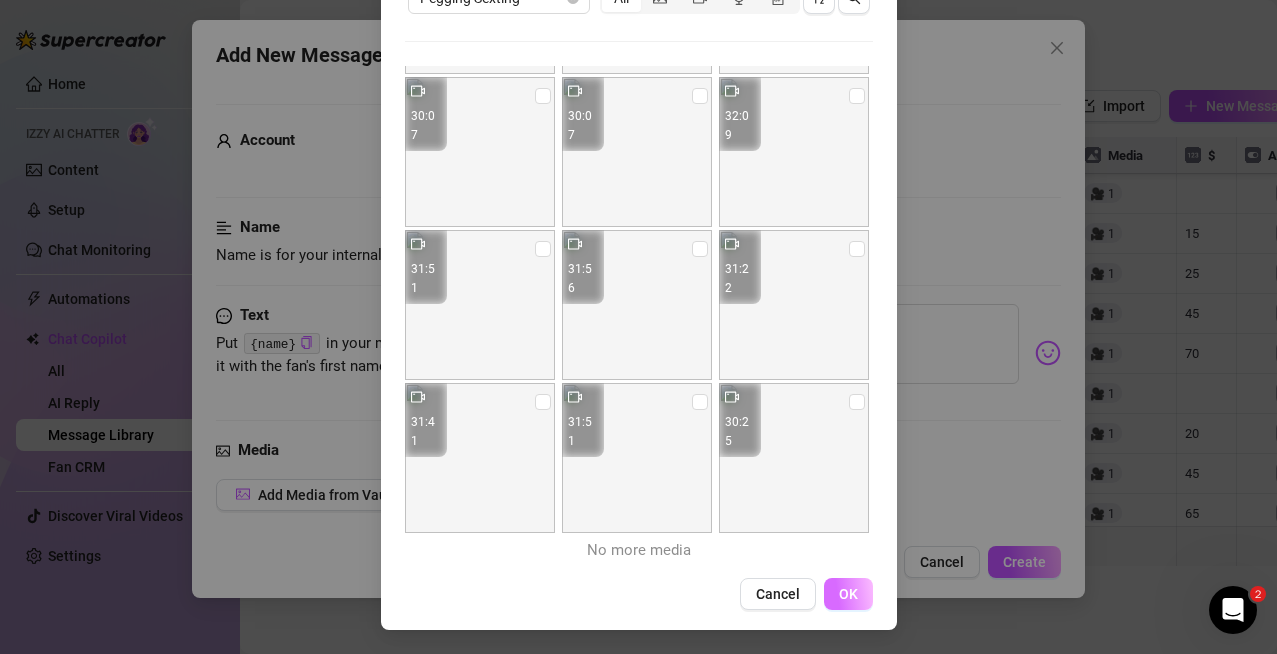 click on "OK" at bounding box center [848, 594] 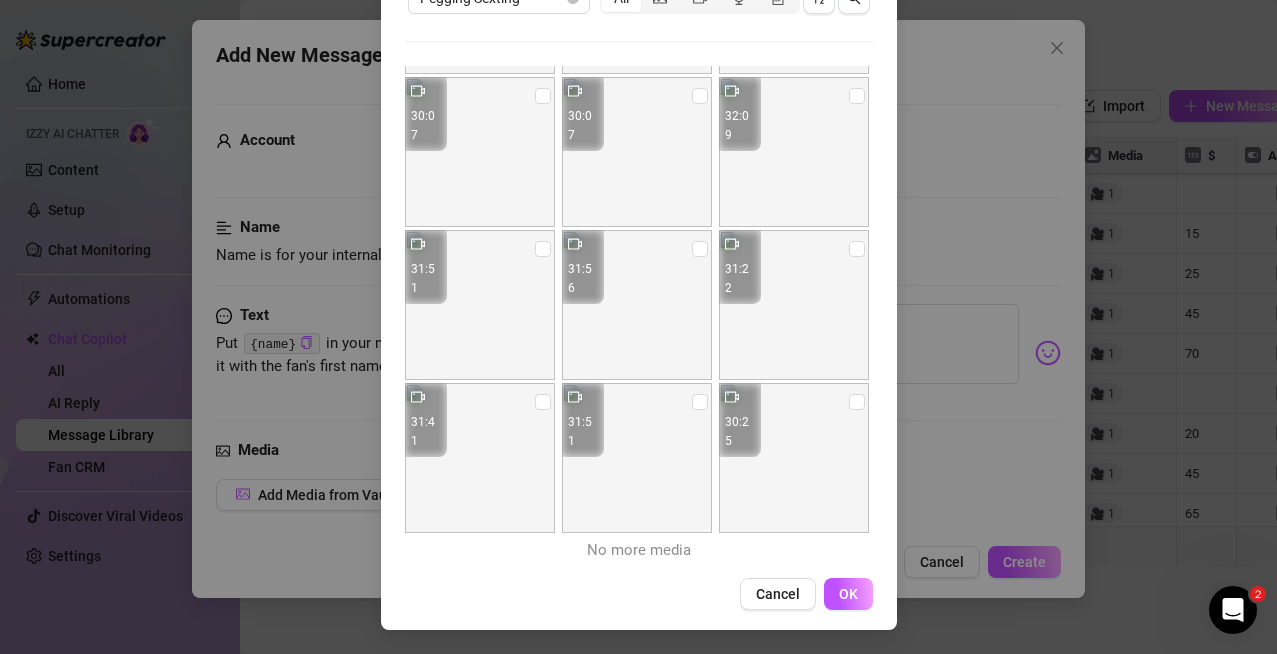 scroll, scrollTop: 378, scrollLeft: 0, axis: vertical 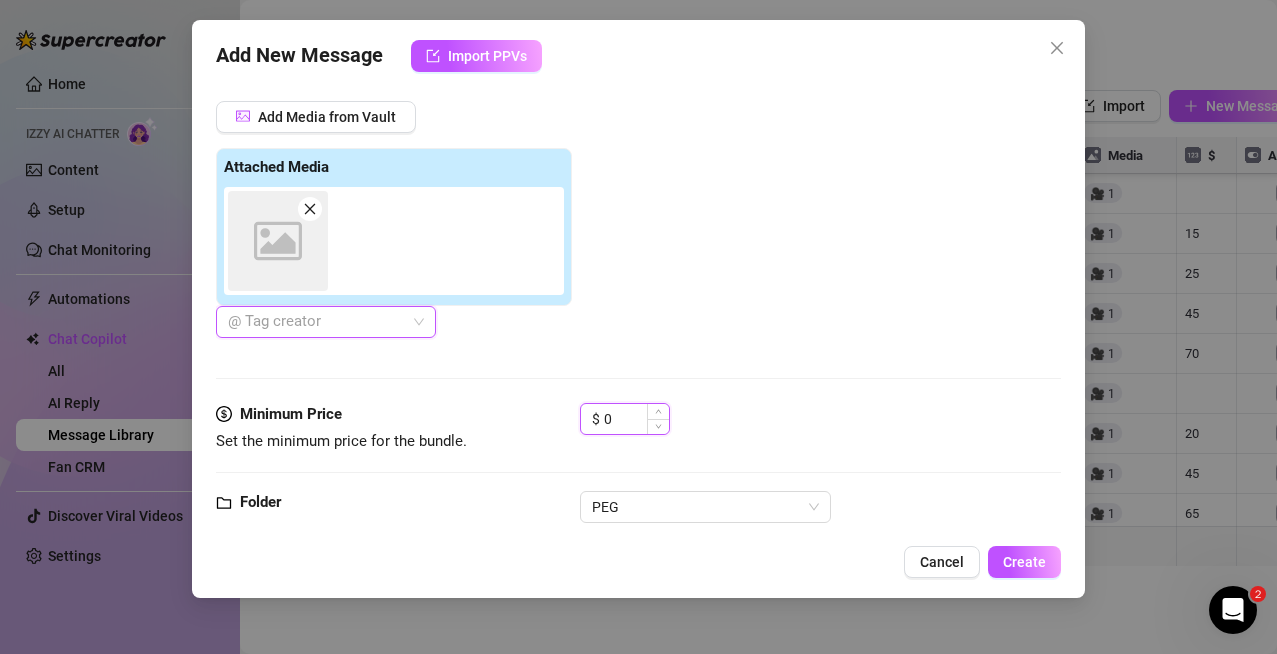 click on "0" at bounding box center (636, 419) 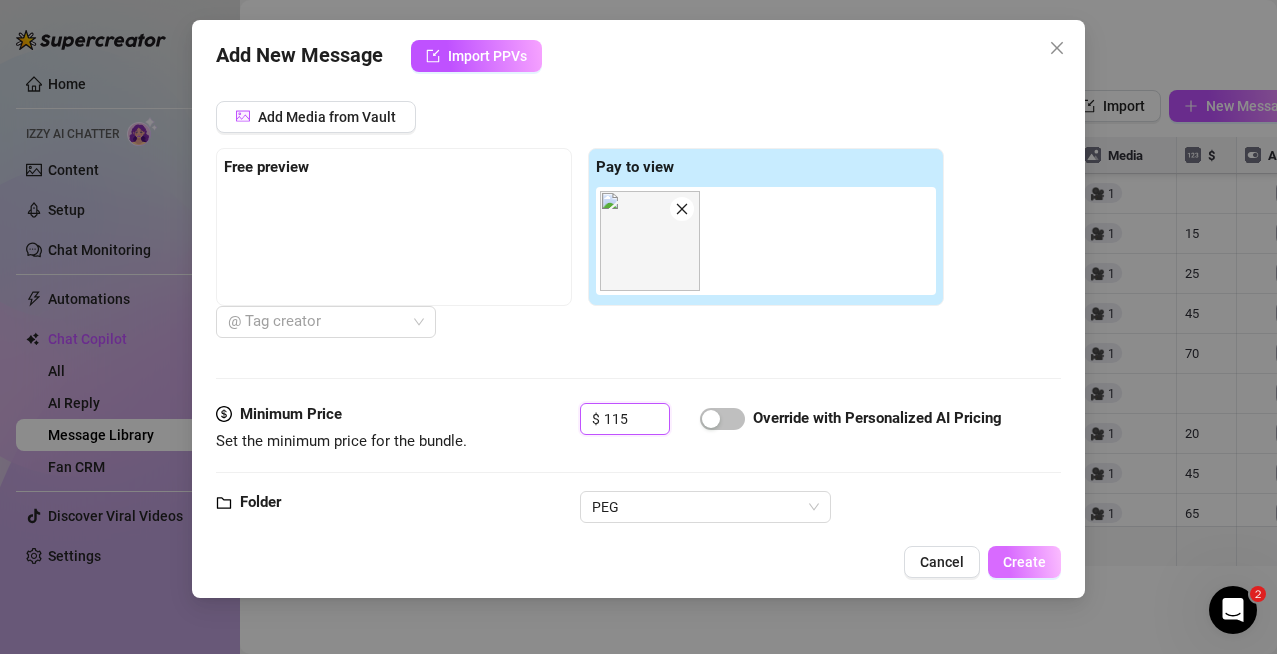 type on "115" 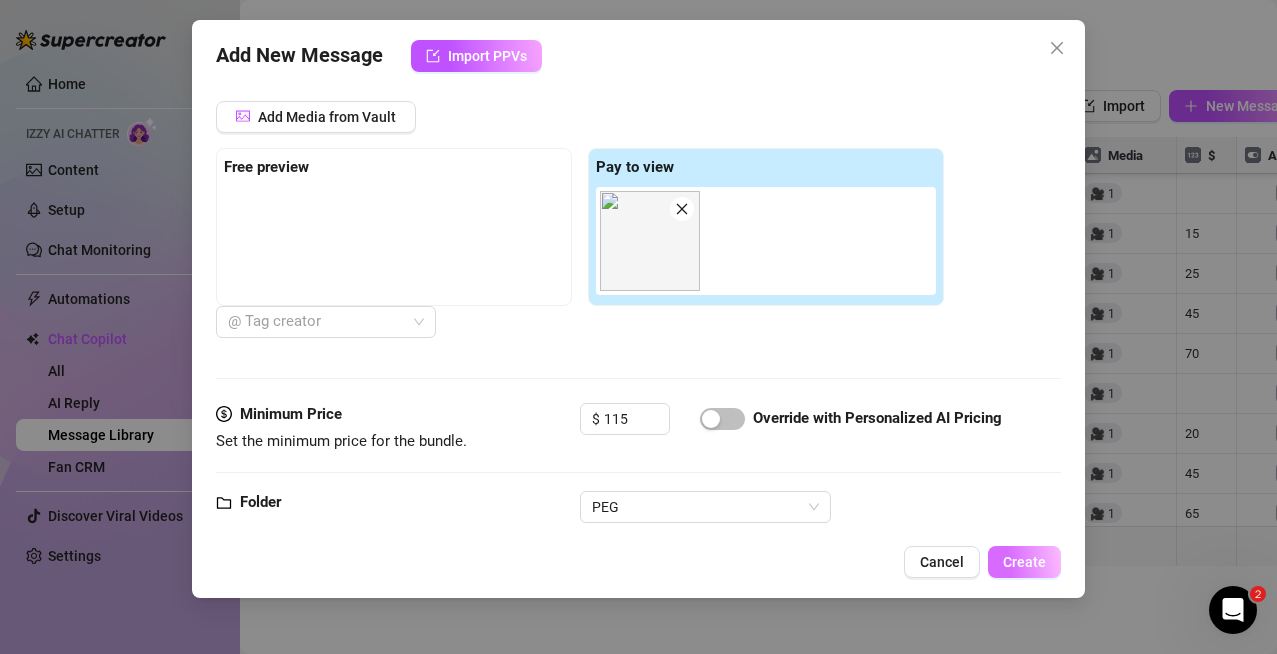 click on "Create" at bounding box center (1024, 562) 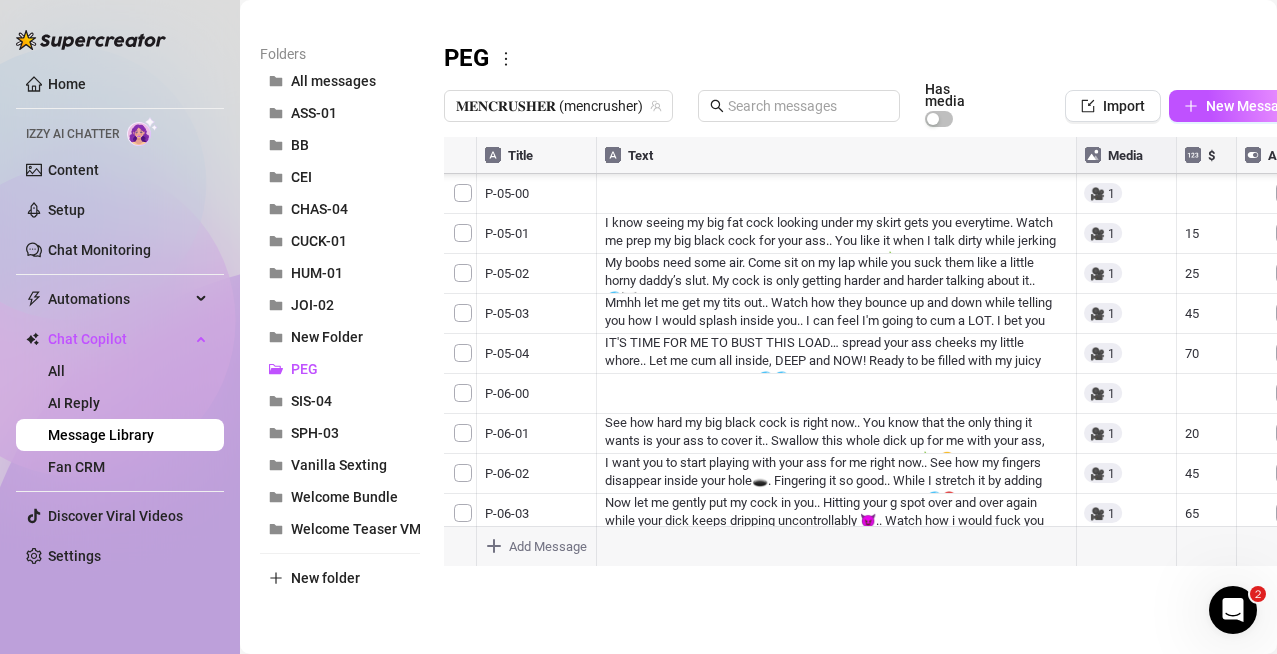 scroll, scrollTop: 0, scrollLeft: 0, axis: both 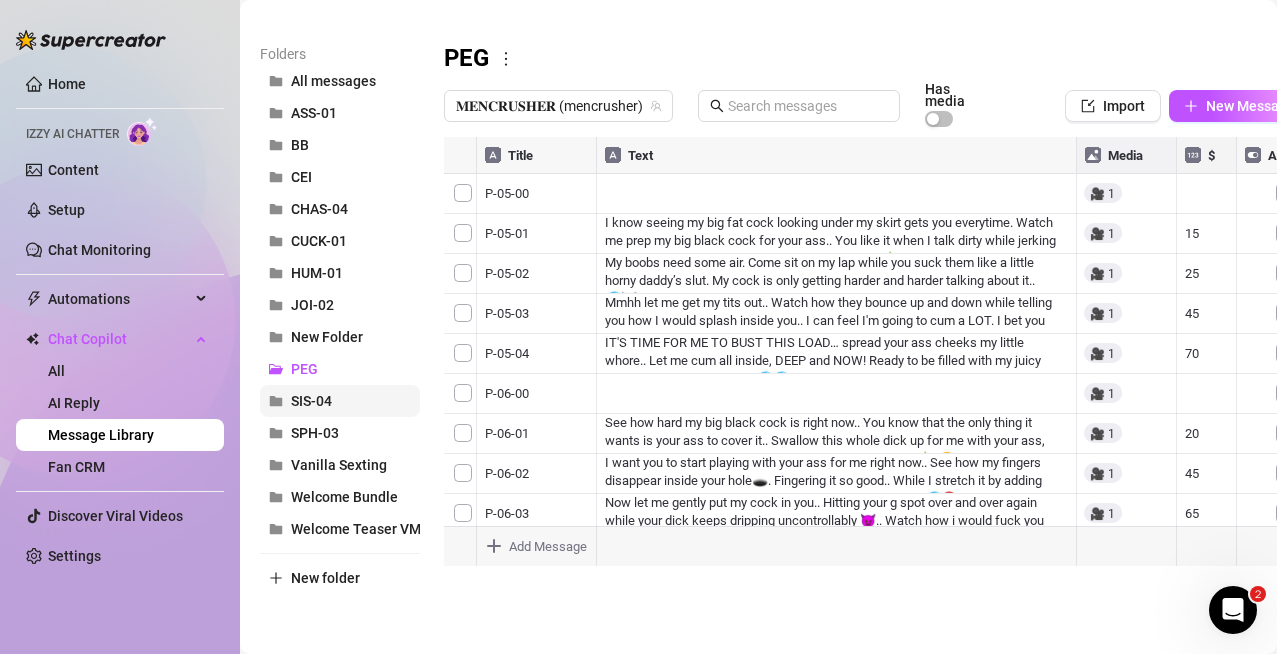 click on "SIS-04" at bounding box center (311, 401) 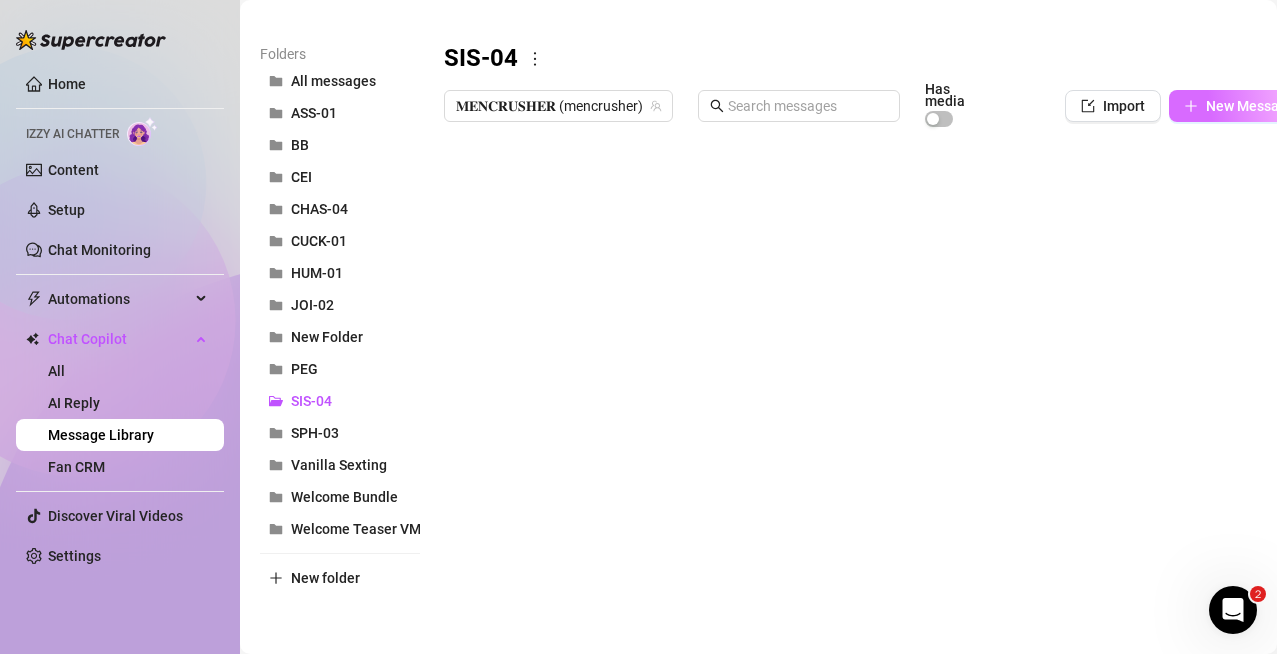 click on "New Message" at bounding box center (1250, 106) 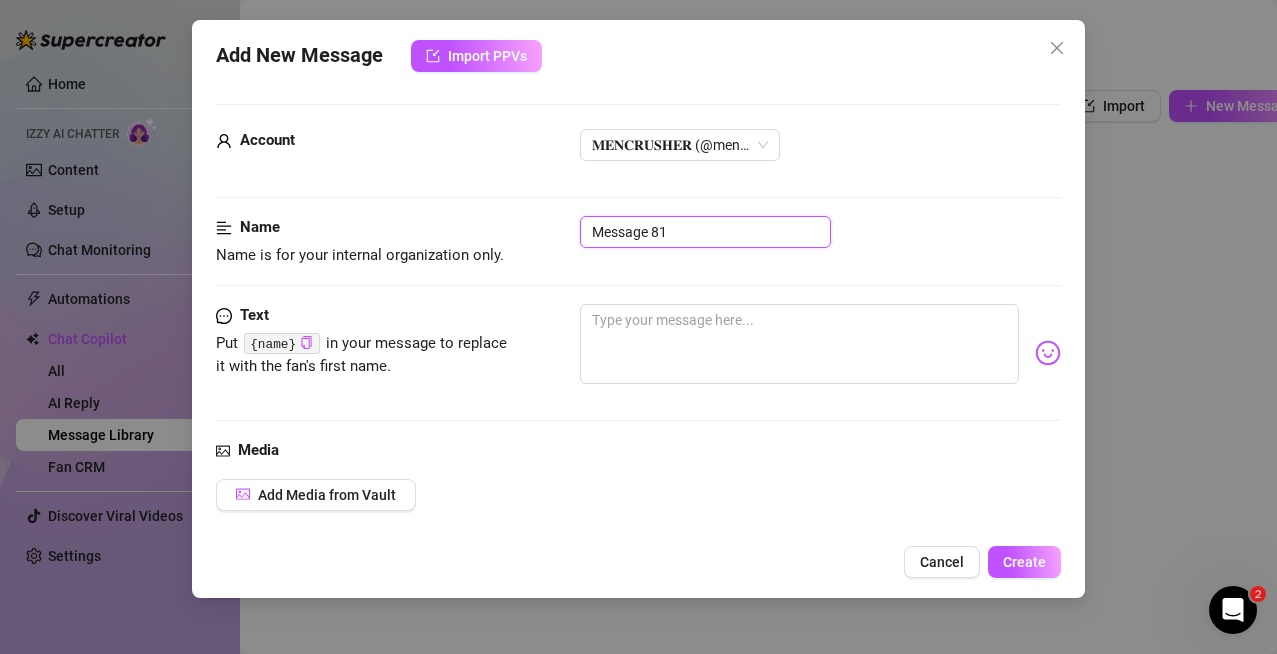 drag, startPoint x: 654, startPoint y: 228, endPoint x: 323, endPoint y: 215, distance: 331.2552 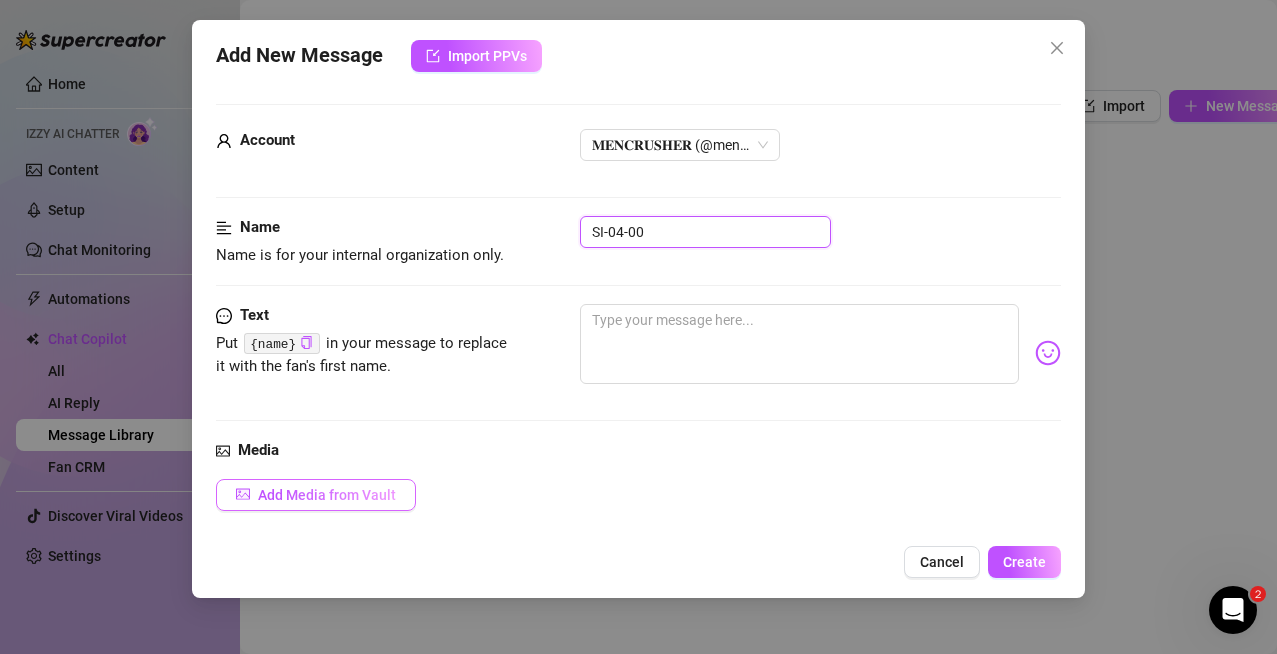 type on "SI-04-00" 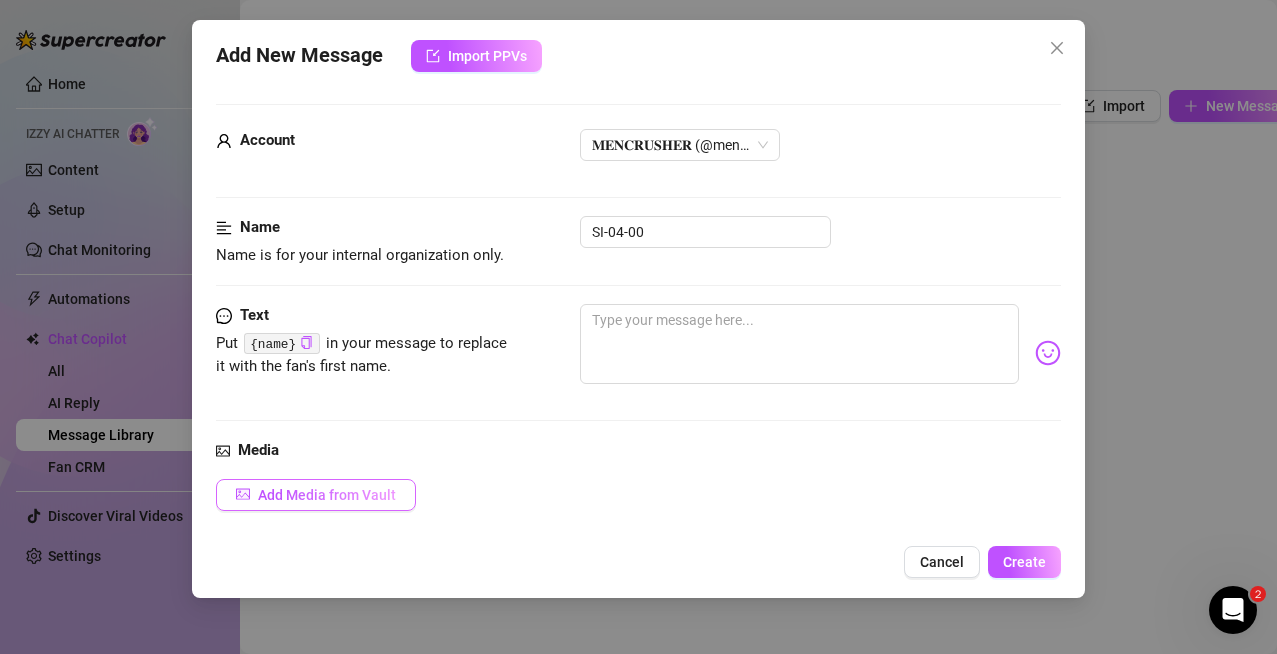 click on "Add Media from Vault" at bounding box center [327, 495] 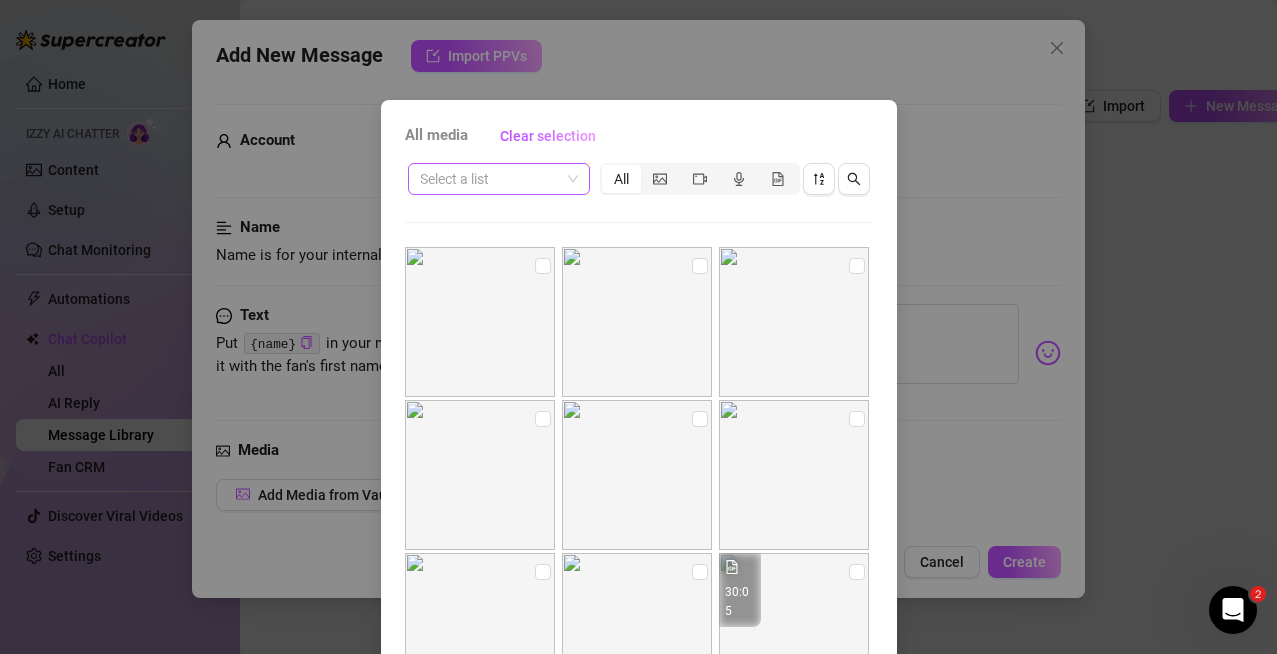 click at bounding box center (490, 179) 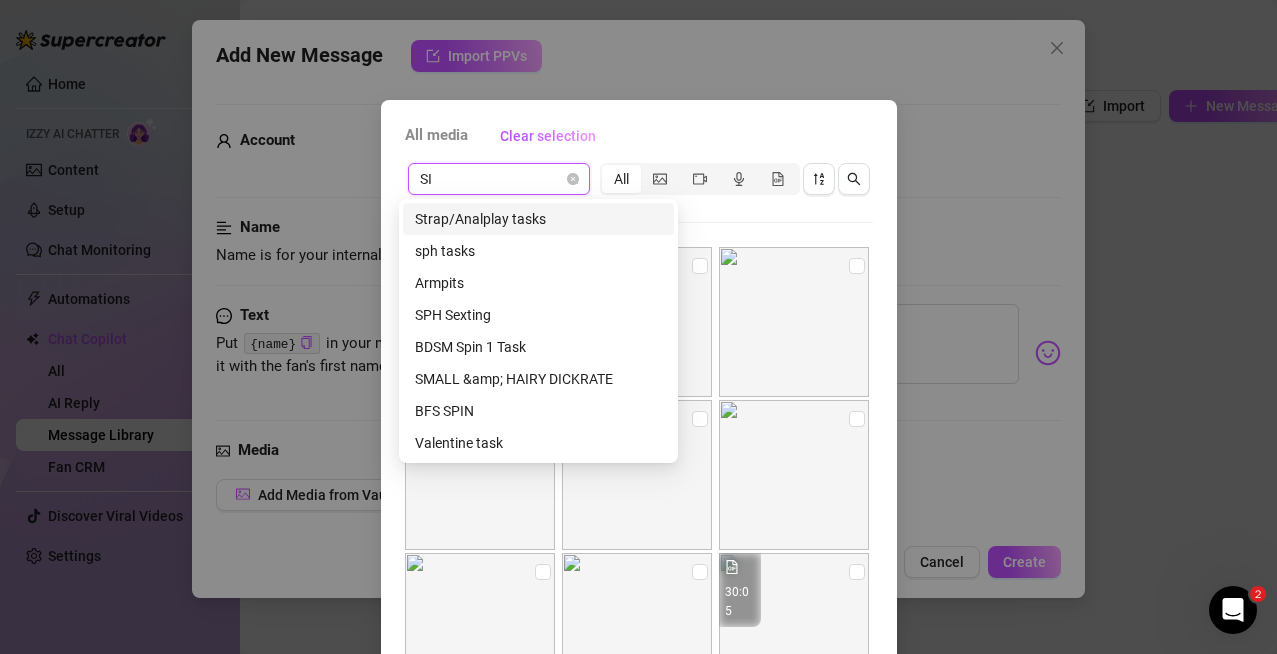 type on "SIS" 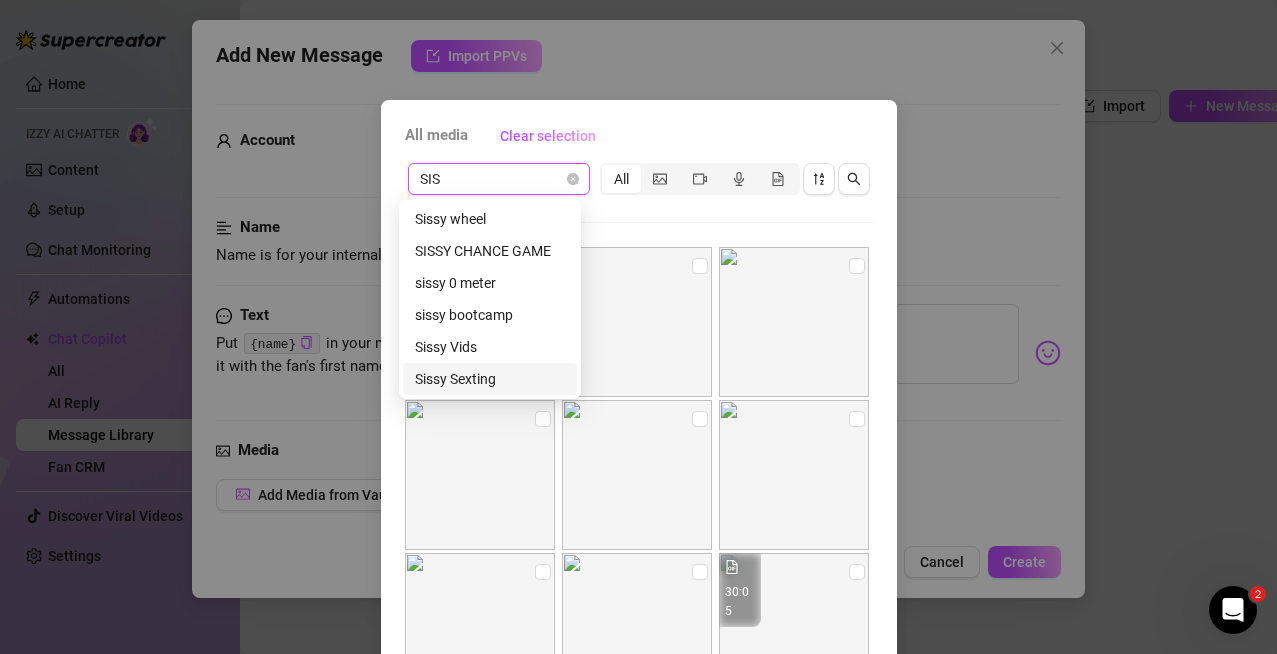 click on "Sissy Sexting" at bounding box center (490, 379) 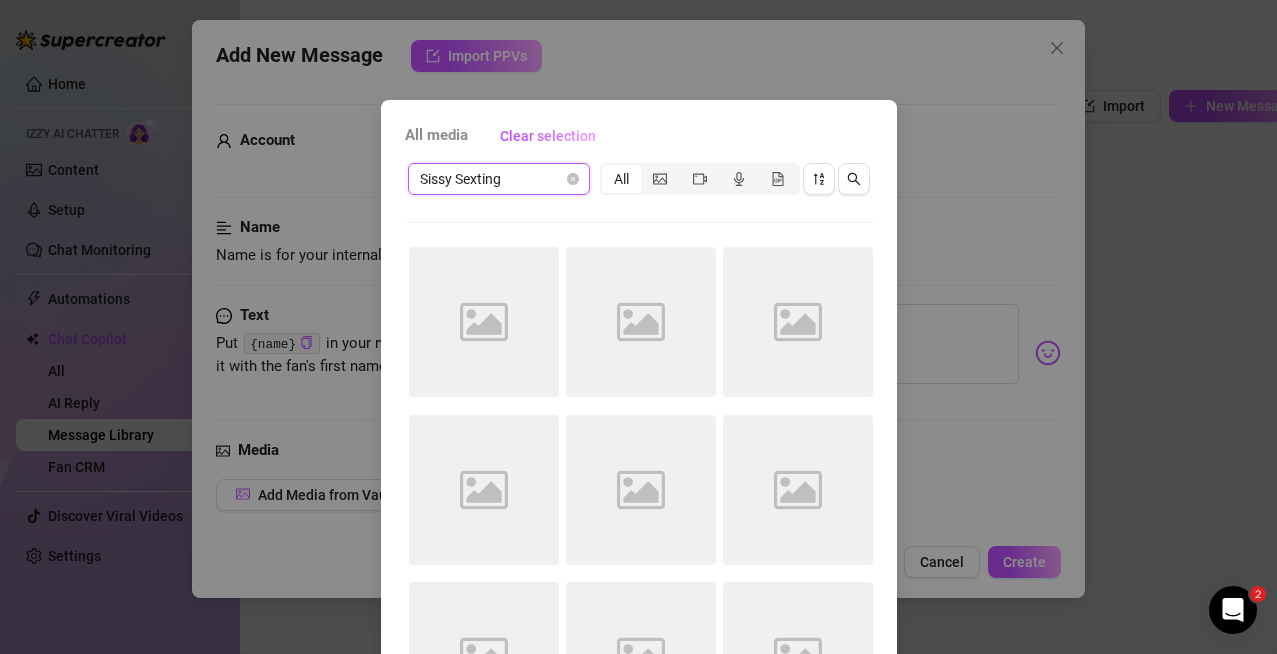 scroll, scrollTop: 181, scrollLeft: 0, axis: vertical 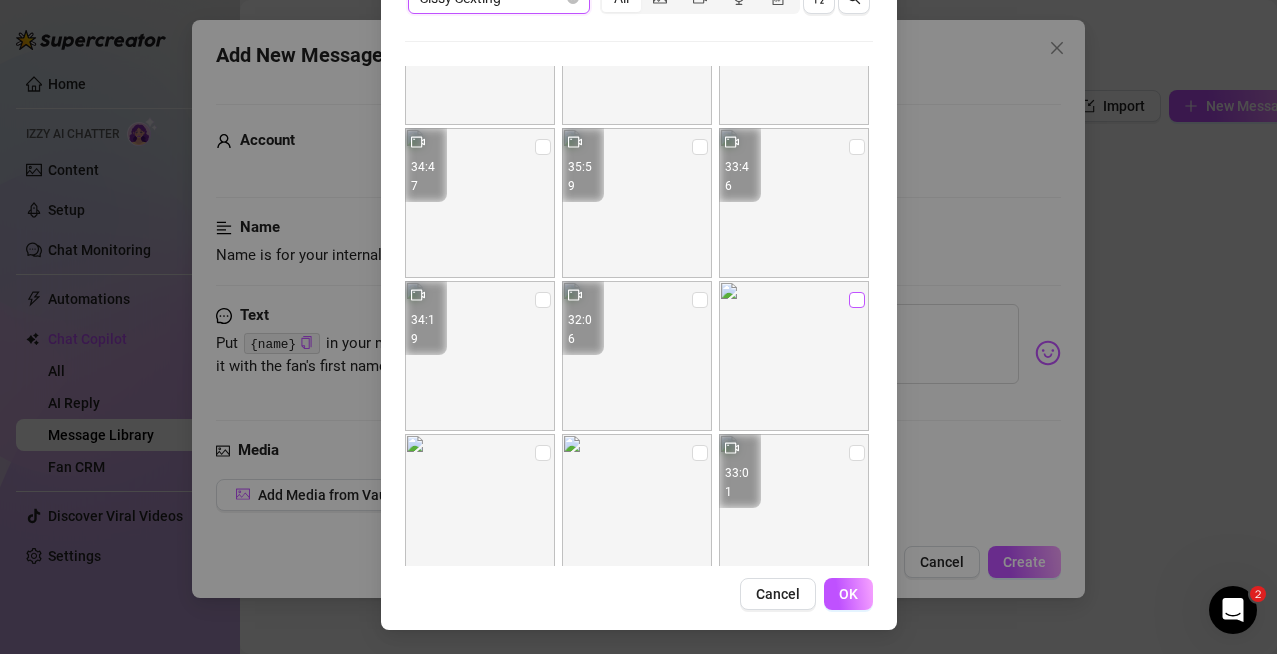 click at bounding box center [857, 300] 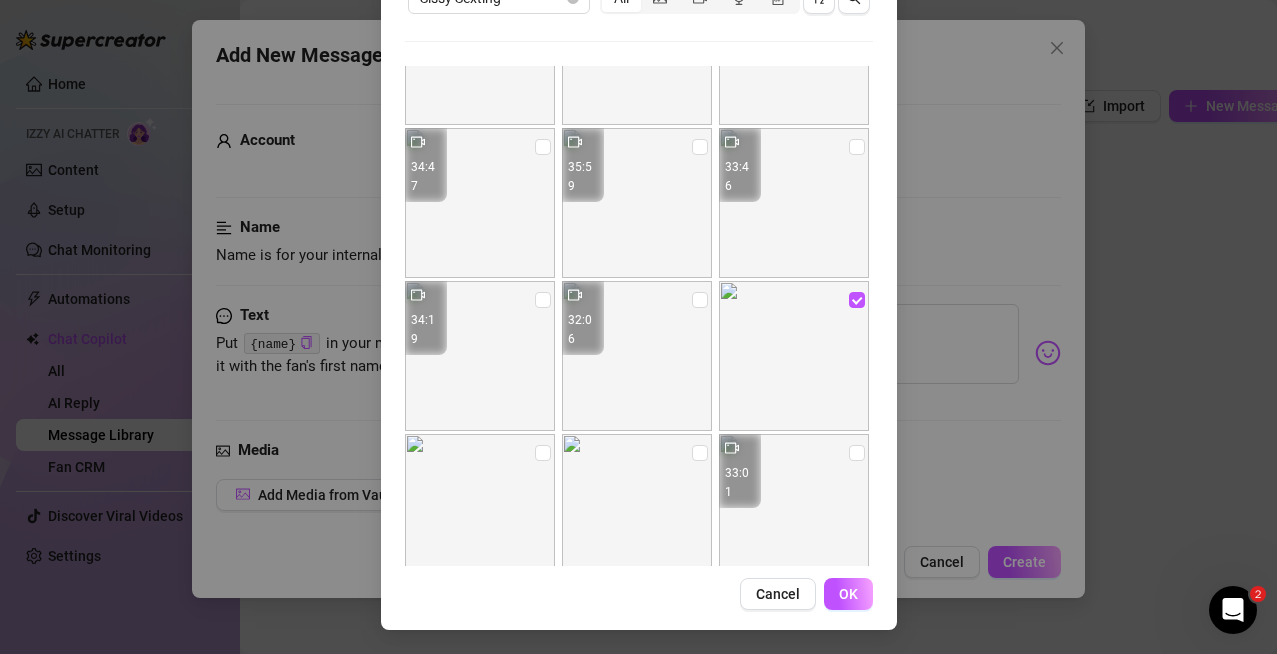 click on "OK" at bounding box center [848, 594] 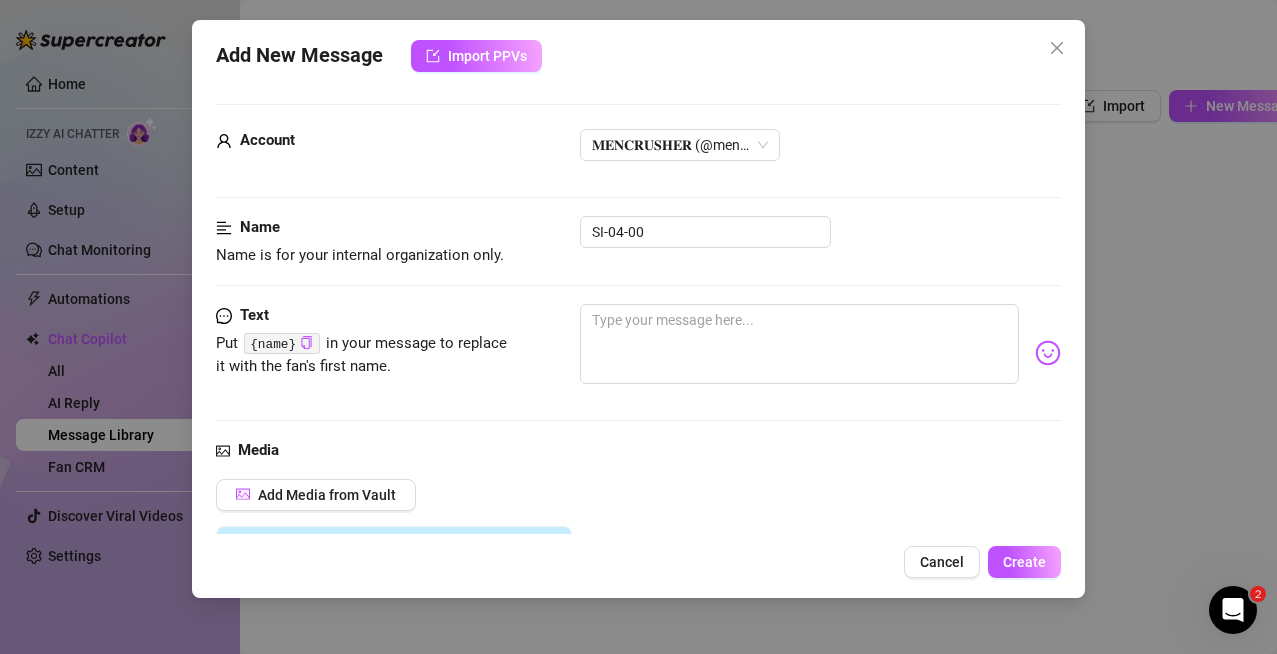 scroll, scrollTop: 378, scrollLeft: 0, axis: vertical 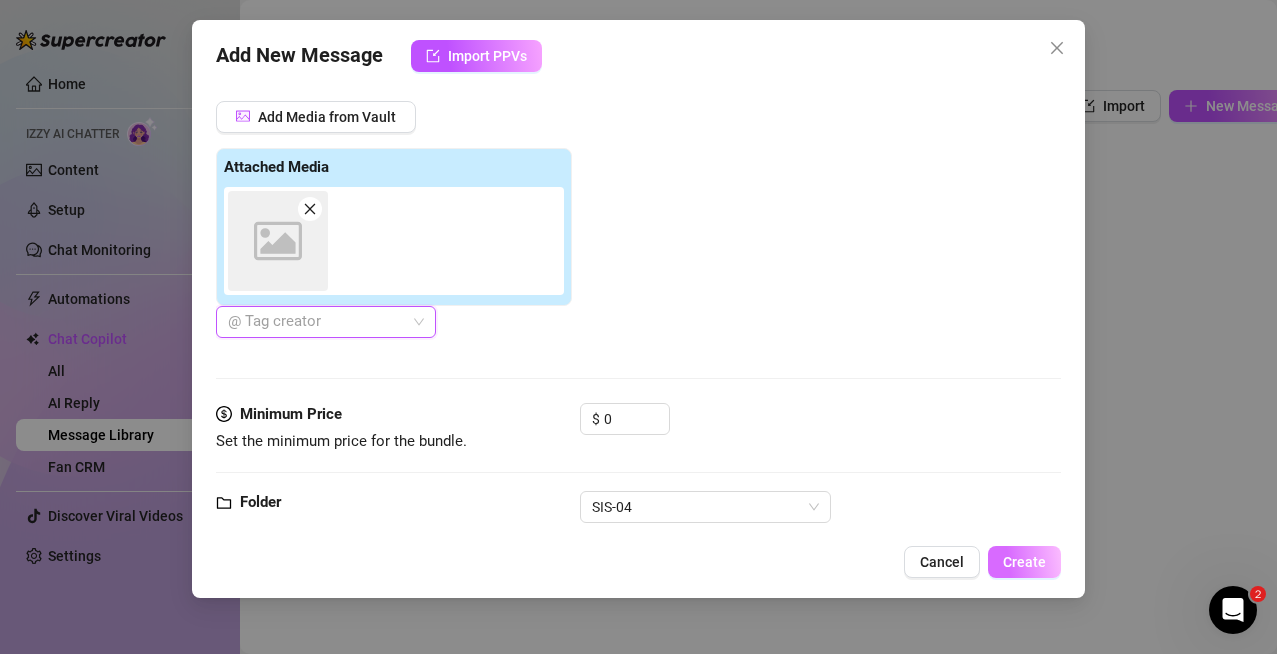 click on "Create" at bounding box center [1024, 562] 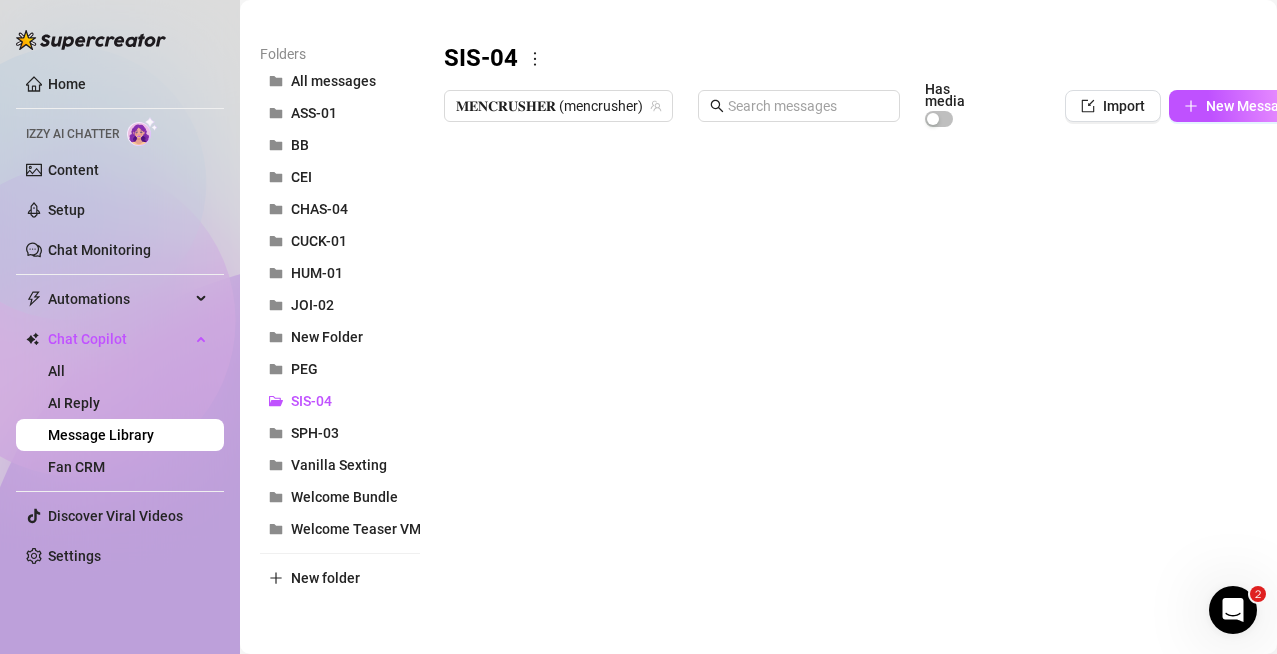 drag, startPoint x: 448, startPoint y: 330, endPoint x: 450, endPoint y: 144, distance: 186.01076 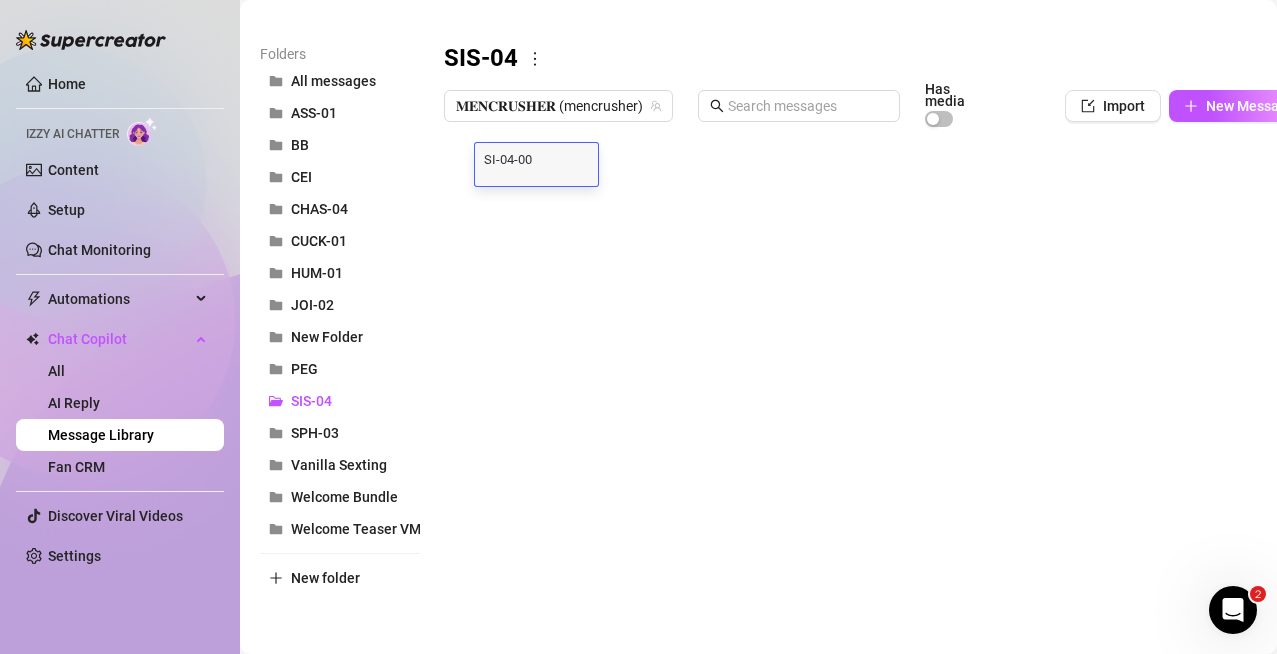 click on "SI-04-00" at bounding box center (536, 158) 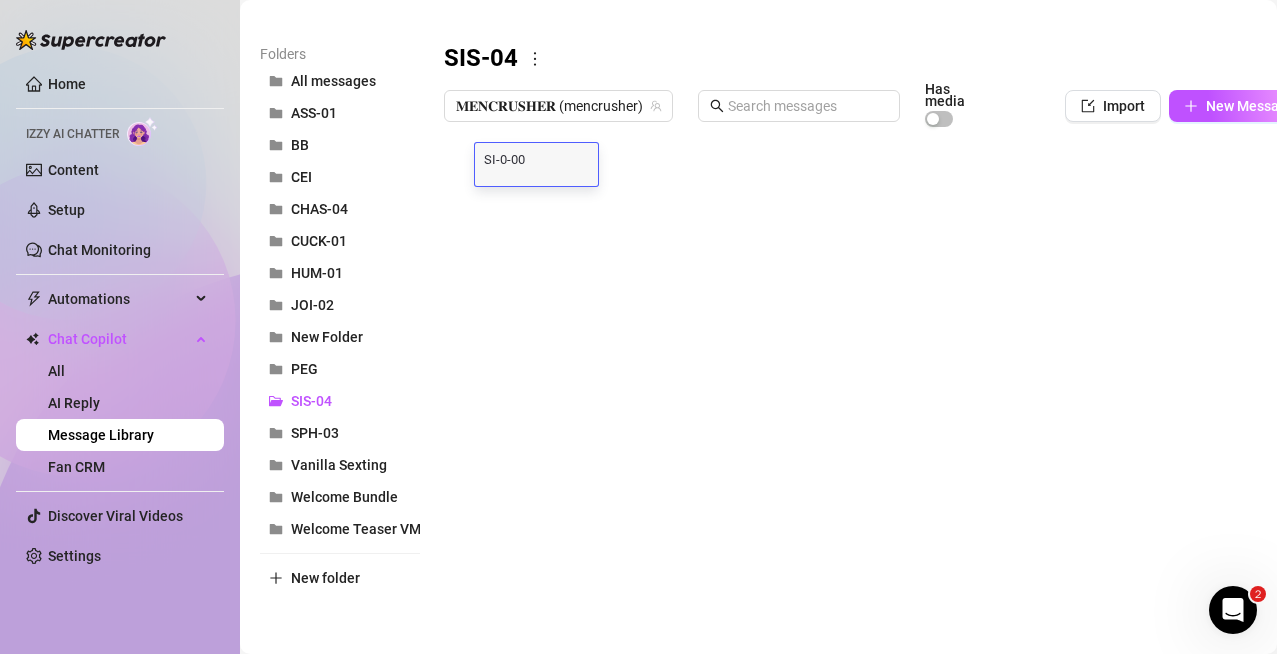 type on "SI-03-00" 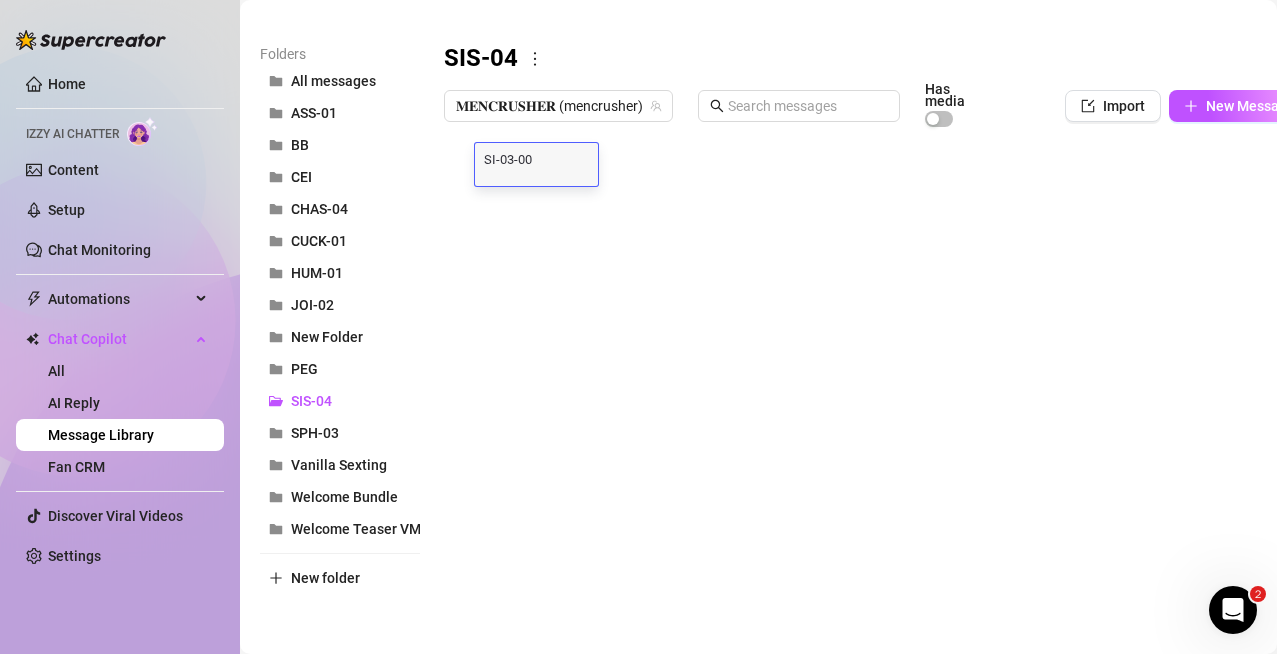 click at bounding box center (873, 360) 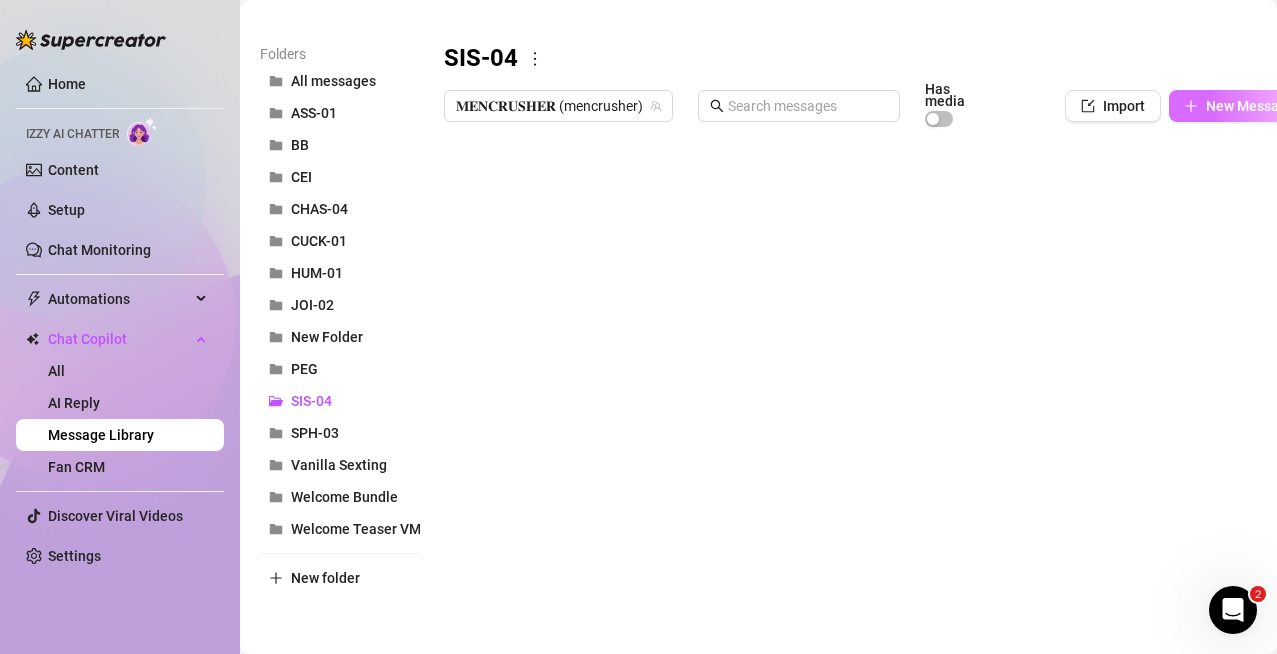 click on "New Message" at bounding box center [1239, 106] 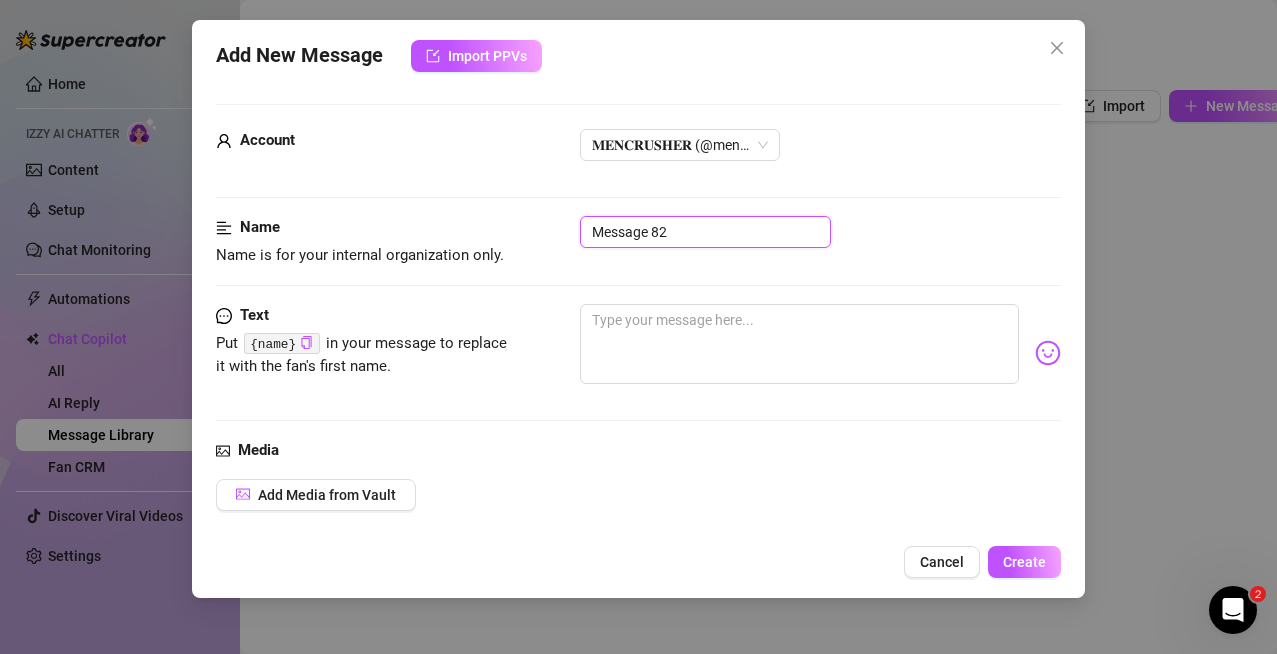 click on "Message 82" at bounding box center [705, 232] 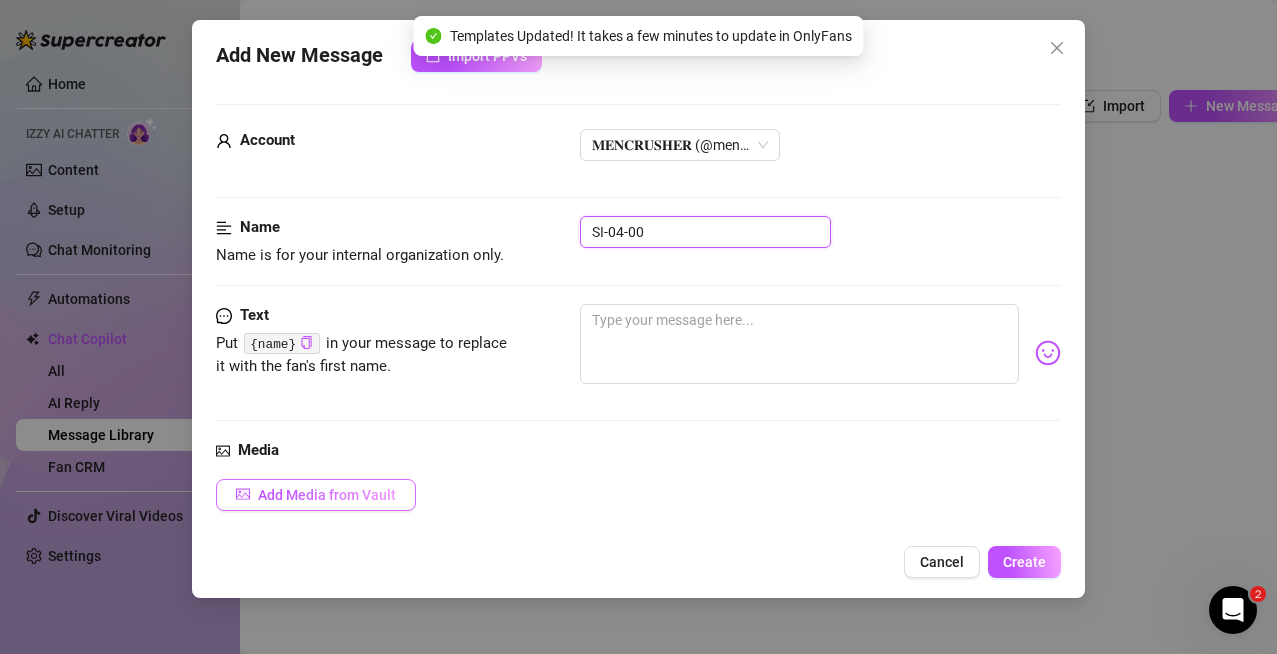 type on "SI-04-00" 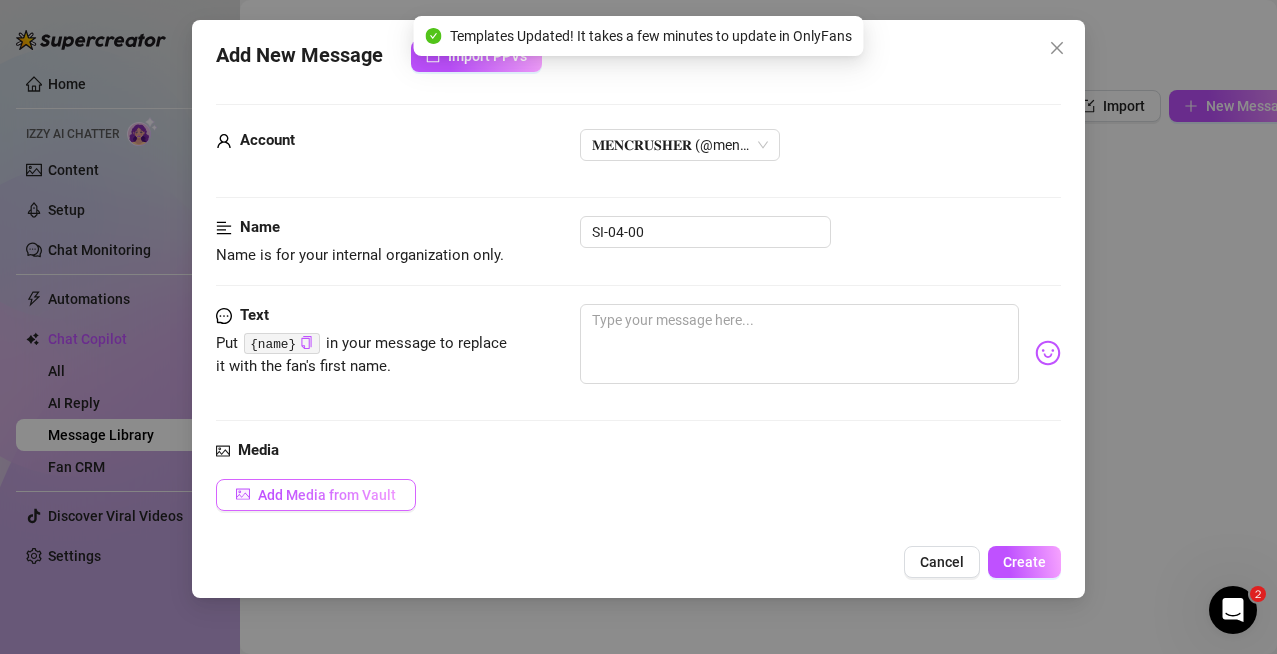 click on "Add Media from Vault" at bounding box center [327, 495] 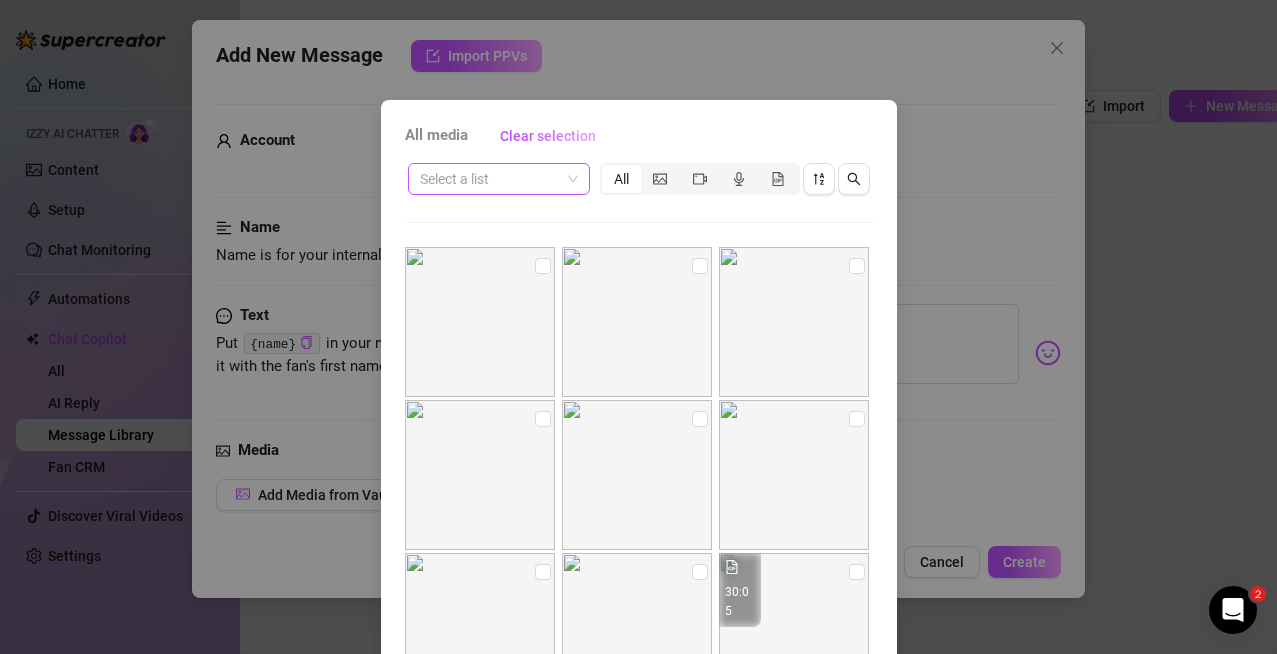 click at bounding box center (490, 179) 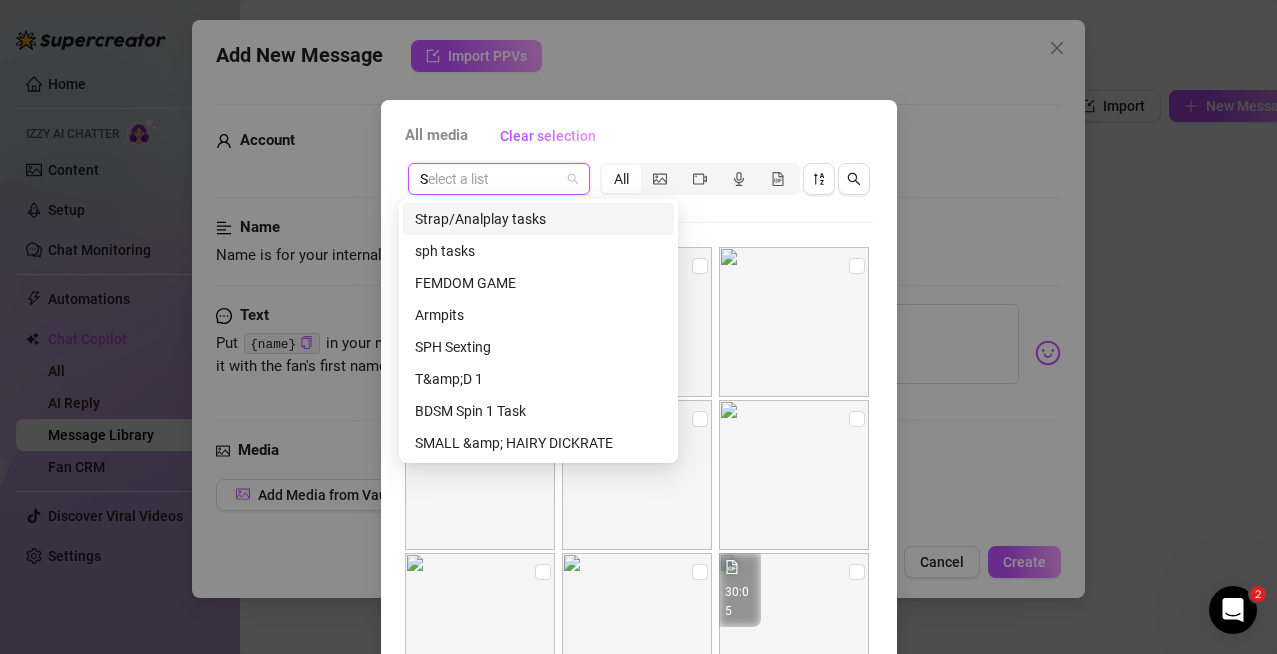 type on "SI" 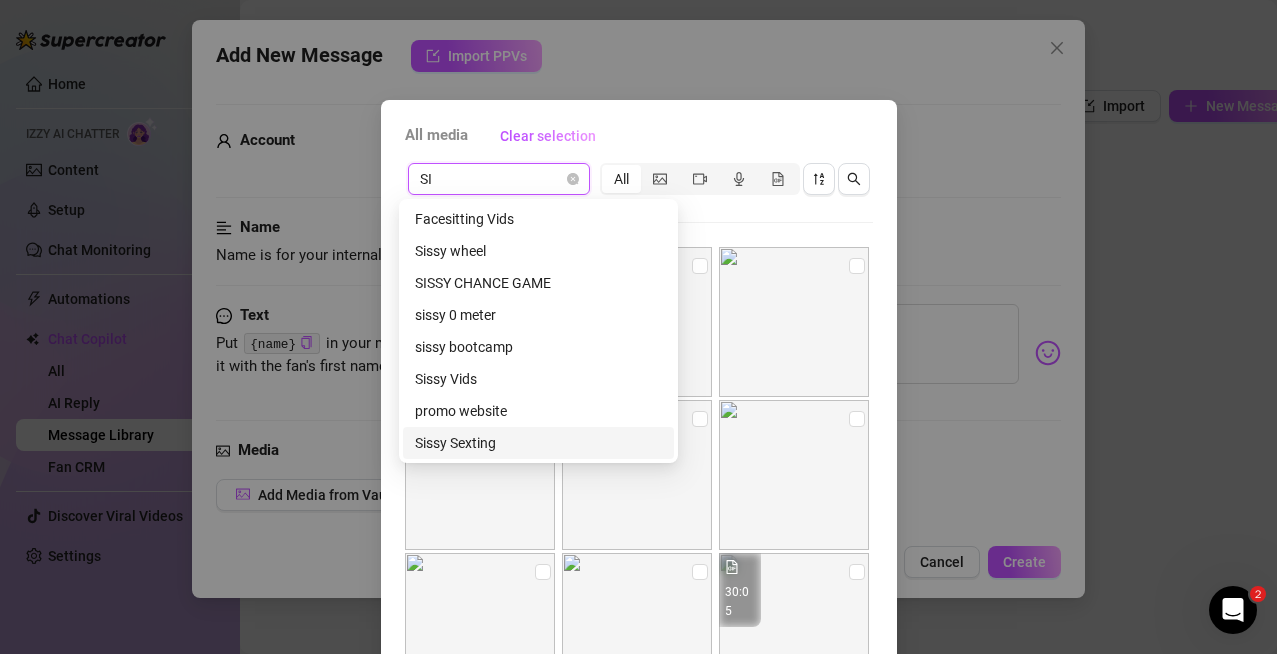 click on "Sissy Sexting" at bounding box center [538, 443] 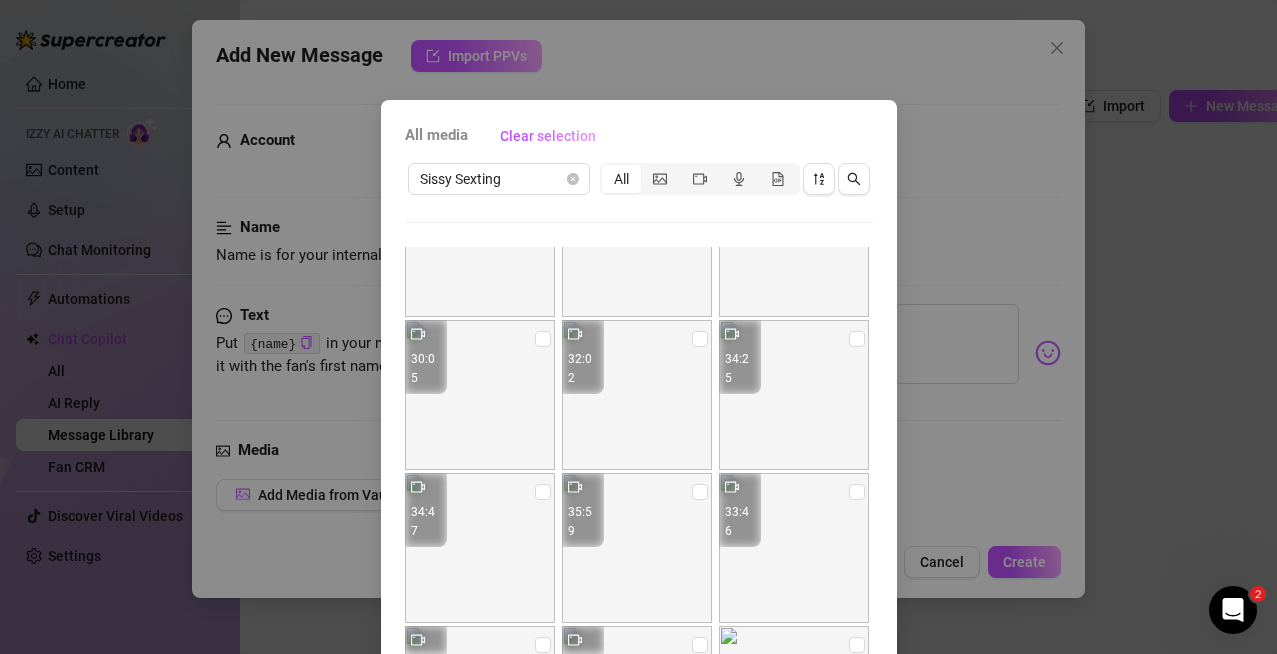 scroll, scrollTop: 232, scrollLeft: 0, axis: vertical 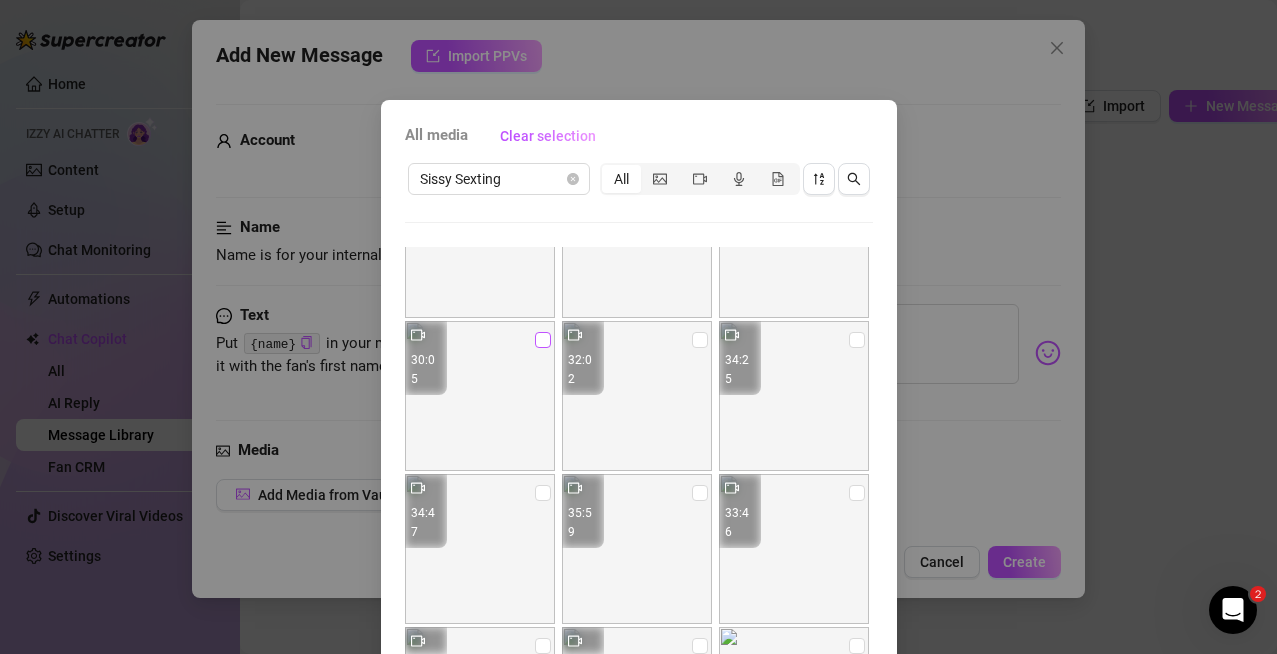click at bounding box center (543, 340) 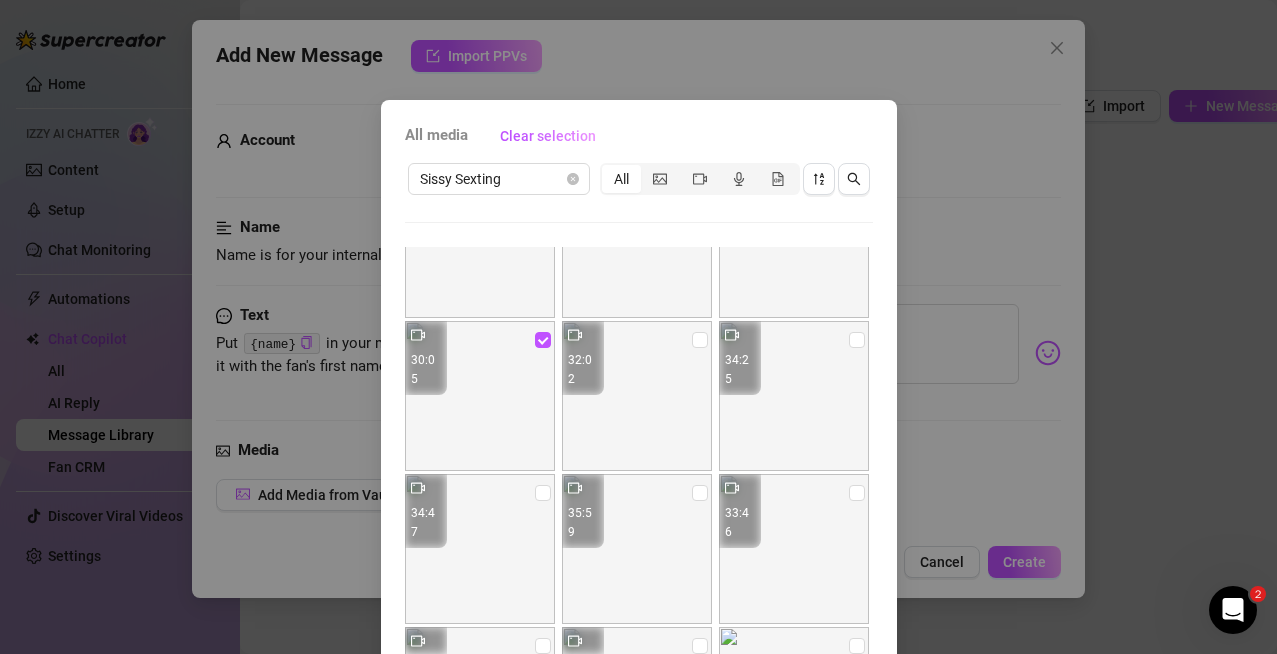 scroll, scrollTop: 754, scrollLeft: 0, axis: vertical 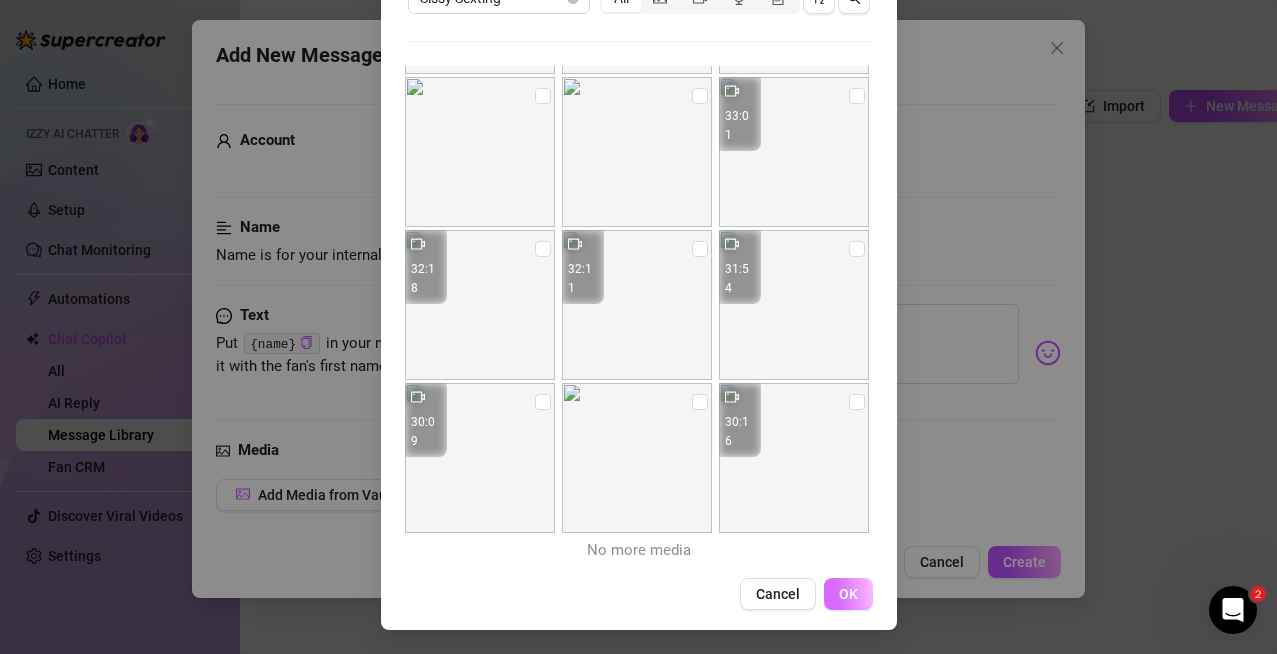 click on "OK" at bounding box center [848, 594] 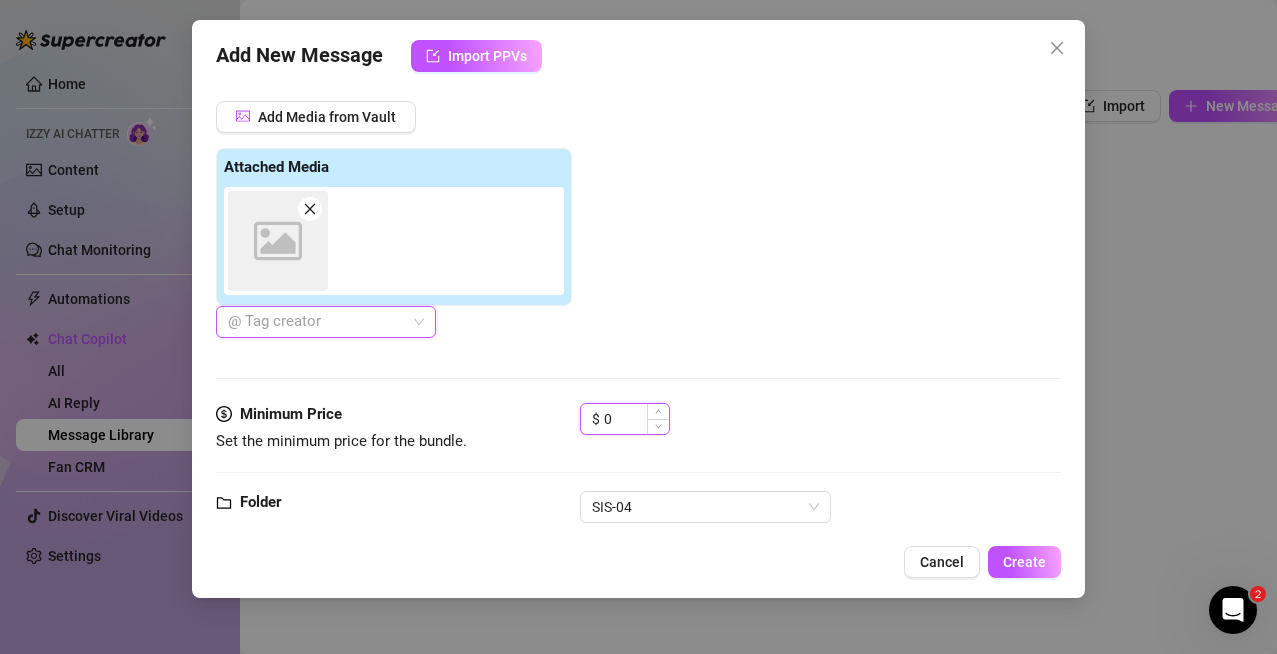 click on "0" at bounding box center (636, 419) 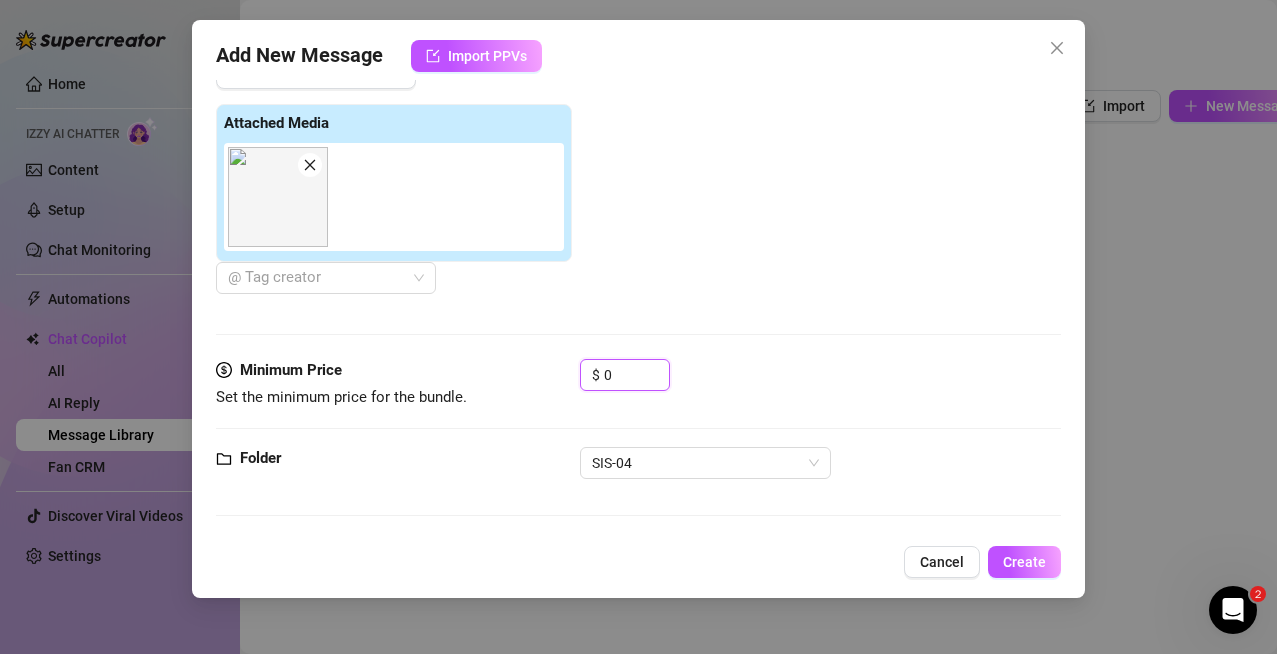 scroll, scrollTop: 0, scrollLeft: 0, axis: both 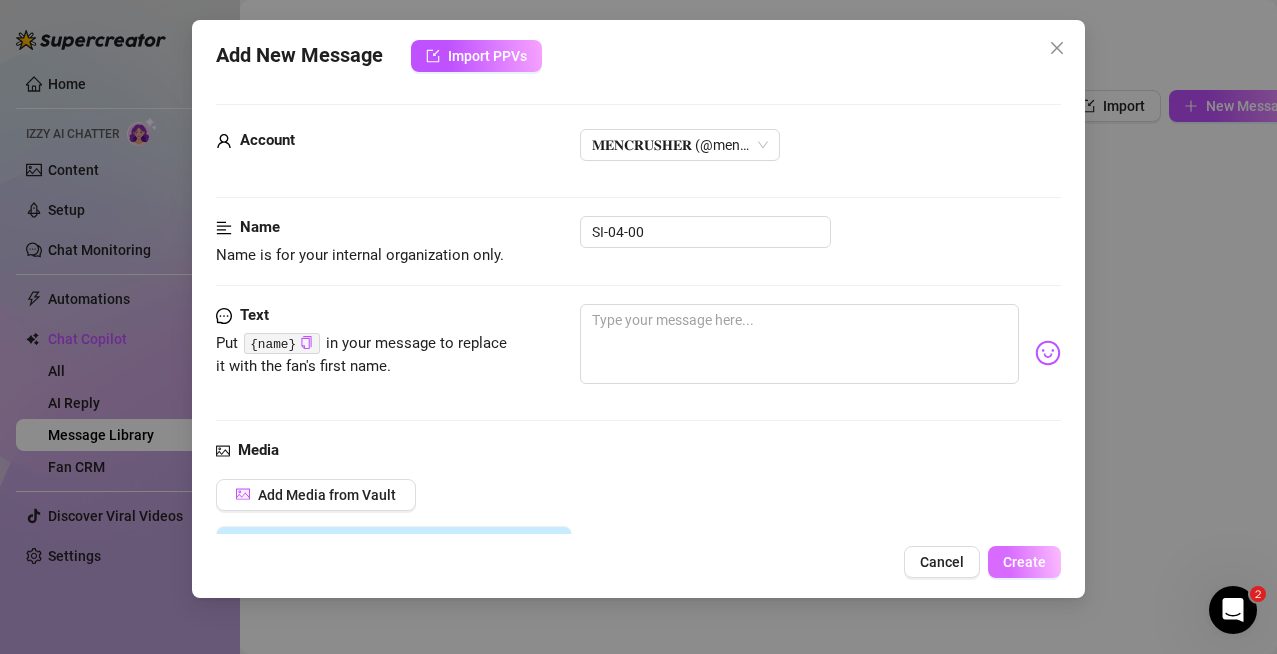 click on "Create" at bounding box center [1024, 562] 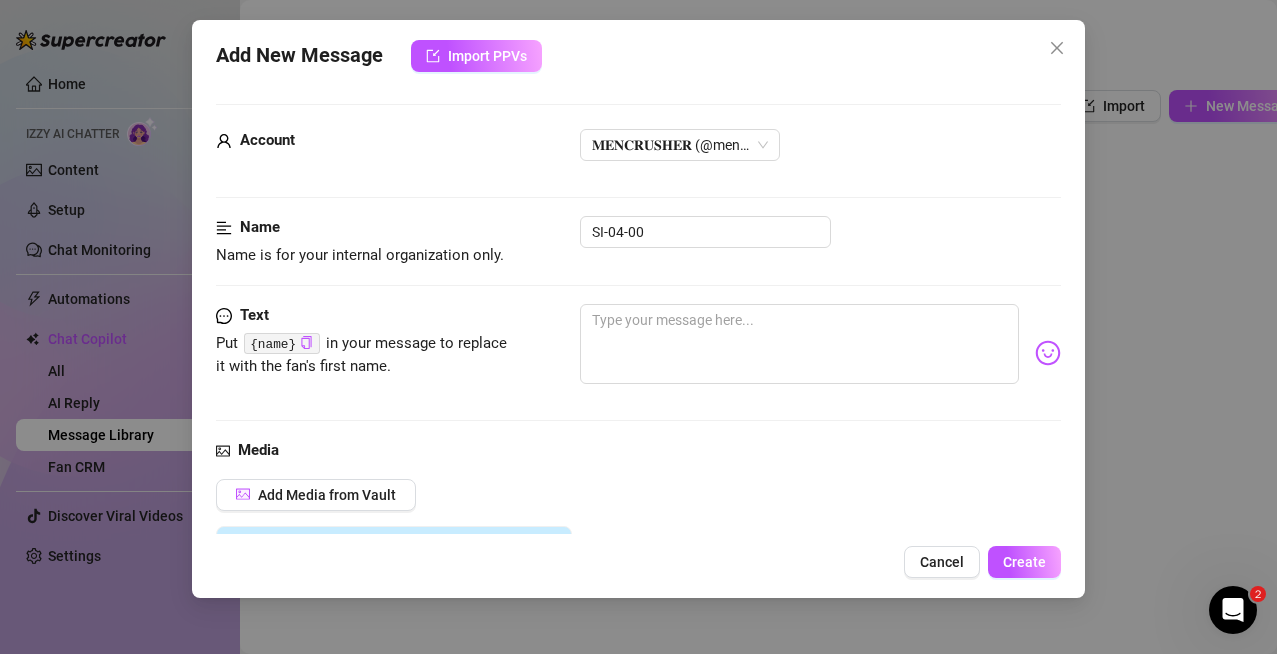 click on "Add New Message Import PPVs Account 𝐌𝐄𝐍𝐂𝐑𝐔𝐒𝐇𝐄𝐑 (@mencrusher) Name Name is for your internal organization only. SI-04-00 Text Put   {name}   in your message to replace it with the fan's first name. Media Add Media from Vault Attached Media   @ Tag creator Minimum Price Set the minimum price for the bundle. $ 0 Folder SIS-04 Cancel Create" at bounding box center (638, 327) 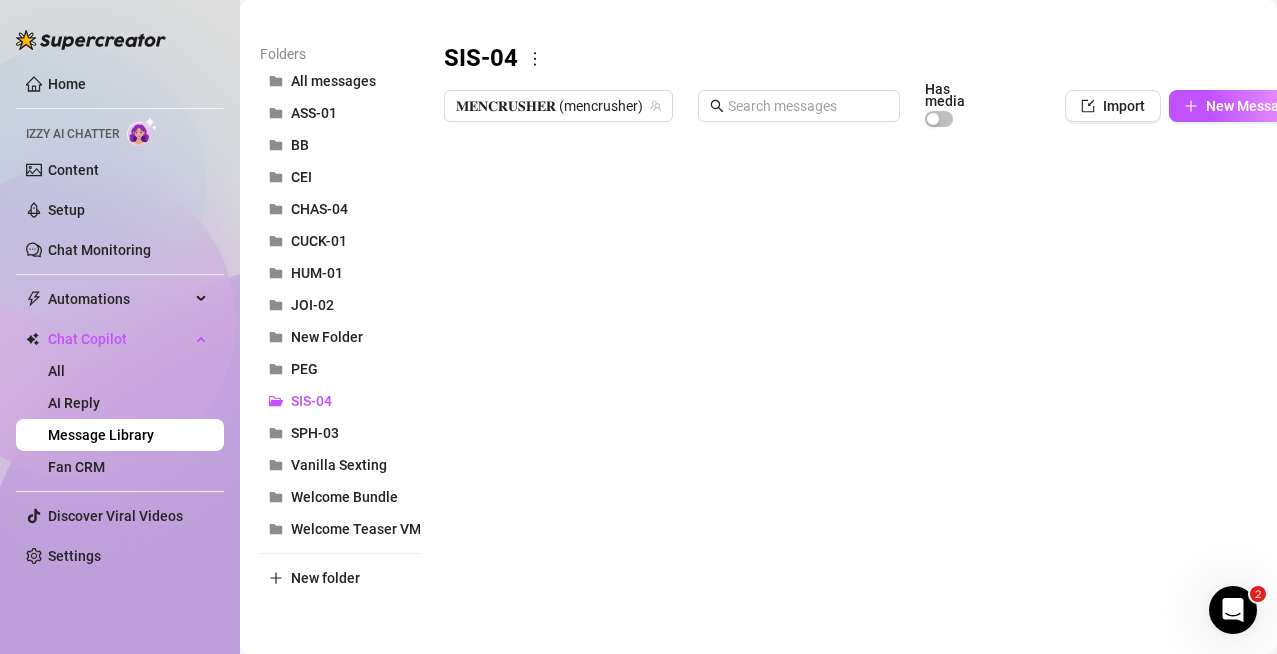 drag, startPoint x: 447, startPoint y: 368, endPoint x: 459, endPoint y: 184, distance: 184.39088 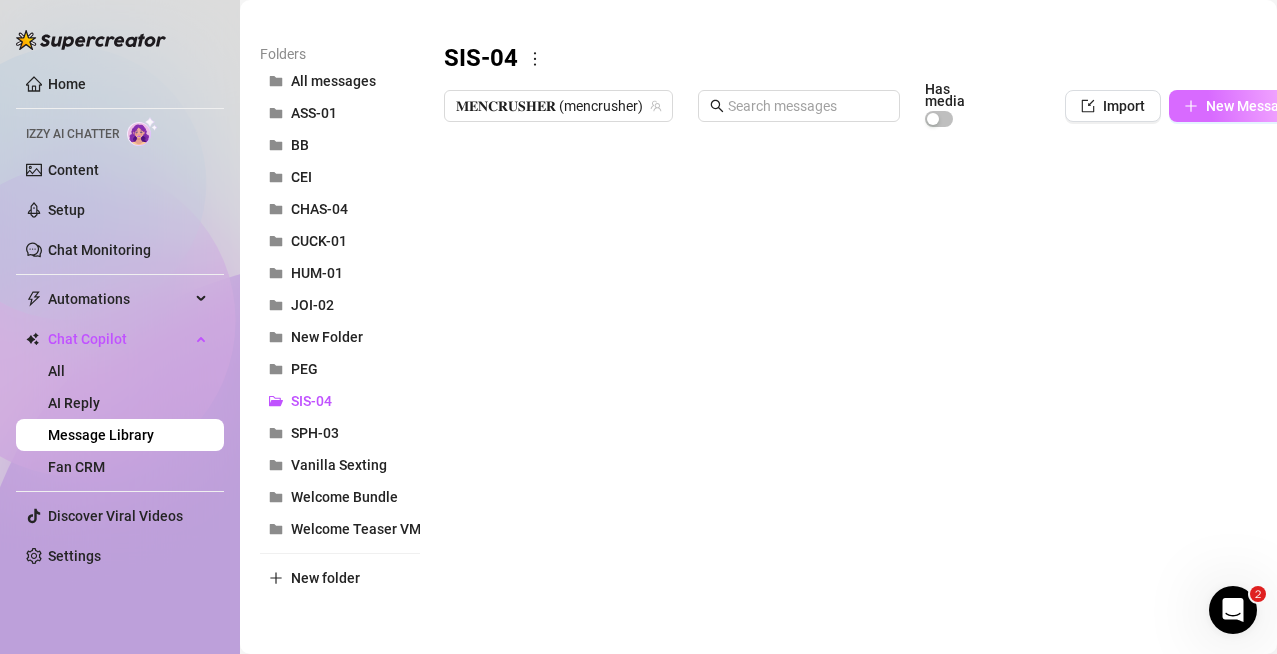 click on "New Message" at bounding box center [1250, 106] 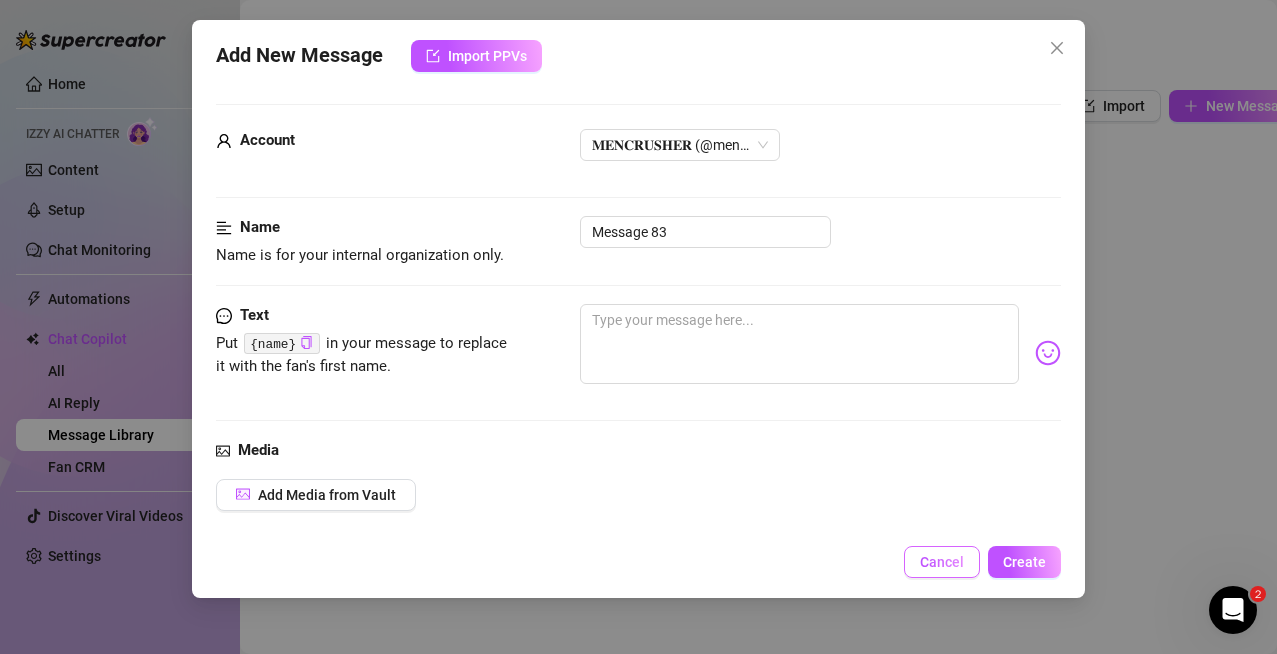 click on "Cancel" at bounding box center (942, 562) 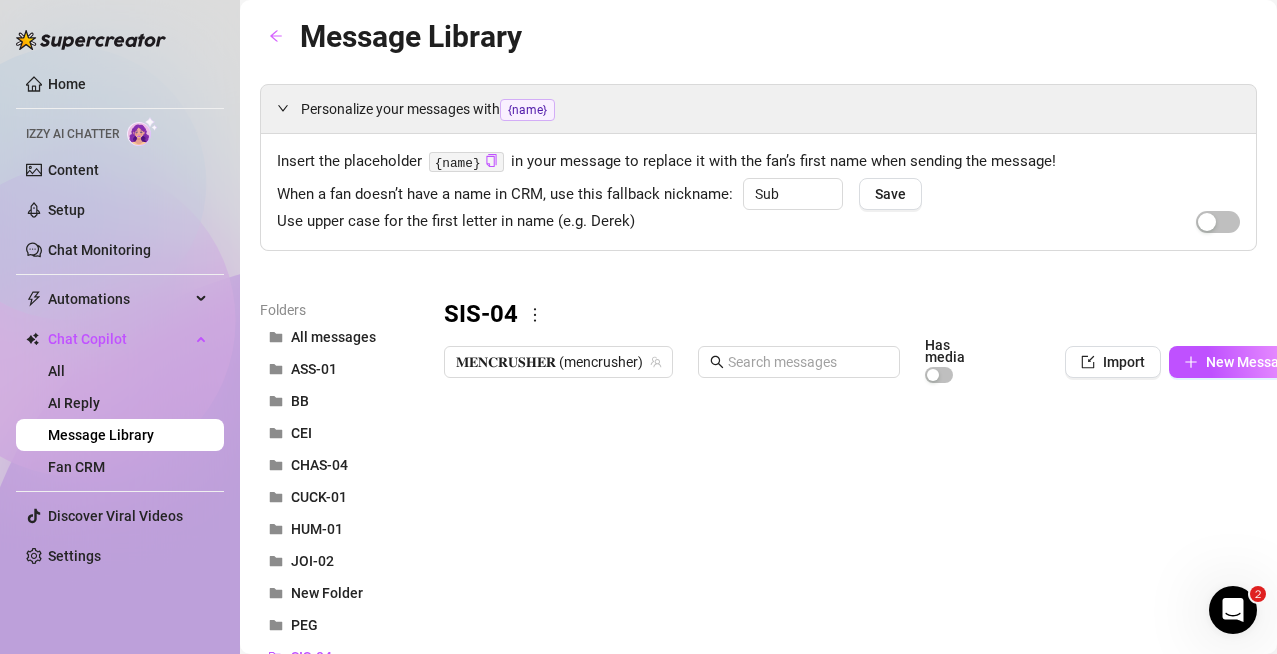 scroll, scrollTop: 0, scrollLeft: 0, axis: both 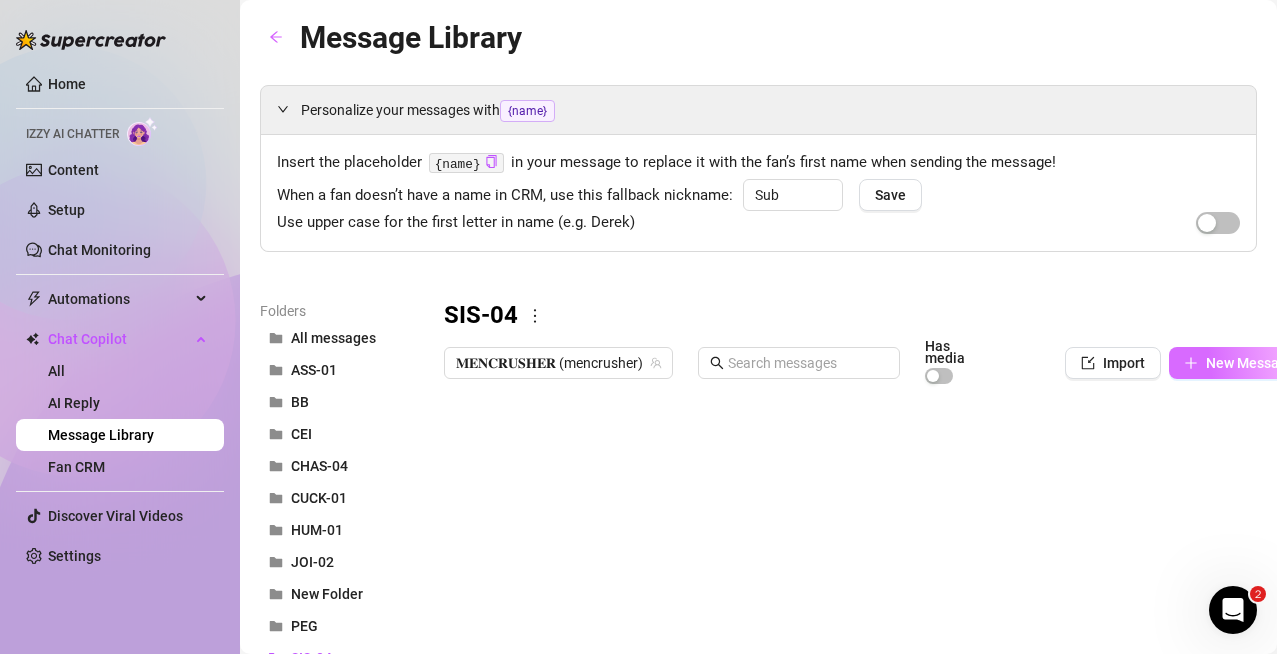 click on "New Message" at bounding box center [1239, 363] 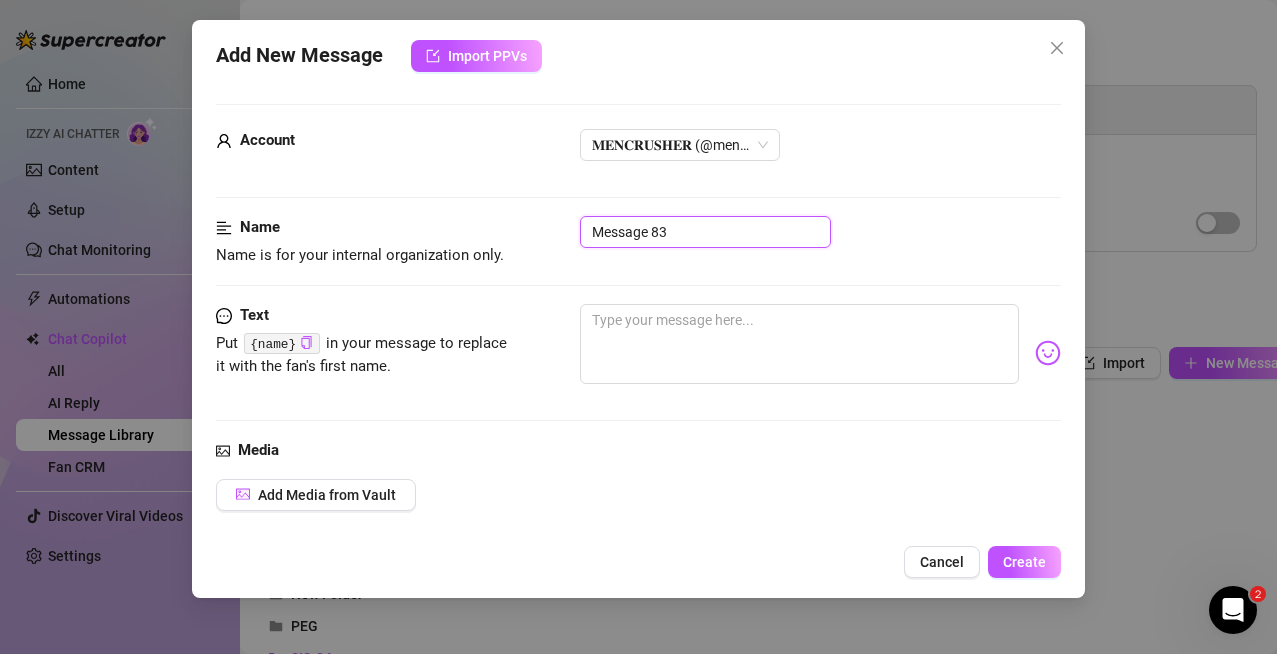 drag, startPoint x: 691, startPoint y: 217, endPoint x: 142, endPoint y: 237, distance: 549.3642 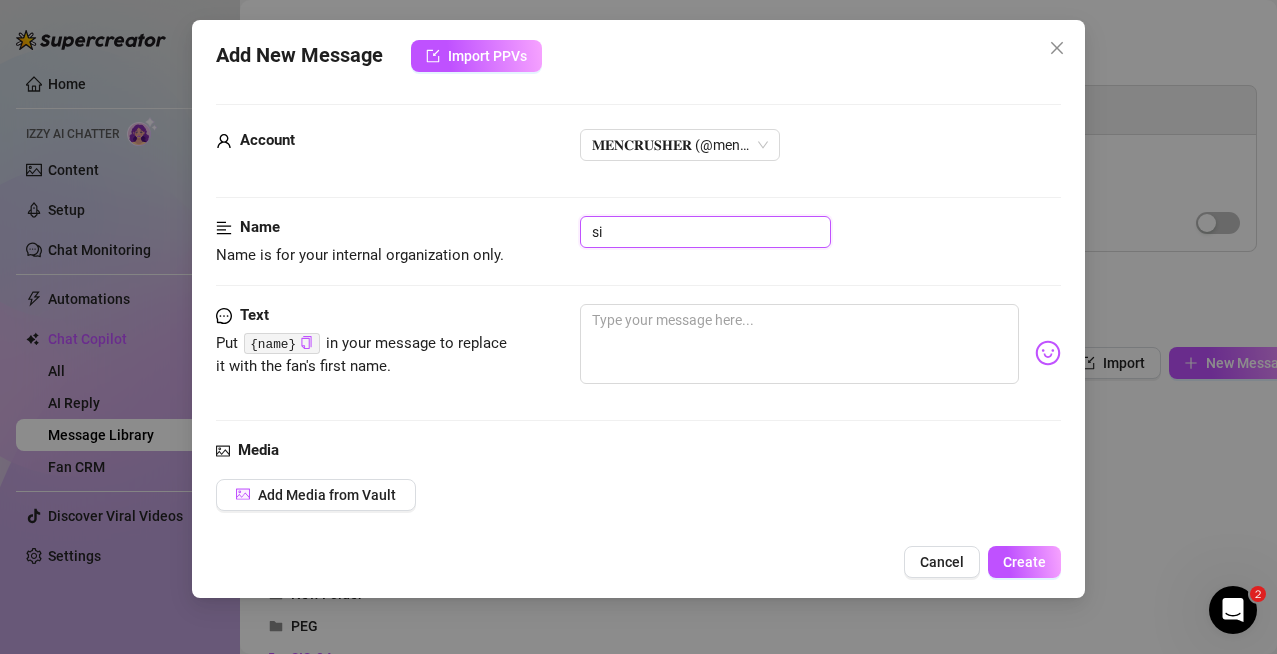 type on "s" 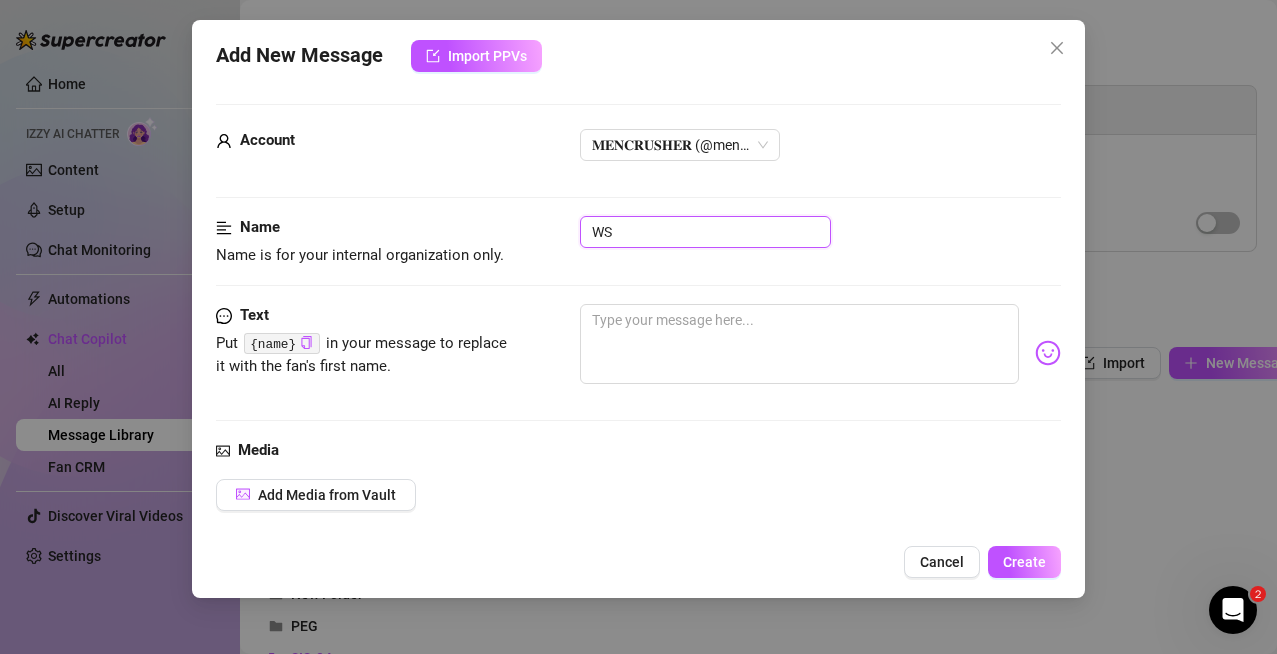 type on "W" 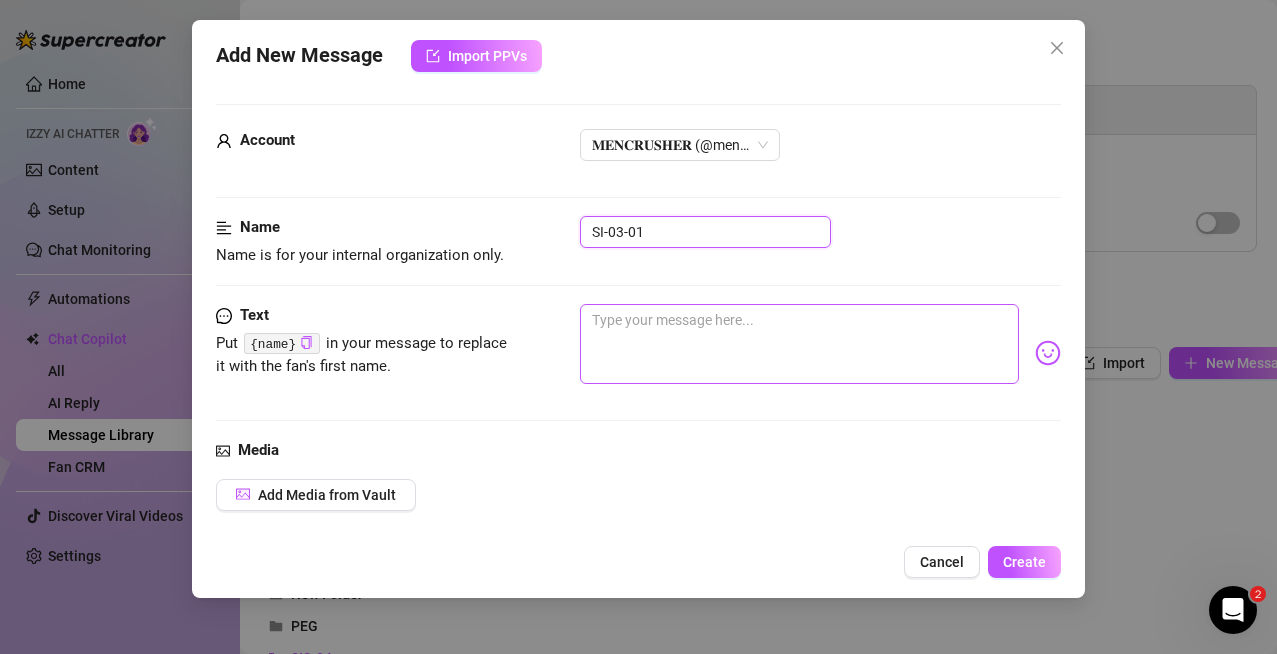 type on "SI-03-01" 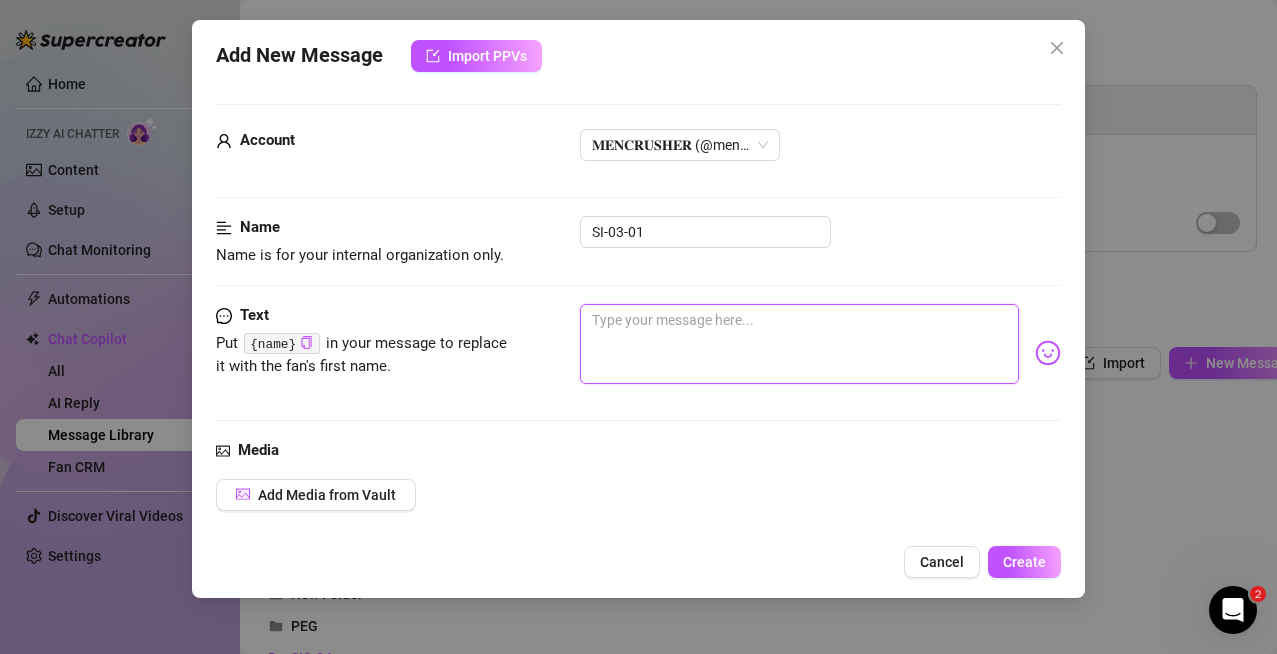 click at bounding box center [800, 344] 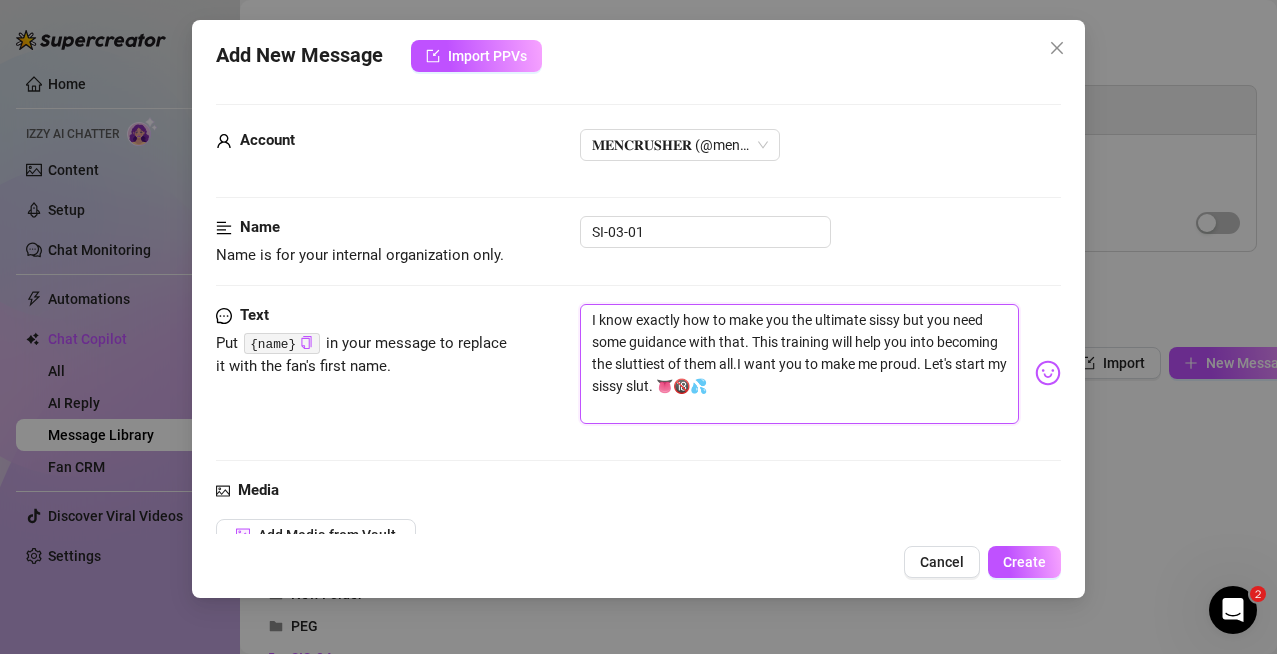 scroll, scrollTop: 0, scrollLeft: 0, axis: both 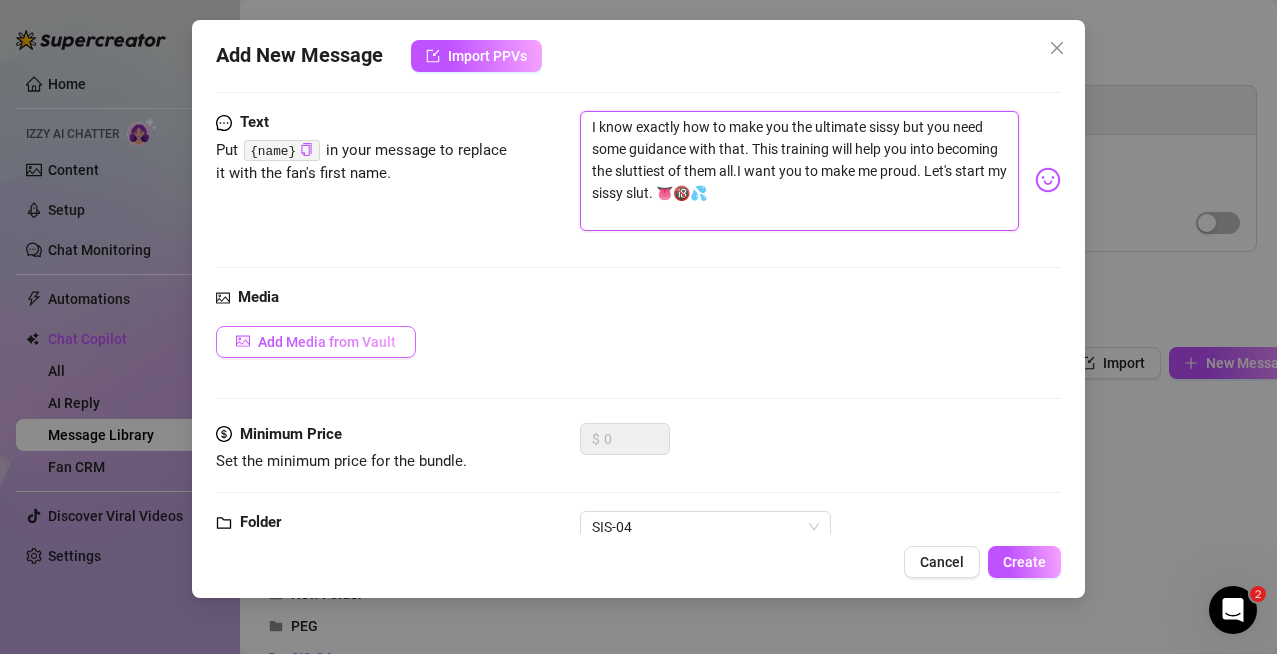 type on "I know exactly how to make you the ultimate sissy but you need some guidance with that. This training will help you into becoming the sluttiest of them all.I want you to make me proud. Let's start my sissy slut. 👅🔞💦" 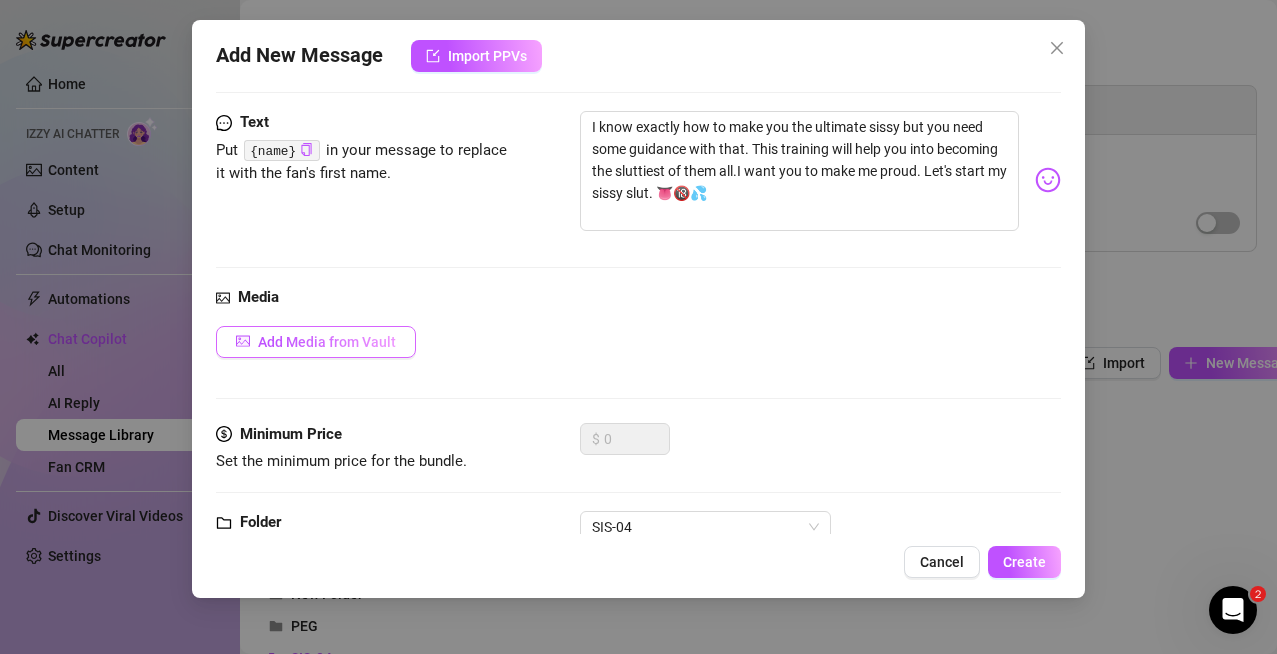 click on "Add Media from Vault" at bounding box center [327, 342] 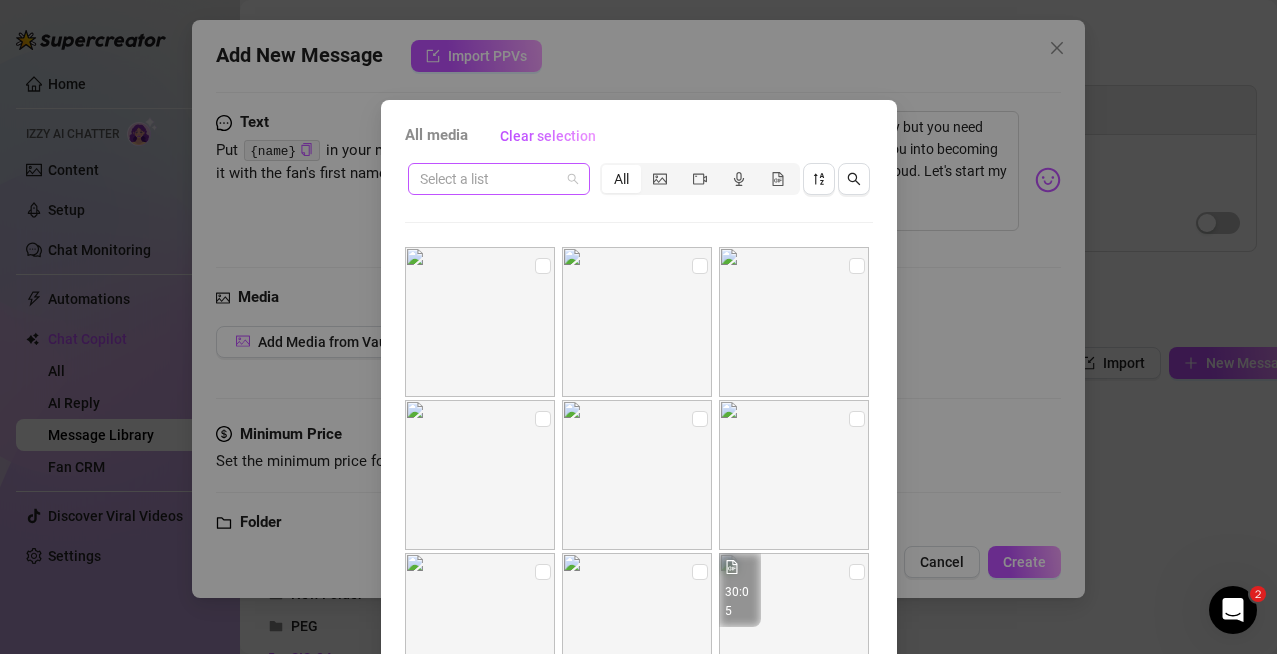 click at bounding box center [490, 179] 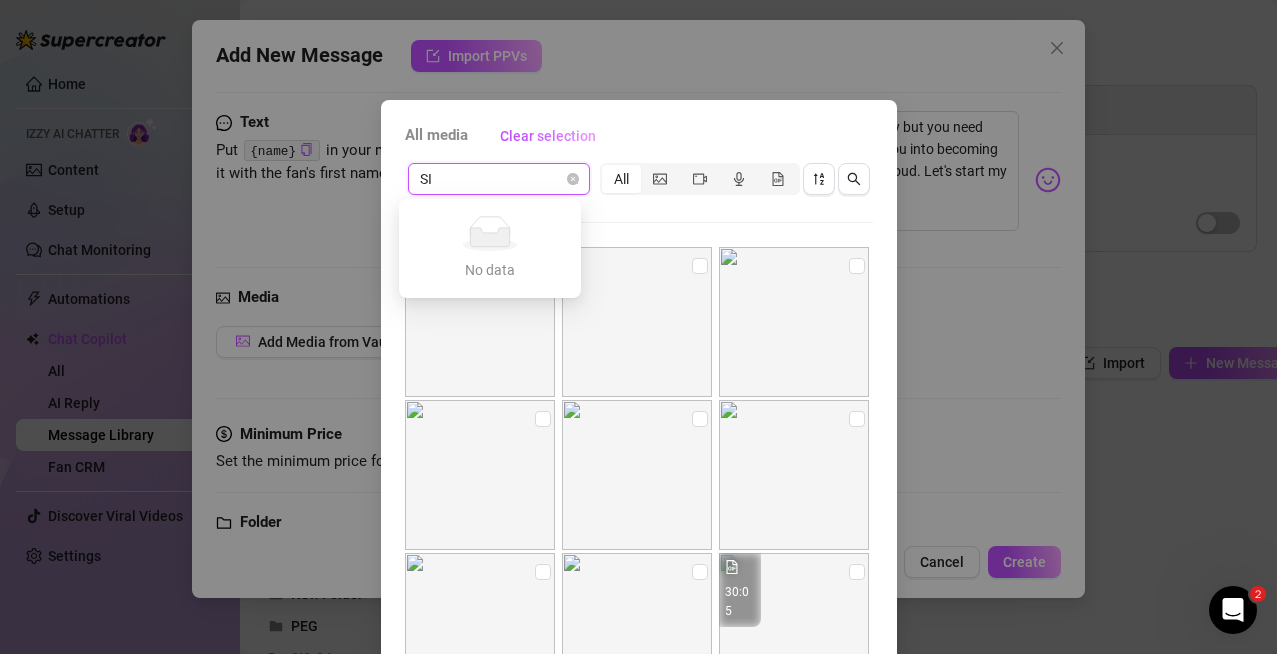 type on "S" 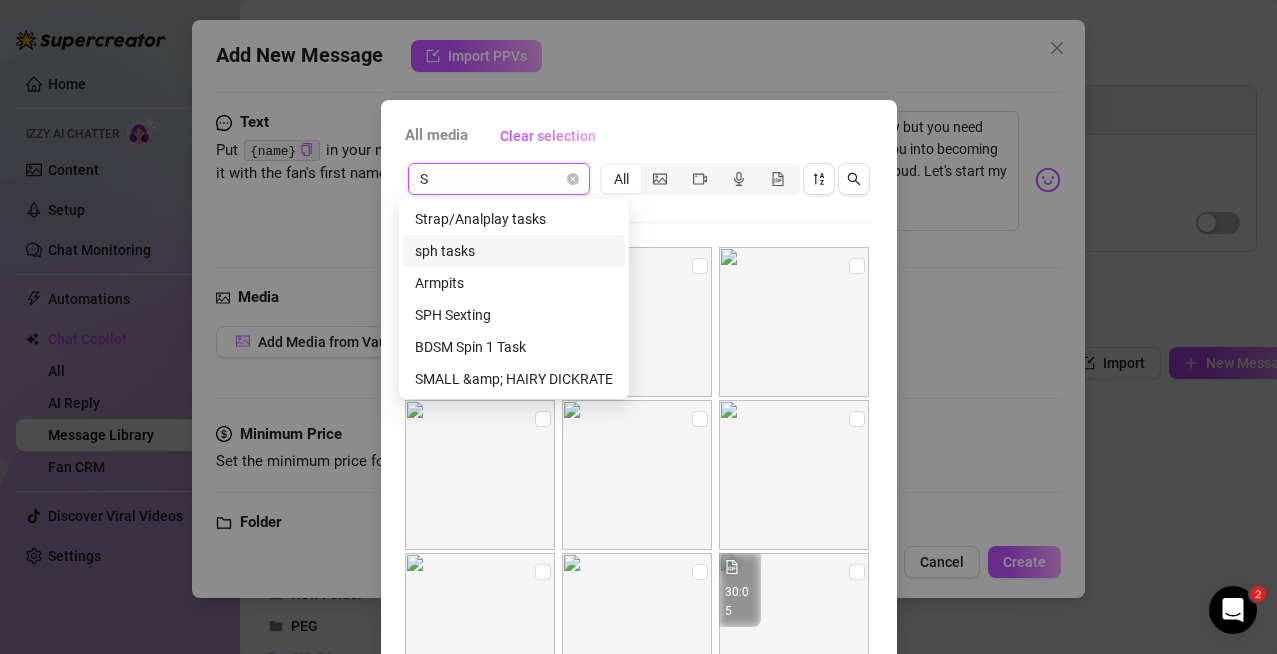 type 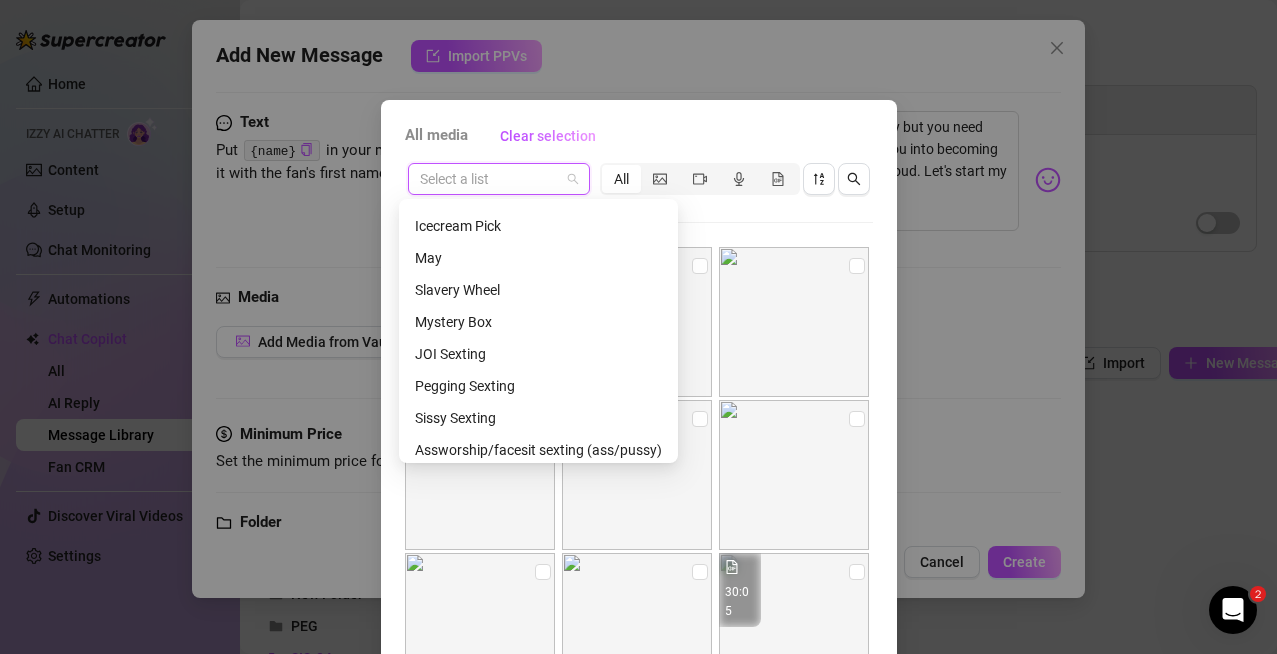scroll, scrollTop: 5016, scrollLeft: 0, axis: vertical 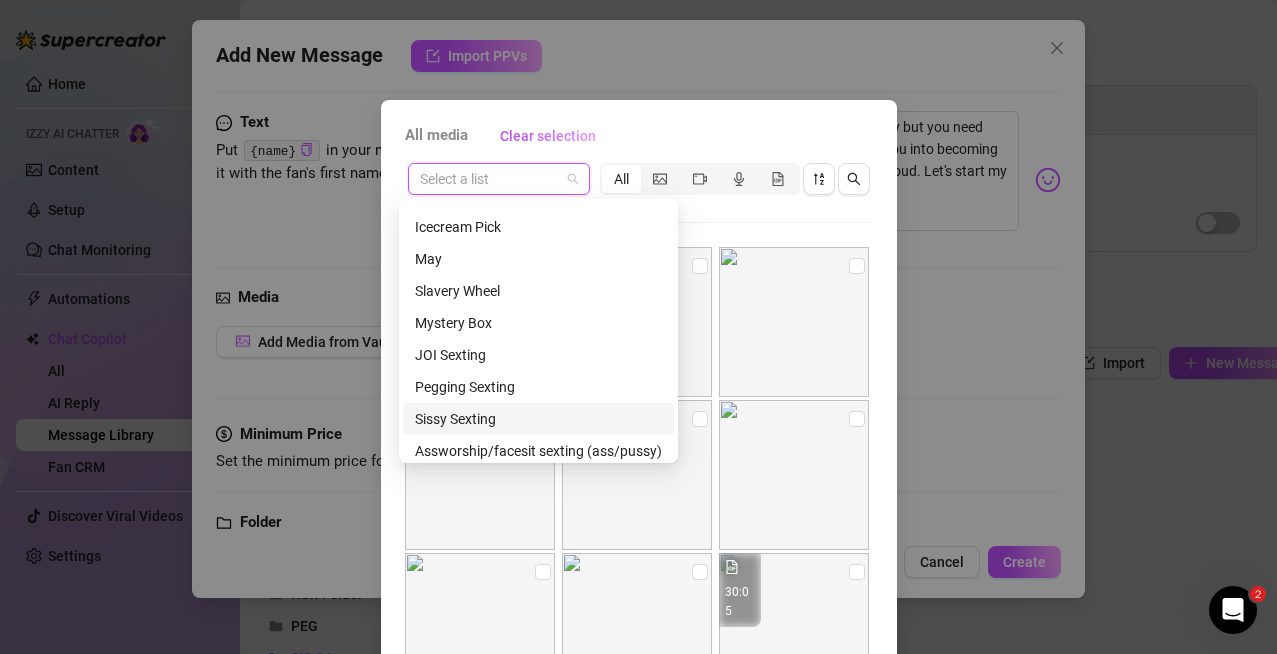 click on "Sissy Sexting" at bounding box center (538, 419) 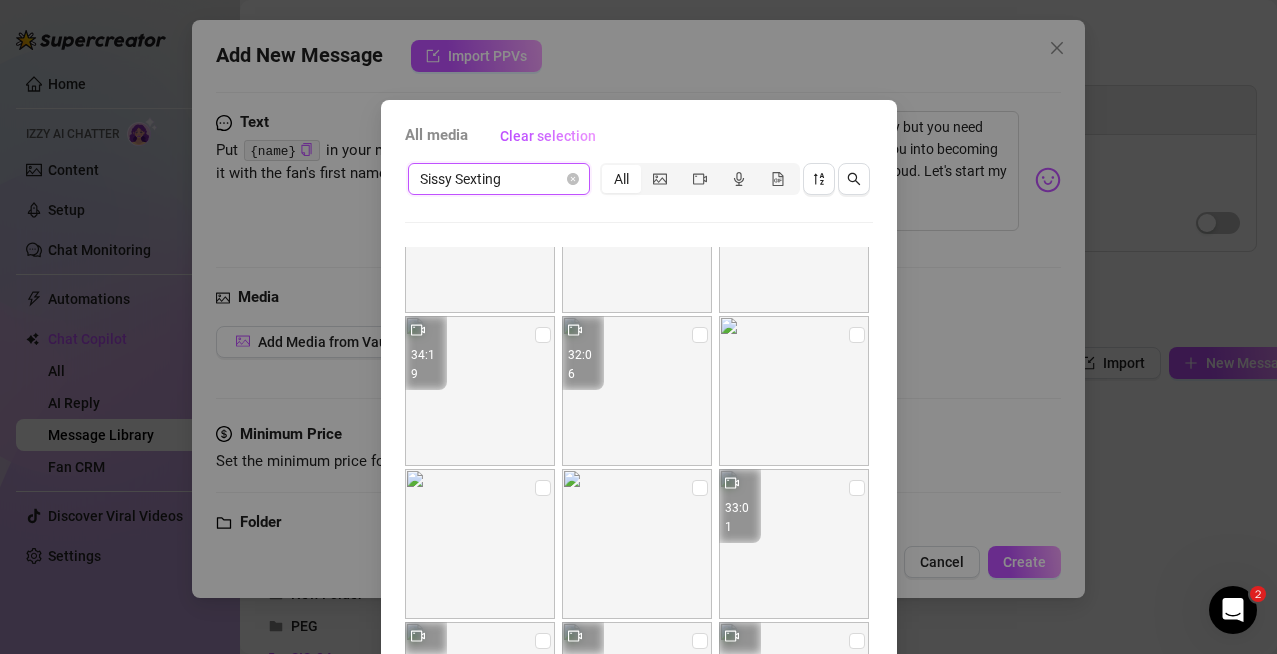 scroll, scrollTop: 542, scrollLeft: 0, axis: vertical 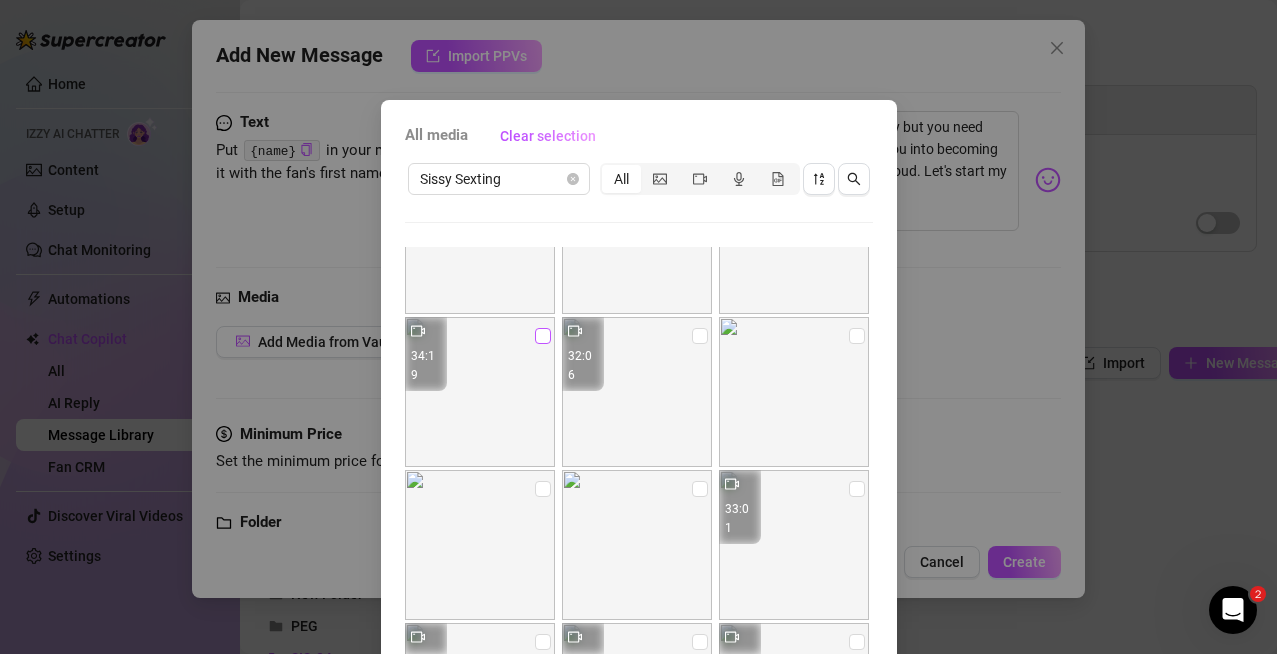 click at bounding box center [543, 336] 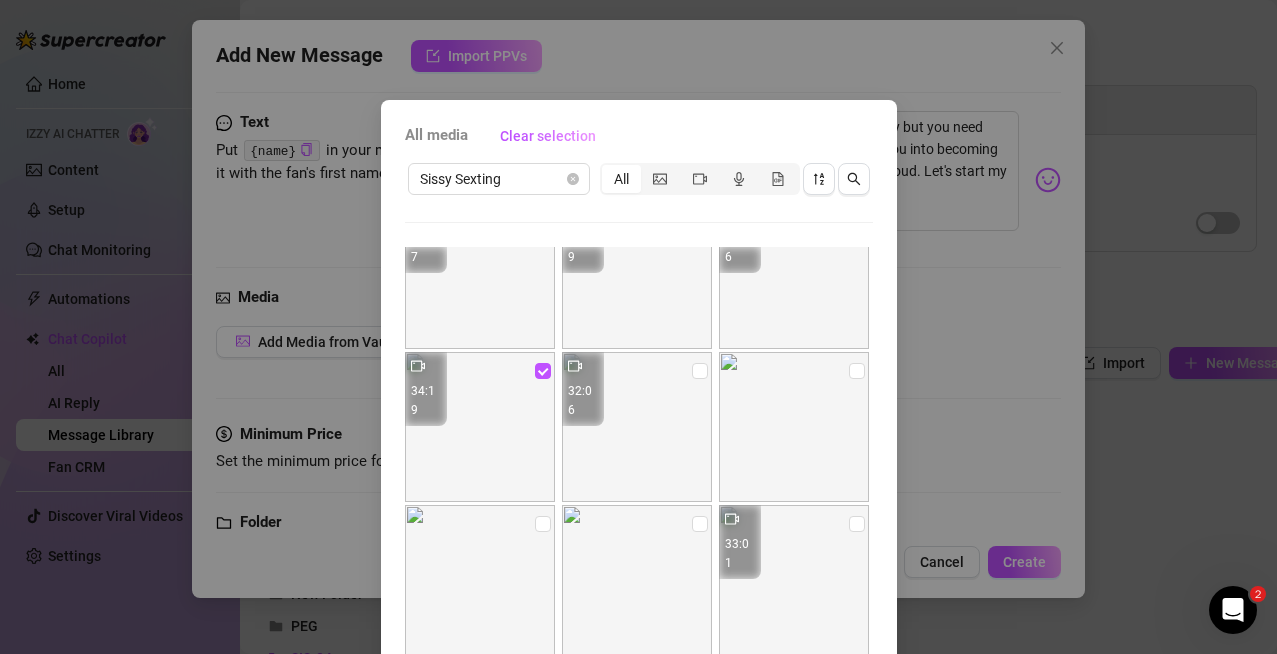 scroll, scrollTop: 478, scrollLeft: 0, axis: vertical 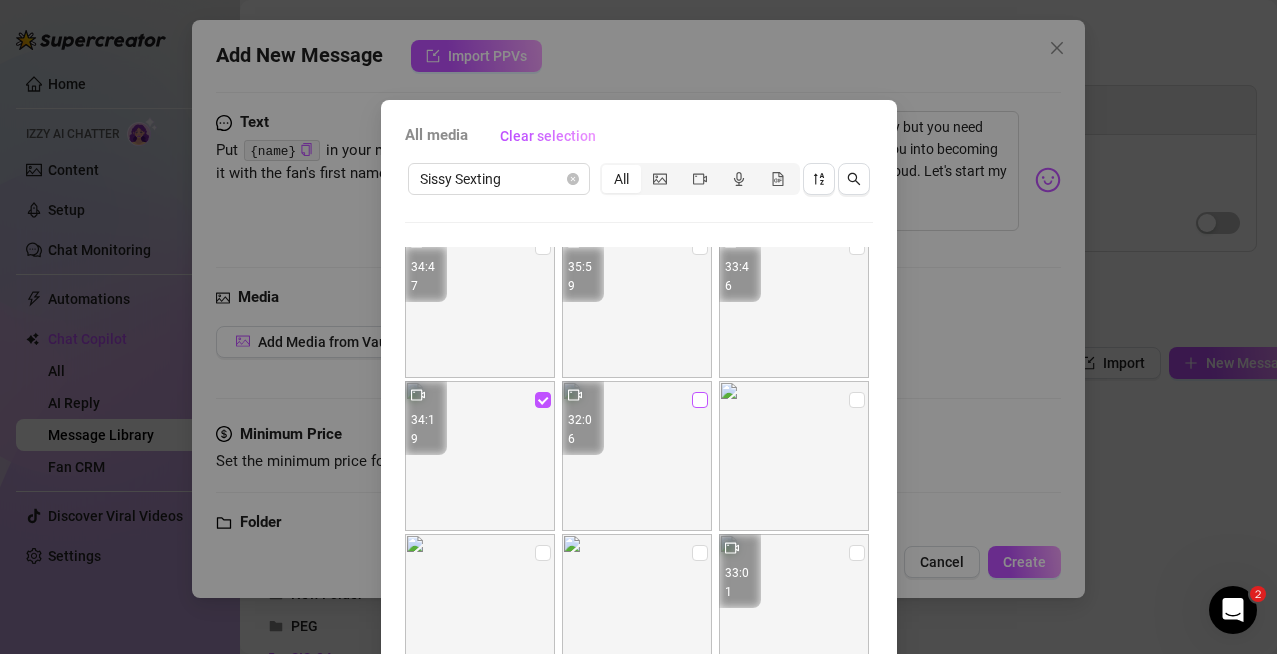 drag, startPoint x: 526, startPoint y: 403, endPoint x: 676, endPoint y: 402, distance: 150.00333 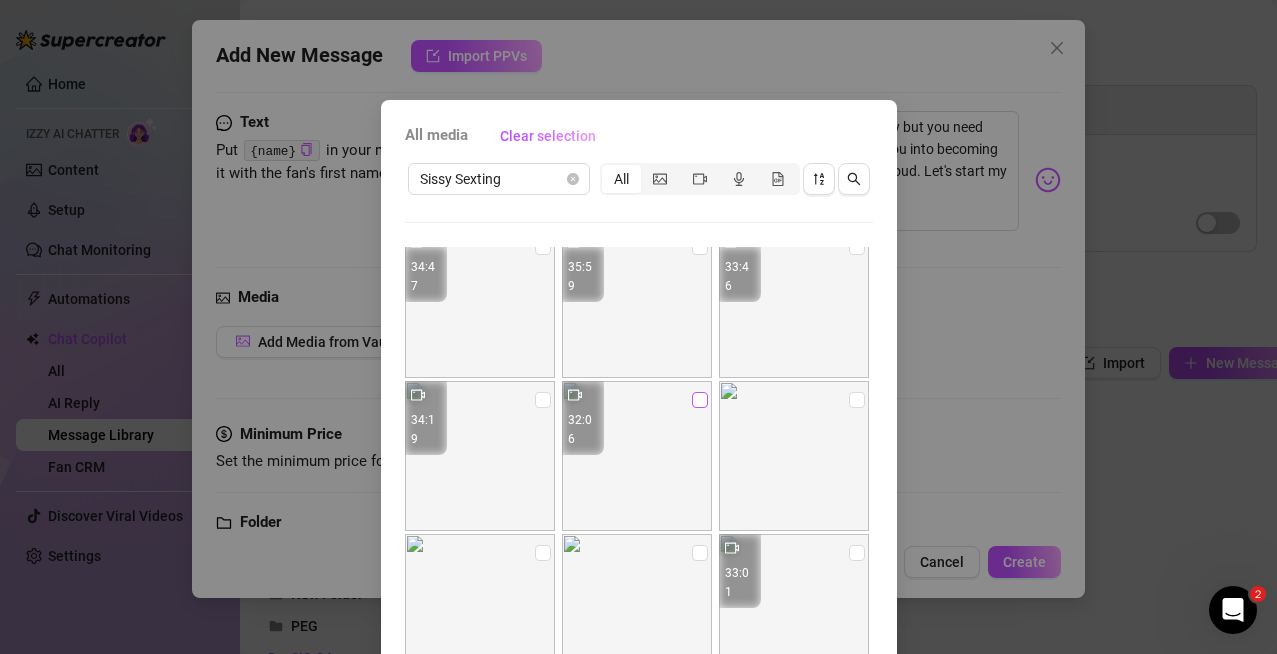 click at bounding box center (700, 400) 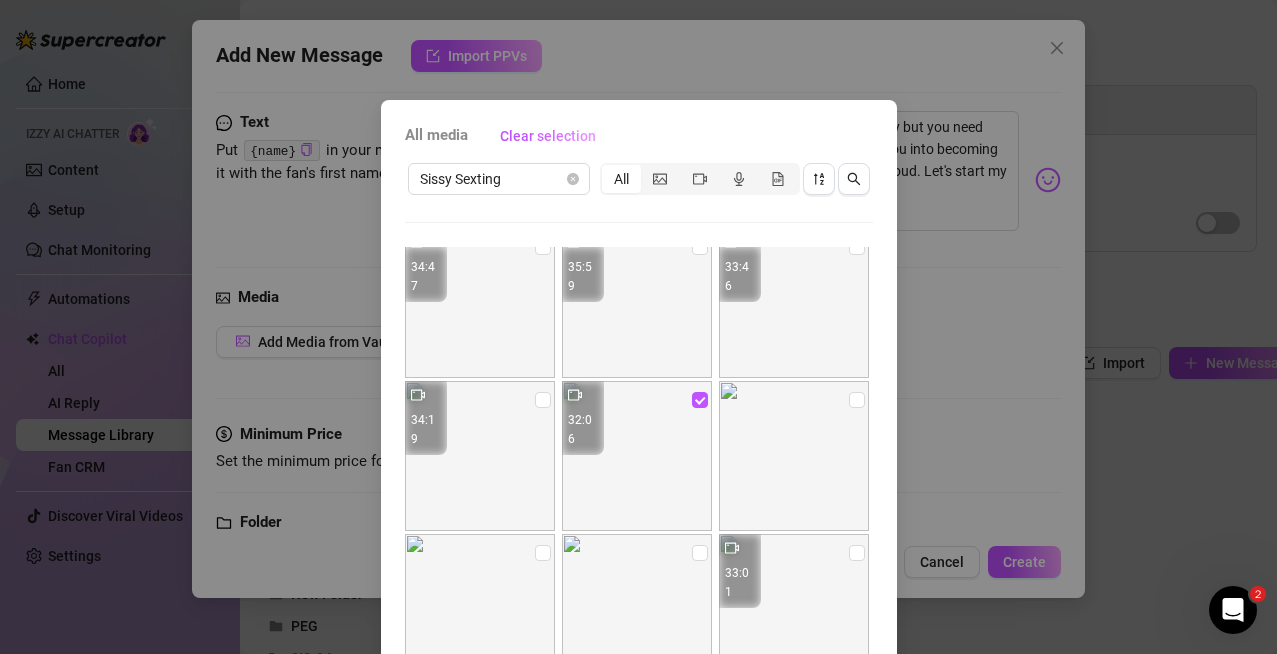 scroll, scrollTop: 754, scrollLeft: 0, axis: vertical 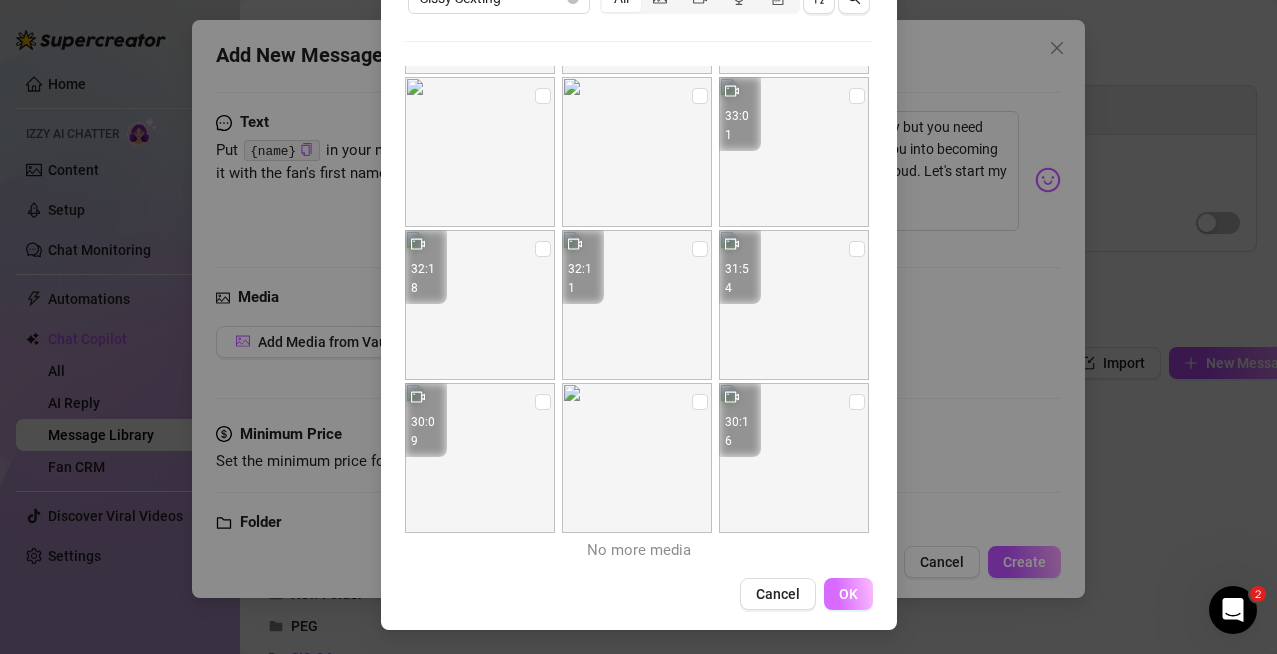 click on "OK" at bounding box center [848, 594] 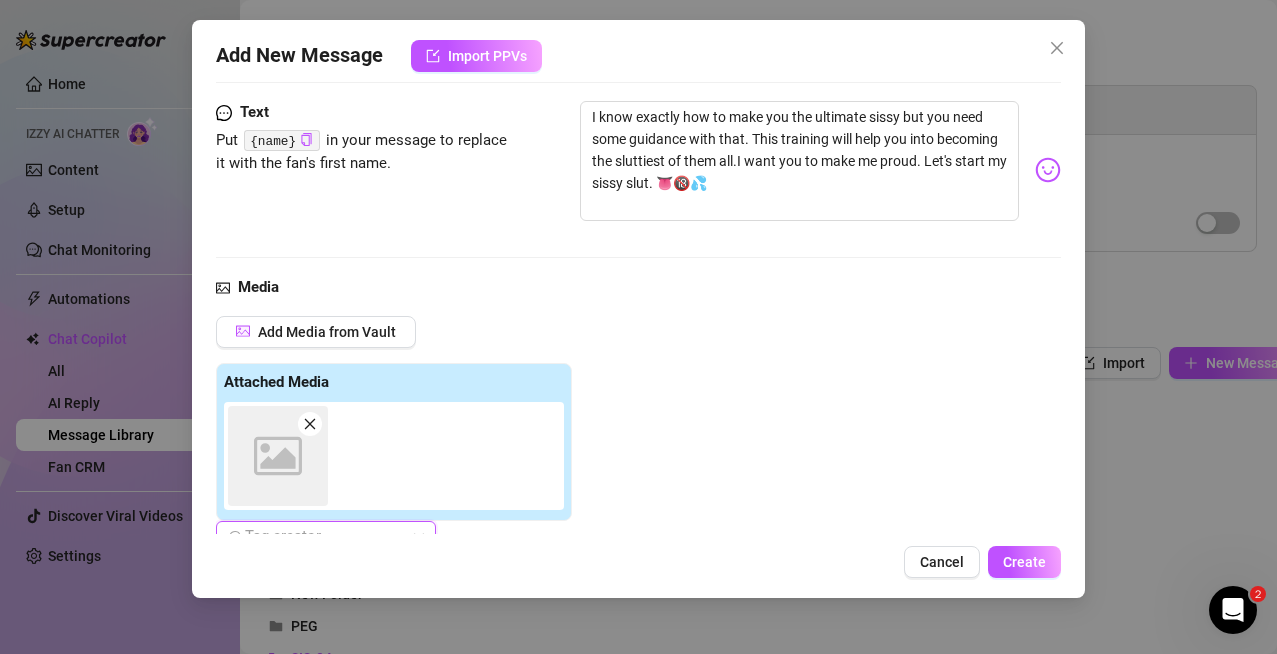 scroll, scrollTop: 462, scrollLeft: 0, axis: vertical 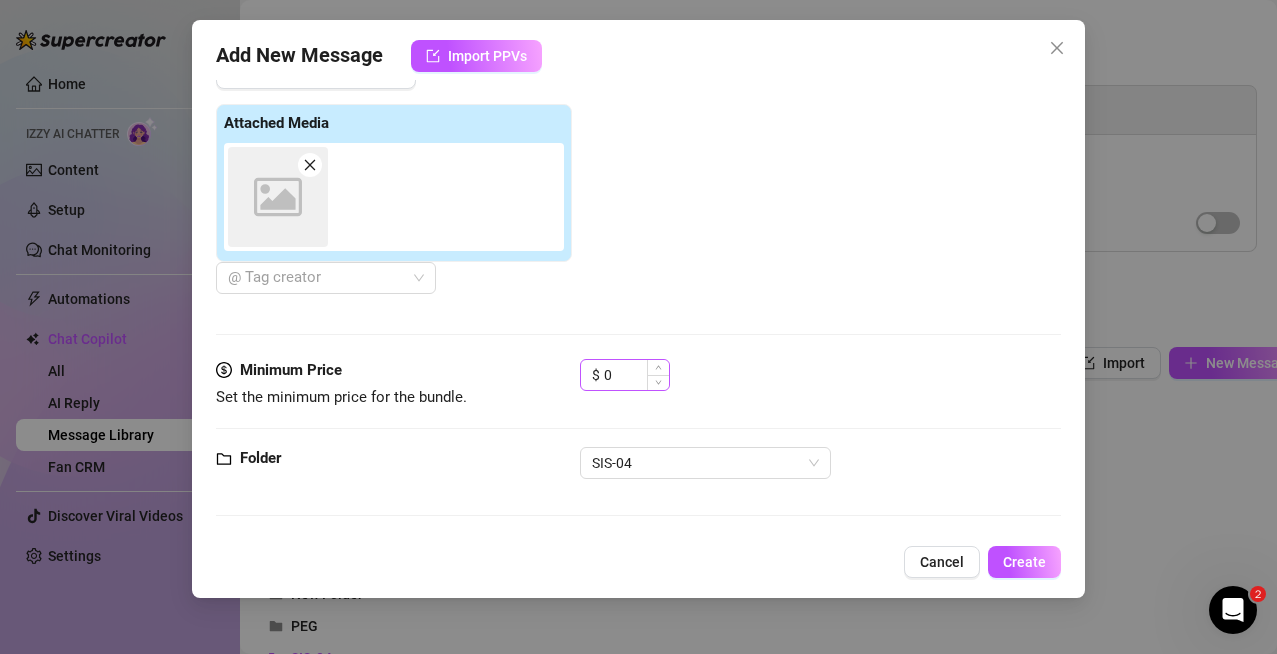 click on "$ 0" at bounding box center [625, 375] 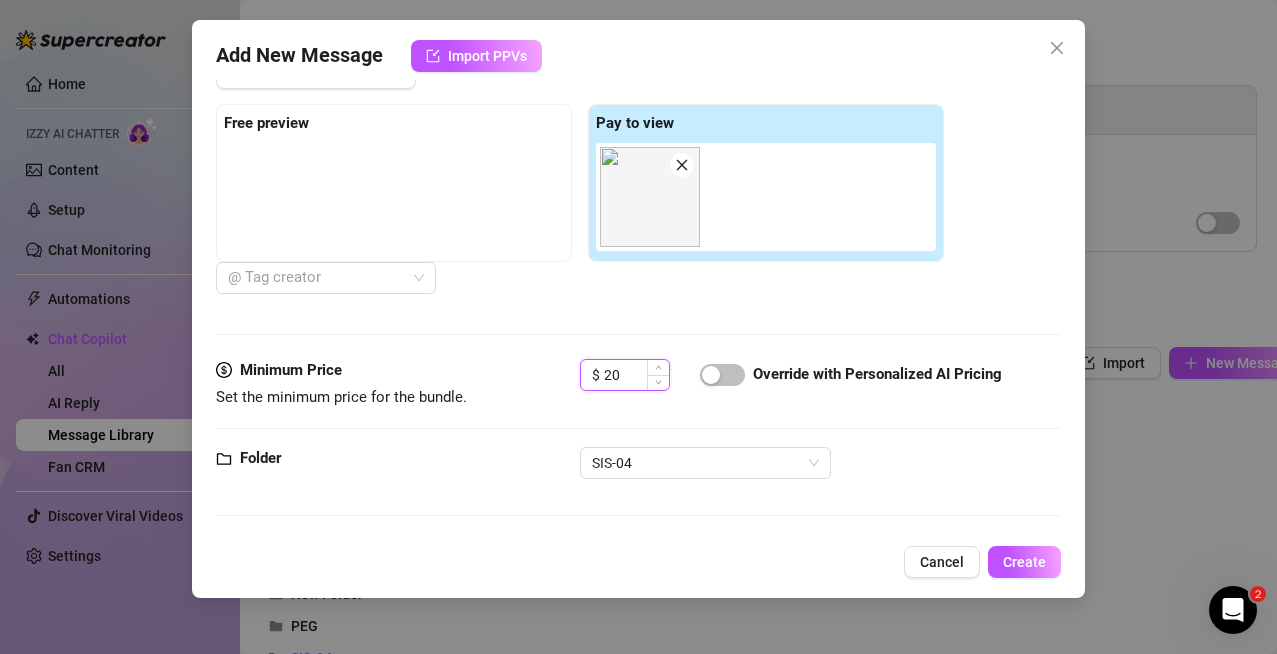 type on "20" 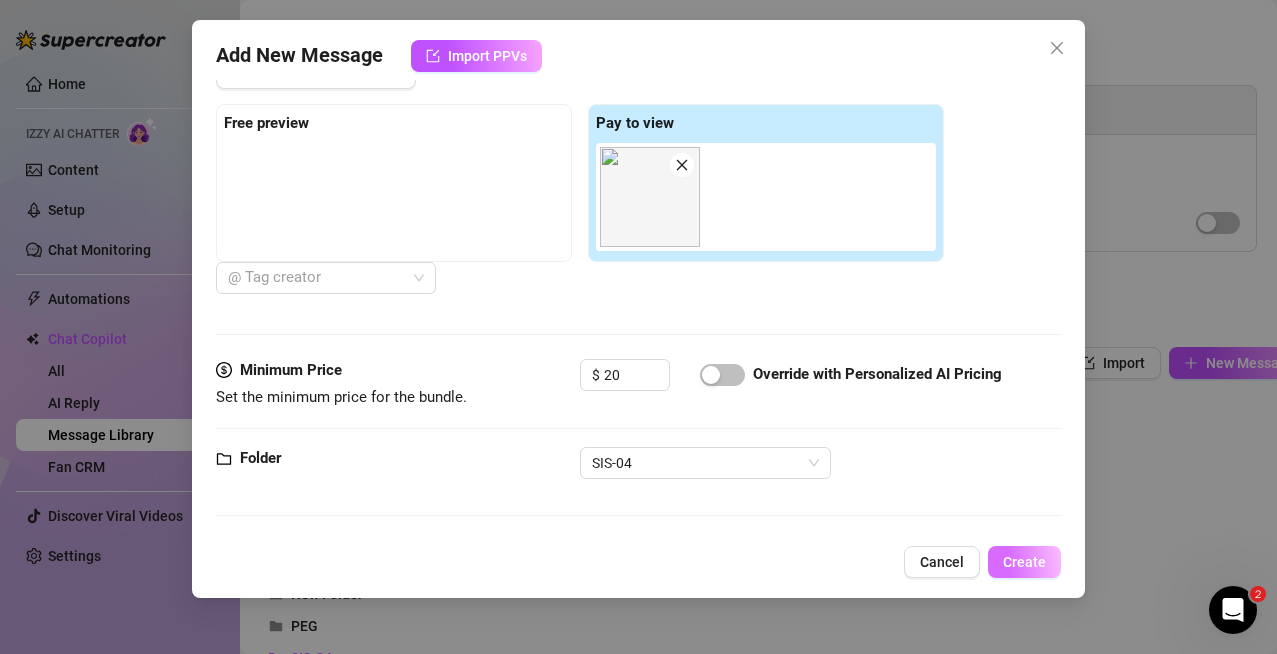 click on "Create" at bounding box center [1024, 562] 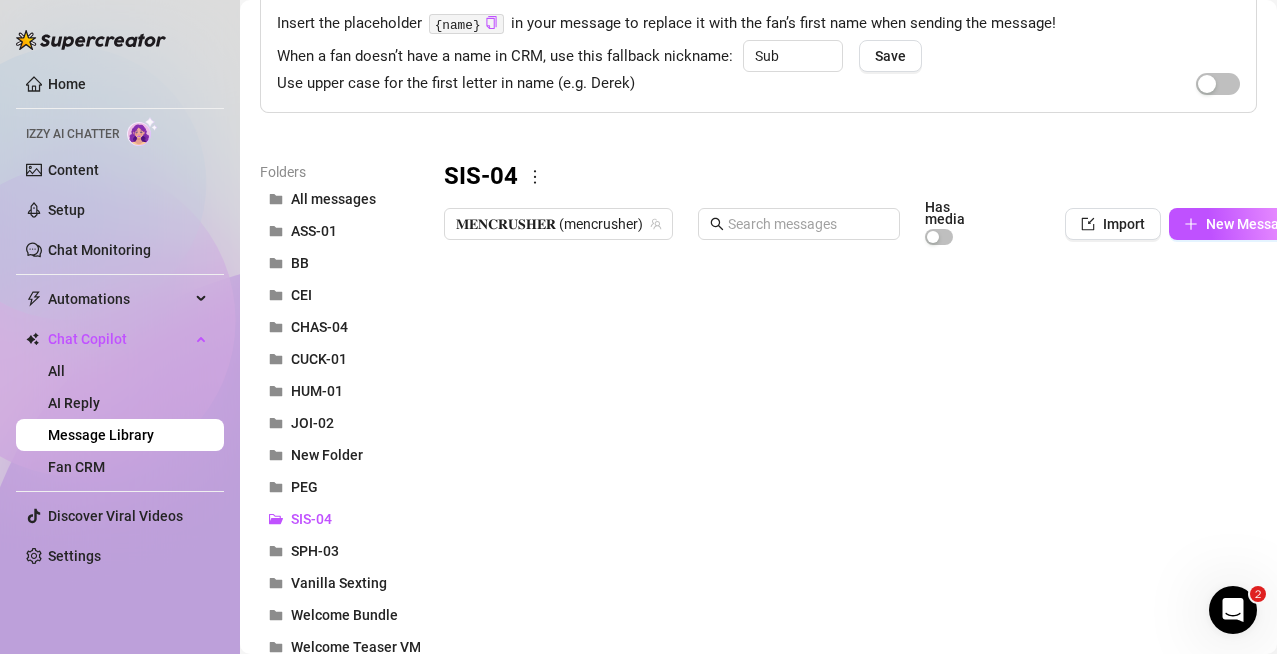 scroll, scrollTop: 140, scrollLeft: 0, axis: vertical 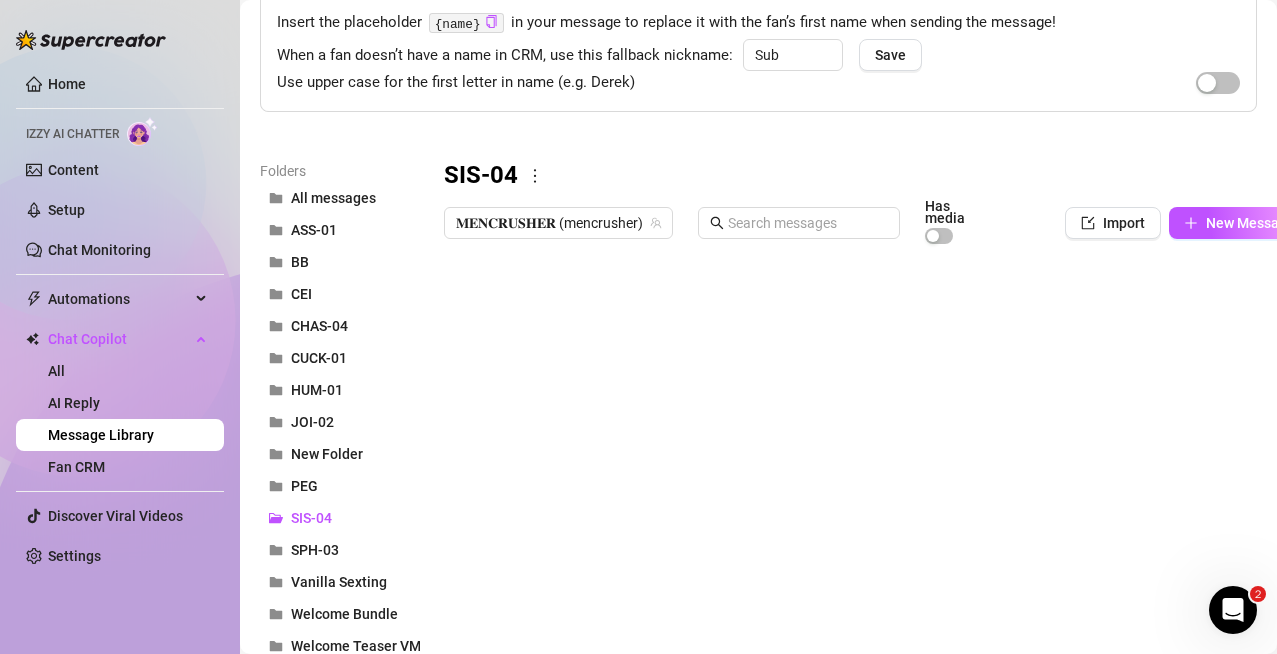 click at bounding box center [873, 477] 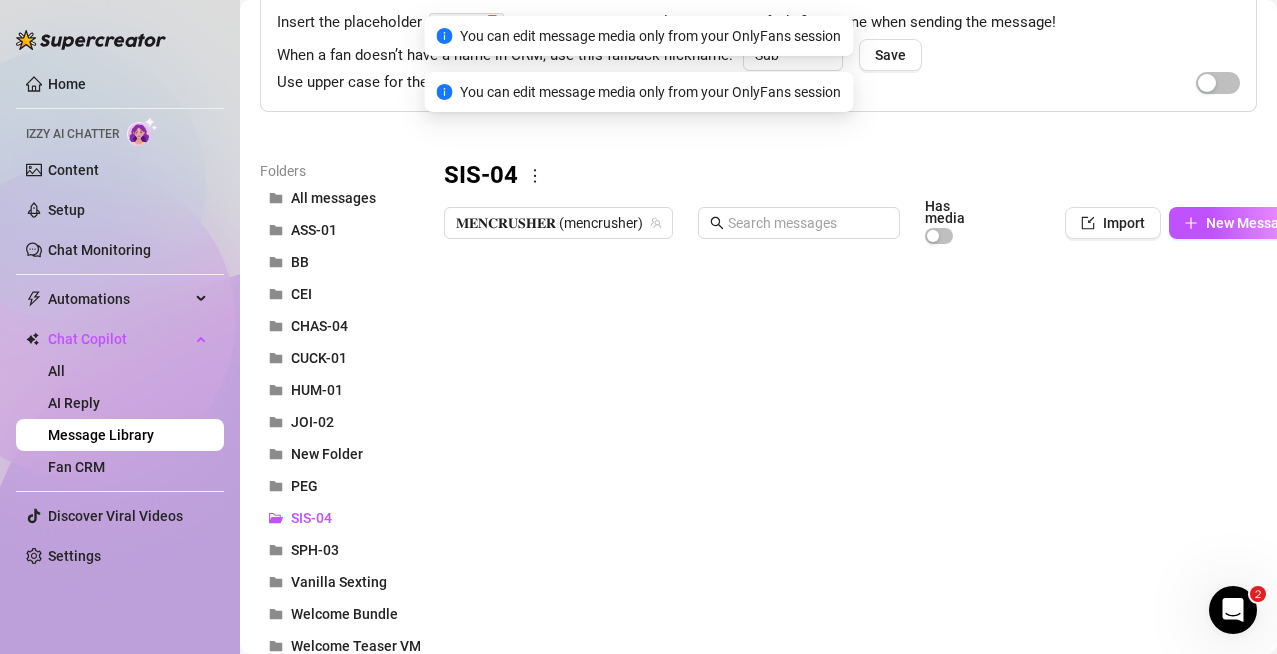 click at bounding box center [873, 477] 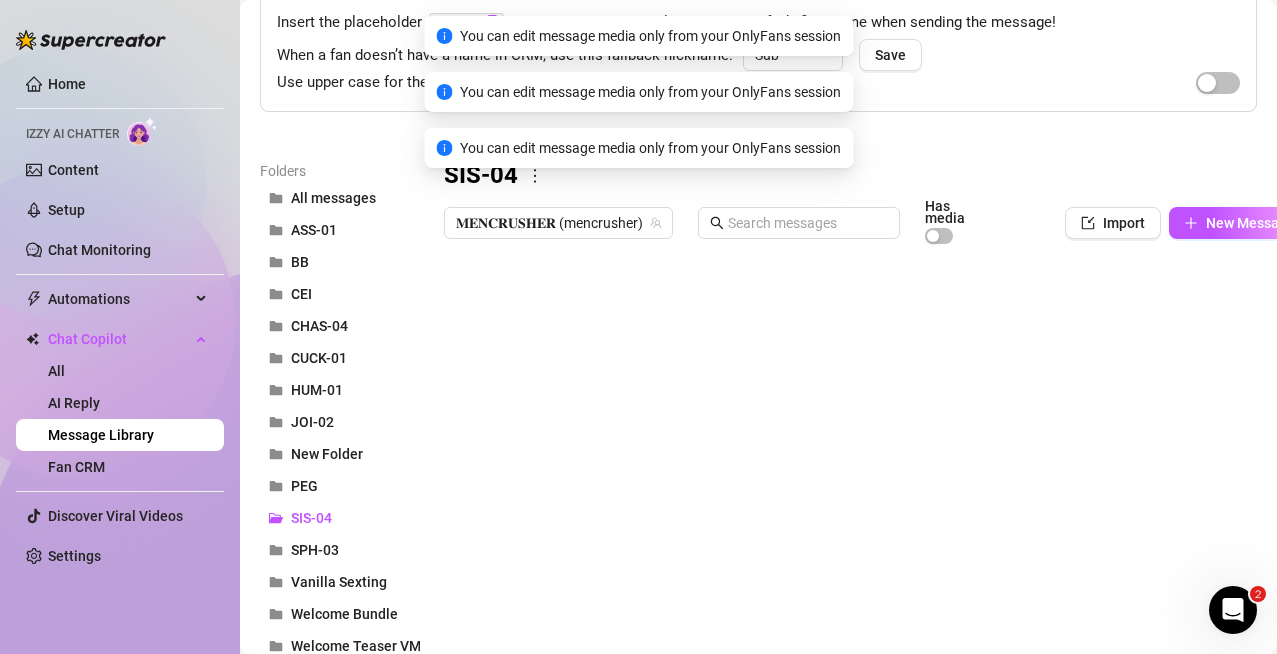 click at bounding box center [873, 477] 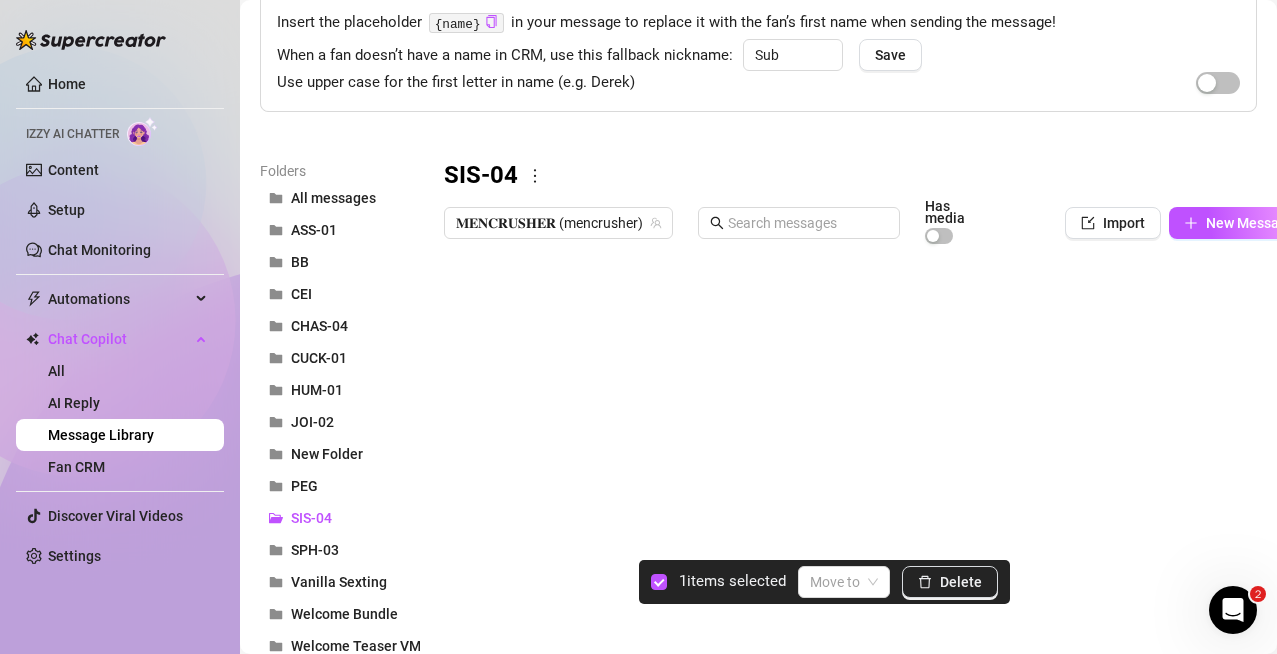click at bounding box center [873, 477] 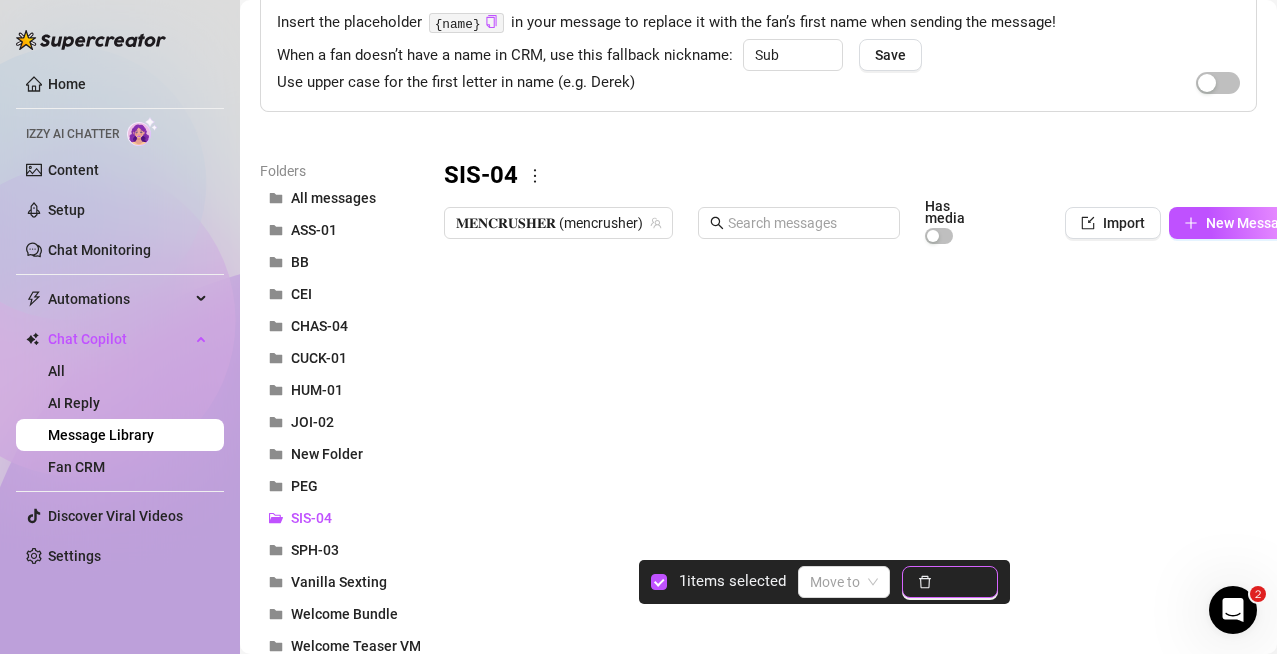 click on "Delete" at bounding box center (961, 582) 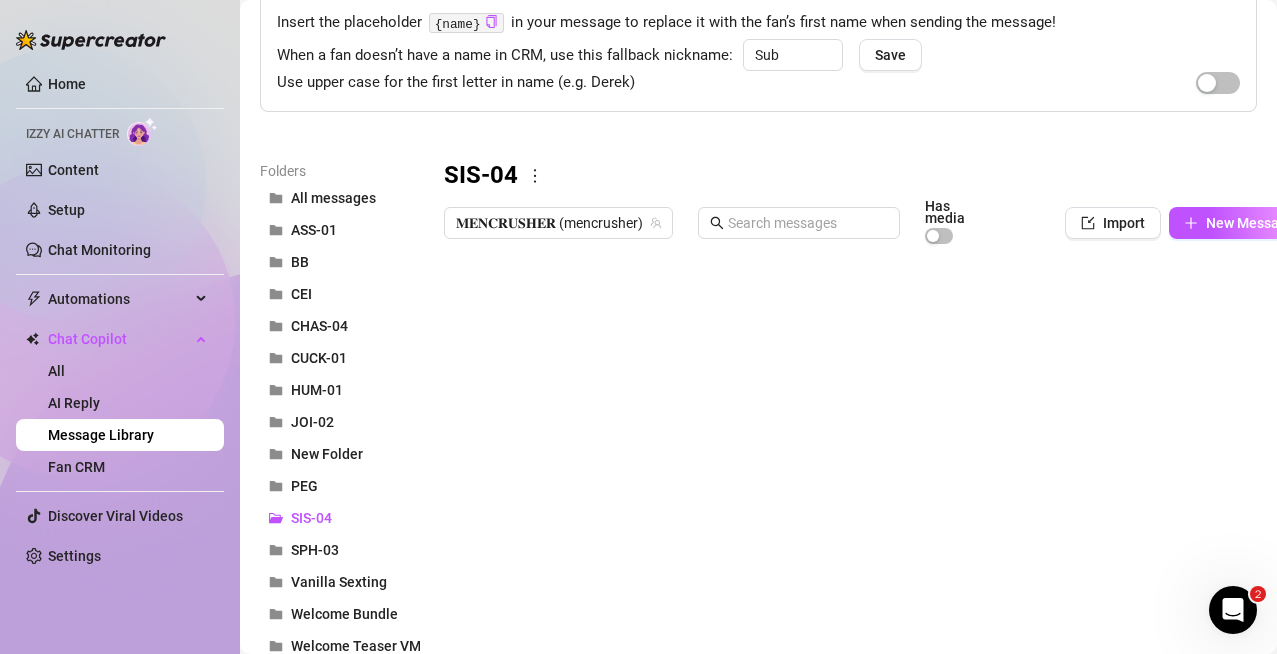 click at bounding box center (873, 477) 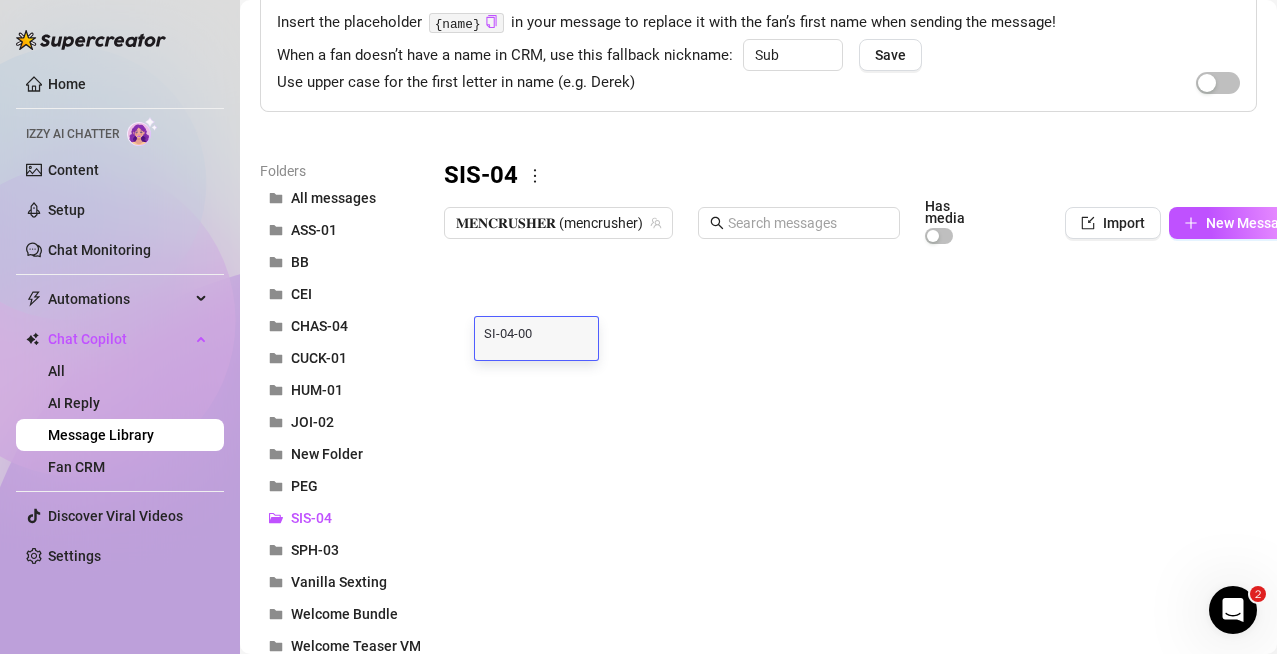 click on "SI-04-00" at bounding box center (536, 332) 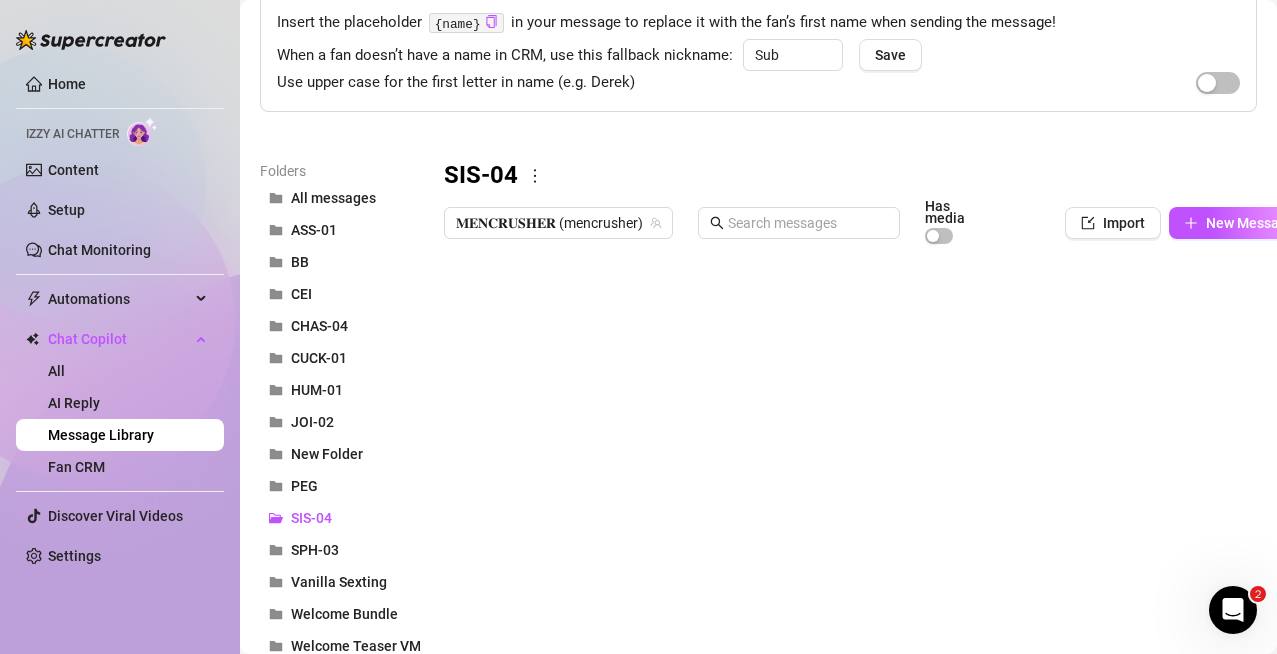 click at bounding box center [873, 477] 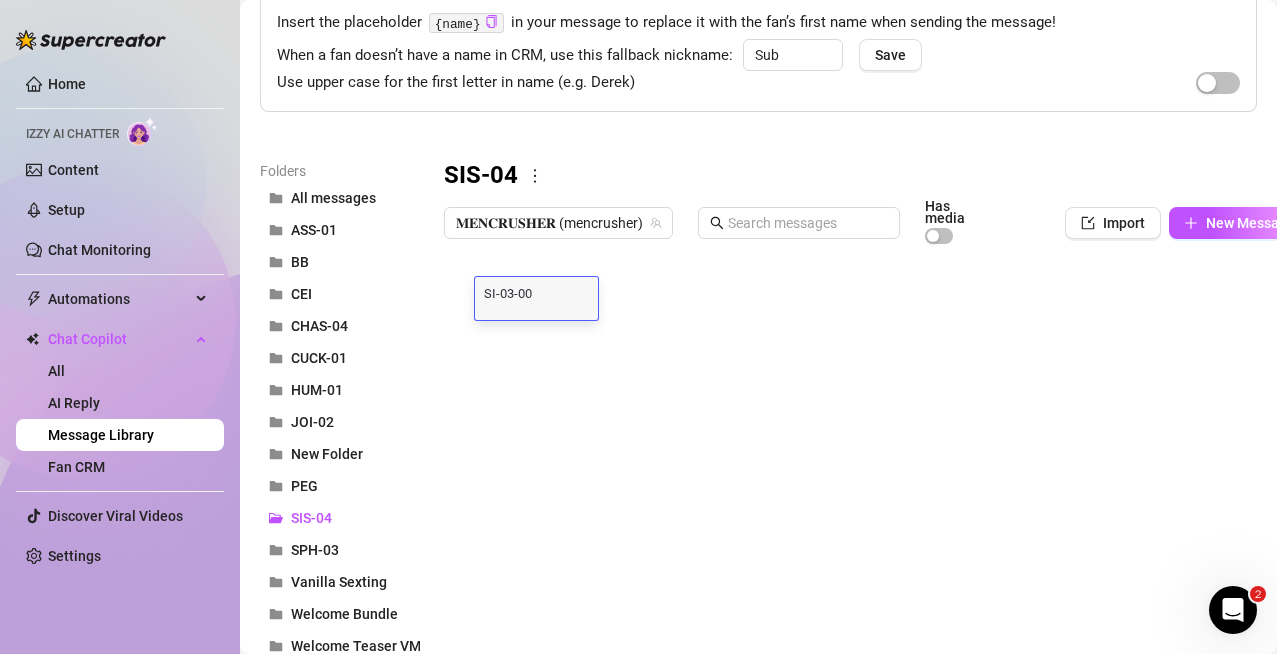 click on "SI-03-00
SI-03-00" at bounding box center [536, 298] 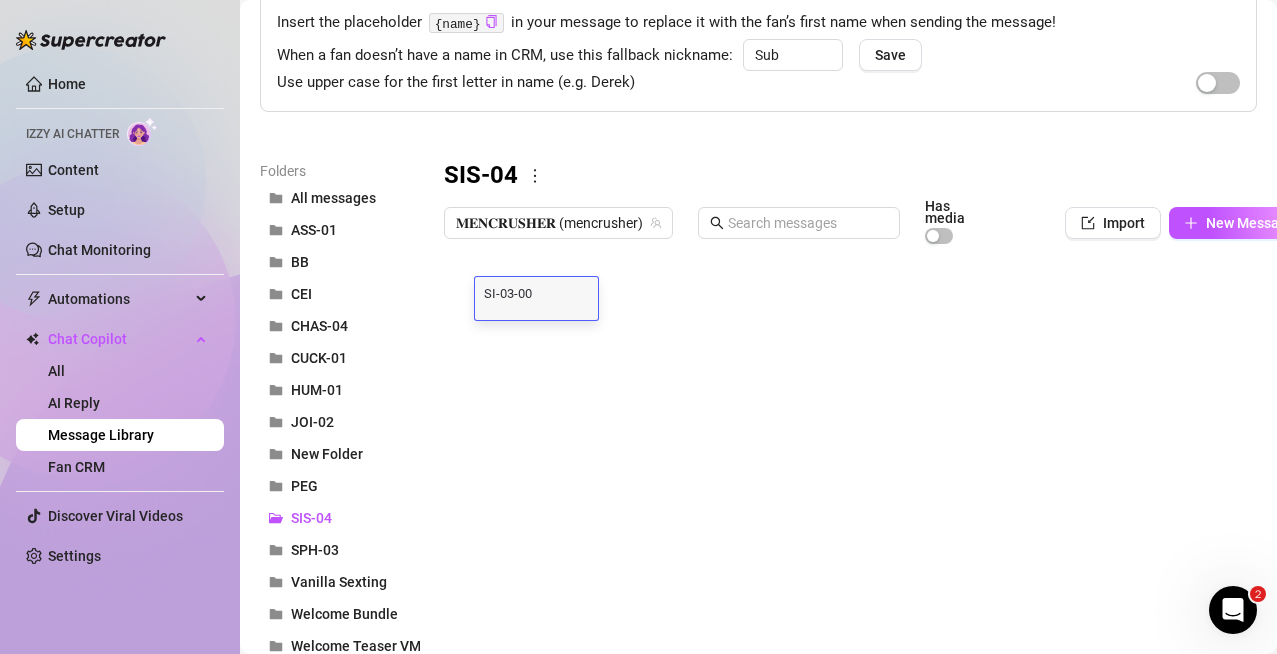 click at bounding box center [873, 477] 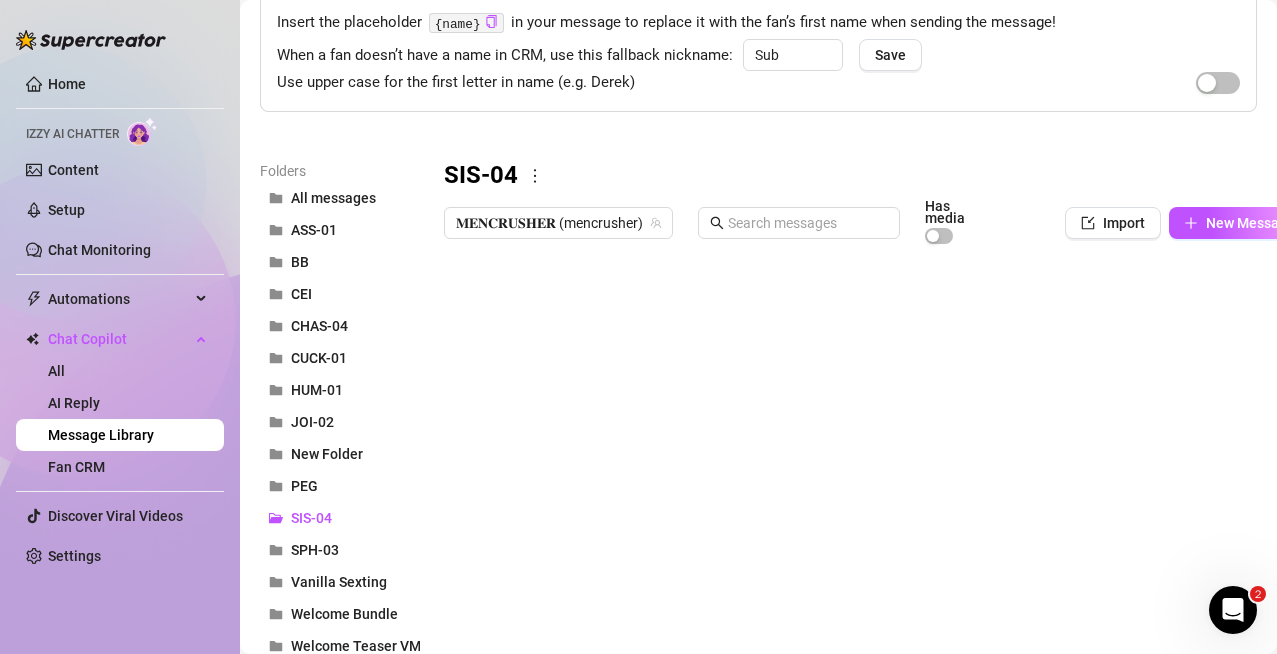 click at bounding box center (873, 477) 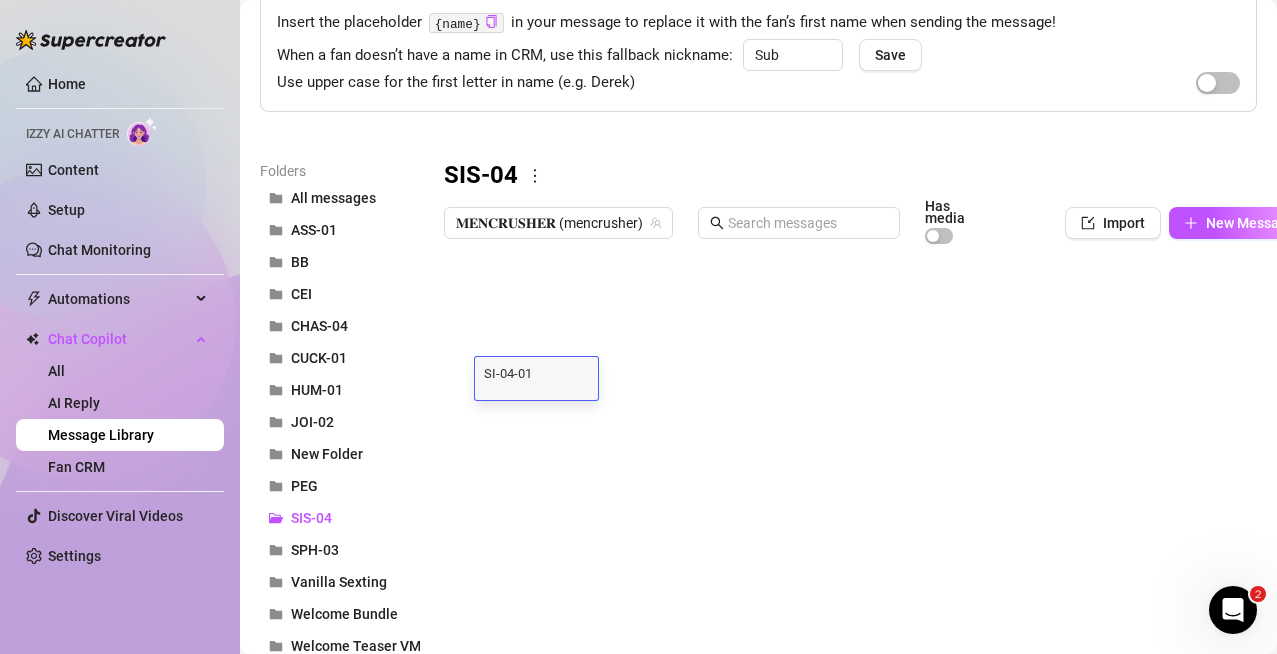click on "SI-04-01" at bounding box center (536, 372) 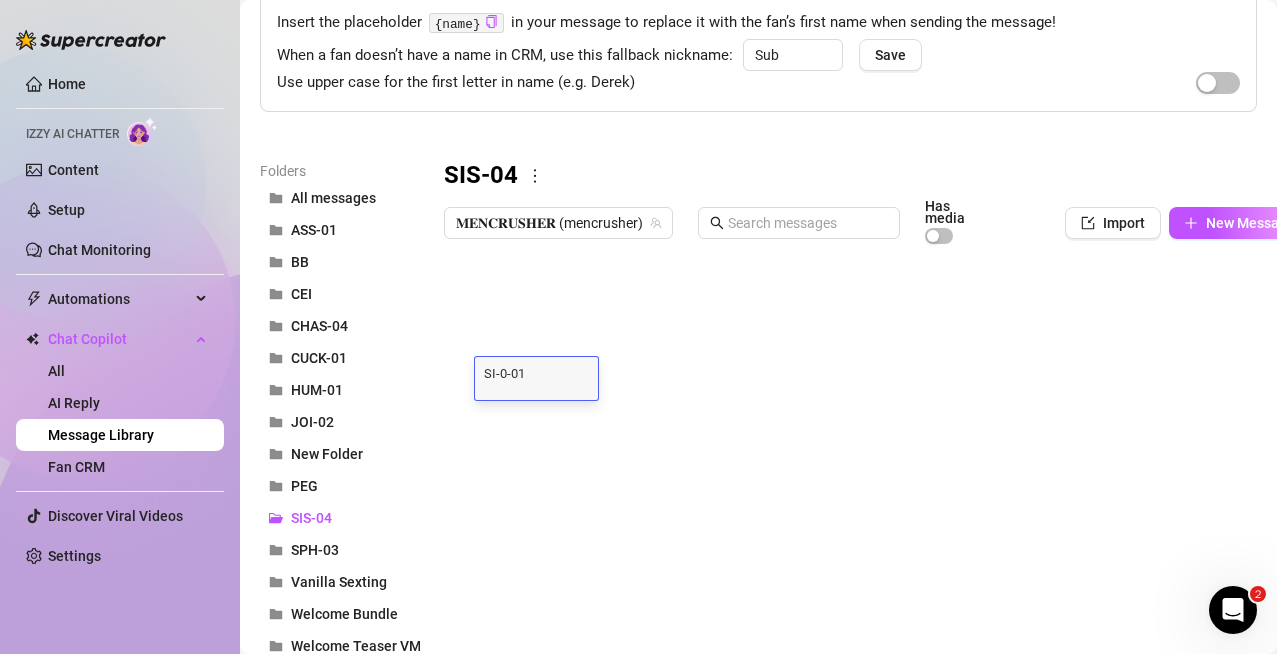 type on "SI-03-01" 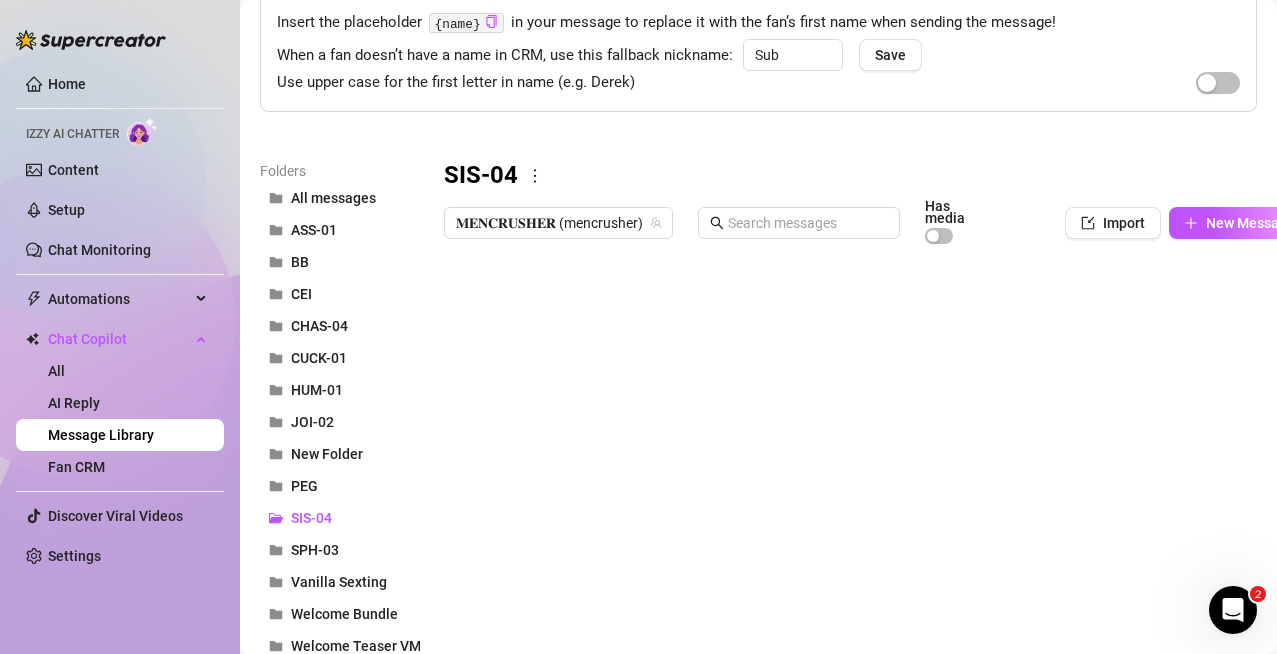 click at bounding box center (873, 477) 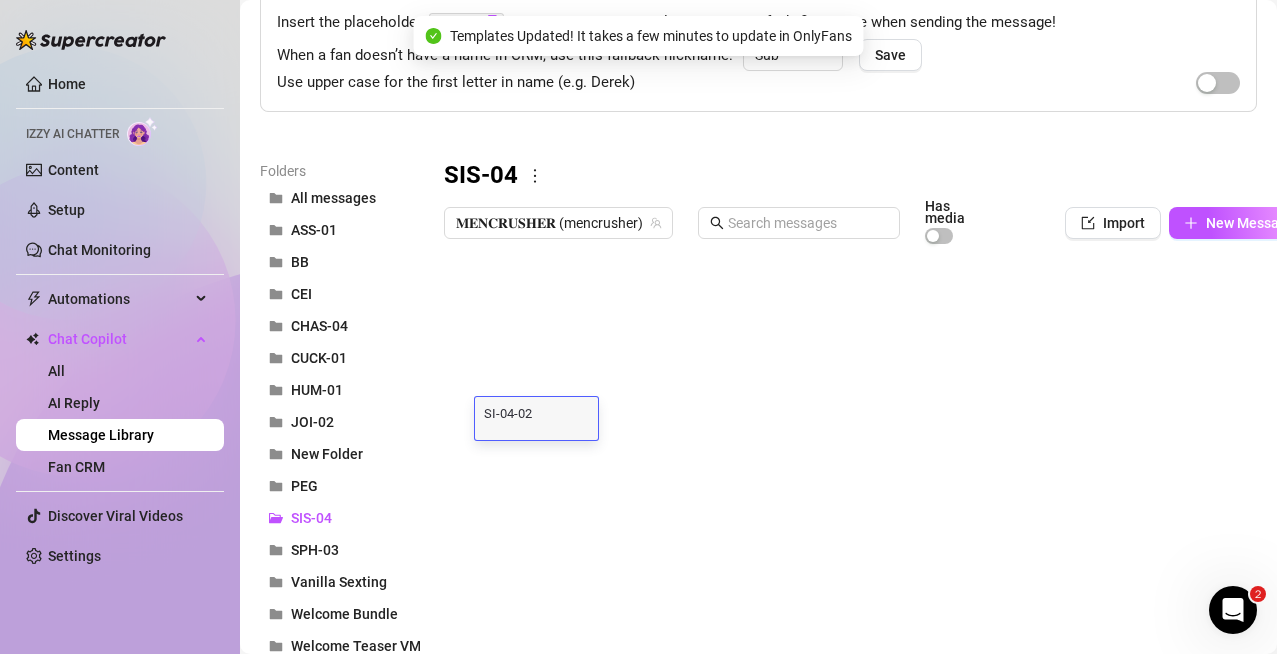 click on "SI-04-02" at bounding box center (536, 412) 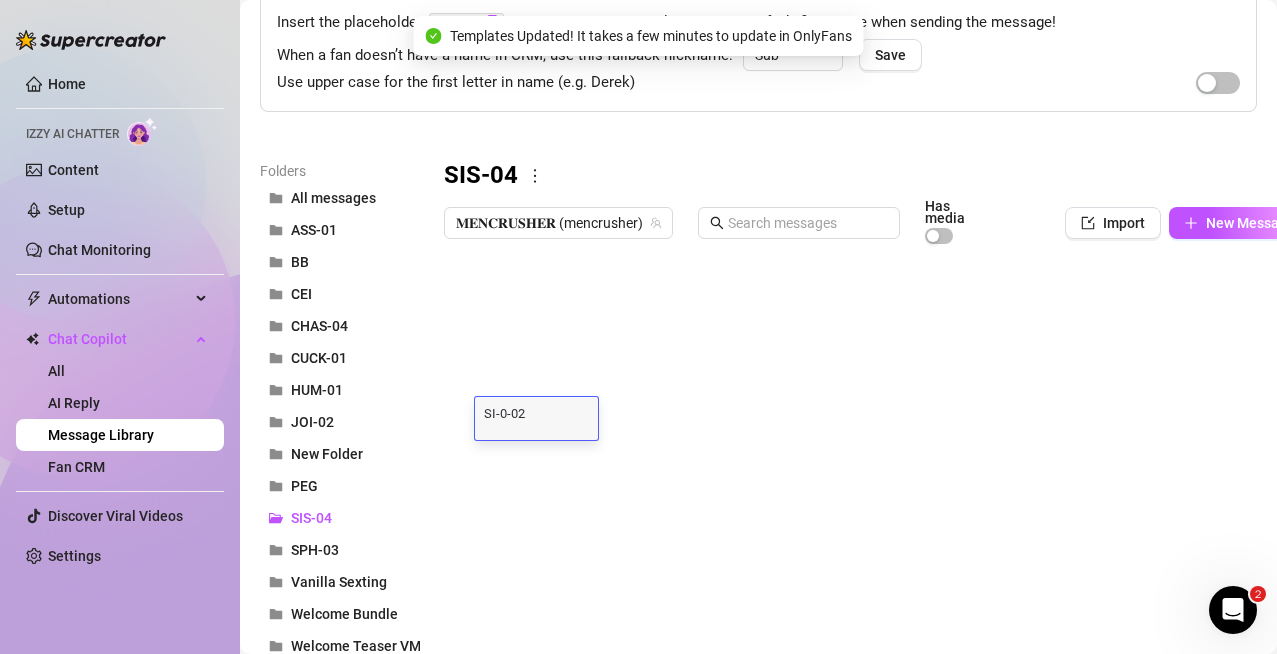 type on "SI-03-02" 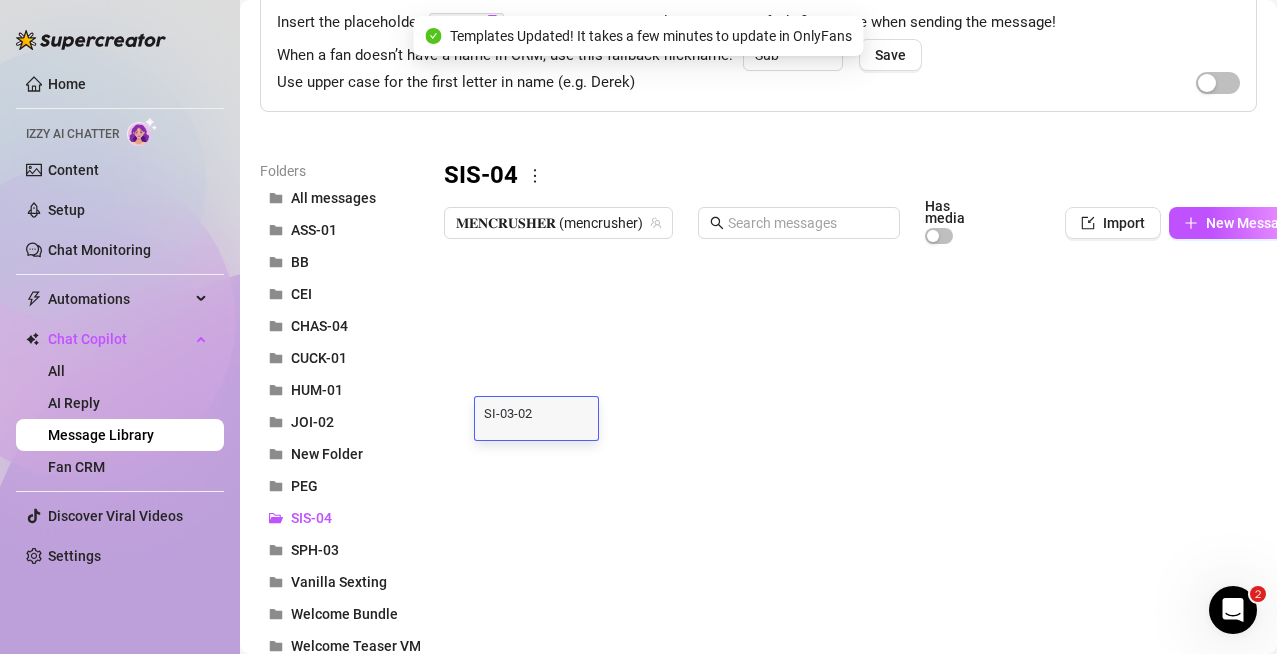 click at bounding box center (873, 477) 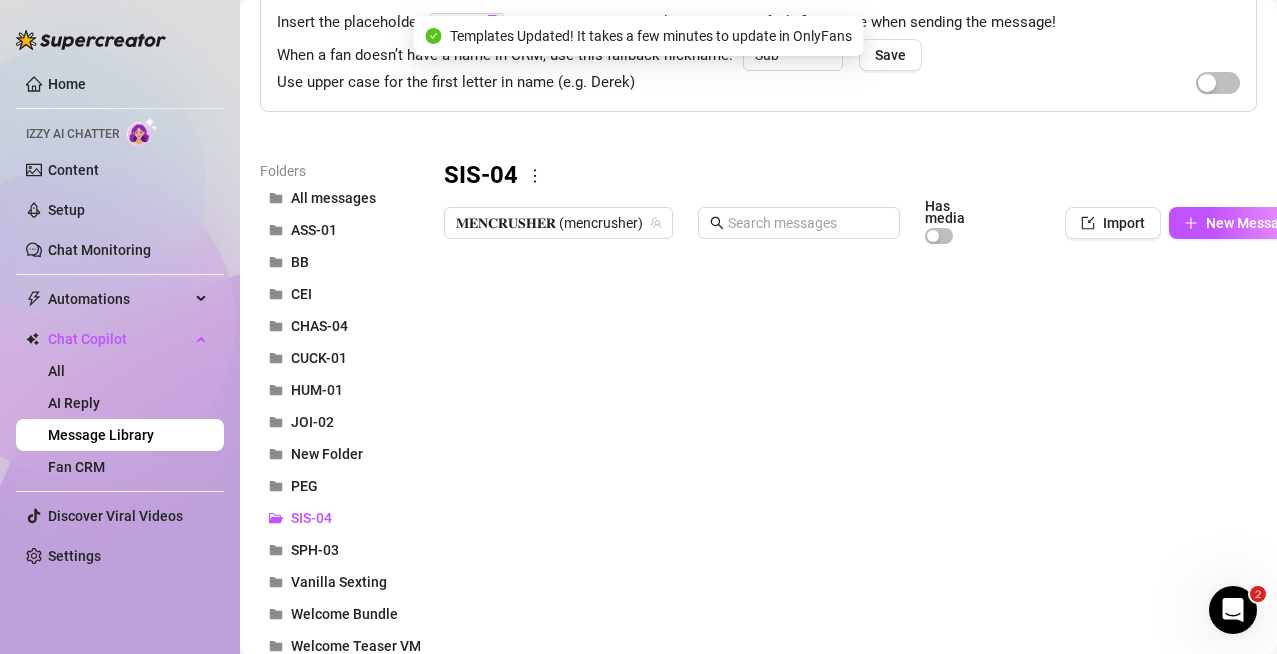 click at bounding box center (873, 477) 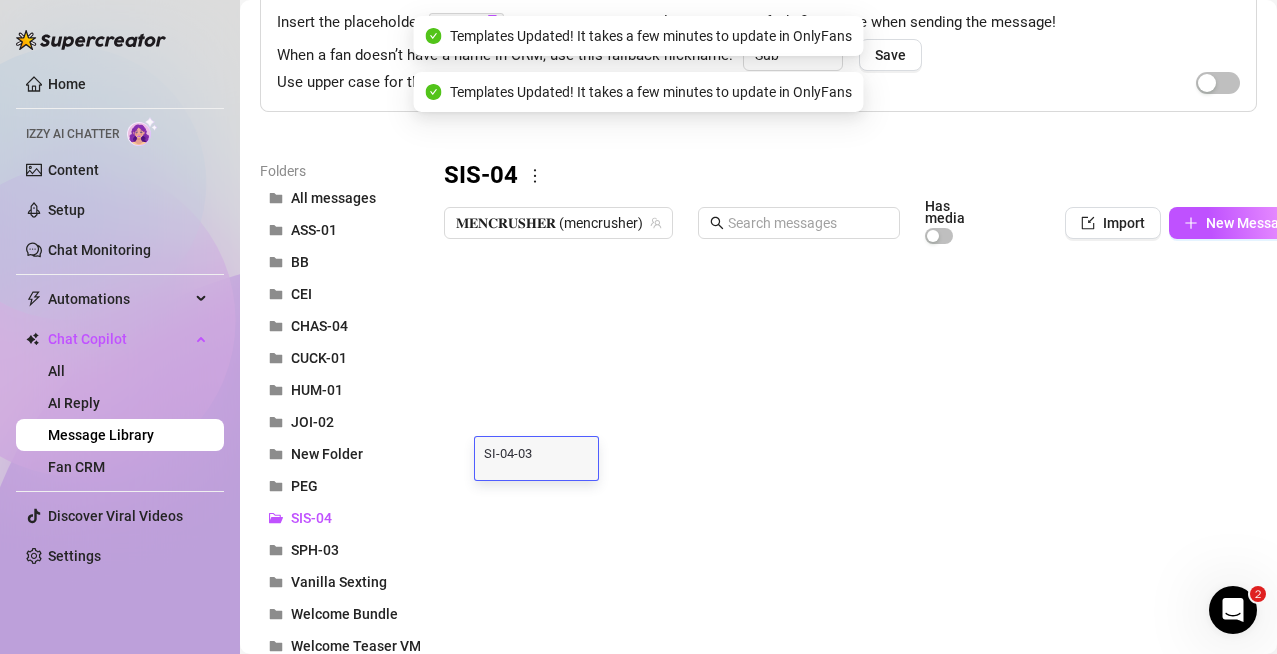 click on "SI-04-03" at bounding box center [536, 452] 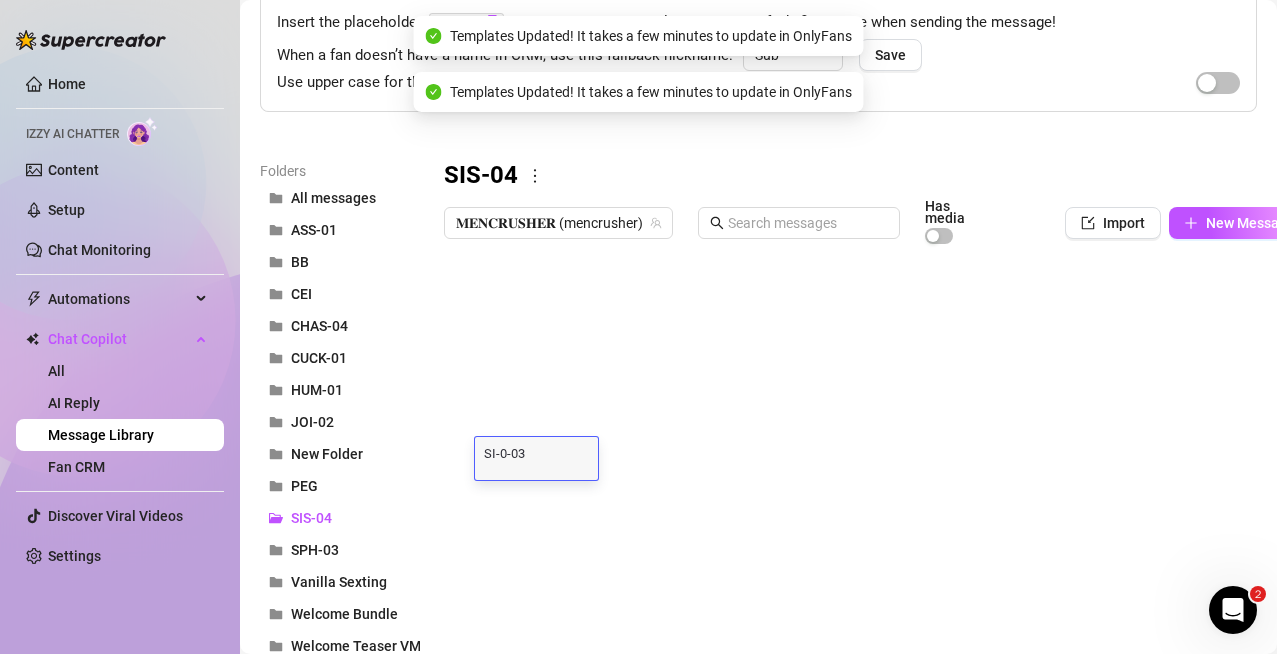type on "SI-03-03" 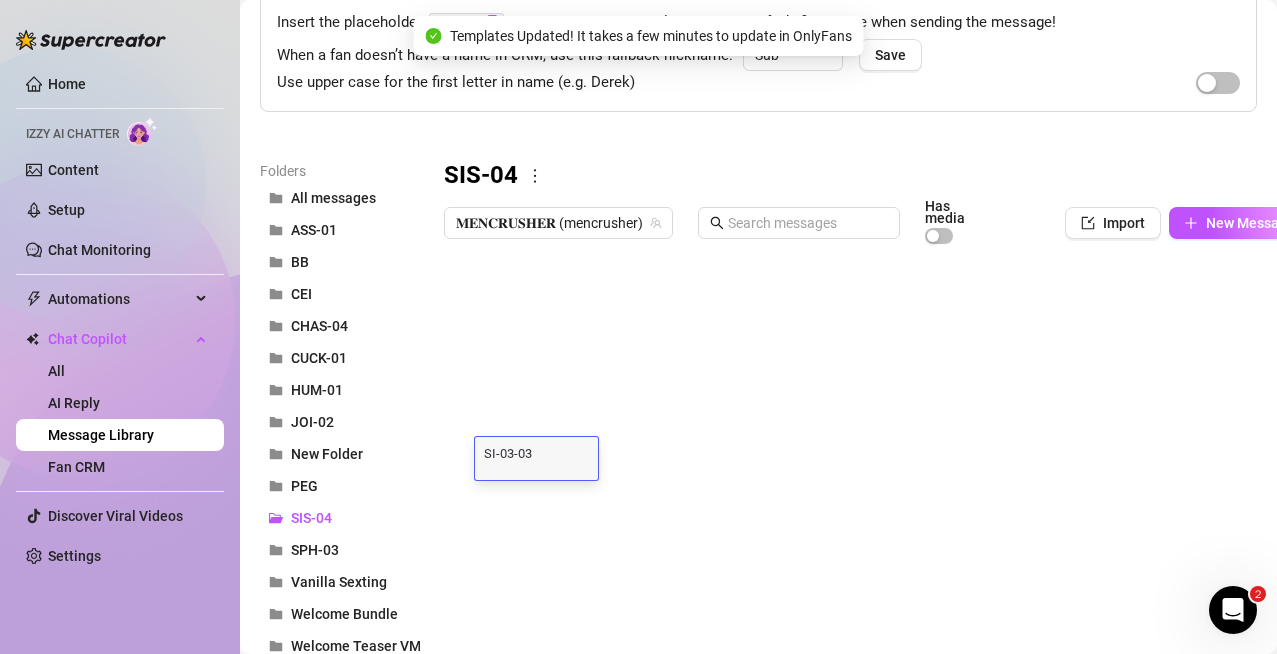 click at bounding box center (873, 477) 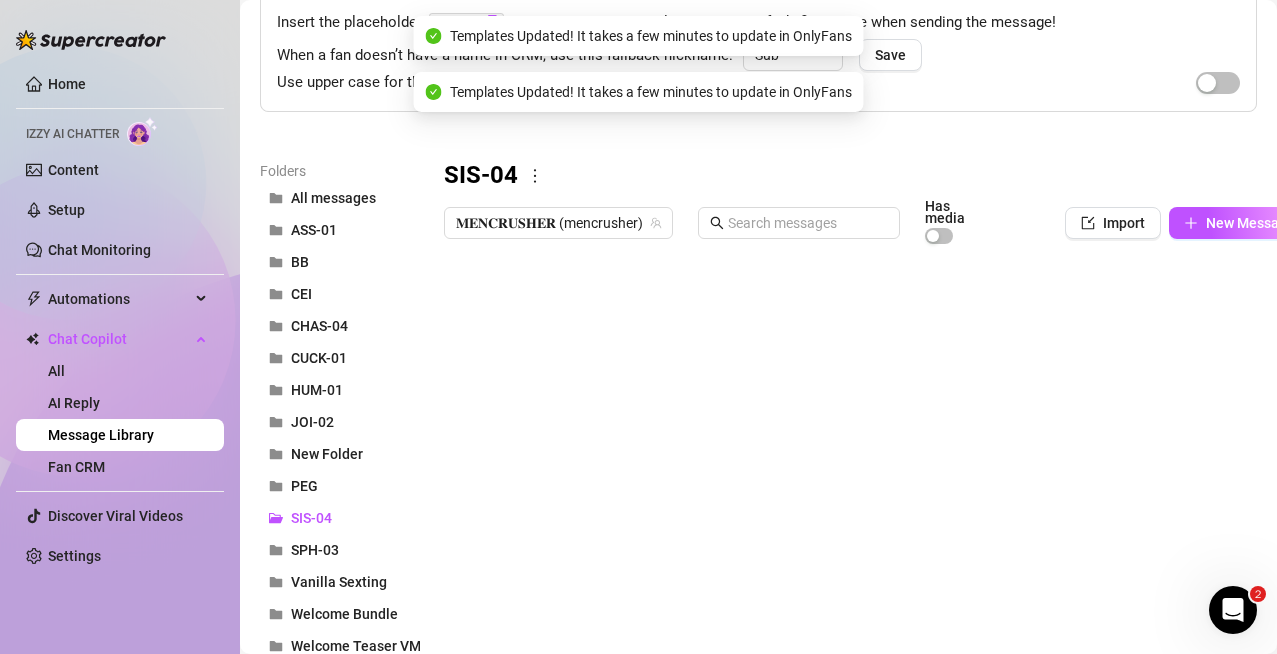 click at bounding box center [873, 477] 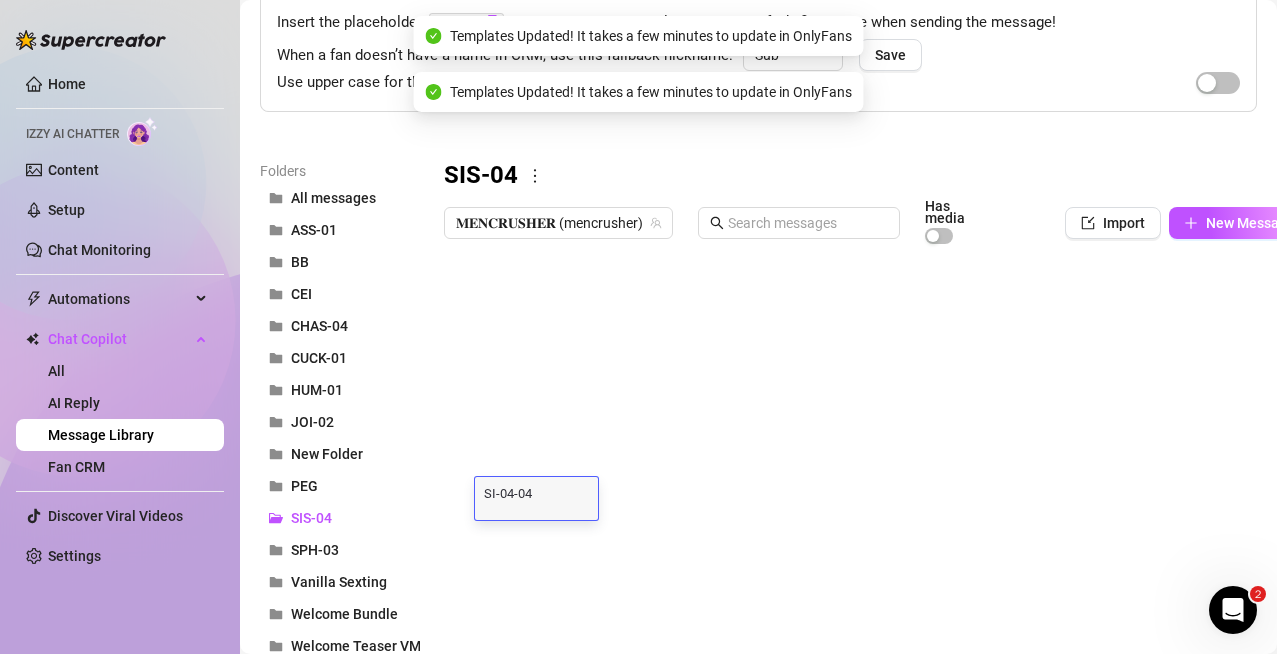 click on "SI-04-04" at bounding box center [536, 492] 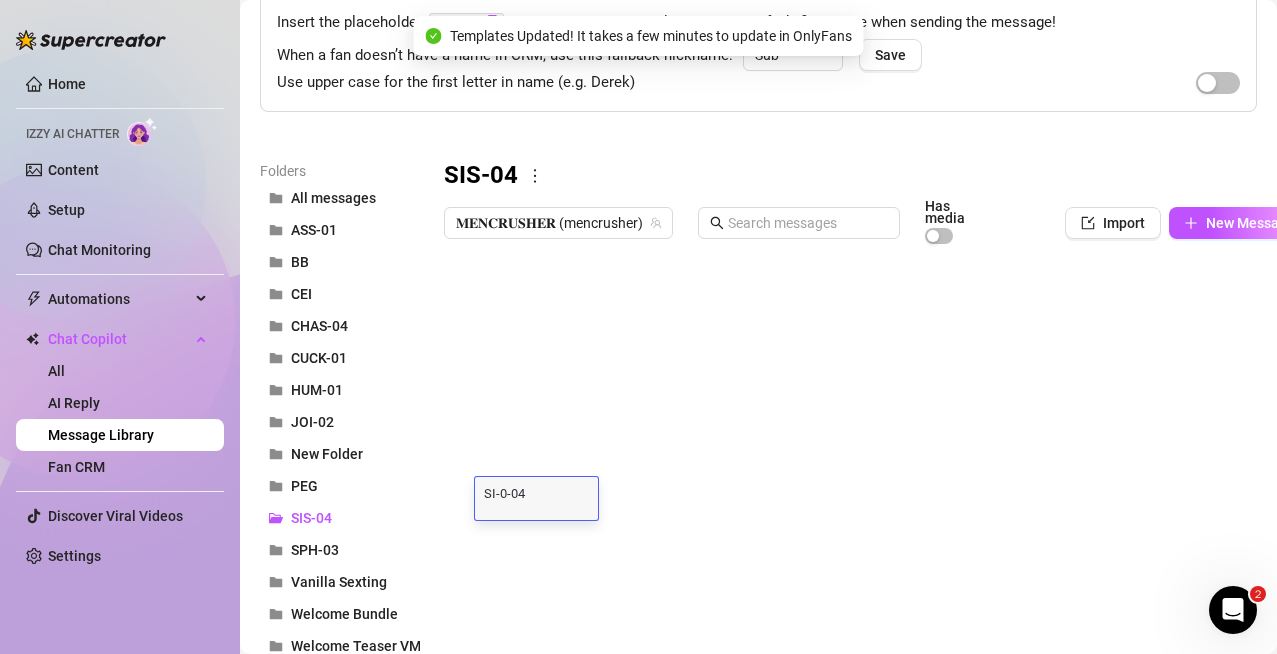 type on "SI-03-04" 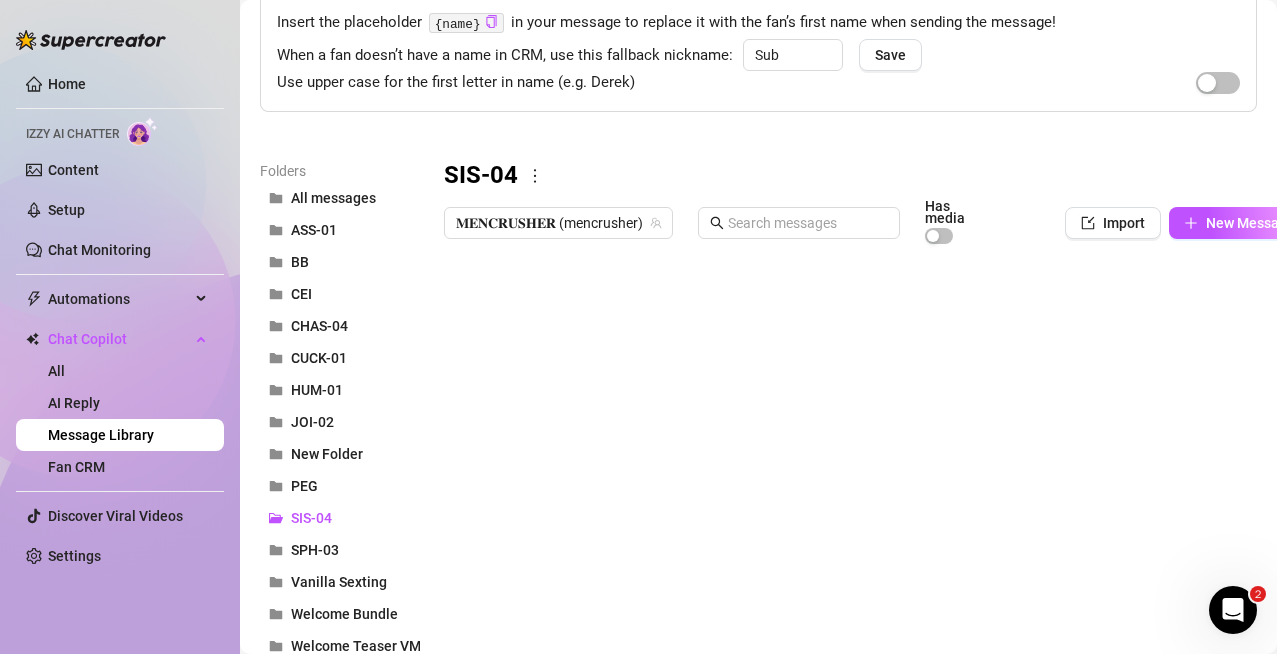 click at bounding box center [873, 477] 